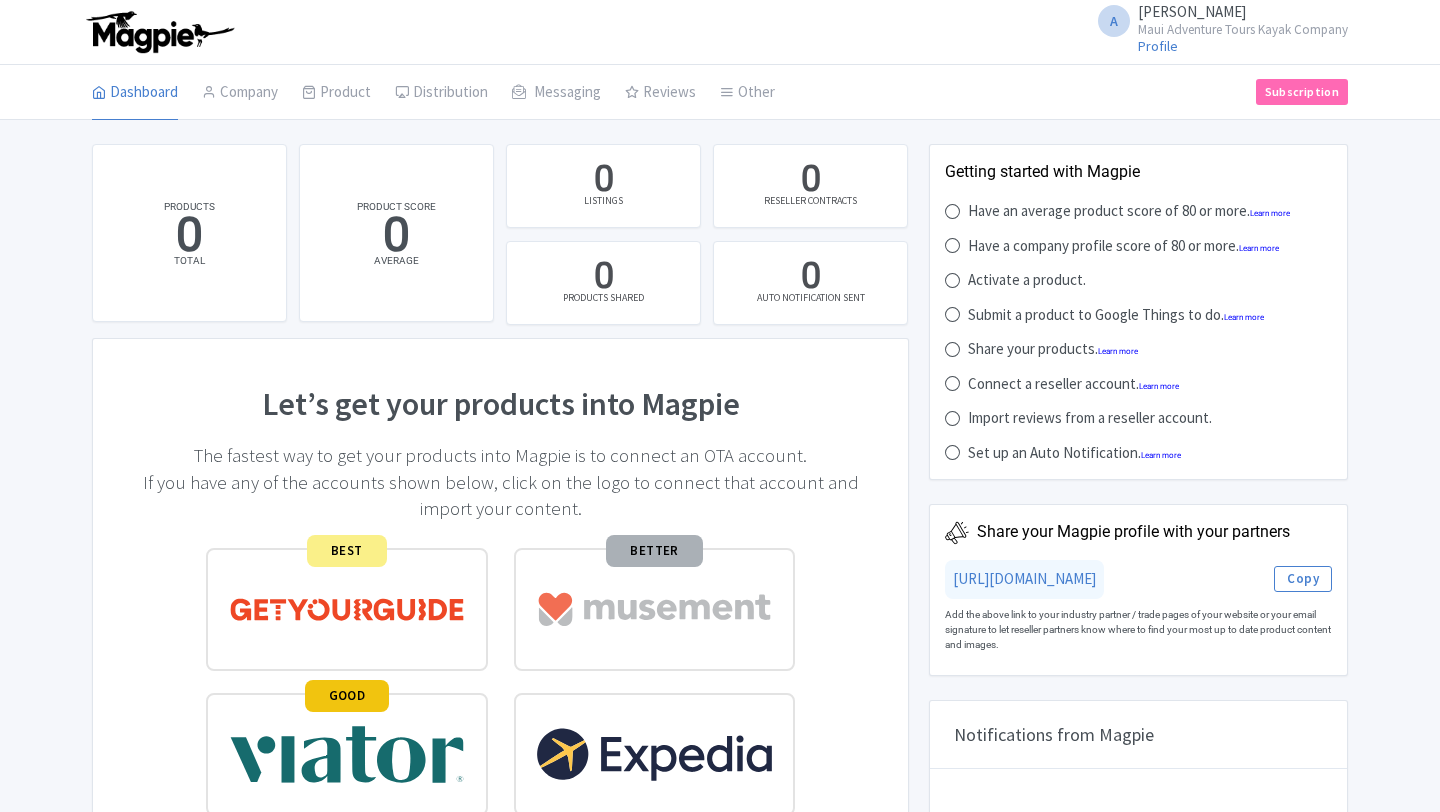 scroll, scrollTop: 0, scrollLeft: 0, axis: both 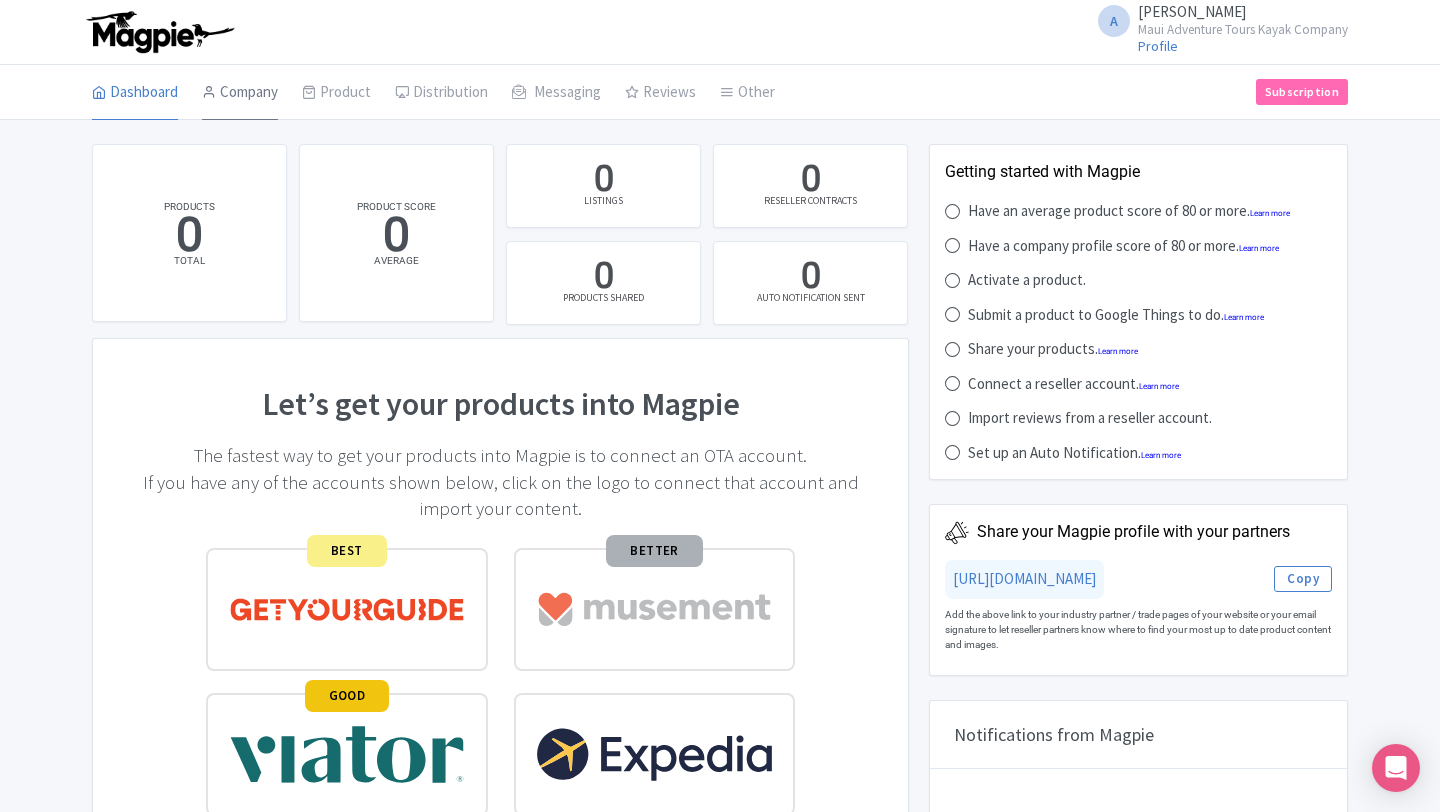 click on "Company" at bounding box center [240, 93] 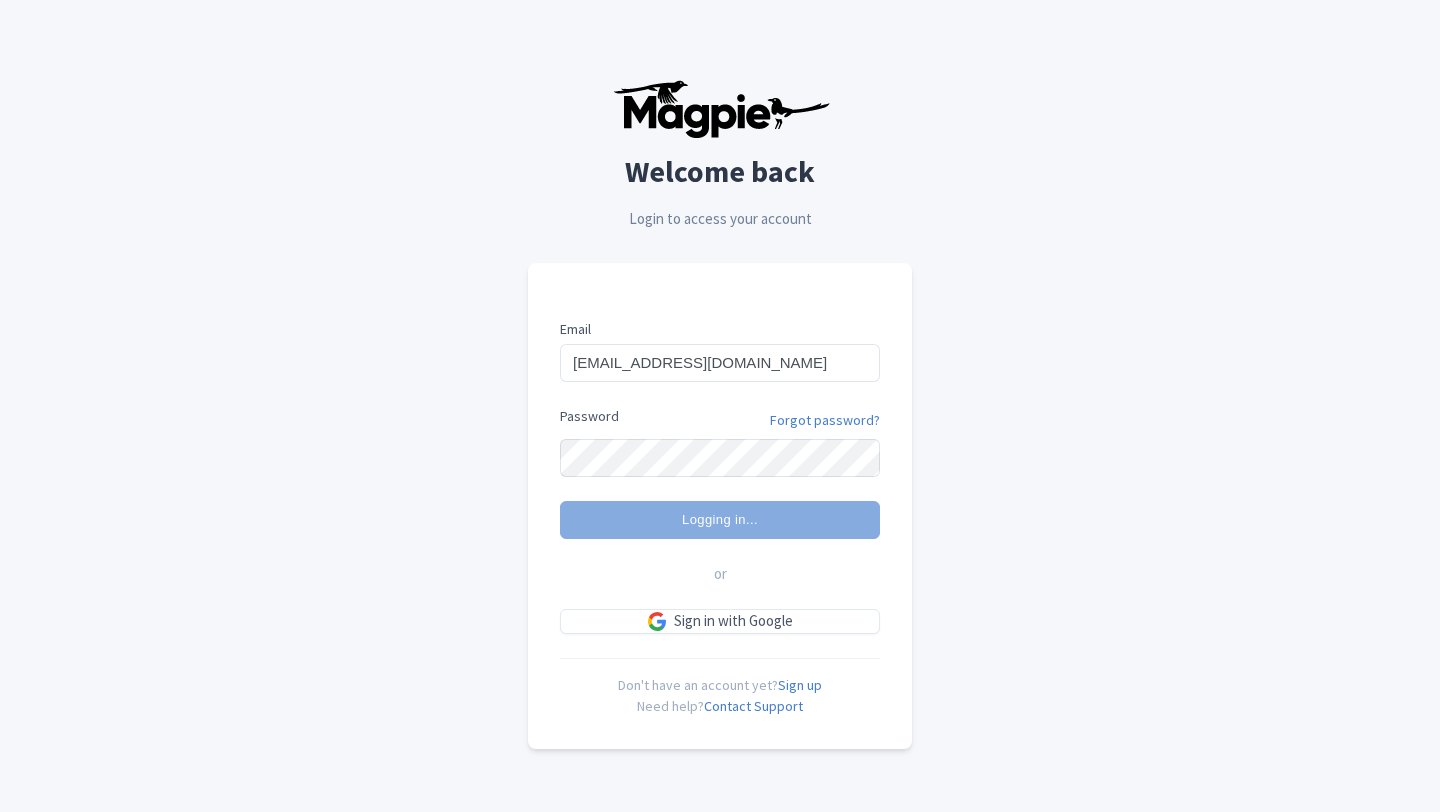 scroll, scrollTop: 0, scrollLeft: 0, axis: both 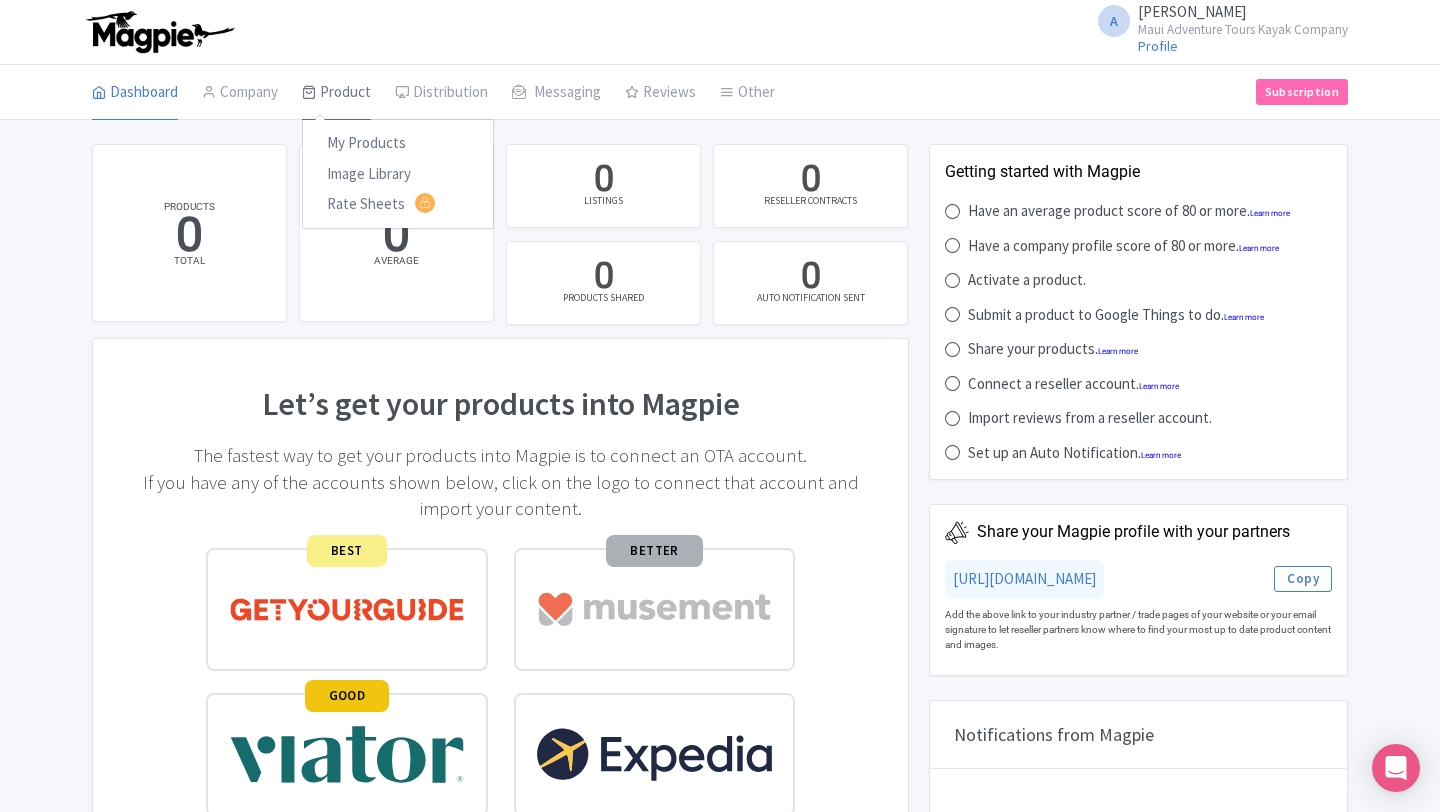 click on "Product" at bounding box center (336, 93) 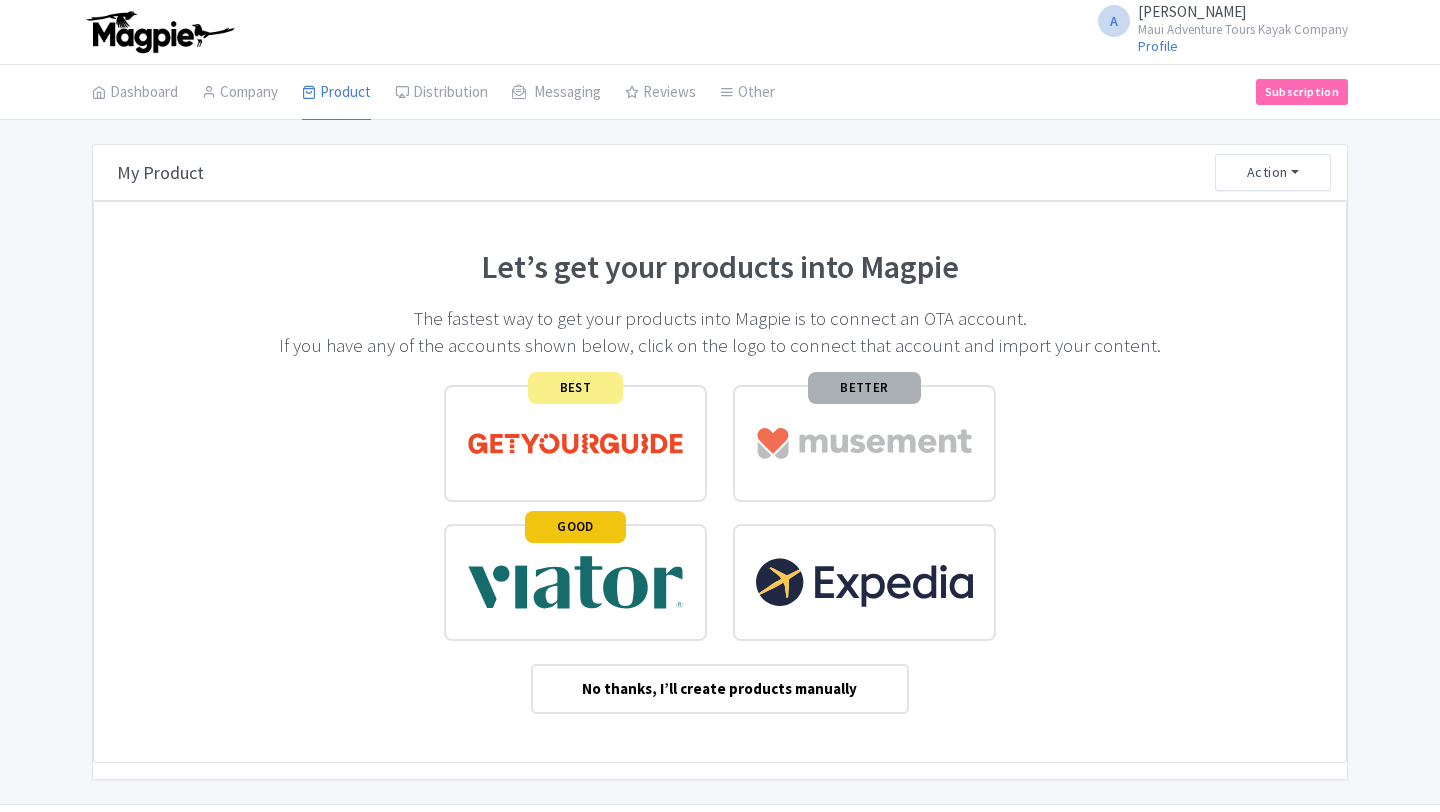 scroll, scrollTop: 54, scrollLeft: 0, axis: vertical 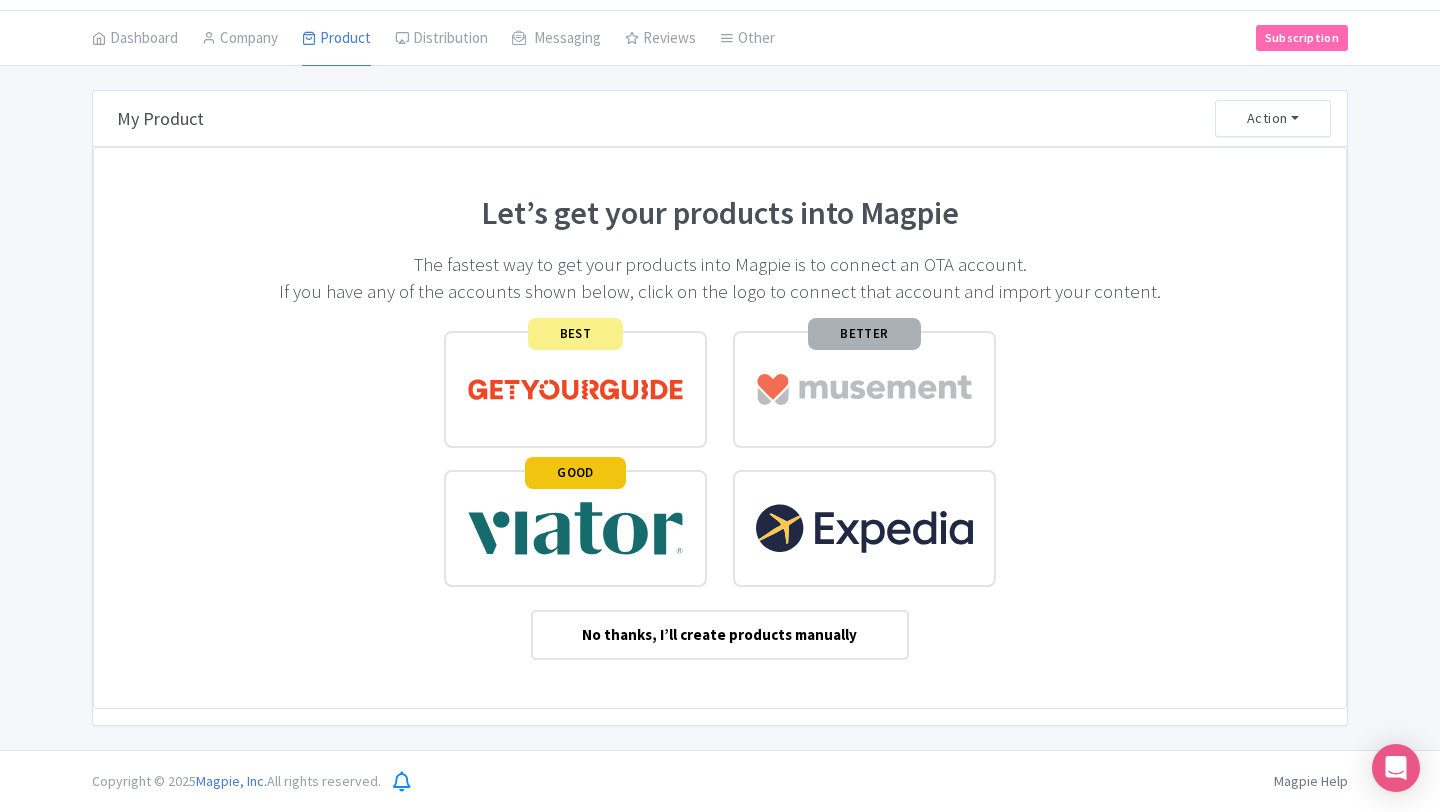 click on "No thanks, I’ll create products manually" at bounding box center (719, 635) 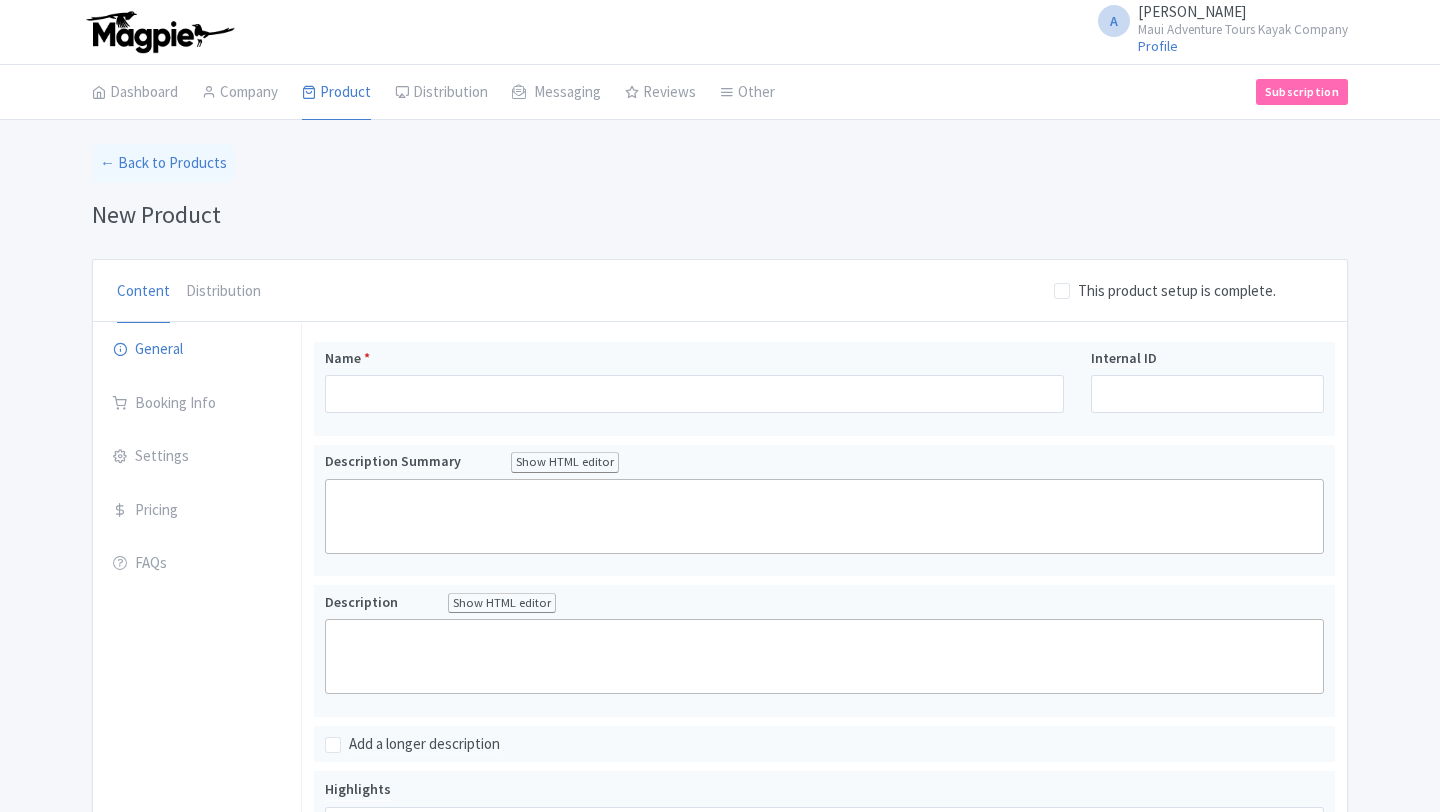 scroll, scrollTop: 0, scrollLeft: 0, axis: both 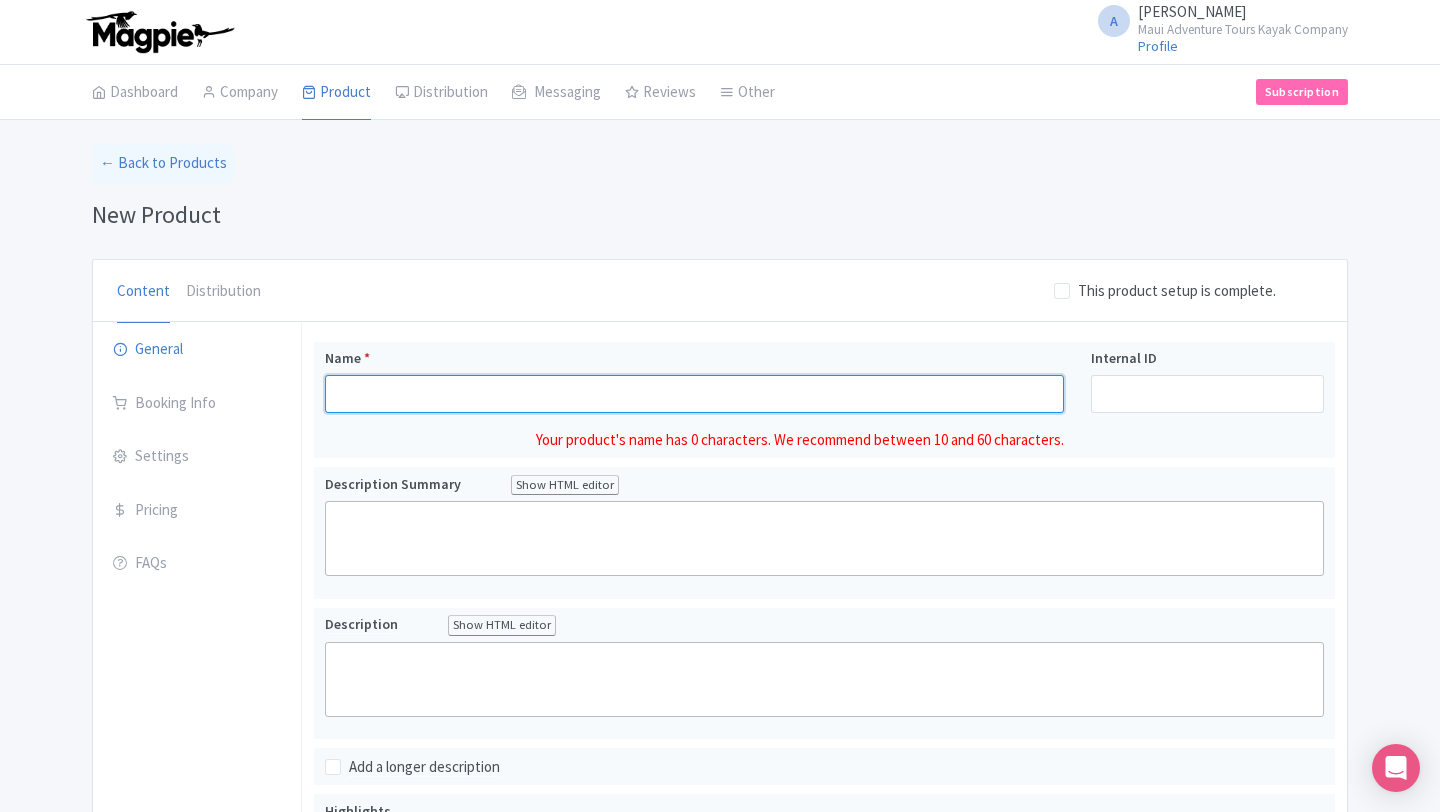 click on "Name   *" at bounding box center [694, 394] 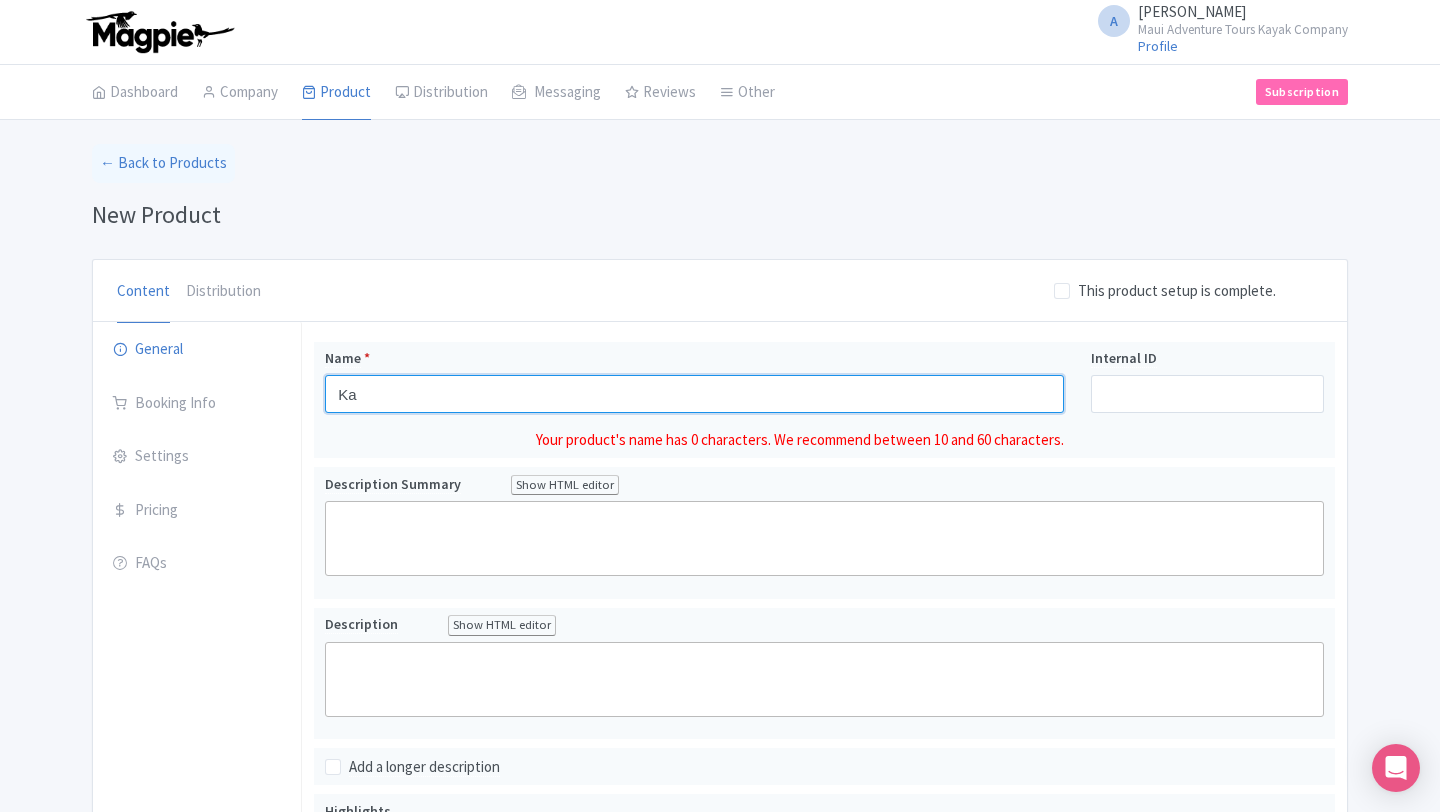type on "Kay" 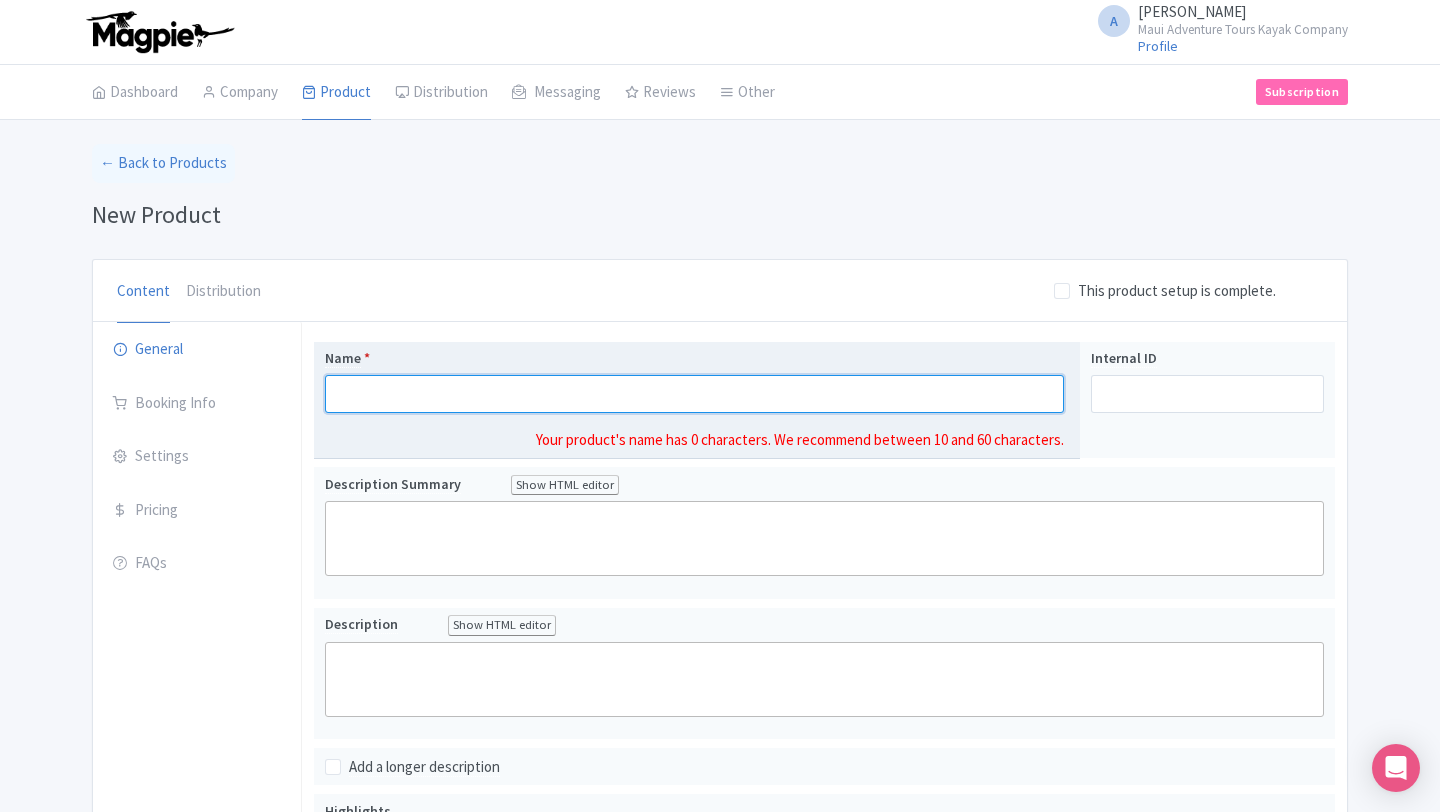 paste on "Kayaking and Snorkeling in [GEOGRAPHIC_DATA] at [GEOGRAPHIC_DATA]" 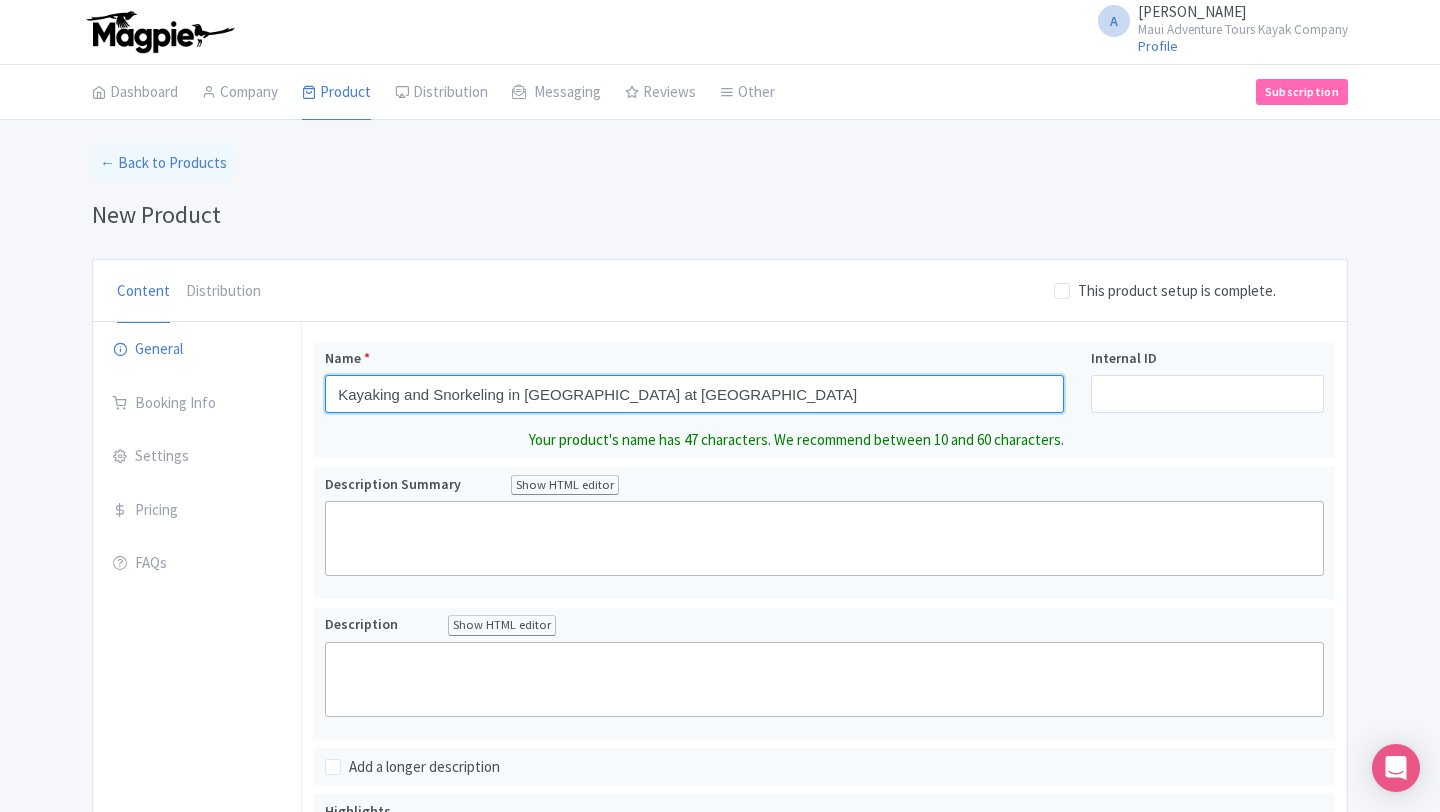 type on "Kayaking and Snorkeling in [GEOGRAPHIC_DATA] at [GEOGRAPHIC_DATA]" 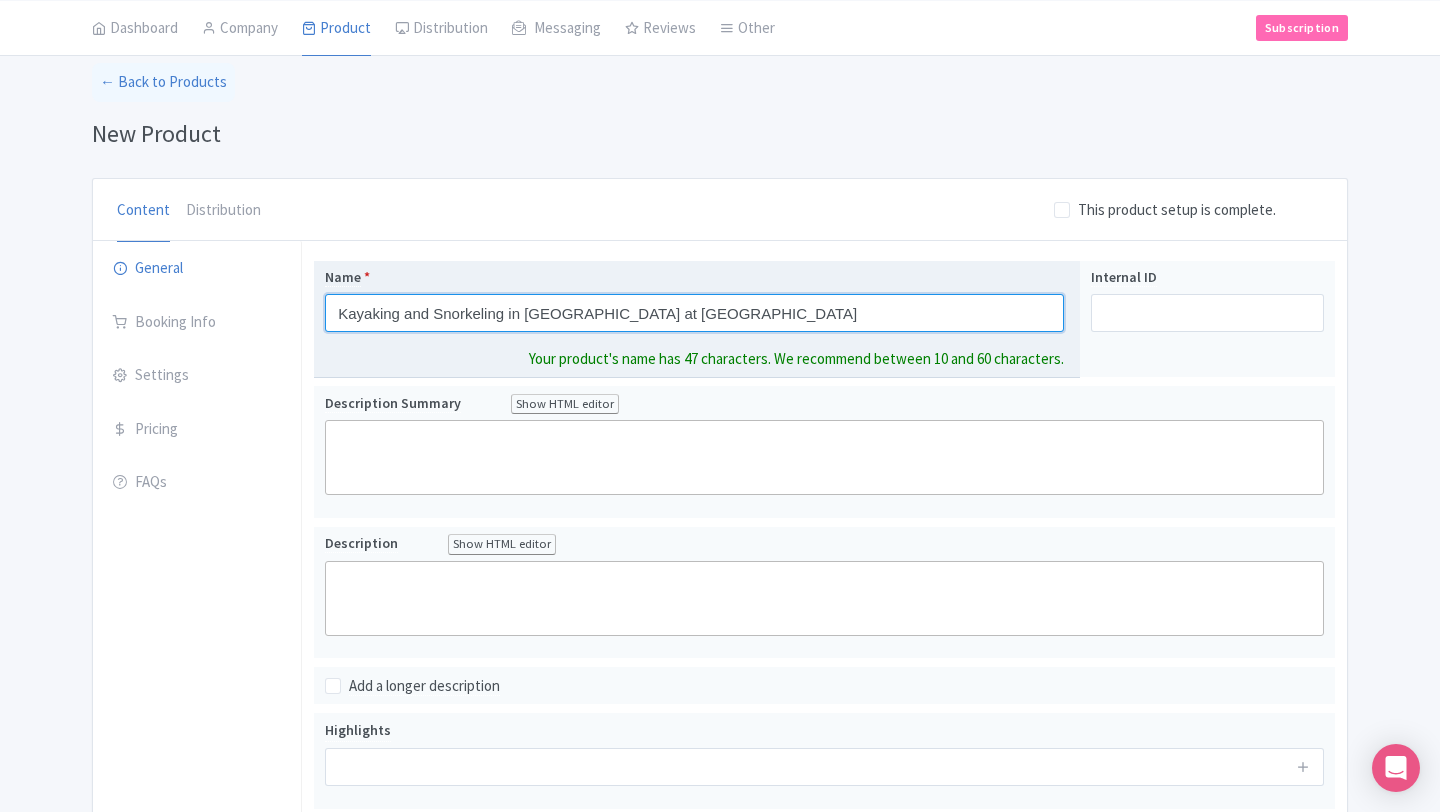 scroll, scrollTop: 74, scrollLeft: 0, axis: vertical 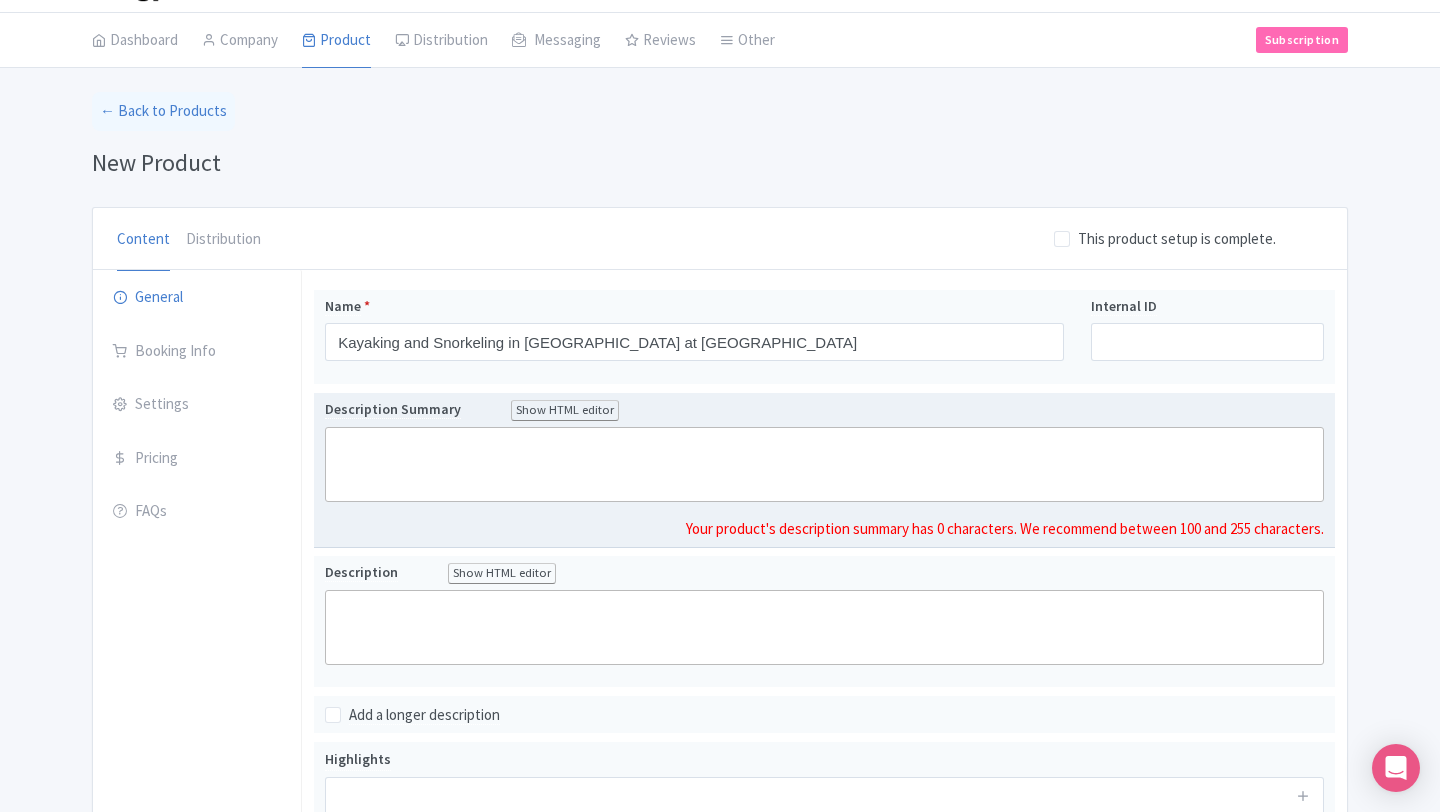 click 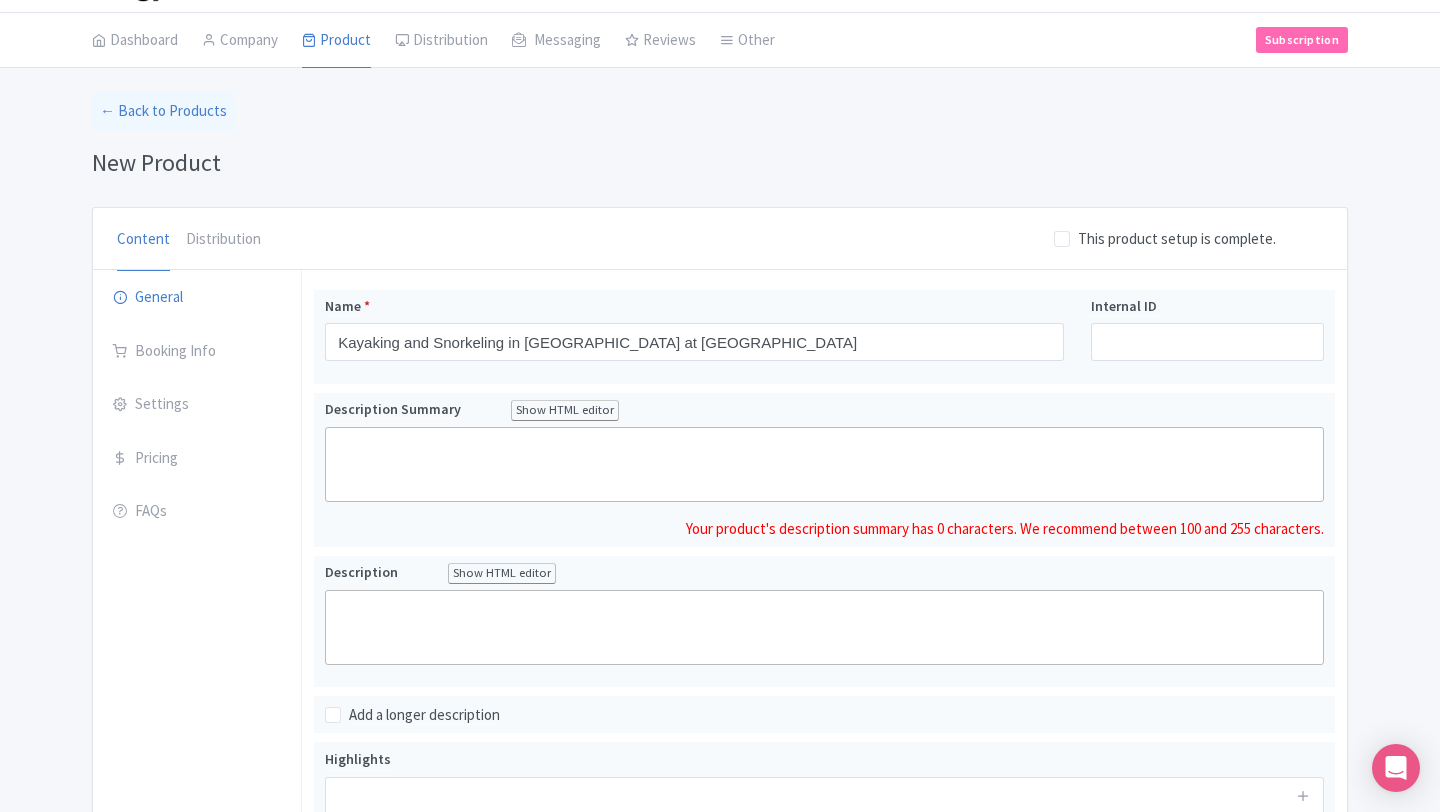 paste on "<div>Discover the scenic beauty of [GEOGRAPHIC_DATA] by kayak while soaking in panoramic views of the [GEOGRAPHIC_DATA]. Snorkel with majestic sea turtles and vibrant tropical fish for an adventure you won’t forget!<br><br></div><div>Paddle the crystal-clear waters along Olowalu’s shoreline, framed by the stunning [GEOGRAPHIC_DATA]. Experience an incredible snorkeling journey surrounded by sea turtles and a kaleidoscope of colorful reef fish.<br><br></div><div>Our certified guides—[US_STATE] Marine Naturalists with training in CPR, First Aid, and Lifeguarding—bring deep expertise in Hawaiian waters. Every tour blends thrilling exploration with insights into marine life and the island’s unique heritage.<br><br></div>" 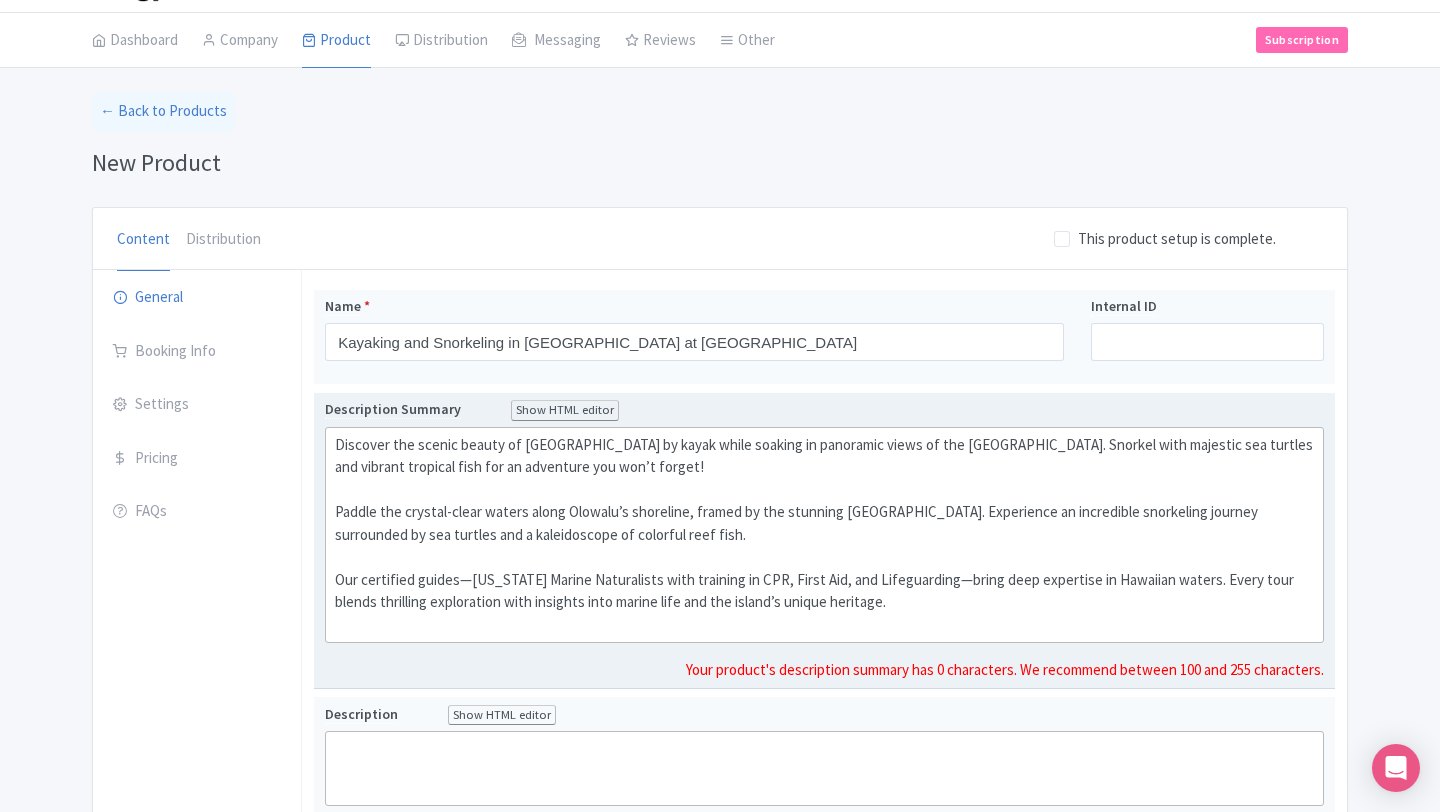 type on "<div>Discover the scenic beauty of Olowalu Beach by kayak while soaking in panoramic views of the West Maui Mountains. Snorkel with majestic sea turtles and vibrant tropical fish for an adventure you won’t forget!<br><br></div><div>Paddle the crystal-clear waters along Olowalu’s shoreline, framed by the stunning West Maui Mountains. Experience an incredible snorkeling journey surrounded by sea turtles and a kaleidoscope of colorful reef fish.<br><br></div><div>Our certified guides—Hawaii Marine Naturalists with training in CPR, First Aid, and Lifeguarding—bring deep expertise in Hawaiian waters. Every tour blends thrilling exploration with insights into marine life and the island’s unique heritage.</div>" 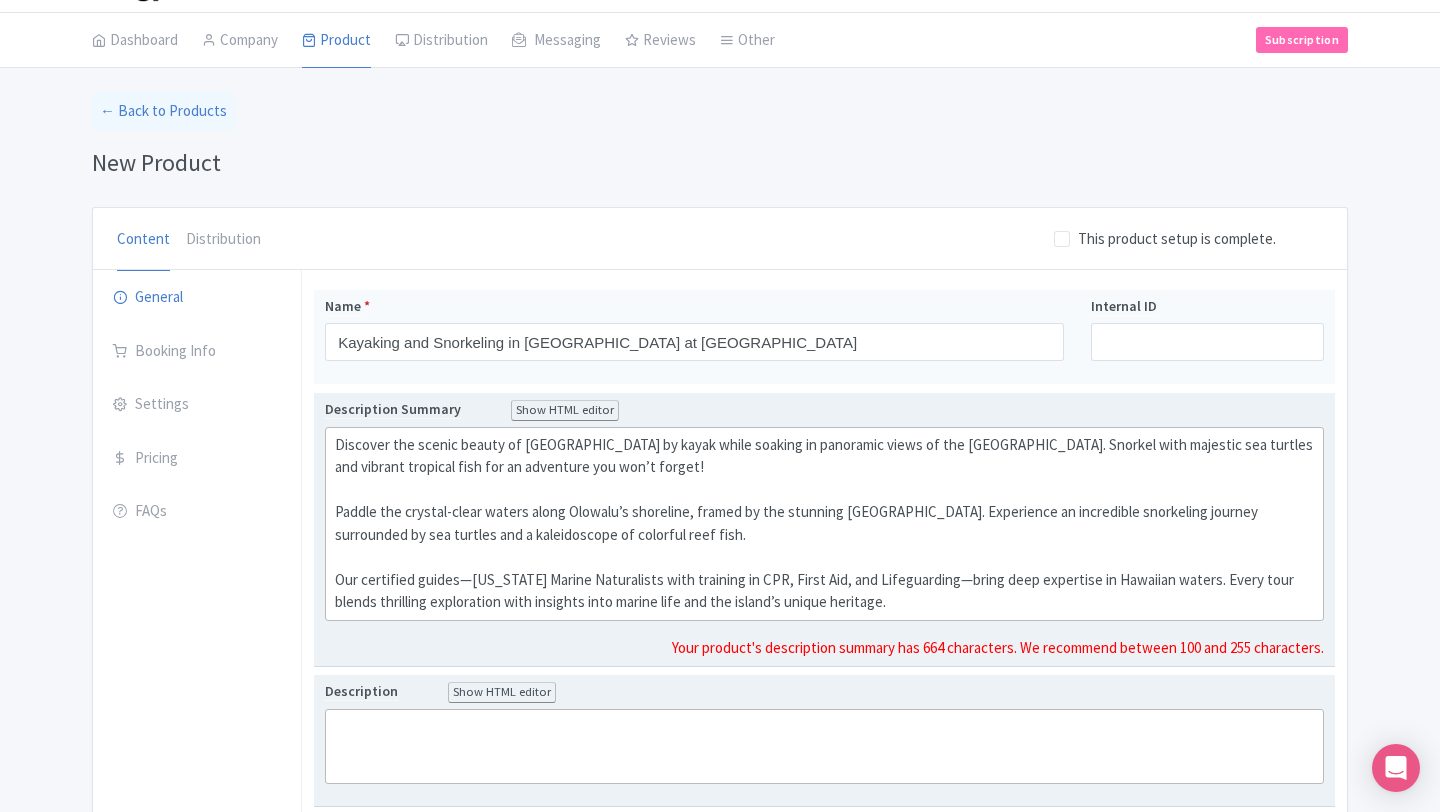 click 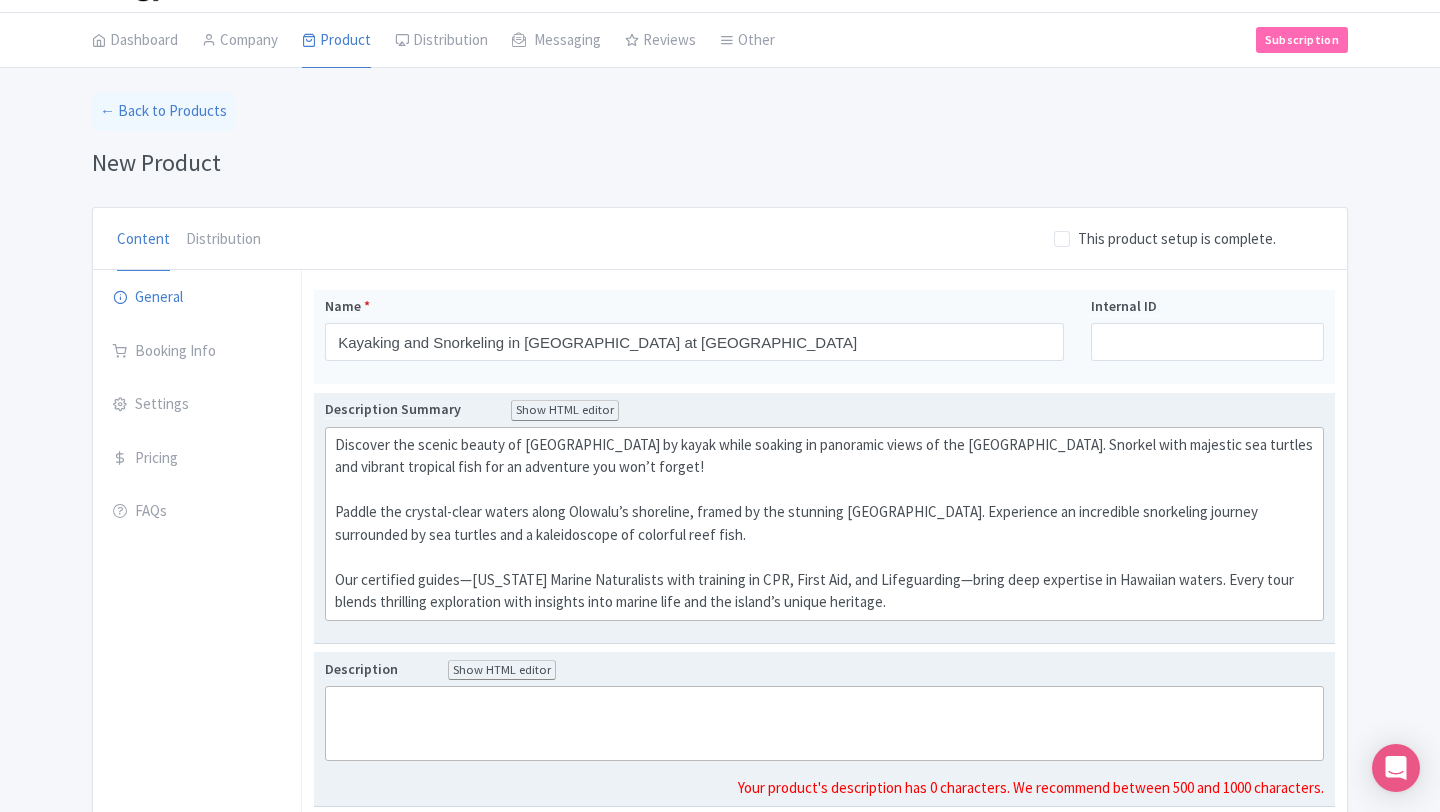 paste on "<div>Discover the scenic beauty of [GEOGRAPHIC_DATA] by kayak while soaking in panoramic views of the [GEOGRAPHIC_DATA]. Snorkel with majestic sea turtles and vibrant tropical fish for an adventure you won’t forget!<br><br></div><div>Paddle the crystal-clear waters along Olowalu’s shoreline, framed by the stunning [GEOGRAPHIC_DATA]. Experience an incredible snorkeling journey surrounded by sea turtles and a kaleidoscope of colorful reef fish.<br><br></div><div>Our certified guides—[US_STATE] Marine Naturalists with training in CPR, First Aid, and Lifeguarding—bring deep expertise in Hawaiian waters. Every tour blends thrilling exploration with insights into marine life and the island’s unique heritage.<br><br></div>" 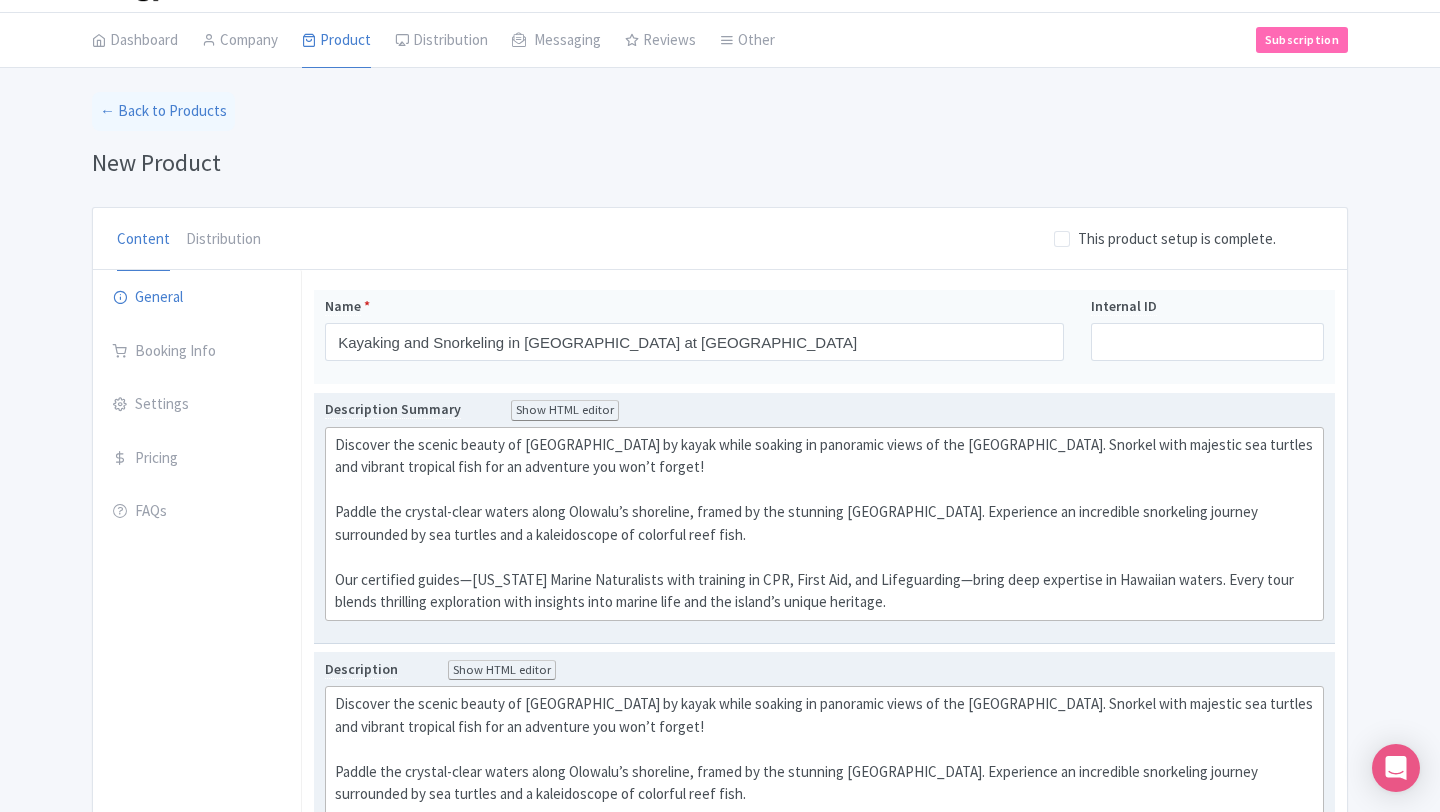 type on "<div>Discover the scenic beauty of [GEOGRAPHIC_DATA] by kayak while soaking in panoramic views of the [GEOGRAPHIC_DATA]. Snorkel with majestic sea turtles and vibrant tropical fish for an adventure you won’t forget!<br><br></div><div>Paddle the crystal-clear waters along Olowalu’s shoreline, framed by the stunning [GEOGRAPHIC_DATA]. Experience an incredible snorkeling journey surrounded by sea turtles and a kaleidoscope of colorful reef fish.<br><br></div><div>Our certified guides—[US_STATE] Marine Naturalists with training in CPR, First Aid, and Lifeguarding—bring deep expertise in Hawaiian waters. Every tour blends thrilling exploration with insights into marine life and the island’s unique heritage.<br><br></div>" 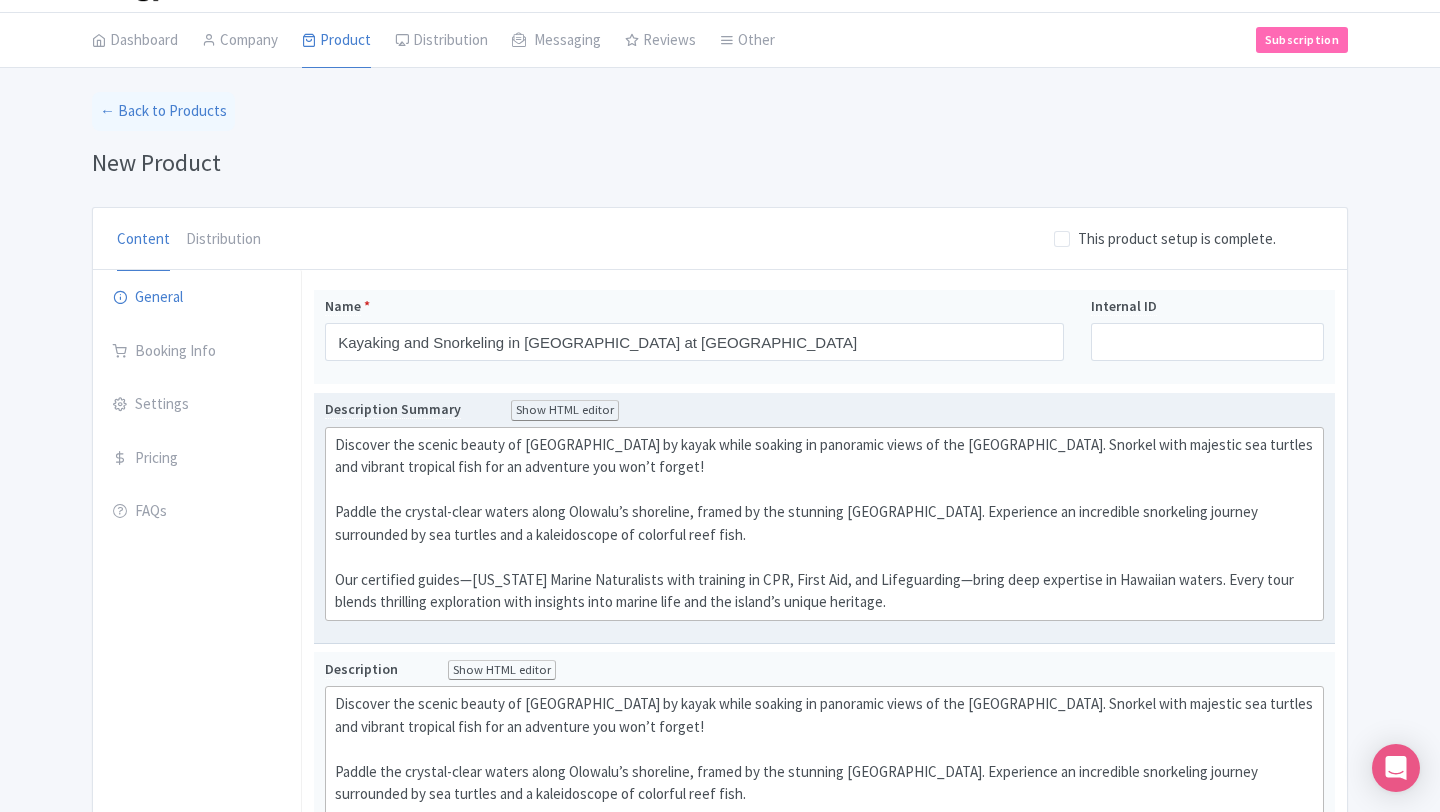 scroll, scrollTop: 74, scrollLeft: 0, axis: vertical 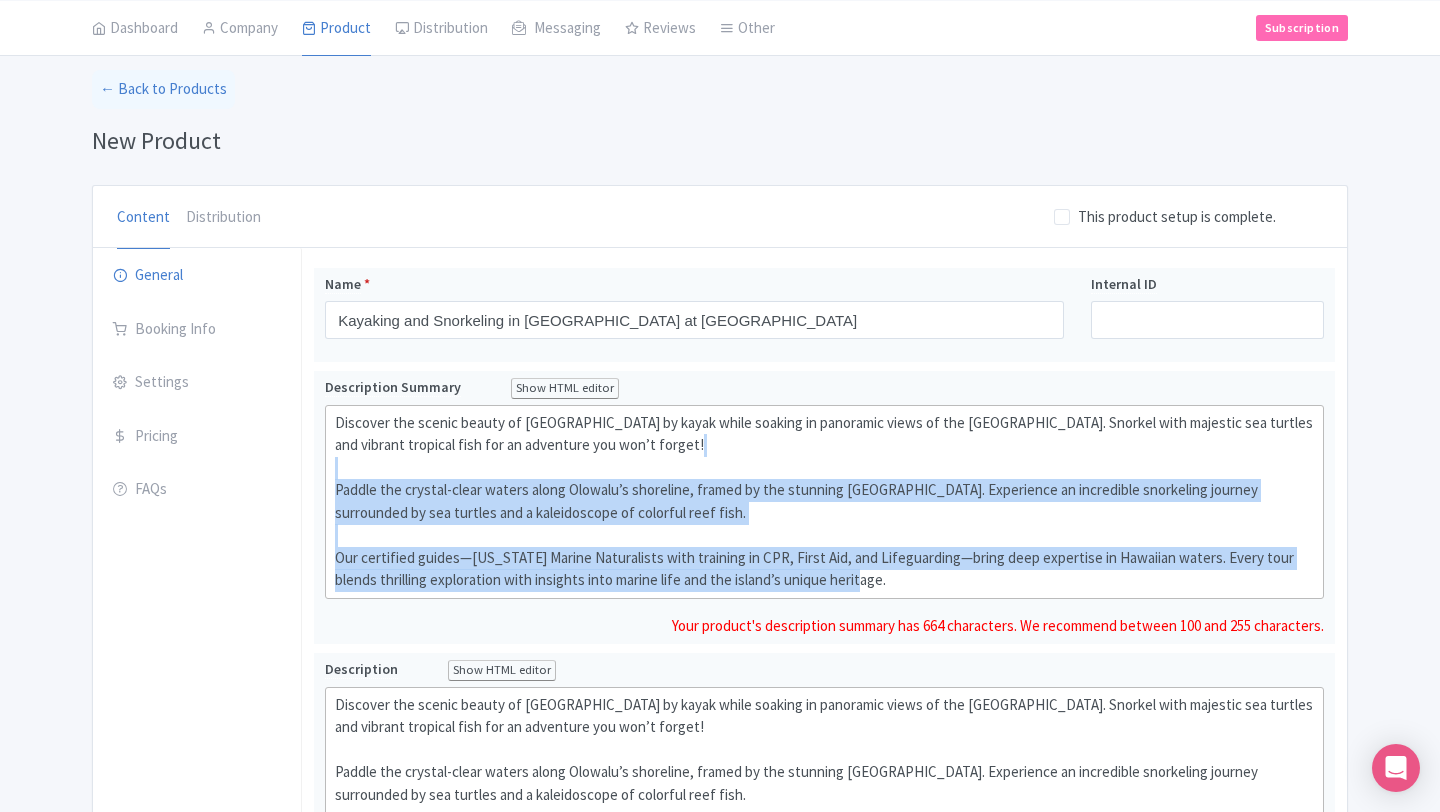 drag, startPoint x: 864, startPoint y: 606, endPoint x: 312, endPoint y: 477, distance: 566.873 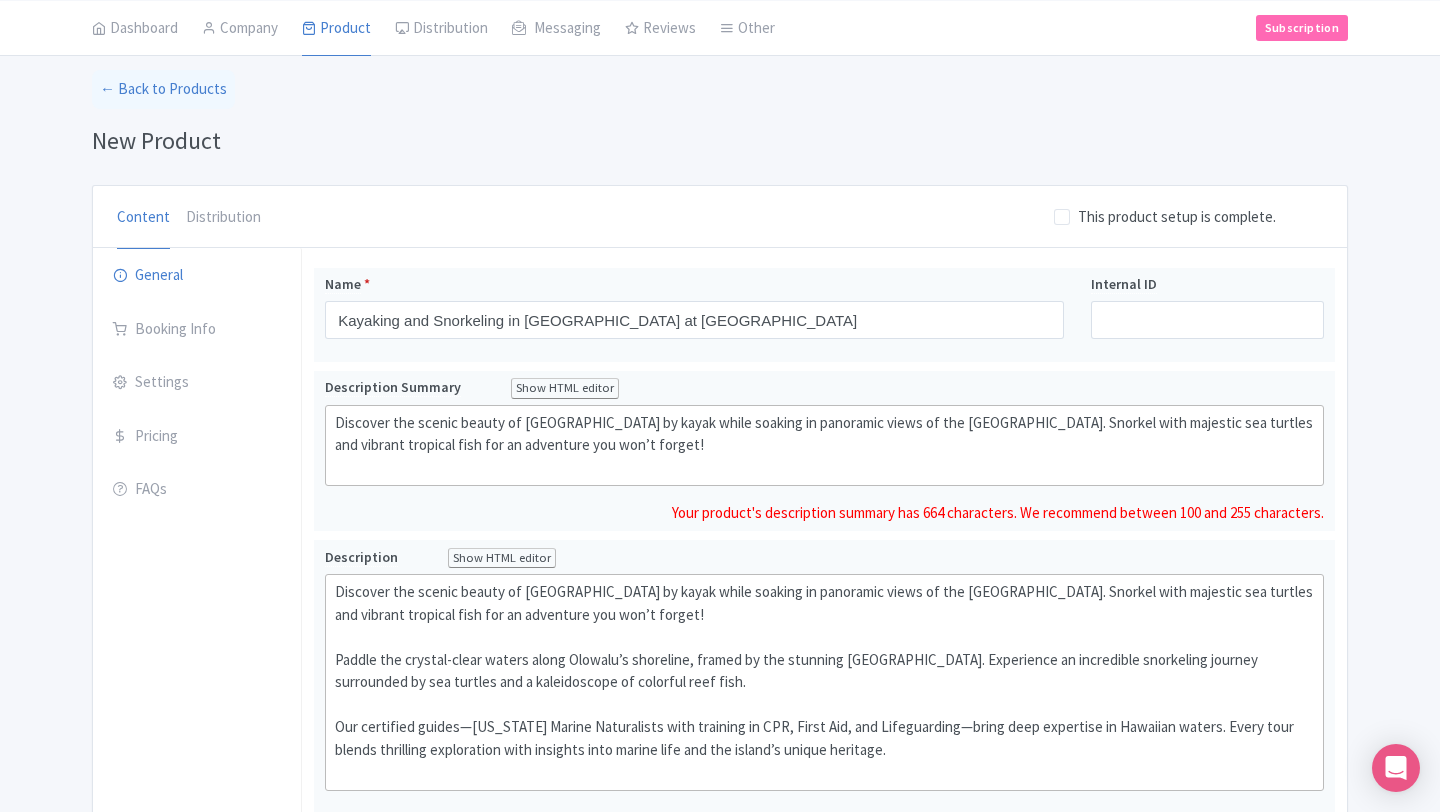 type on "<div>Discover the scenic beauty of Olowalu Beach by kayak while soaking in panoramic views of the West Maui Mountains. Snorkel with majestic sea turtles and vibrant tropical fish for an adventure you won’t forget!</div>" 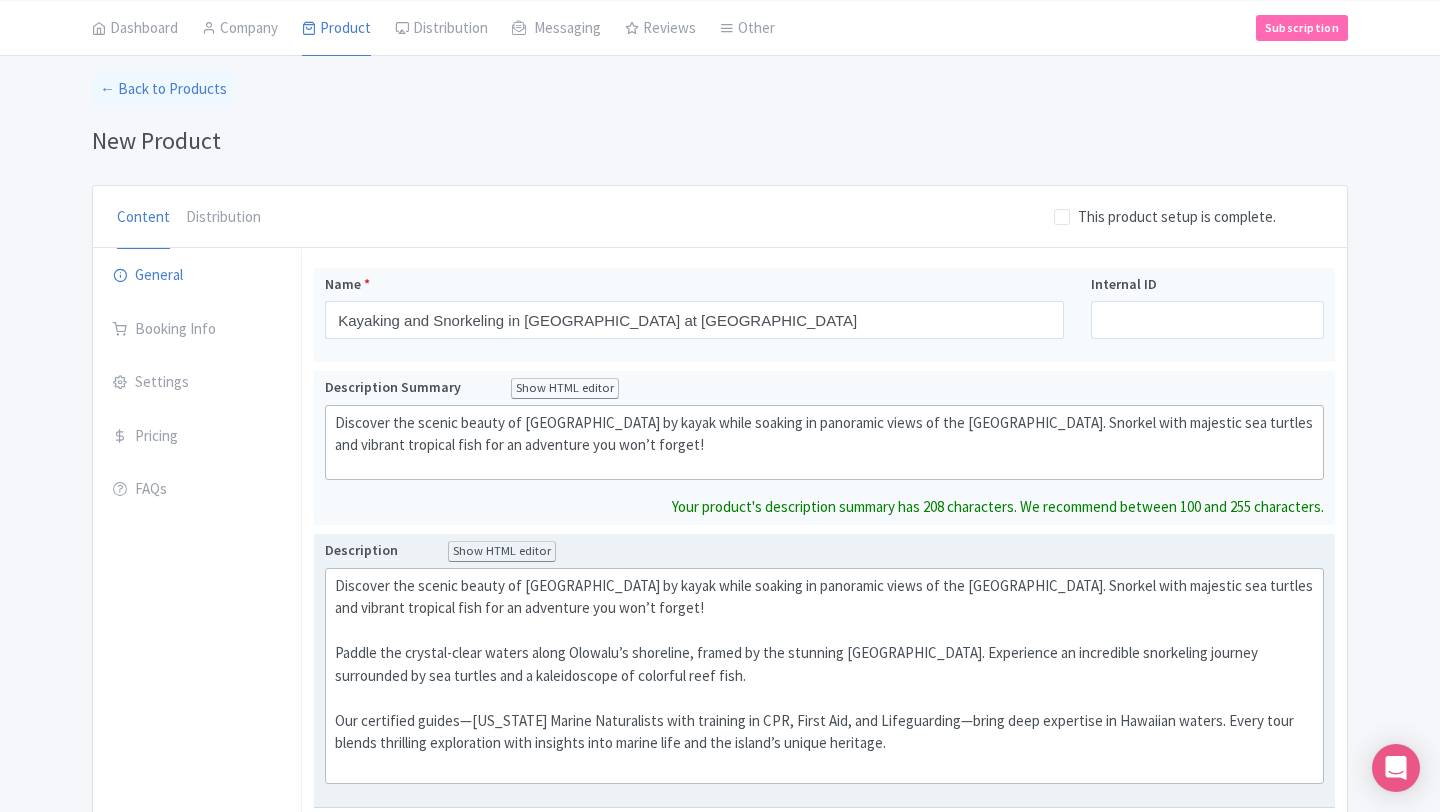 click on "Description Show HTML editor
Bold
Italic
Strikethrough
Link
Heading
Quote
Code
Bullets
Numbers
Decrease Level
Increase Level
Attach Files
Undo
Redo
Link
Unlink
Discover the scenic beauty of Olowalu Beach by kayak while soaking in panoramic views of the West Maui Mountains. Snorkel with majestic sea turtles and vibrant tropical fish for an adventure you won’t forget! Paddle the crystal-clear waters along Olowalu’s shoreline, framed by the stunning West Maui Mountains. Experience an incredible snorkeling journey surrounded by sea turtles and a kaleidoscope of colorful reef fish.
Your product's description has 0 characters. We recommend between 500 and 1000 characters." at bounding box center (824, 670) 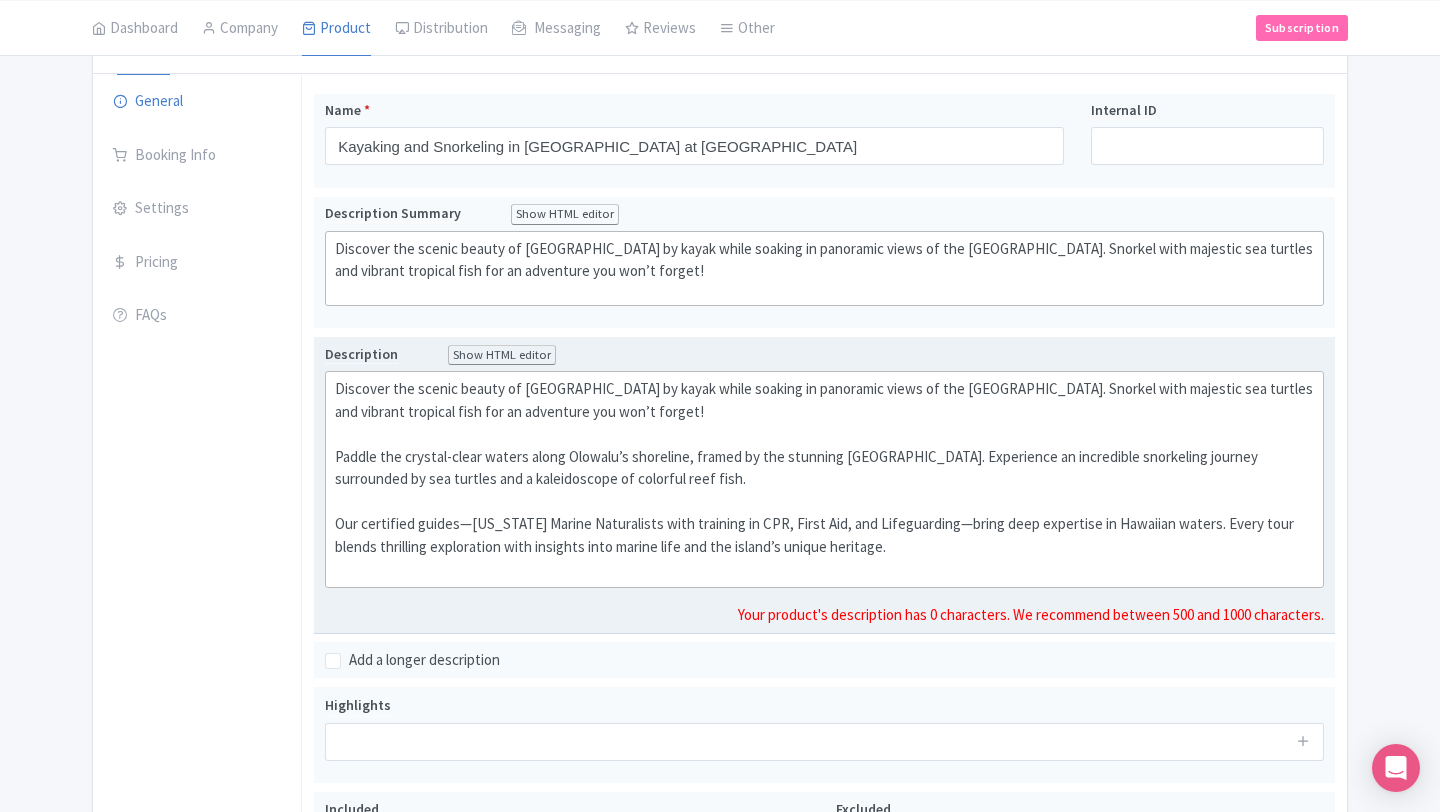 scroll, scrollTop: 255, scrollLeft: 0, axis: vertical 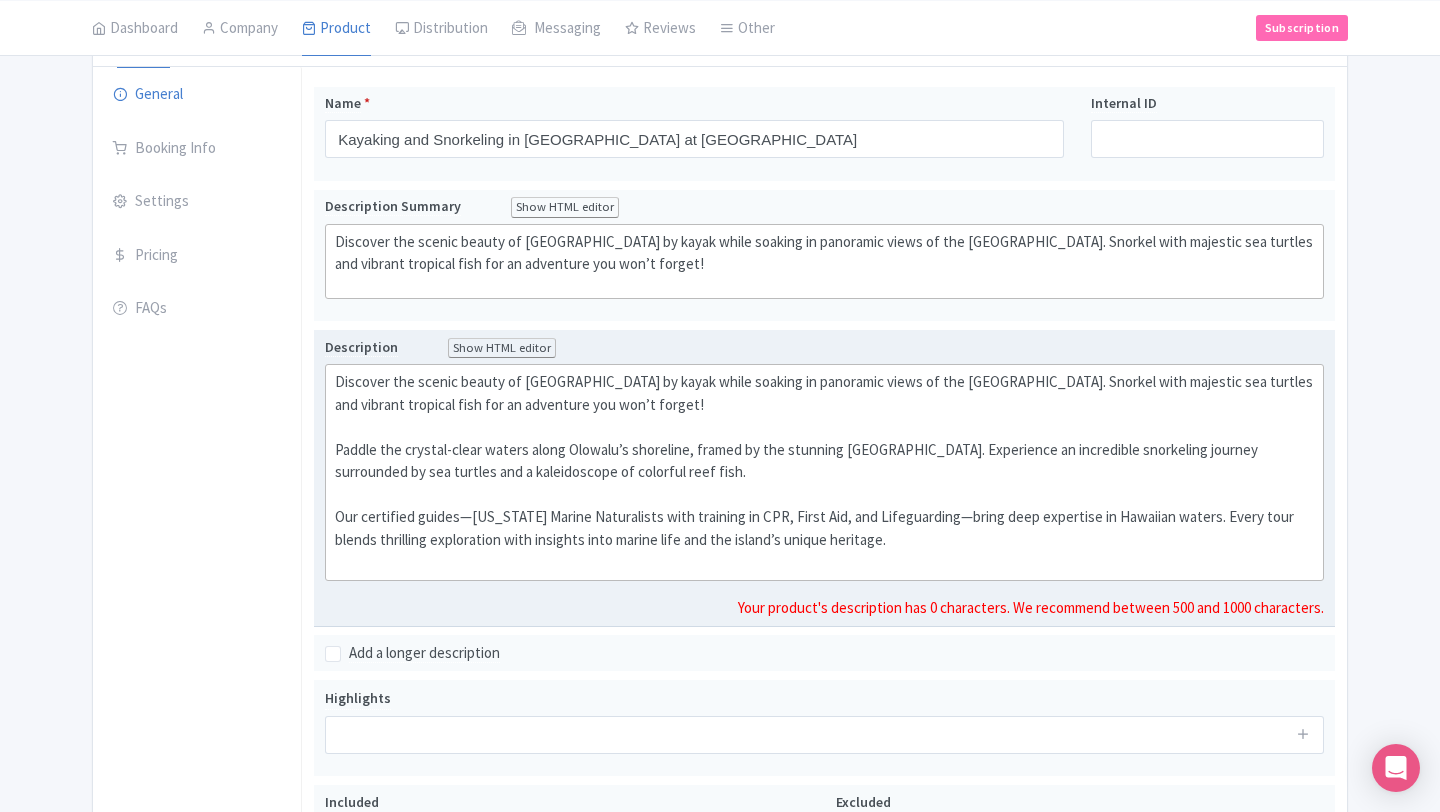click on "Our certified guides—Hawaii Marine Naturalists with training in CPR, First Aid, and Lifeguarding—bring deep expertise in Hawaiian waters. Every tour blends thrilling exploration with insights into marine life and the island’s unique heritage." 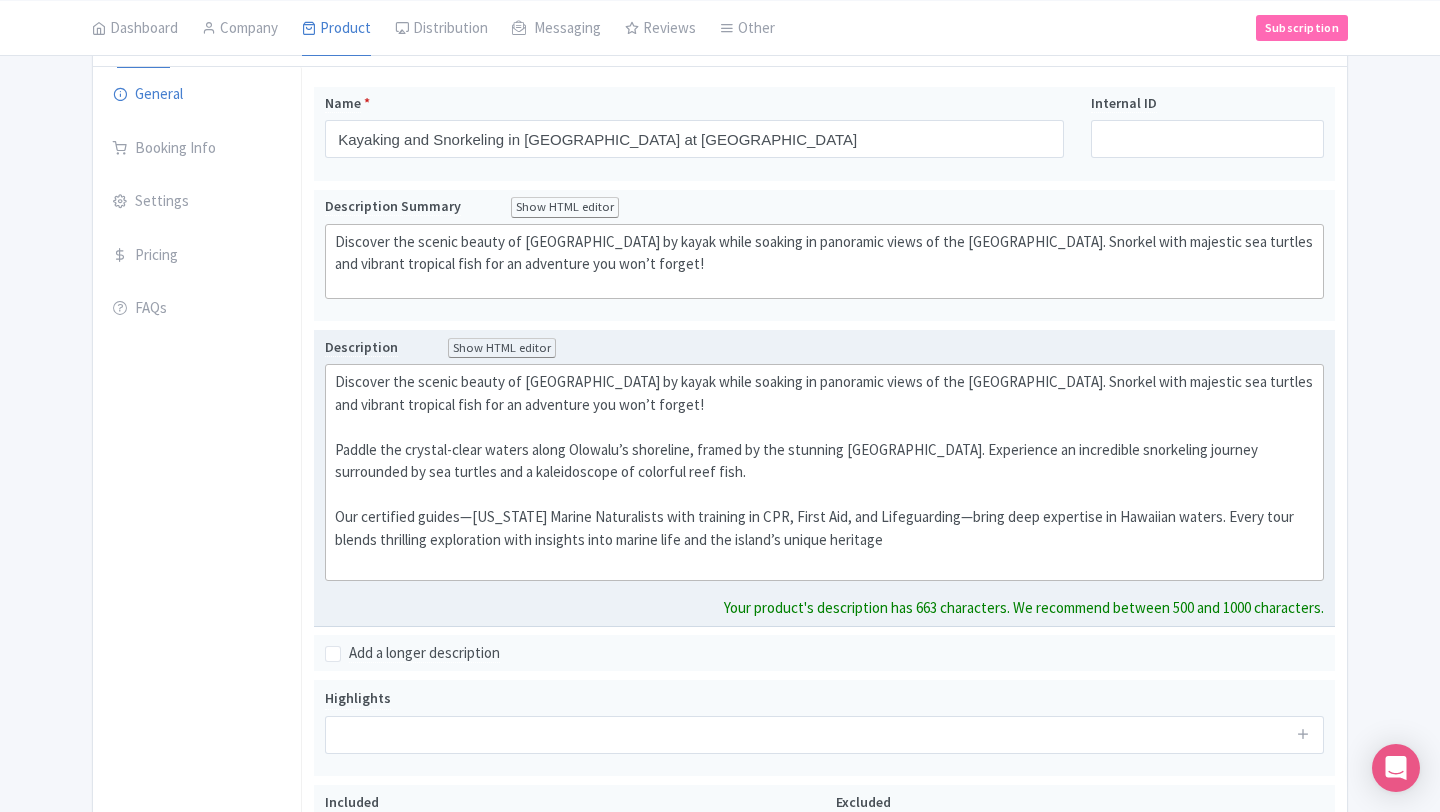 type on "<div>Discover the scenic beauty of Olowalu Beach by kayak while soaking in panoramic views of the West Maui Mountains. Snorkel with majestic sea turtles and vibrant tropical fish for an adventure you won’t forget!<br><br></div><div>Paddle the crystal-clear waters along Olowalu’s shoreline, framed by the stunning West Maui Mountains. Experience an incredible snorkeling journey surrounded by sea turtles and a kaleidoscope of colorful reef fish.<br><br></div><div>Our certified guides—Hawaii Marine Naturalists with training in CPR, First Aid, and Lifeguarding—bring deep expertise in Hawaiian waters. Every tour blends thrilling exploration with insights into marine life and the island’s unique heritage.<br><br></div>" 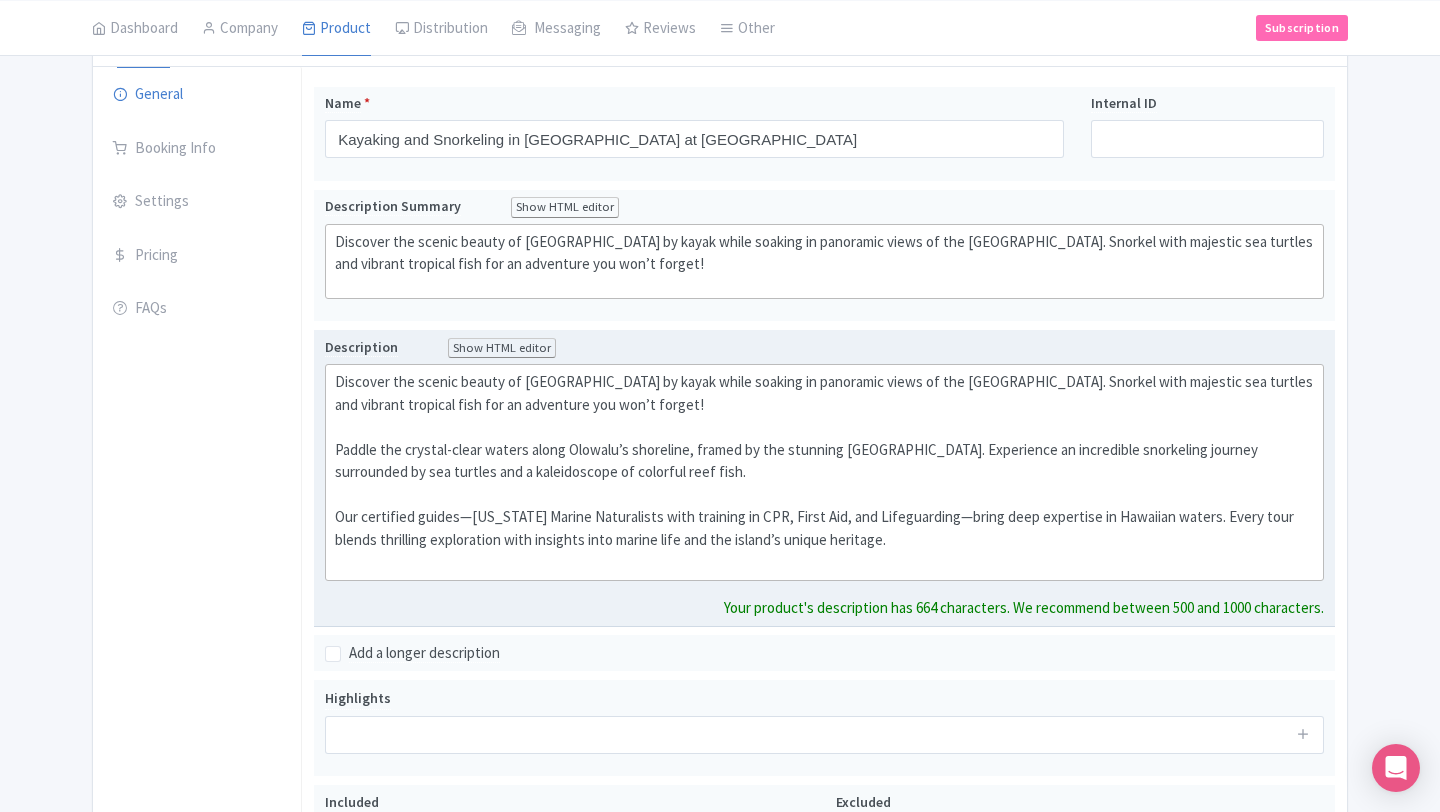click on "Paddle the crystal-clear waters along Olowalu’s shoreline, framed by the stunning [GEOGRAPHIC_DATA]. Experience an incredible snorkeling journey surrounded by sea turtles and a kaleidoscope of colorful reef fish." 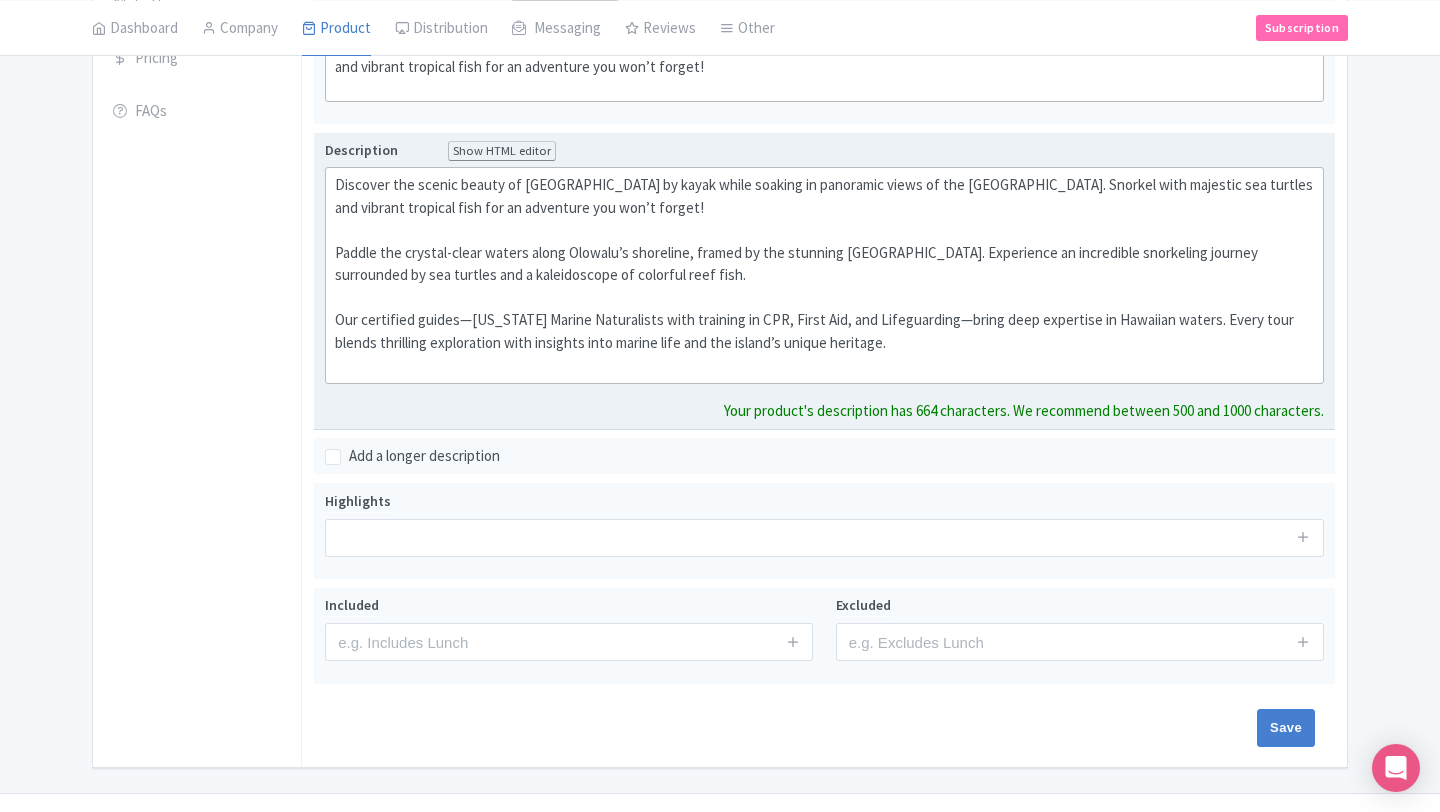 scroll, scrollTop: 453, scrollLeft: 0, axis: vertical 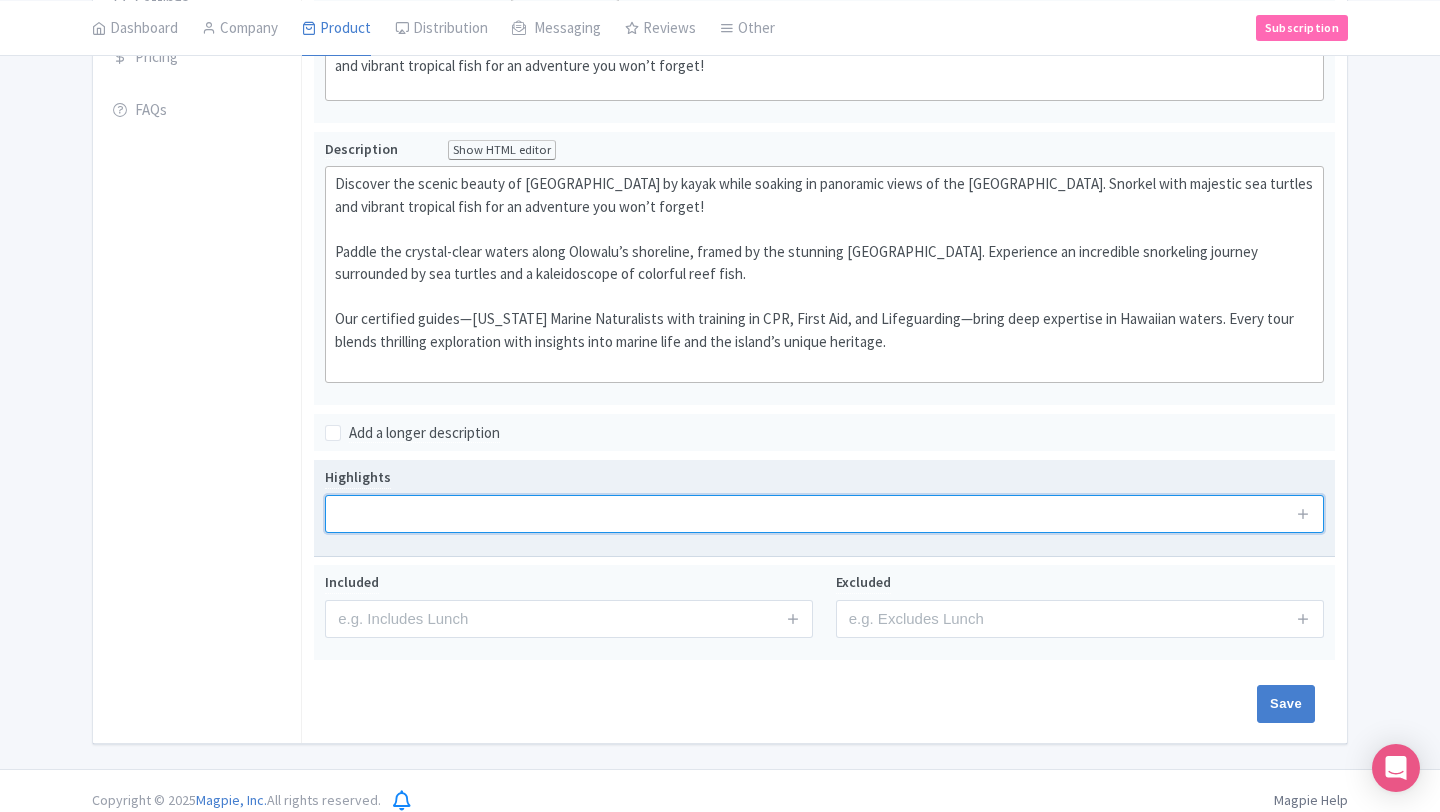 click at bounding box center [824, 514] 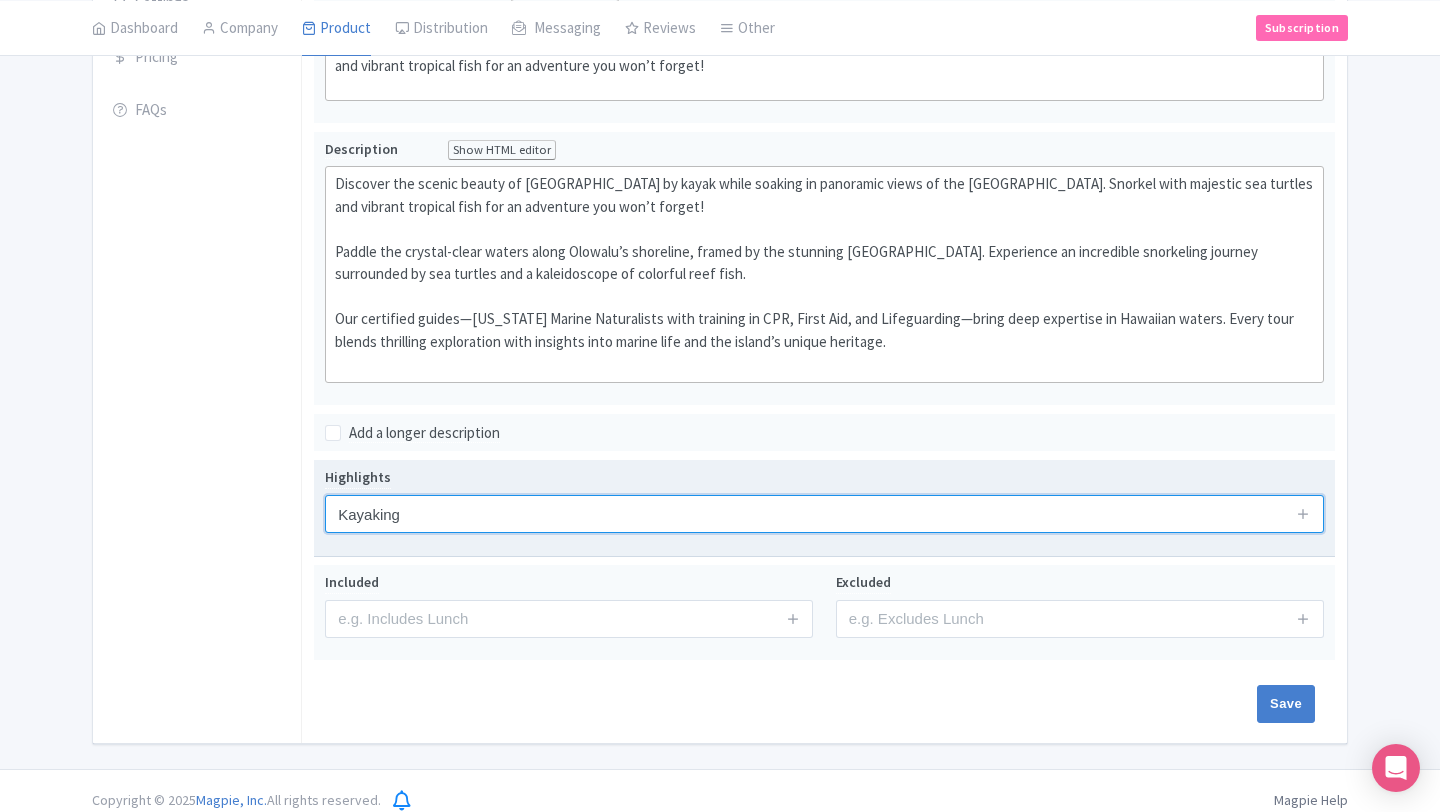 type on "Kayaking" 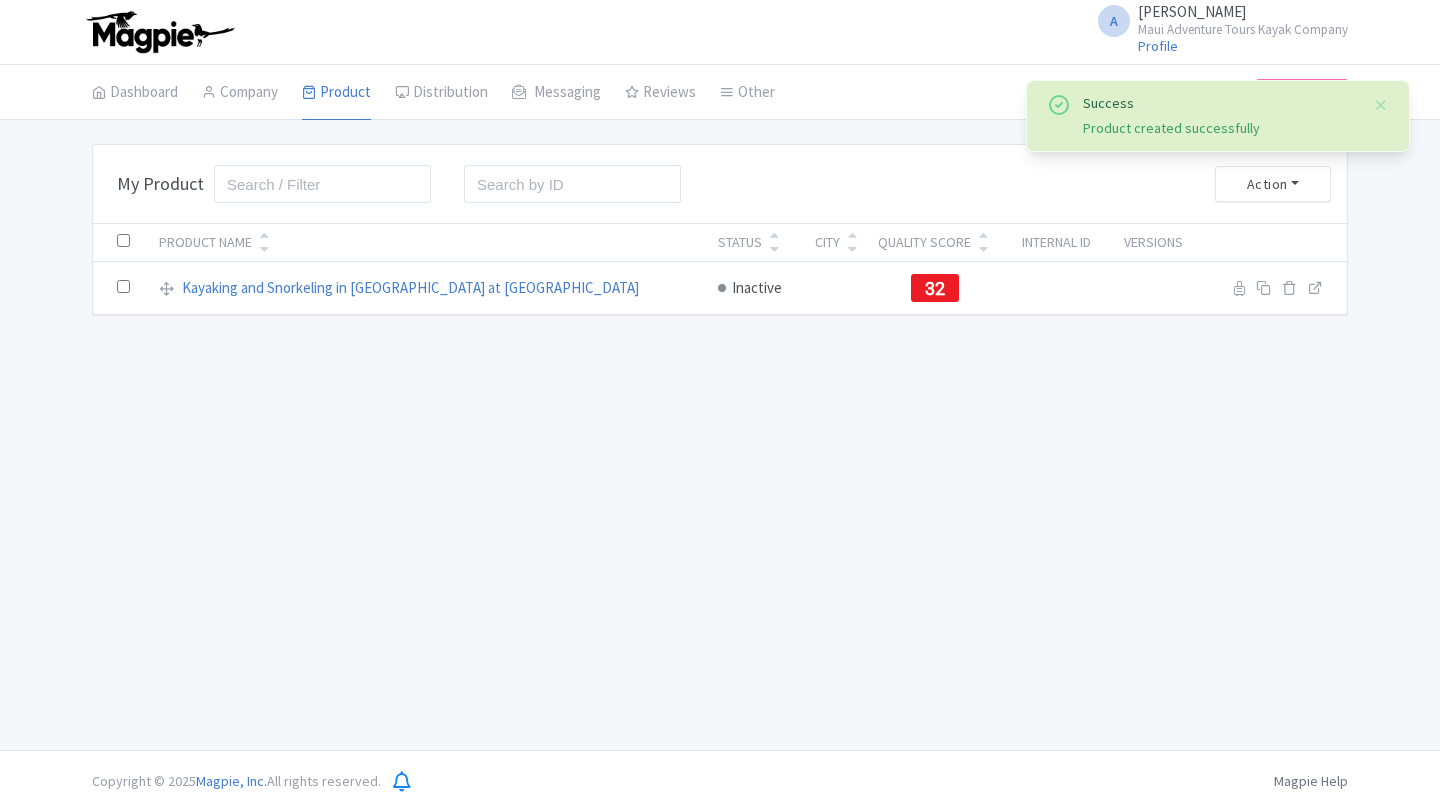 scroll, scrollTop: 0, scrollLeft: 0, axis: both 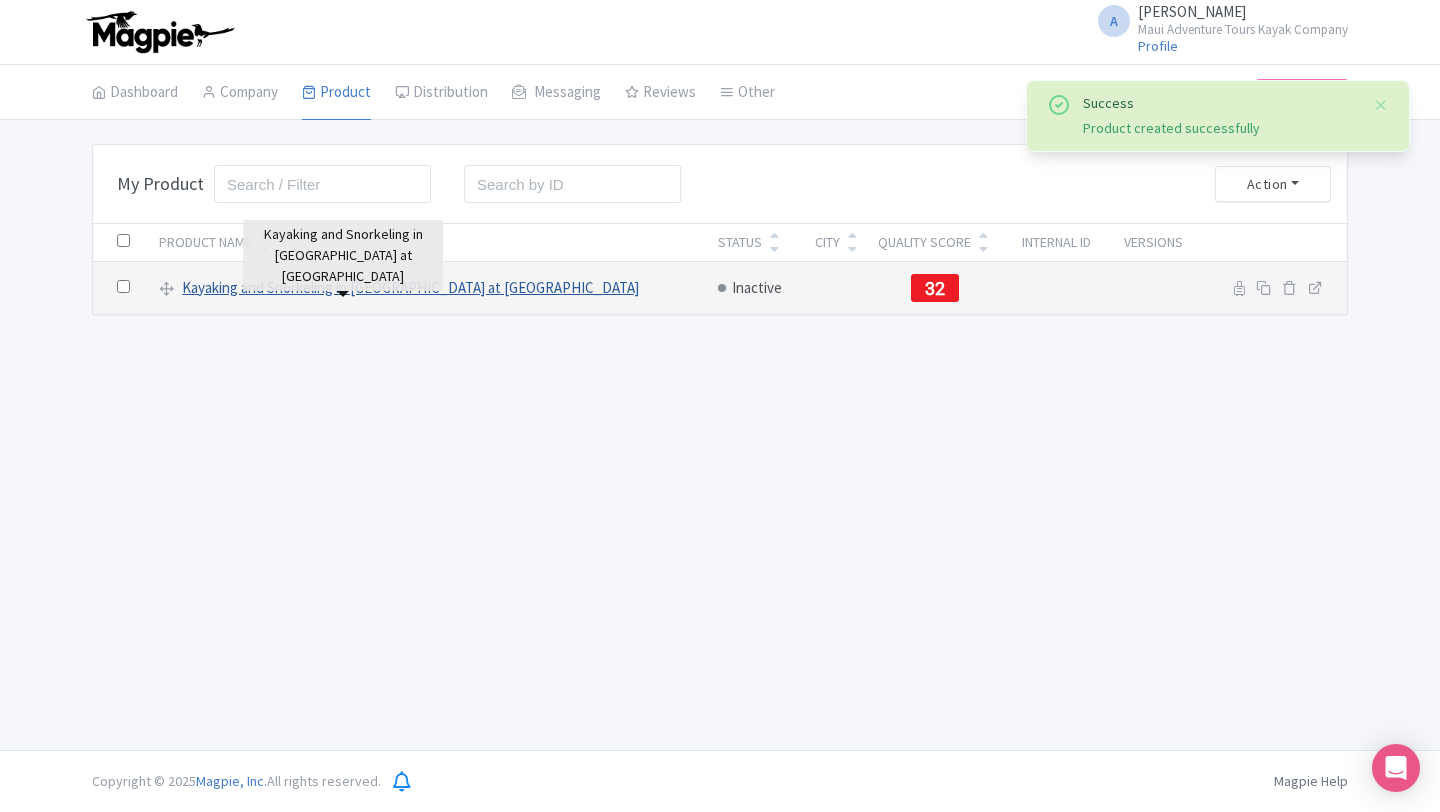 click on "Kayaking and Snorkeling in [GEOGRAPHIC_DATA] at [GEOGRAPHIC_DATA]" at bounding box center (410, 288) 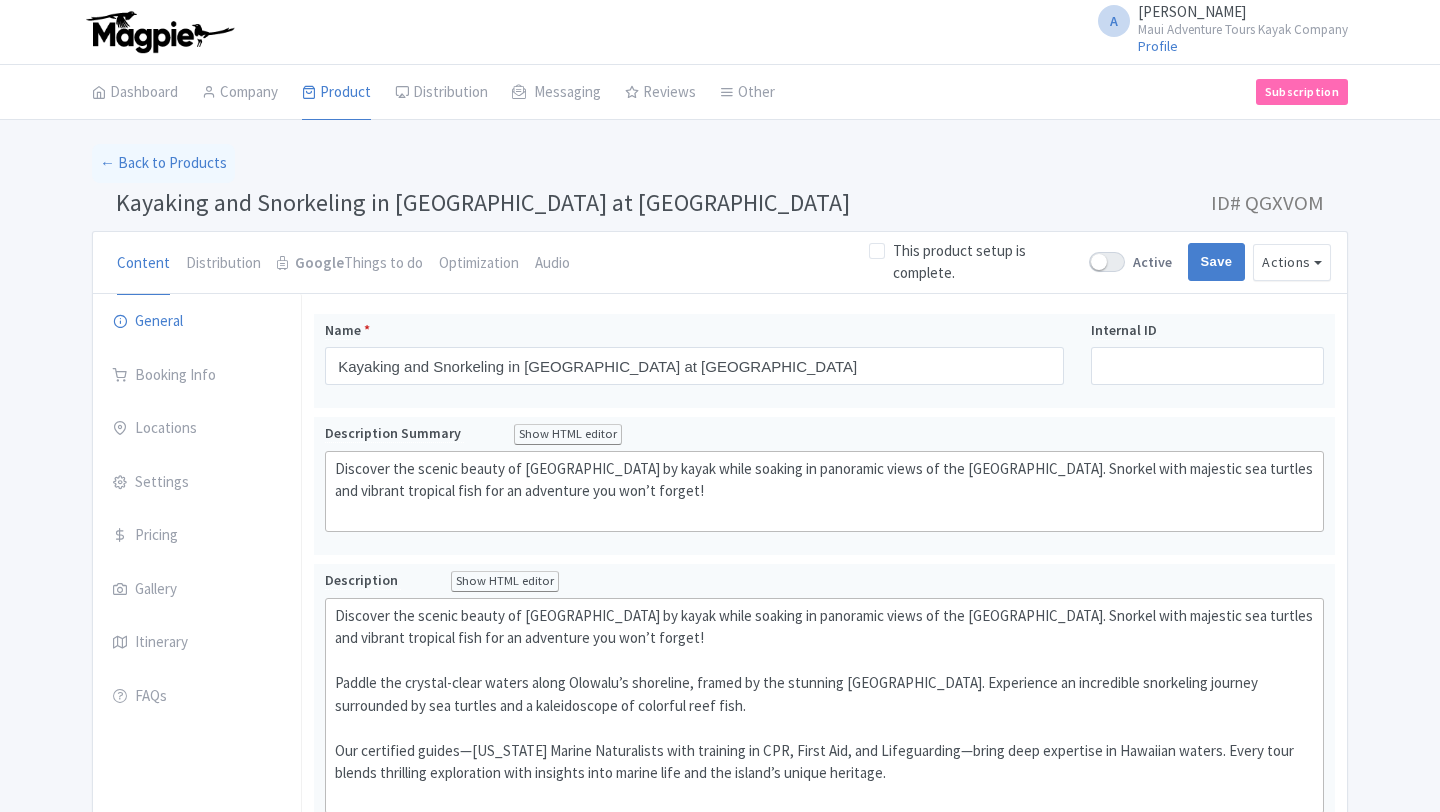 scroll, scrollTop: 0, scrollLeft: 0, axis: both 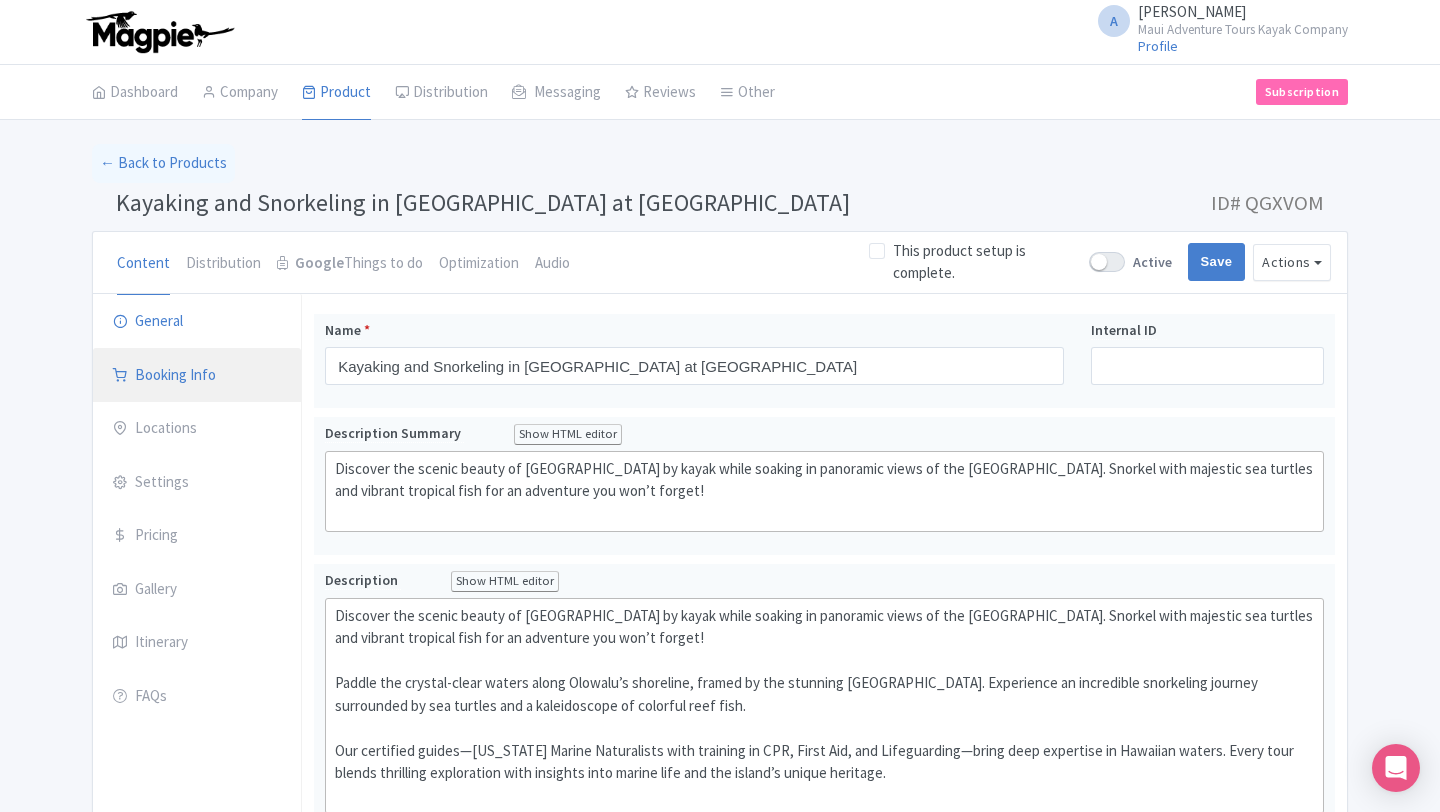 click on "Booking Info" at bounding box center [197, 376] 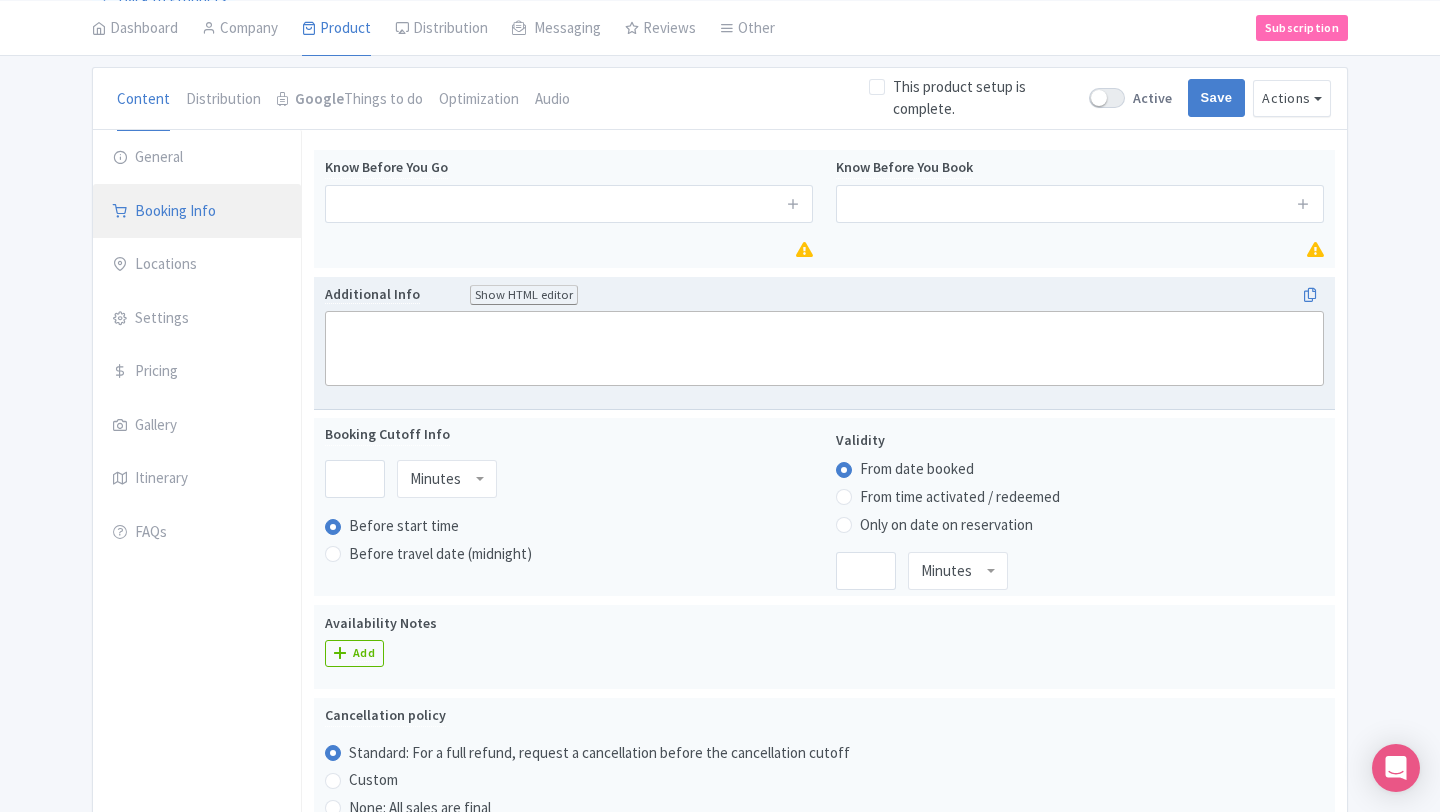 scroll, scrollTop: 0, scrollLeft: 0, axis: both 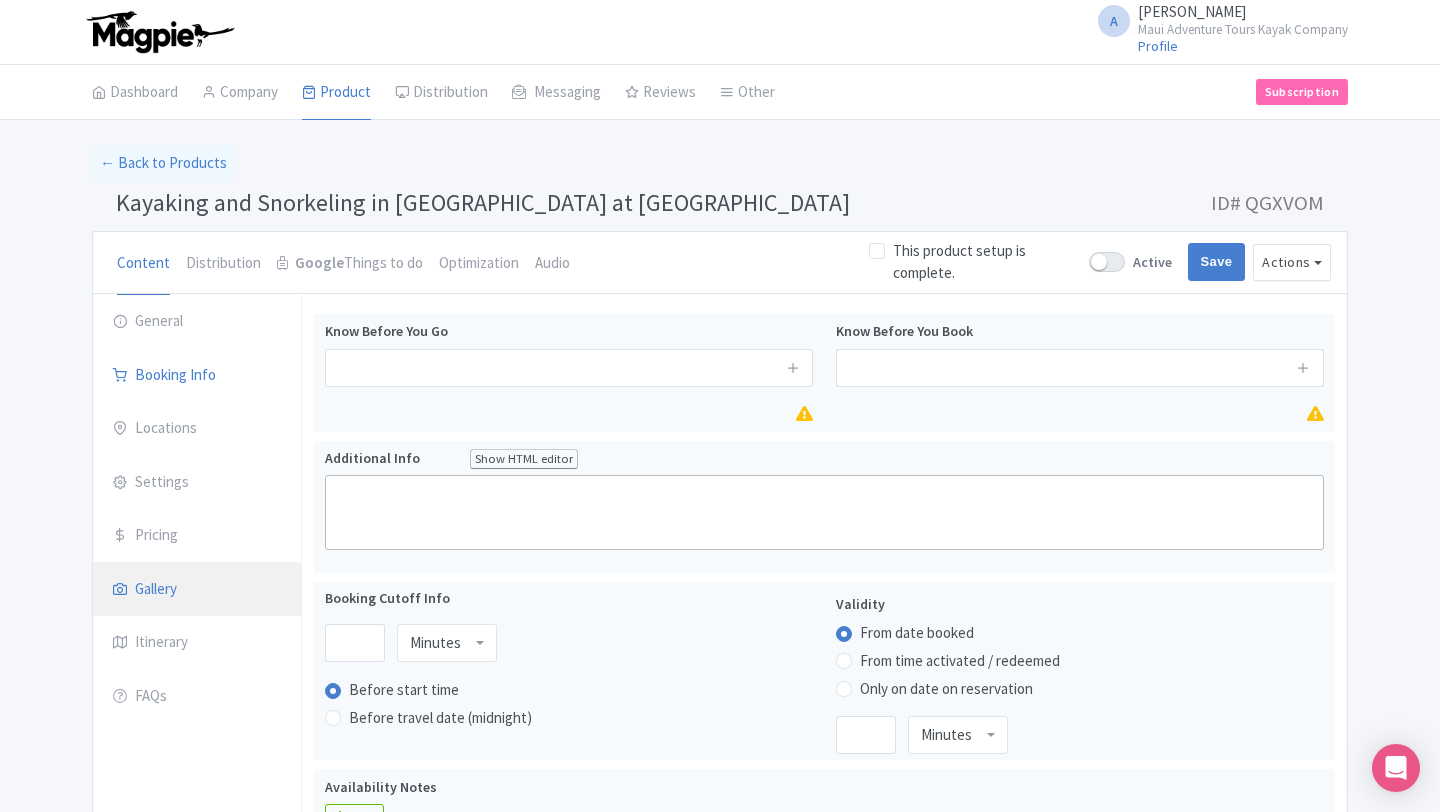 click on "Gallery" at bounding box center [197, 590] 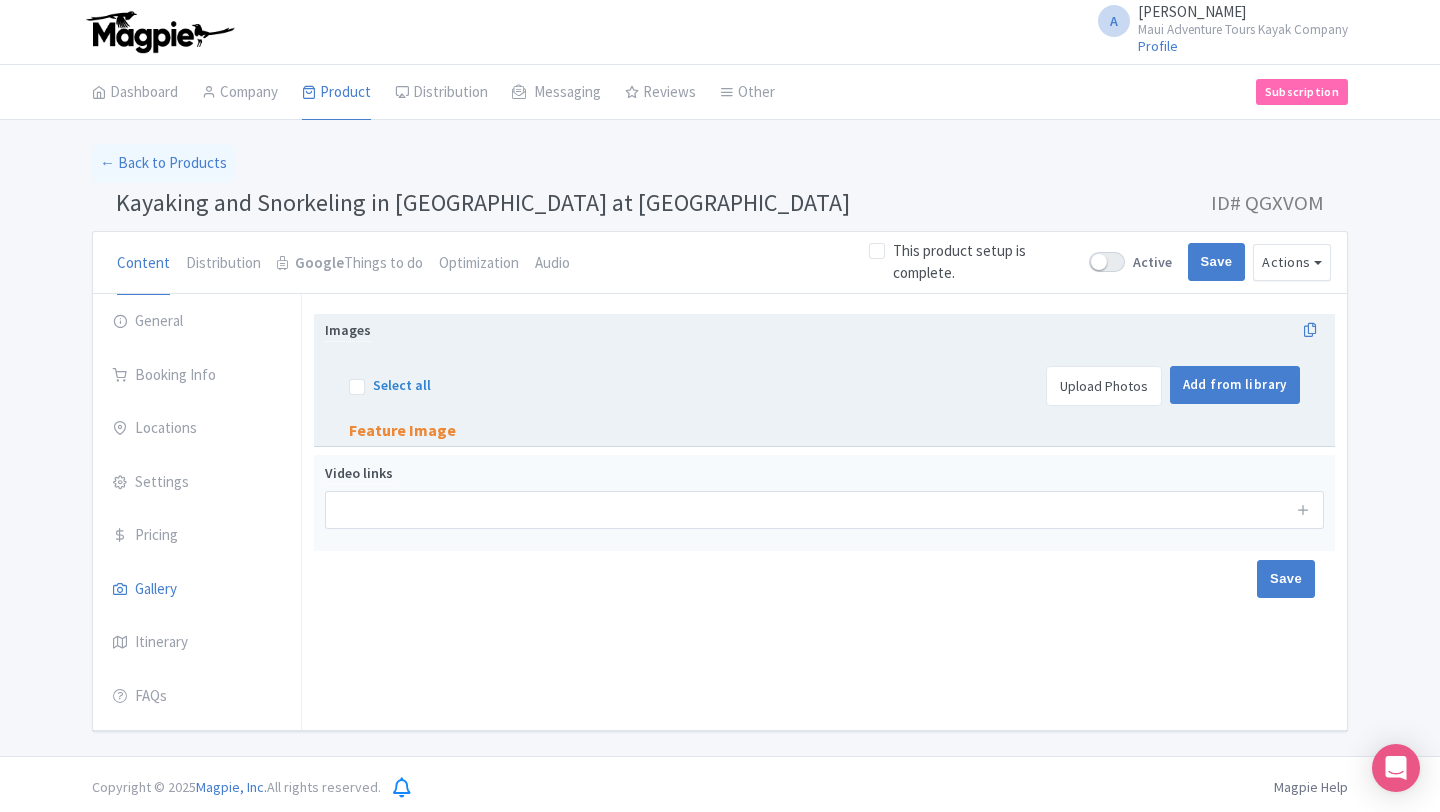 click on "Upload Photos" at bounding box center [1104, 386] 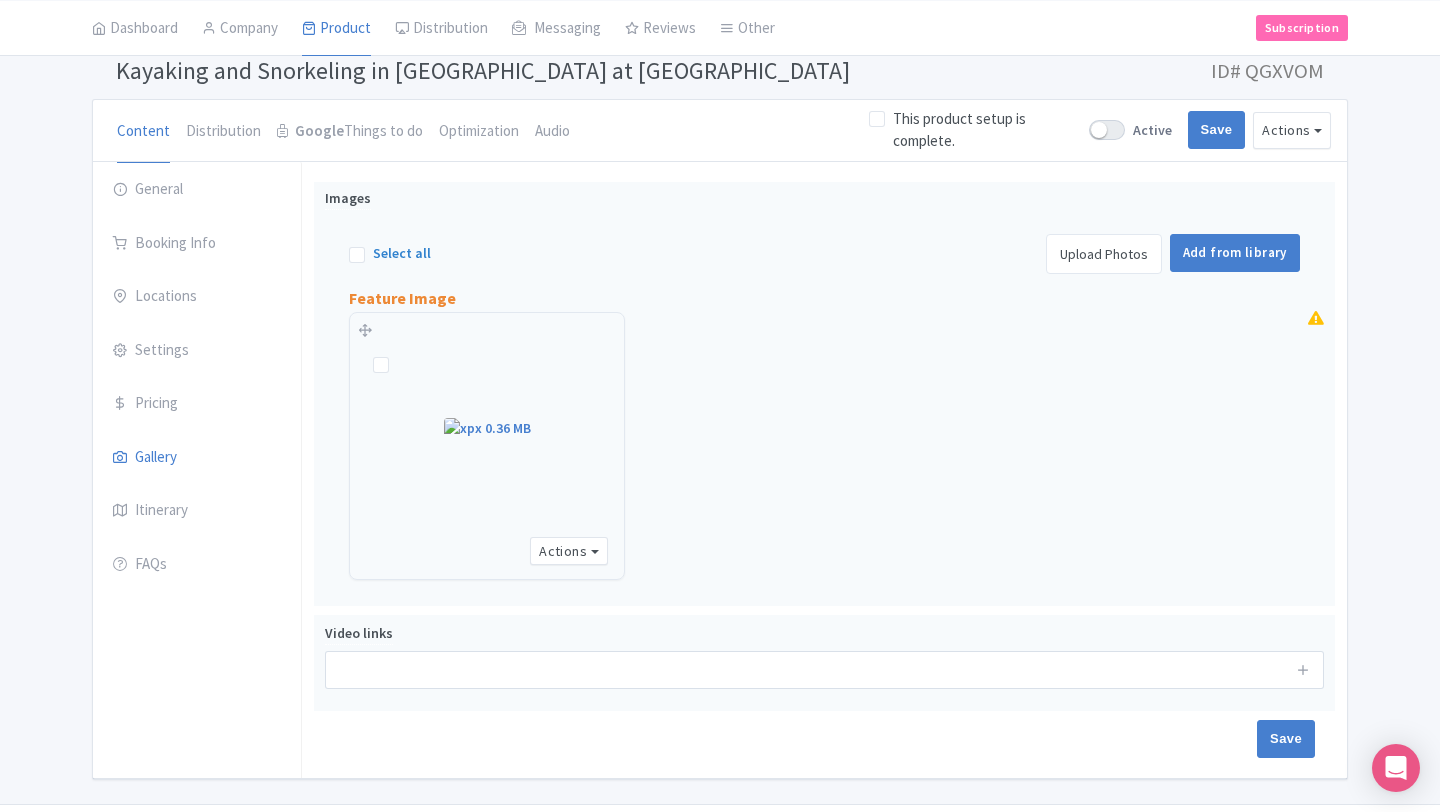 scroll, scrollTop: 186, scrollLeft: 0, axis: vertical 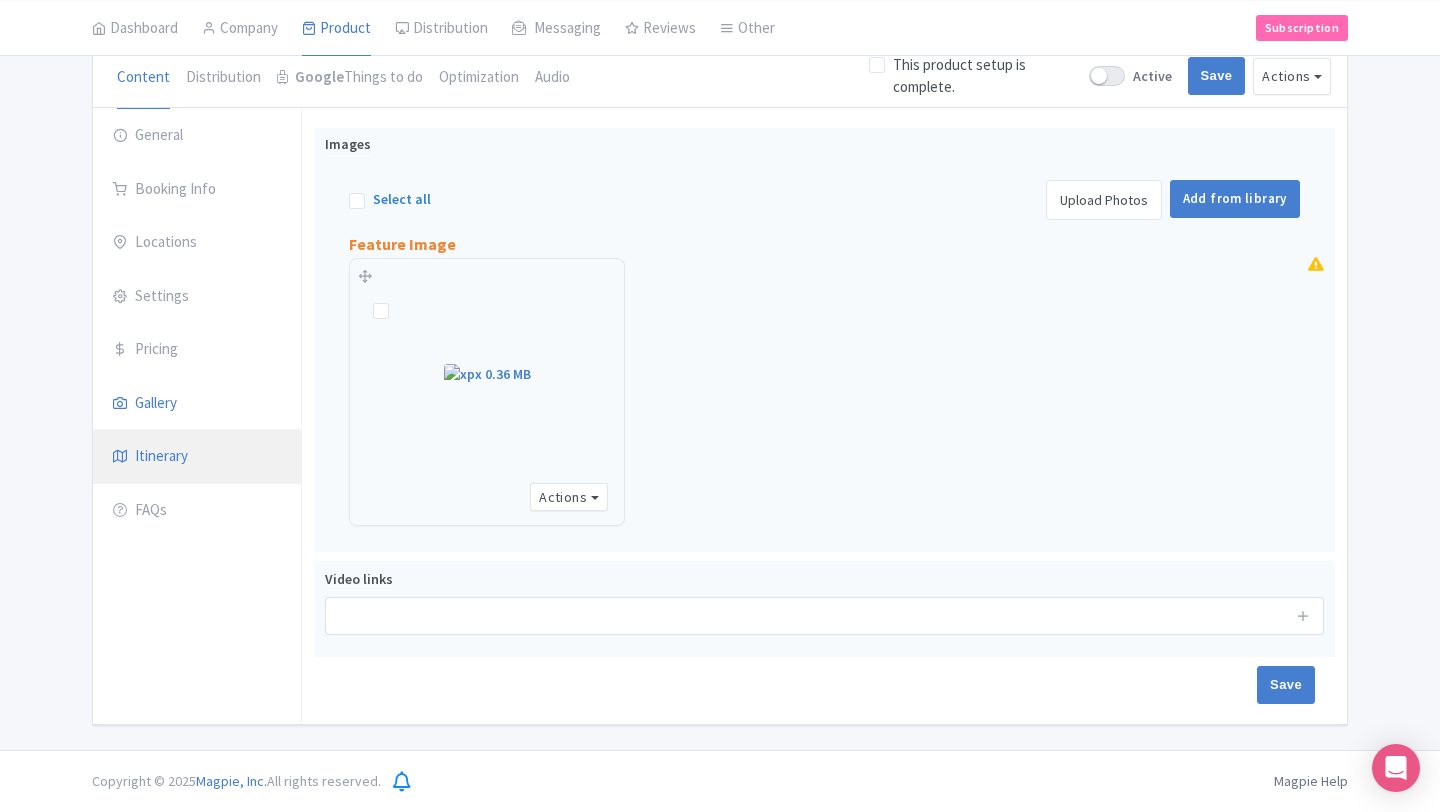 click on "Itinerary" at bounding box center [197, 457] 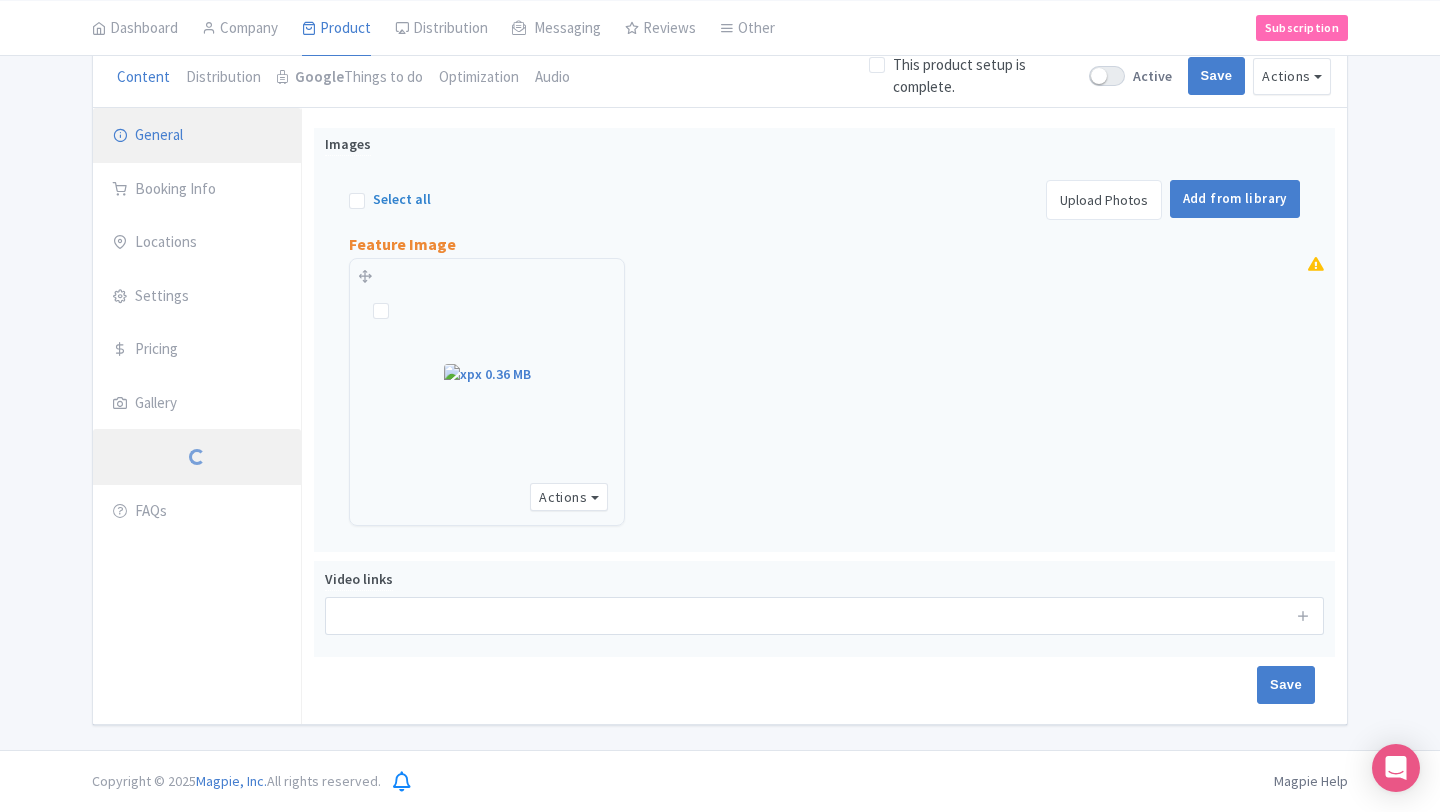 scroll, scrollTop: 6, scrollLeft: 0, axis: vertical 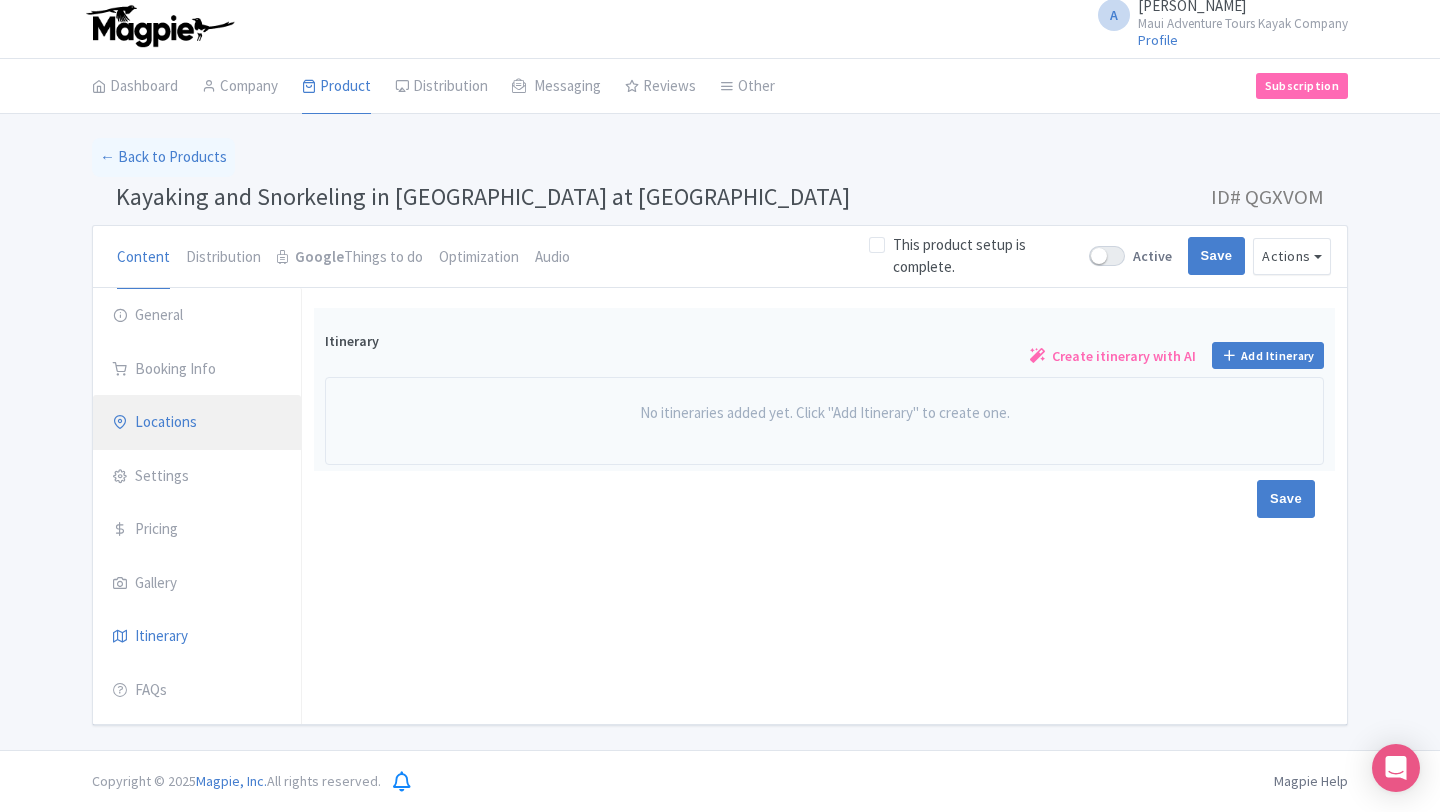 click on "Locations" at bounding box center (197, 423) 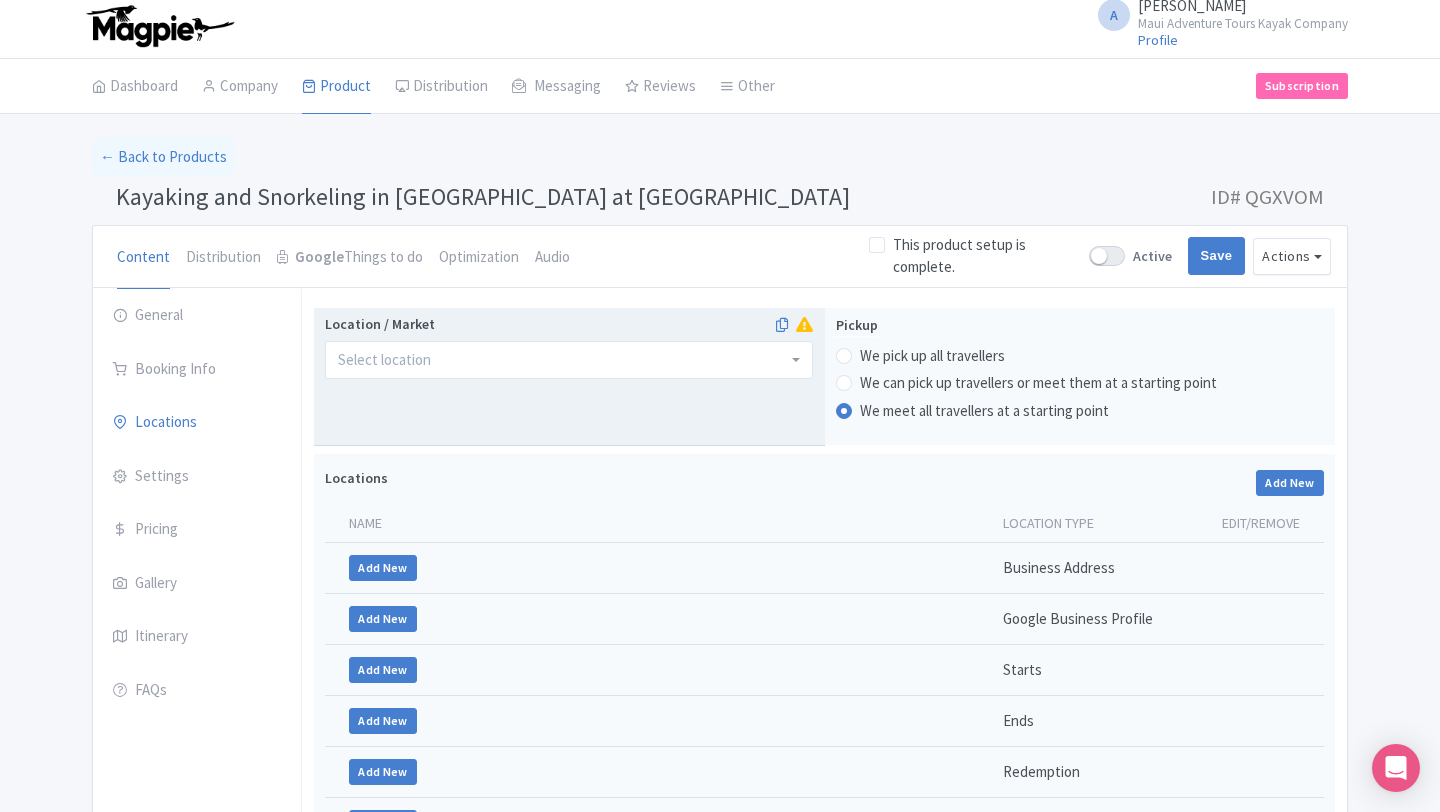 click on "Location / Market" at bounding box center (386, 360) 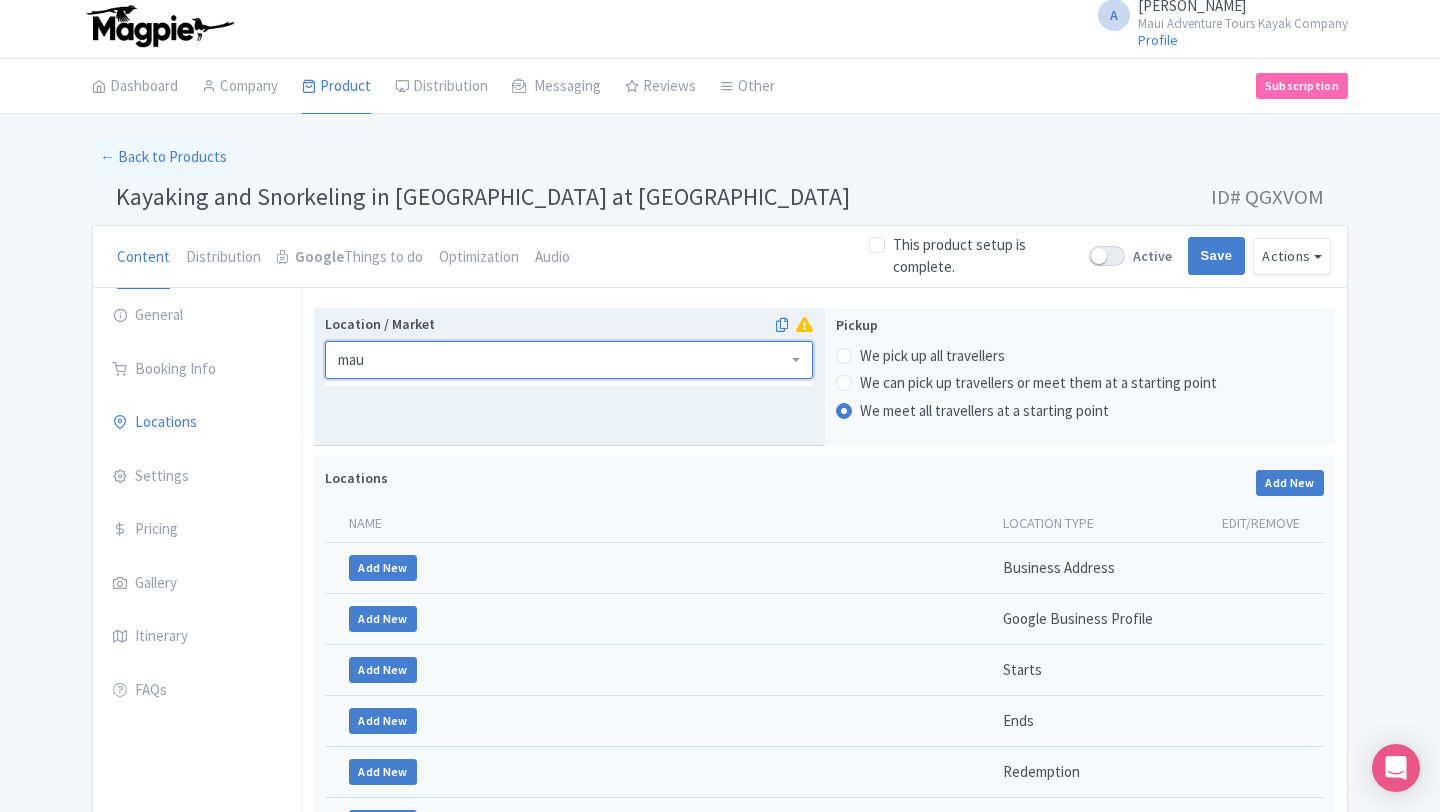 type on "maui" 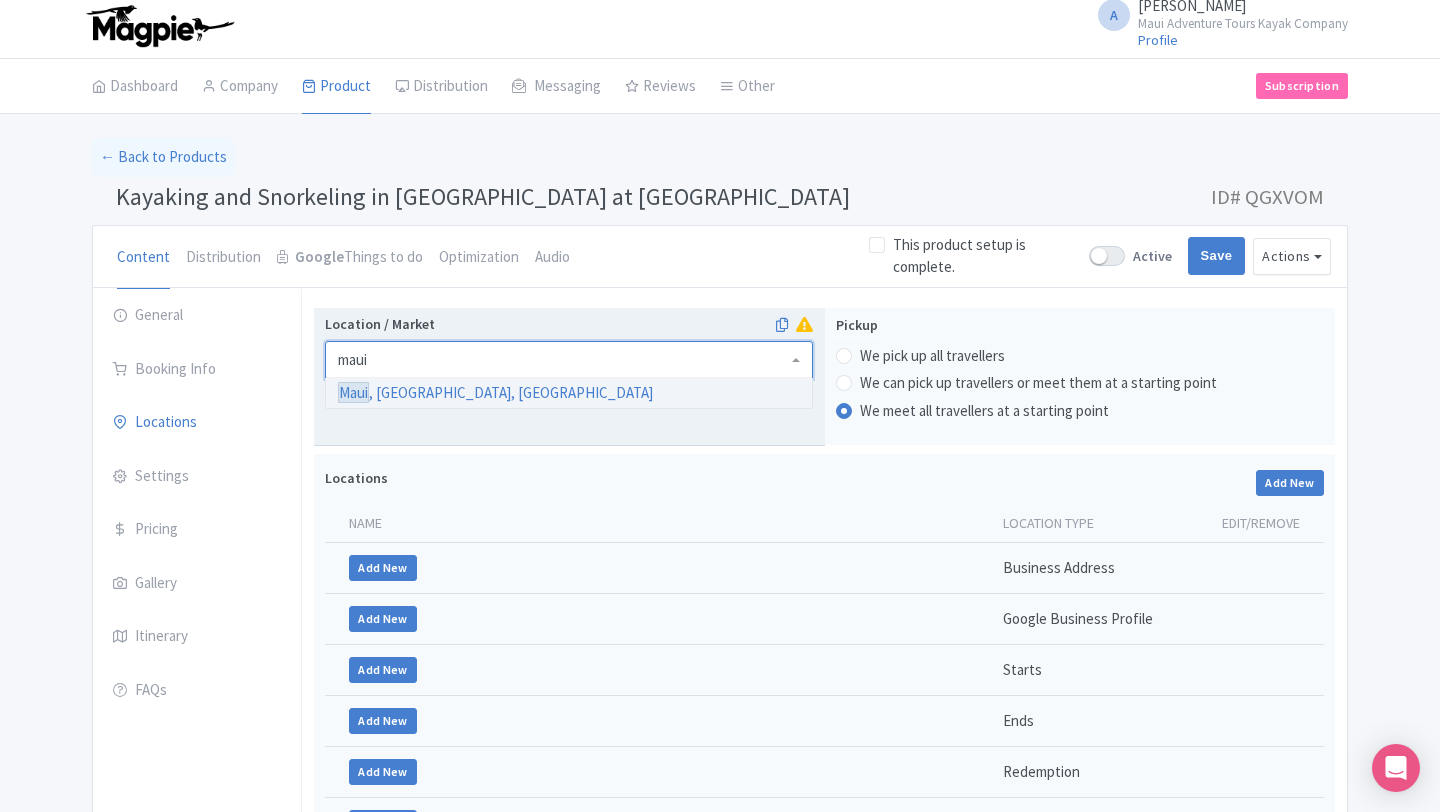 type 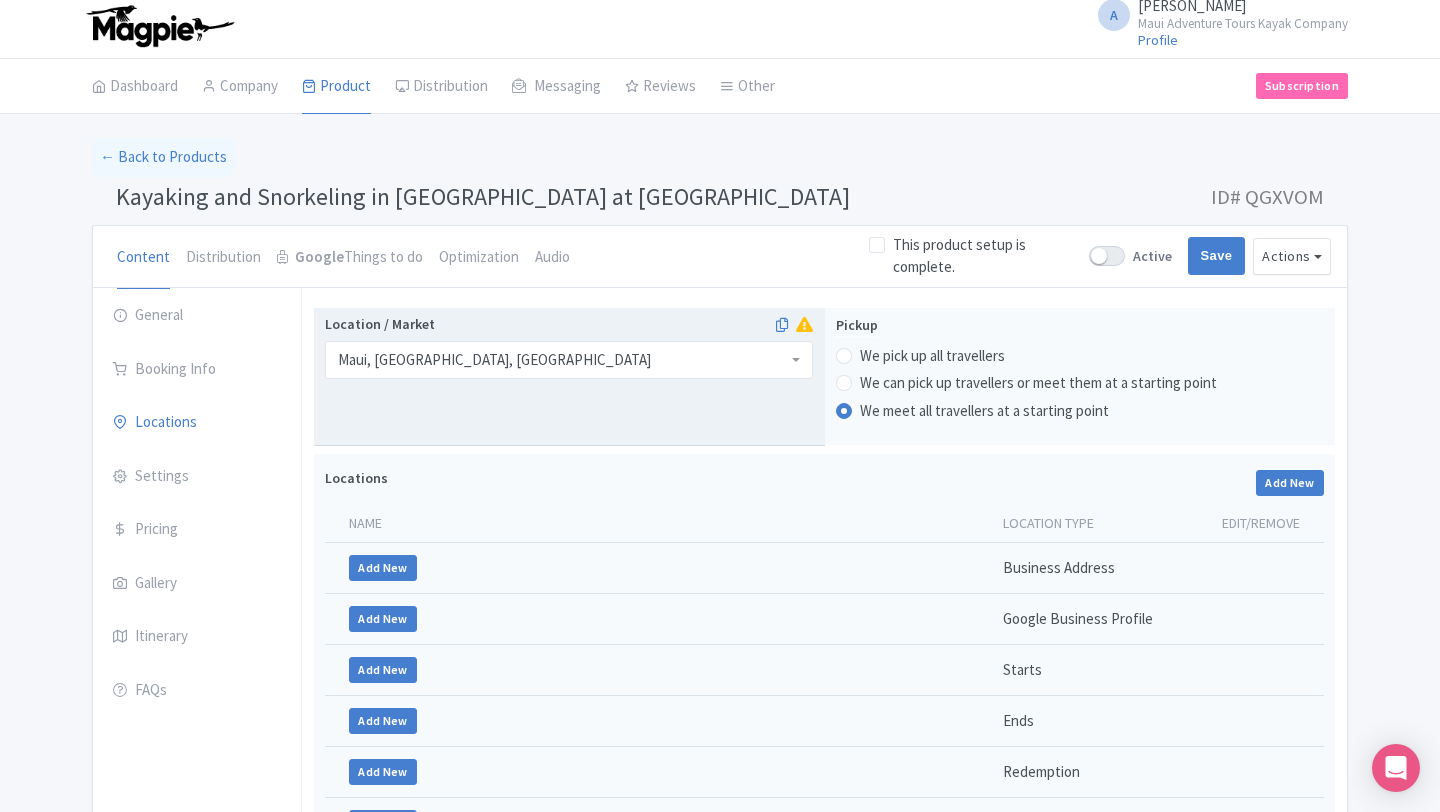scroll, scrollTop: 0, scrollLeft: 0, axis: both 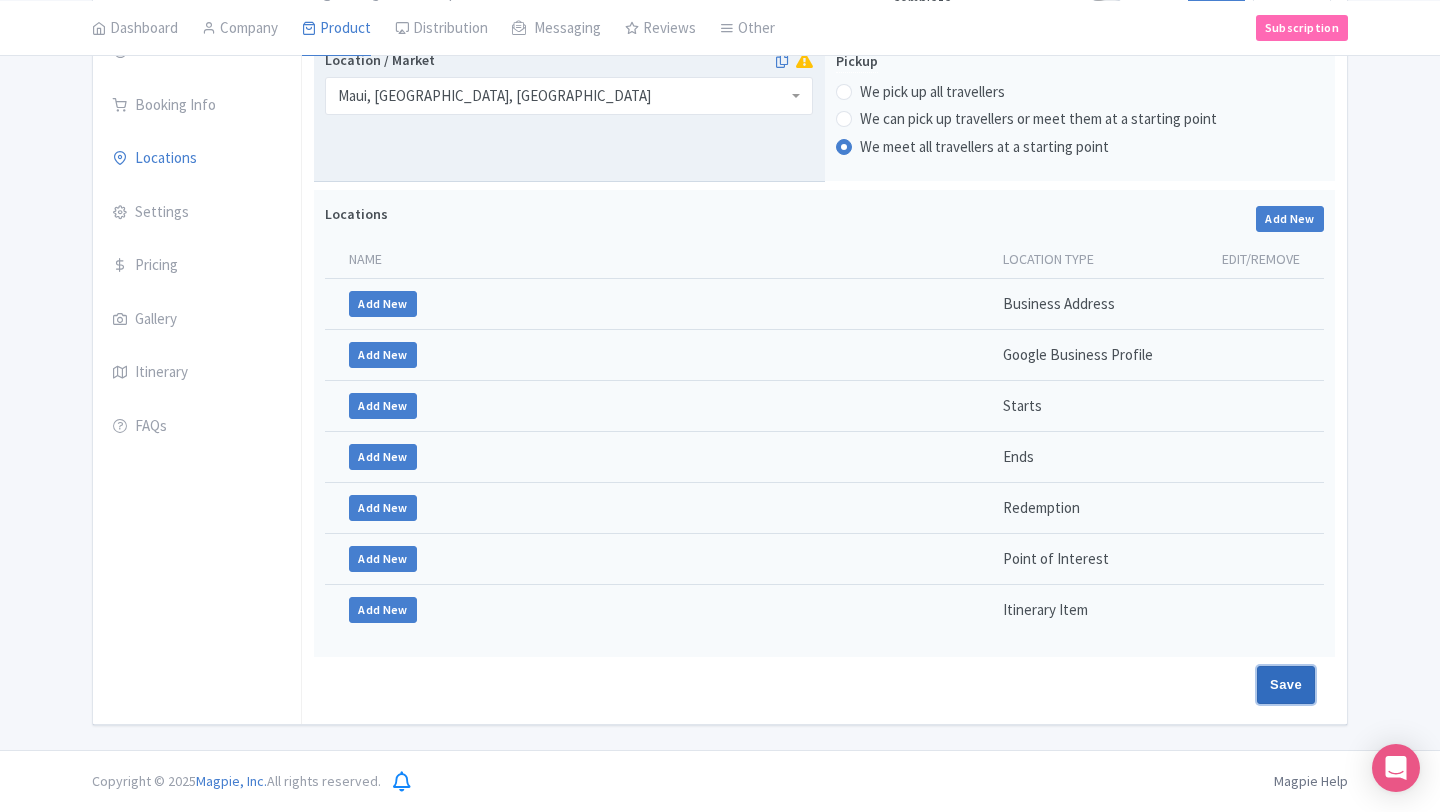 click on "Save" at bounding box center (1286, 685) 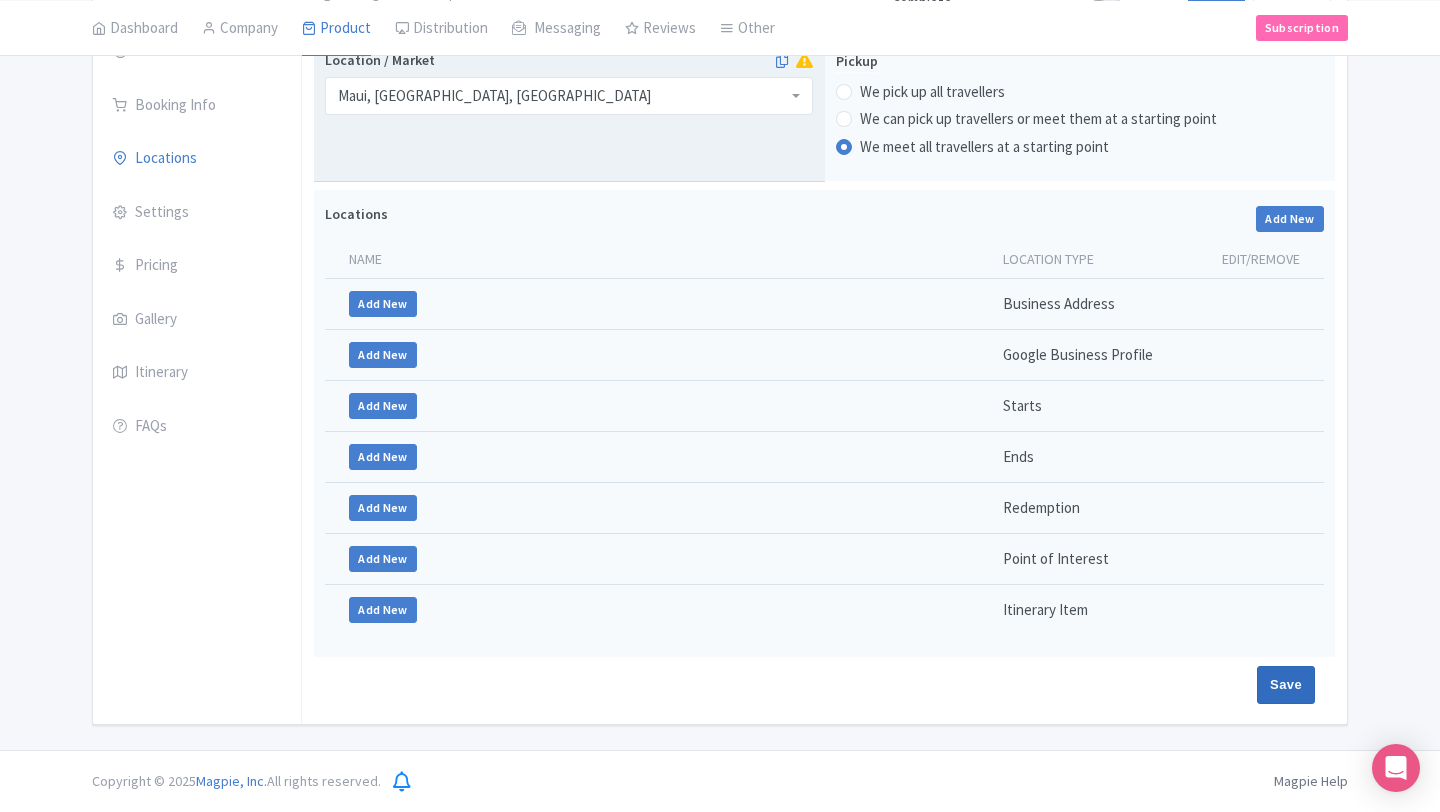 type on "Saving..." 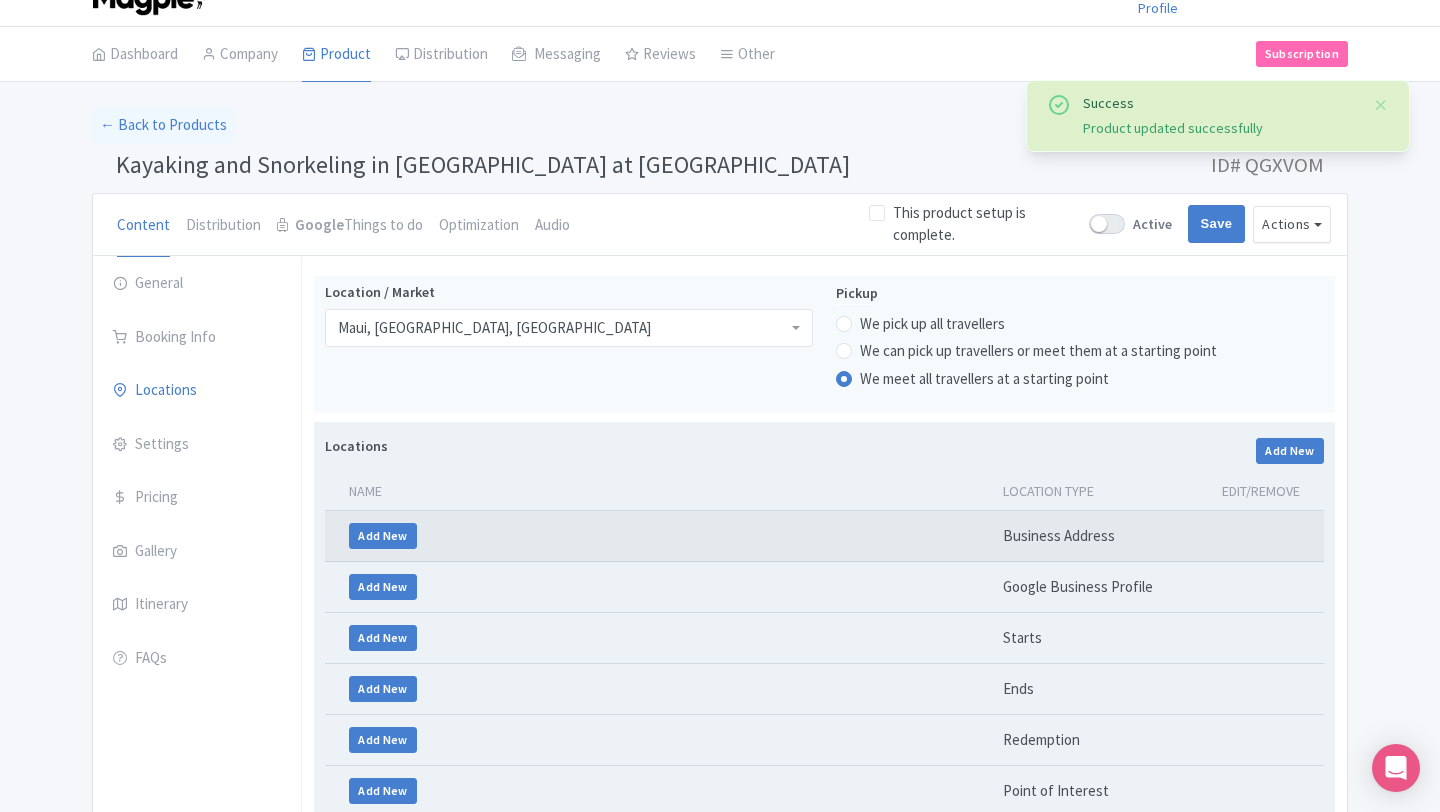 scroll, scrollTop: 0, scrollLeft: 0, axis: both 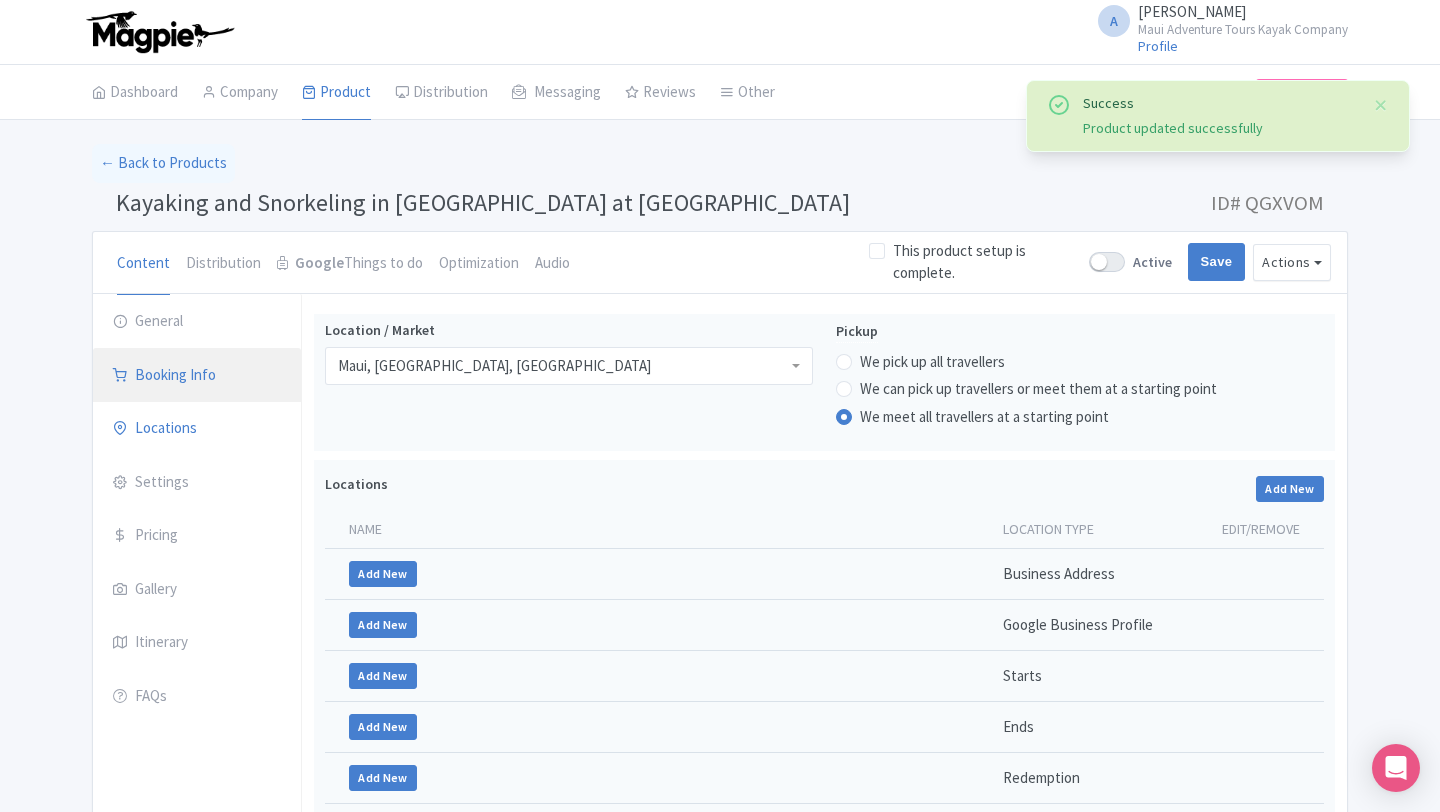 click on "Booking Info" at bounding box center [197, 376] 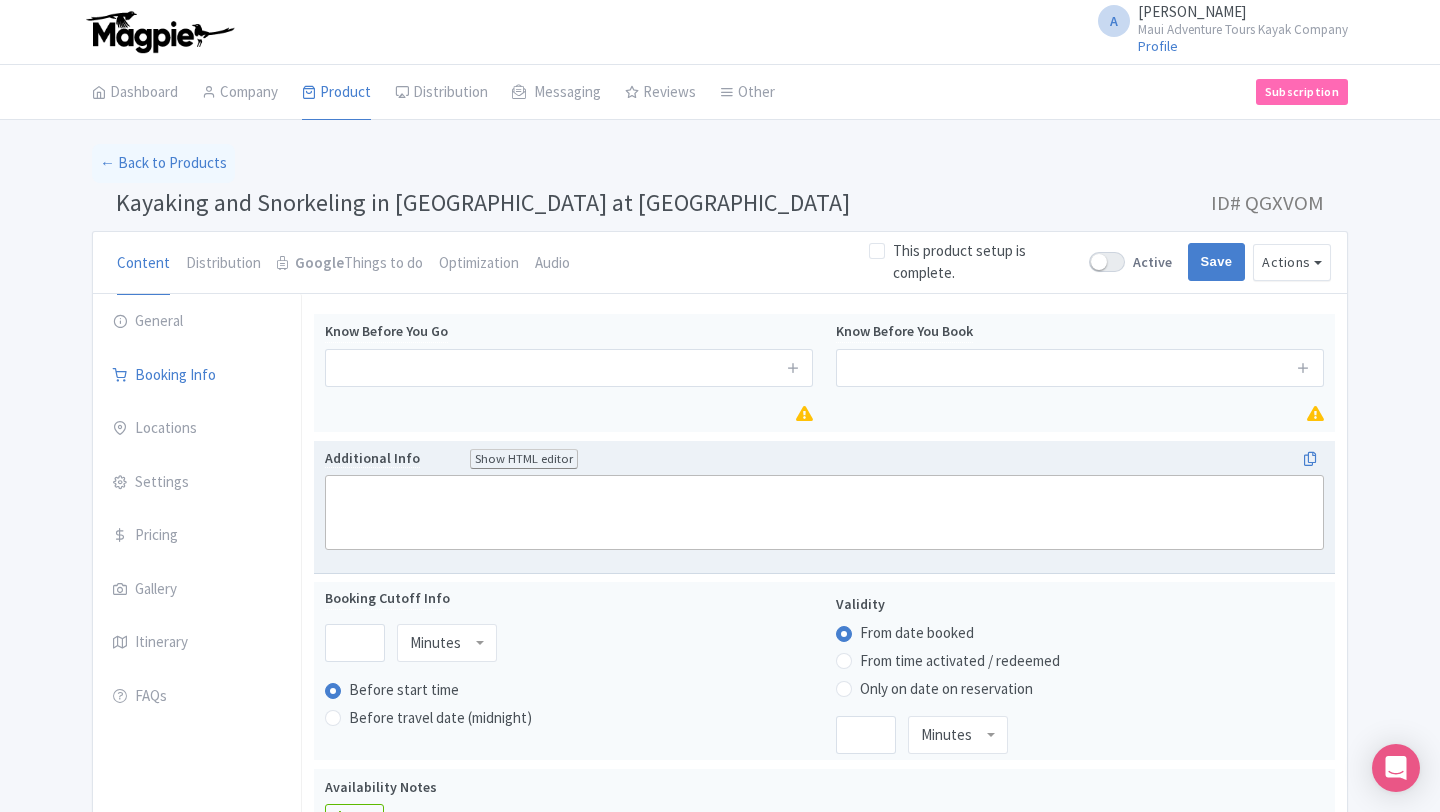 click 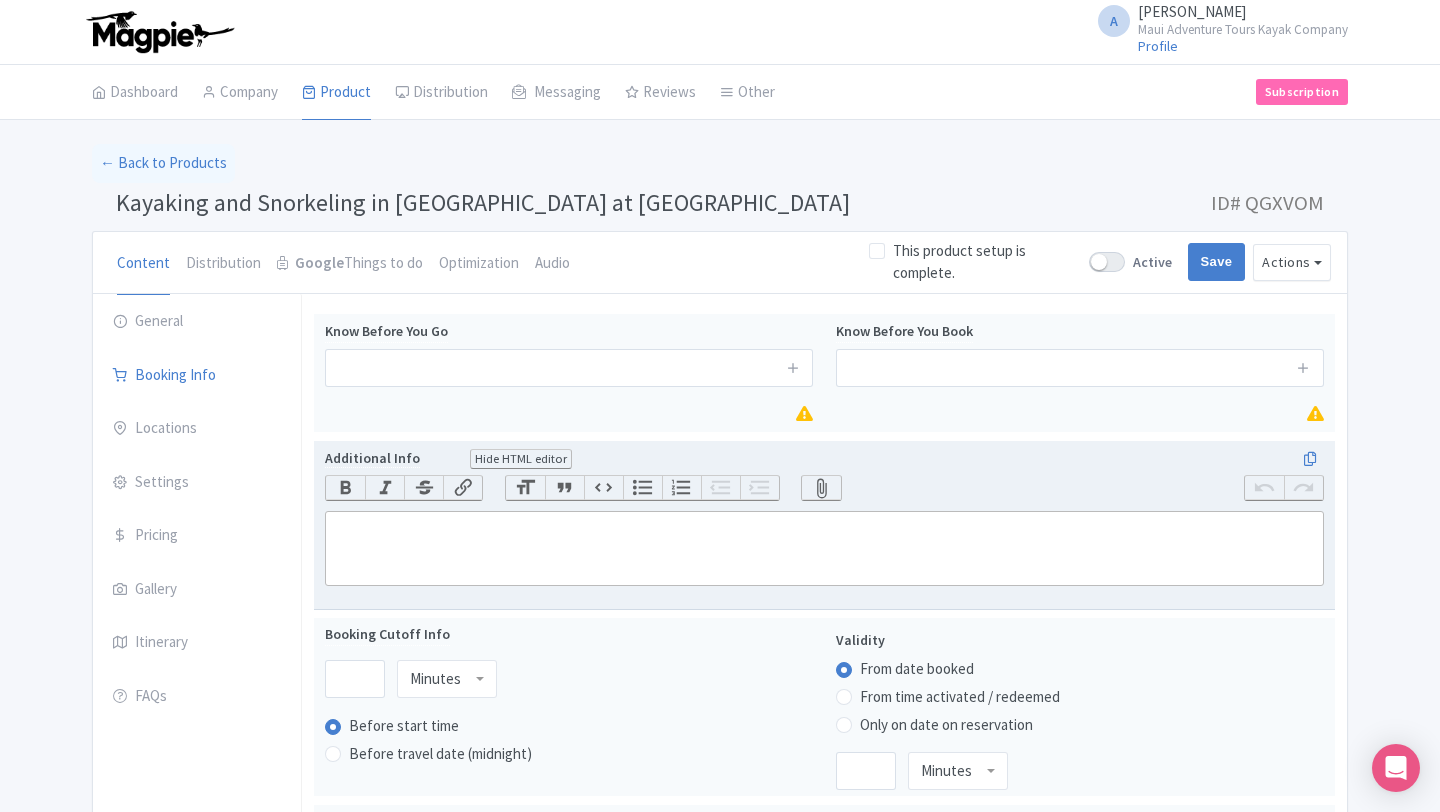 click on "Hide HTML editor" at bounding box center (521, 459) 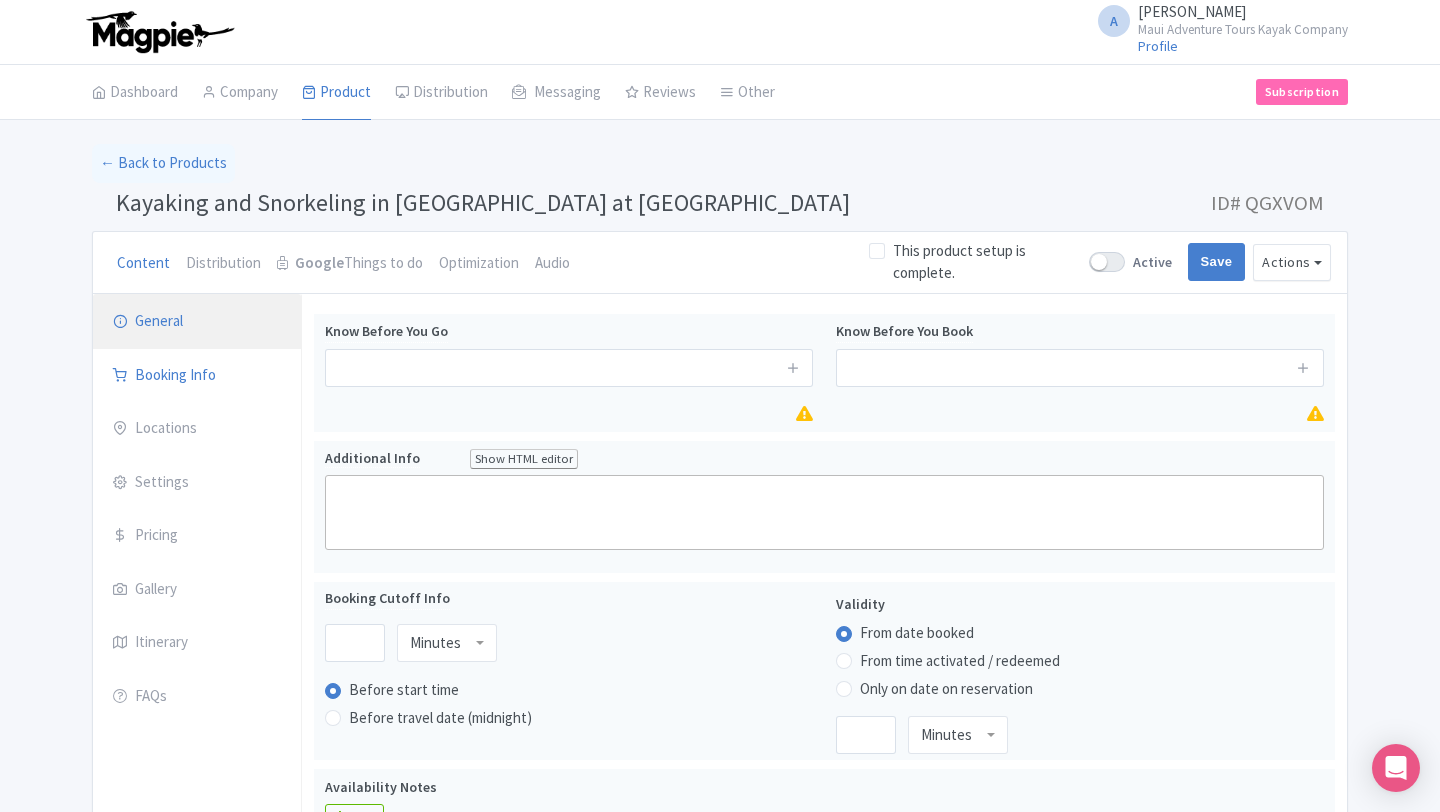 click on "General" at bounding box center [197, 322] 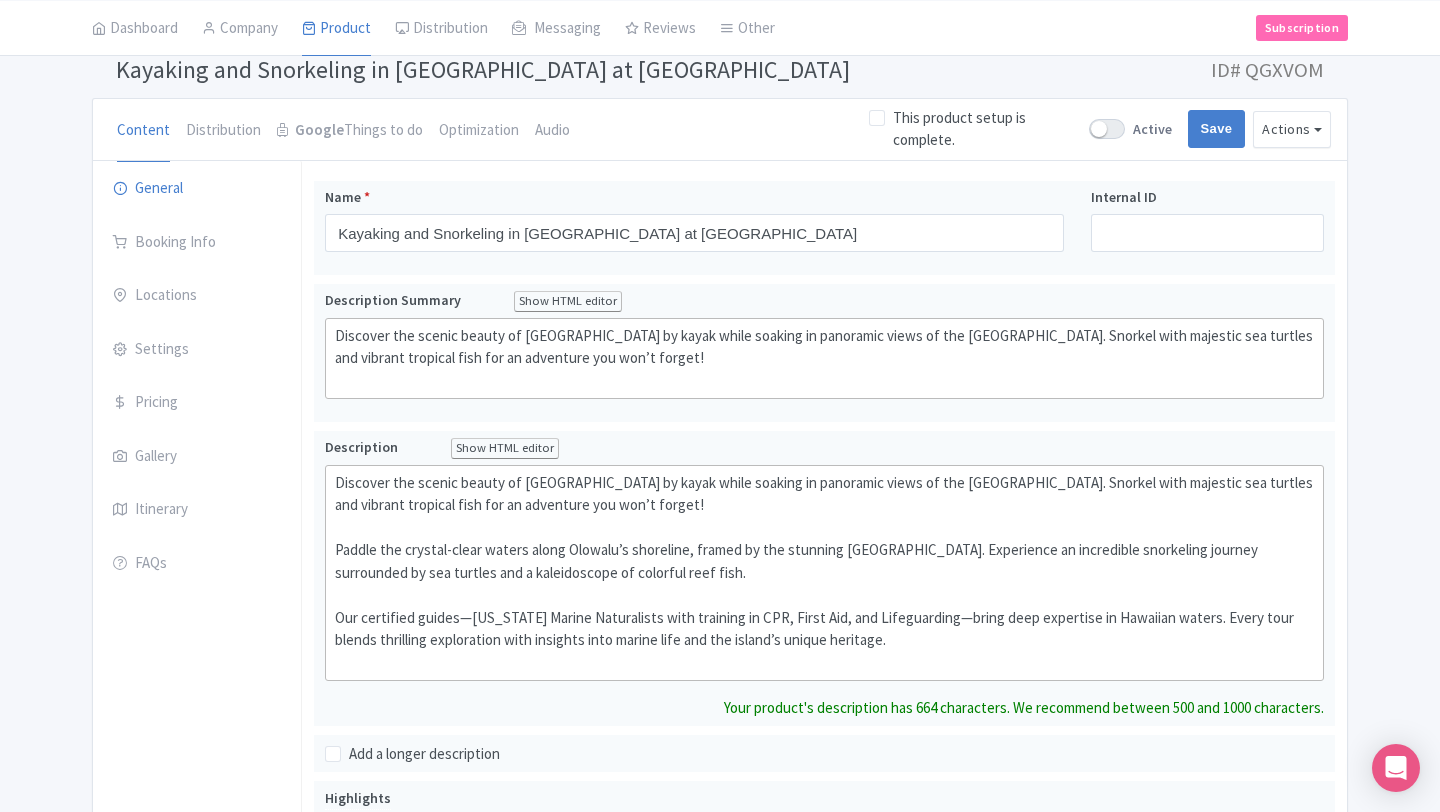 scroll, scrollTop: 135, scrollLeft: 0, axis: vertical 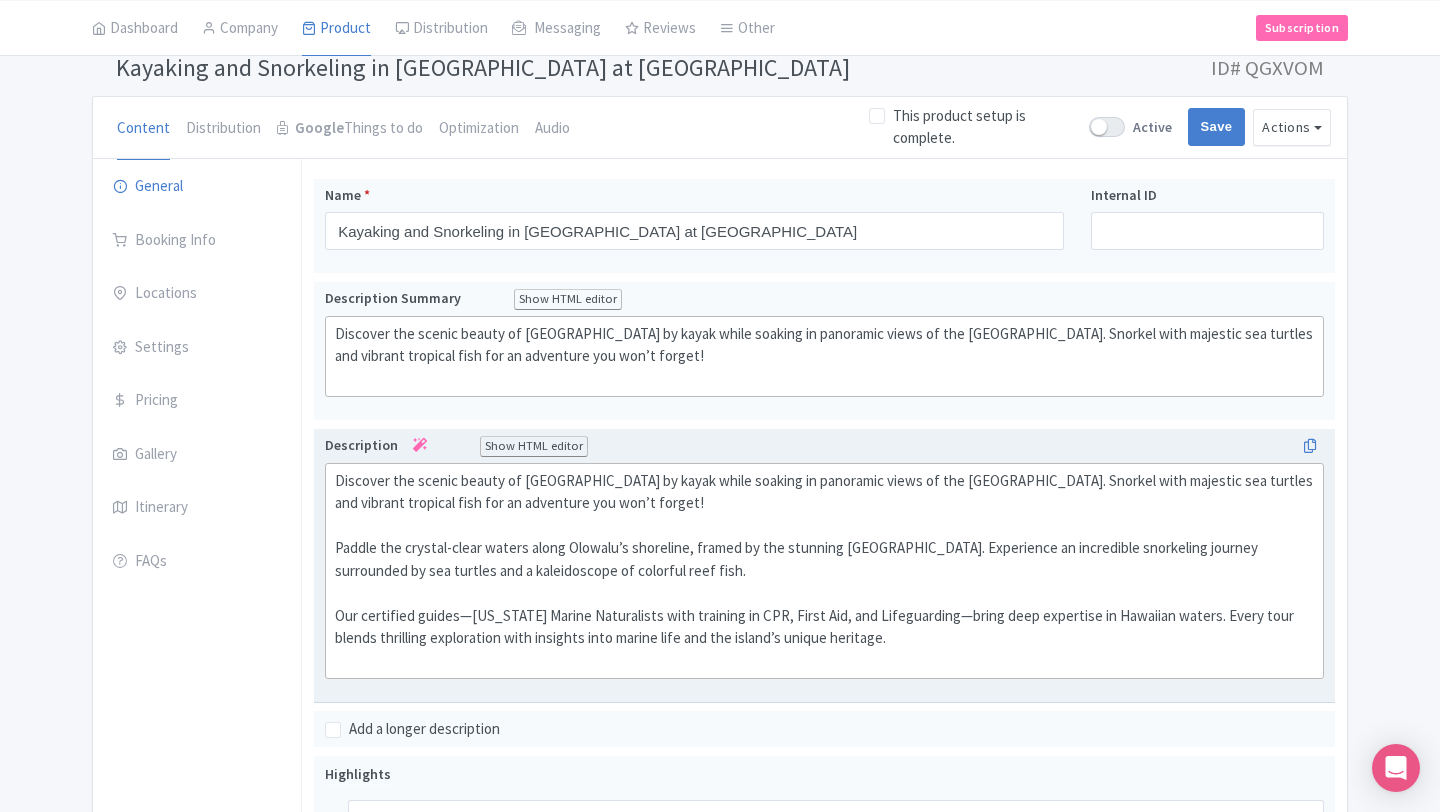 click on "Show HTML editor" at bounding box center (534, 446) 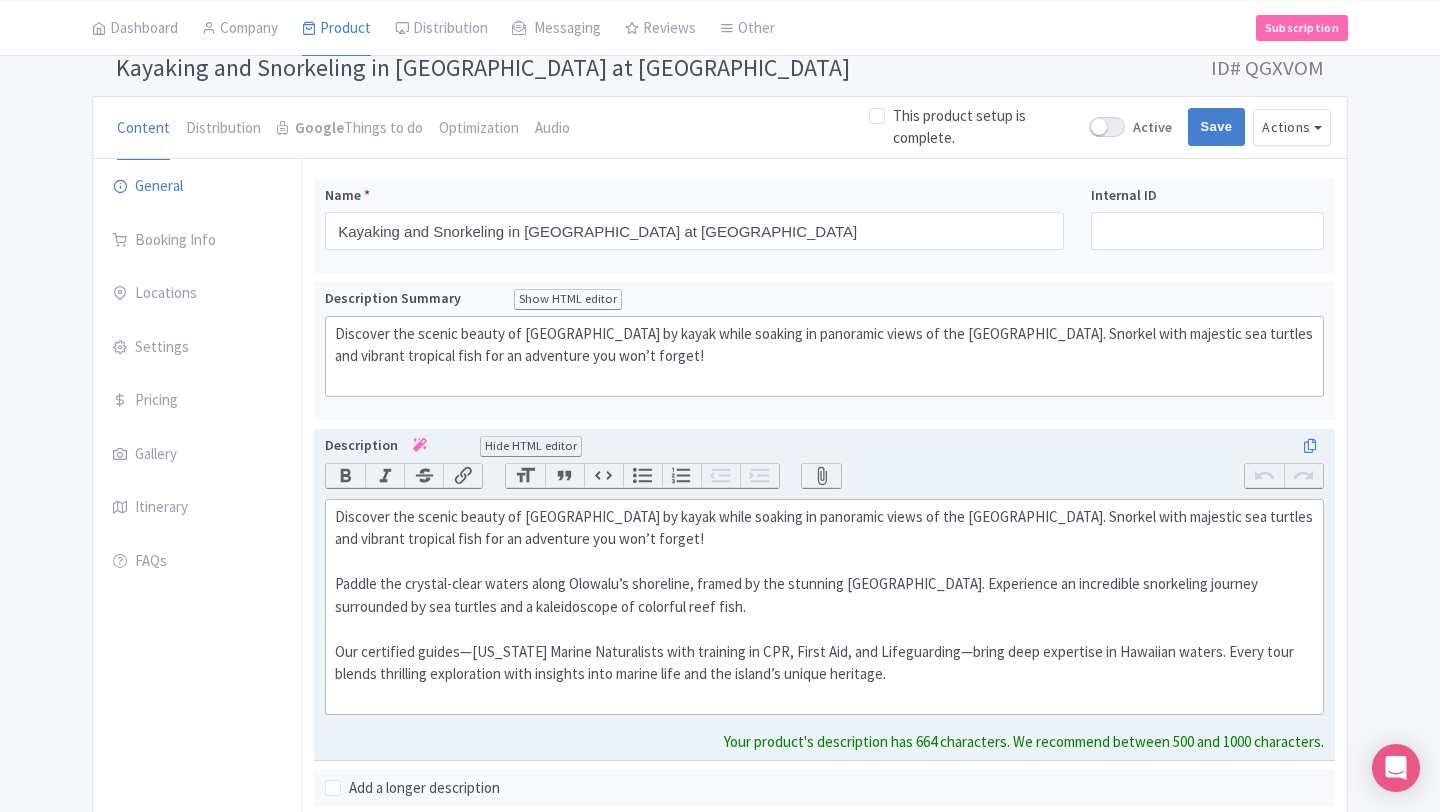 scroll, scrollTop: 153, scrollLeft: 0, axis: vertical 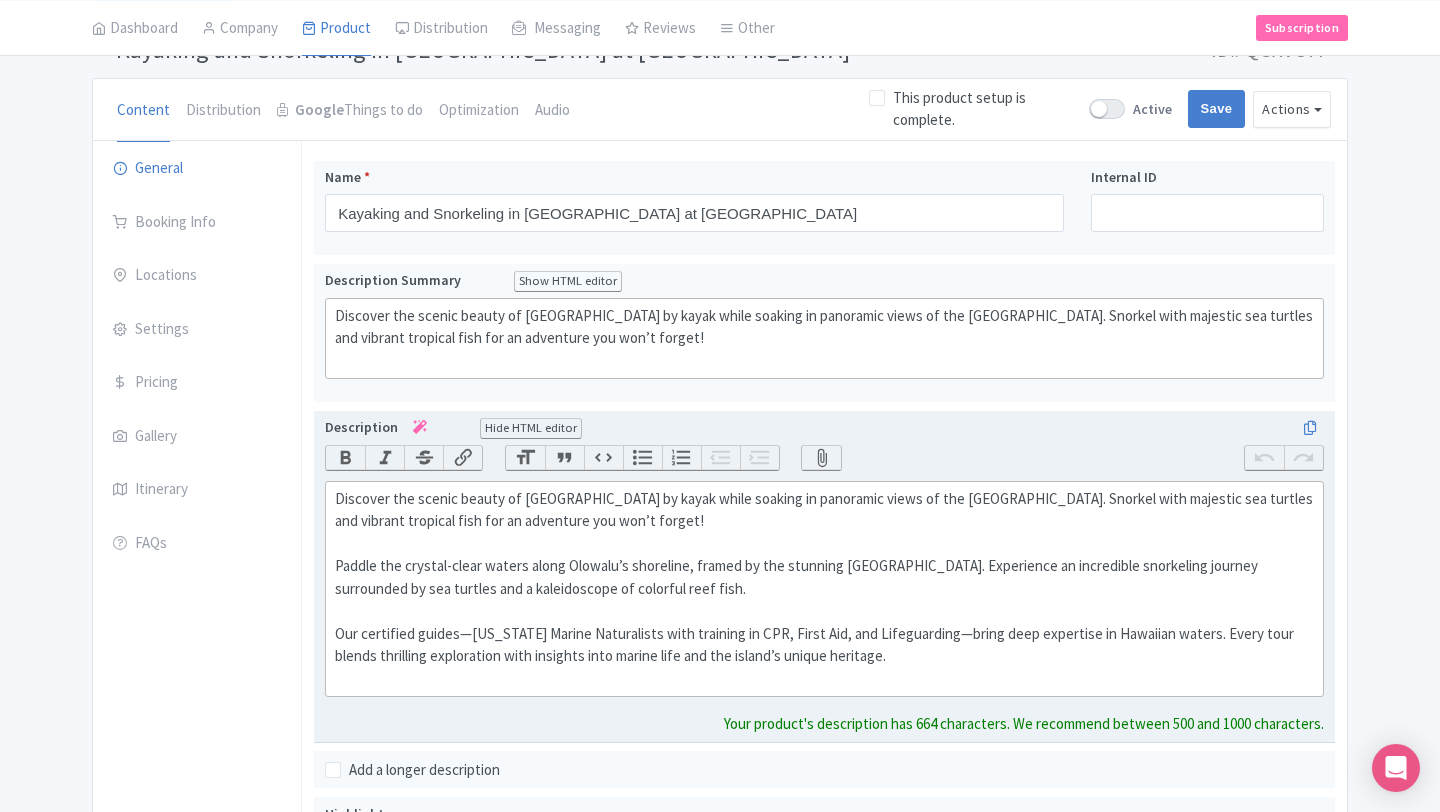 click on "Our certified guides—Hawaii Marine Naturalists with training in CPR, First Aid, and Lifeguarding—bring deep expertise in Hawaiian waters. Every tour blends thrilling exploration with insights into marine life and the island’s unique heritage." 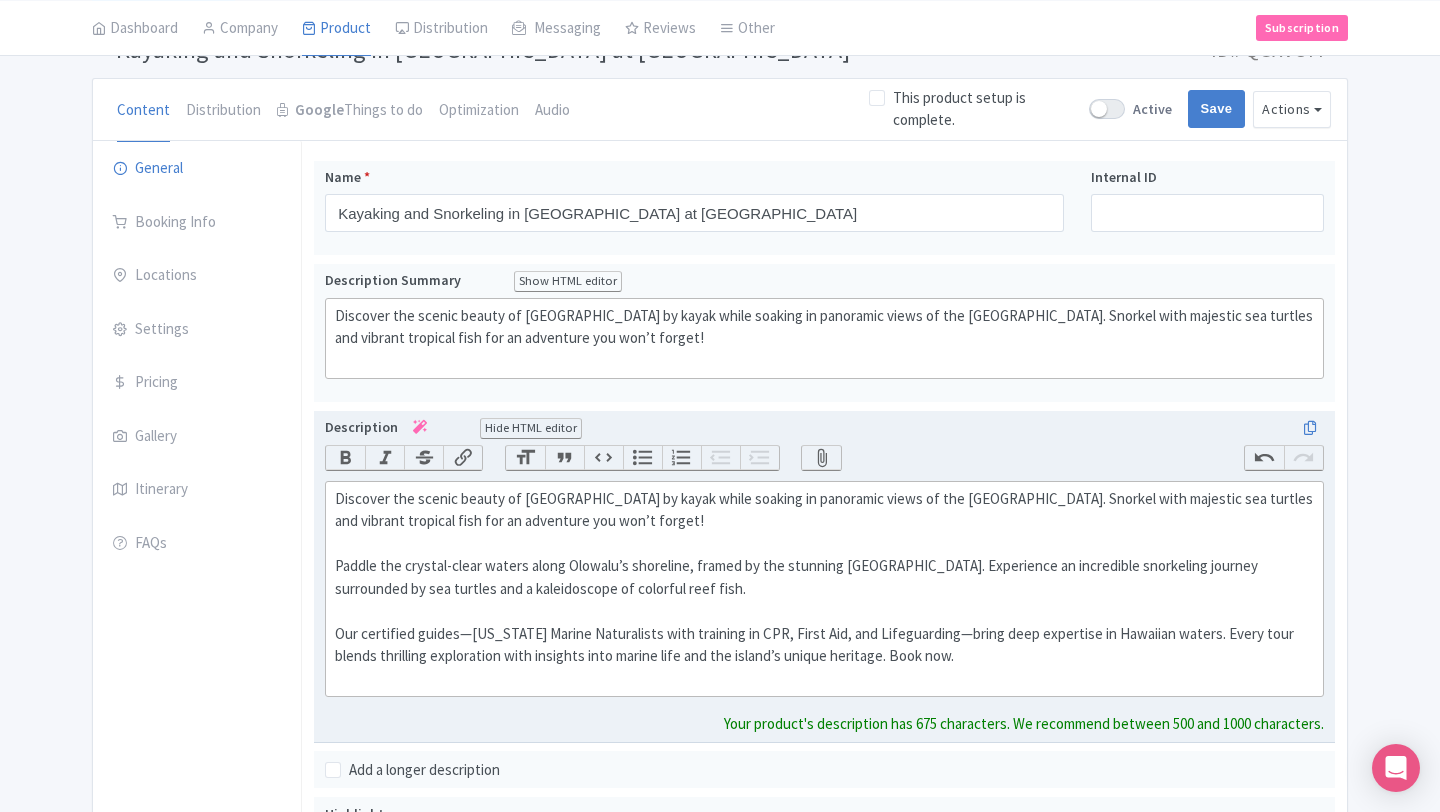 type on "<div>Discover the scenic beauty of Olowalu Beach by kayak while soaking in panoramic views of the West Maui Mountains. Snorkel with majestic sea turtles and vibrant tropical fish for an adventure you won’t forget!<br><br></div><div>Paddle the crystal-clear waters along Olowalu’s shoreline, framed by the stunning West Maui Mountains. Experience an incredible snorkeling journey surrounded by sea turtles and a kaleidoscope of colorful reef fish.<br><br></div><div>Our certified guides—Hawaii Marine Naturalists with training in CPR, First Aid, and Lifeguarding—bring deep expertise in Hawaiian waters. Every tour blends thrilling exploration with insights into marine life and the island’s unique heritage. Book now.&nbsp;<br><br></div>" 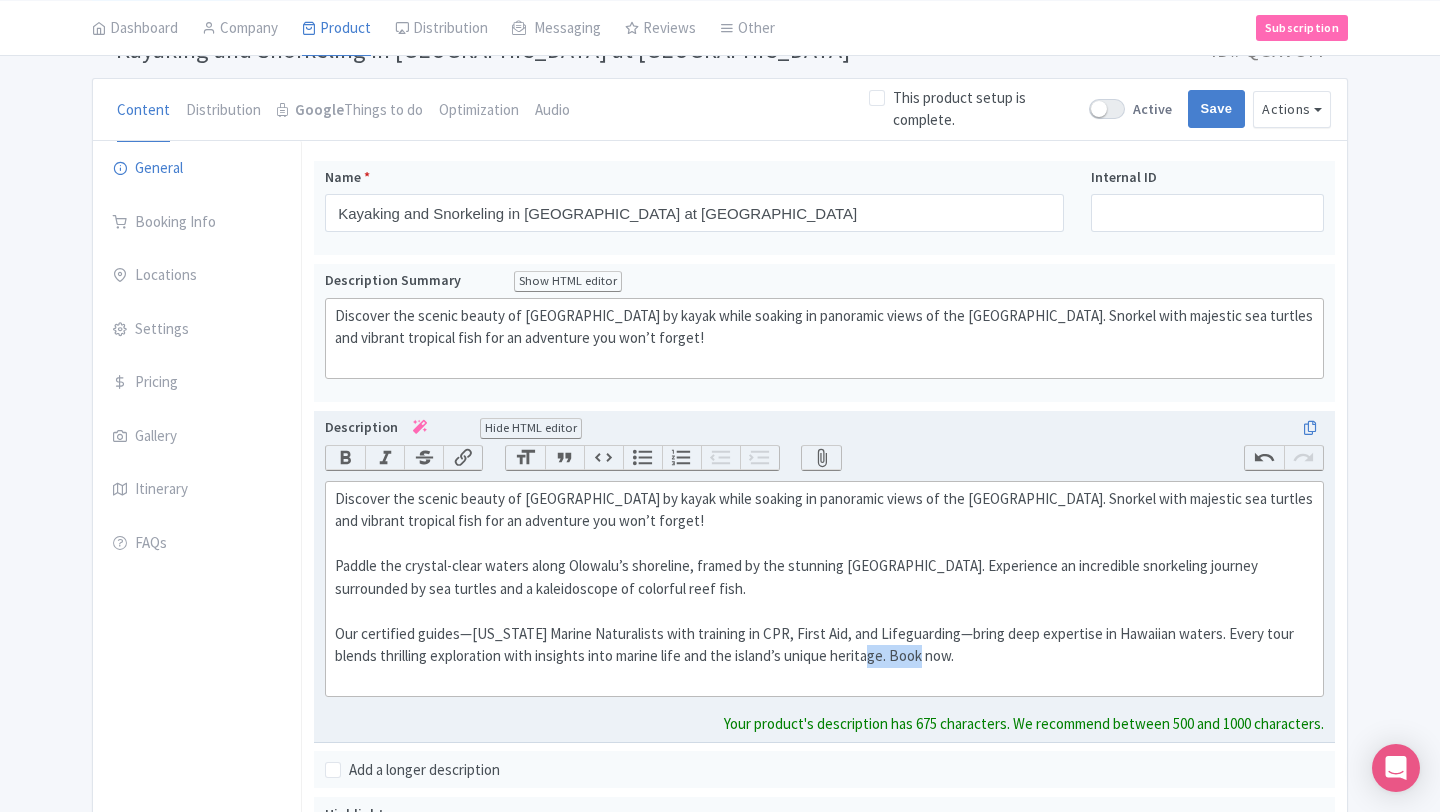 drag, startPoint x: 910, startPoint y: 655, endPoint x: 850, endPoint y: 656, distance: 60.00833 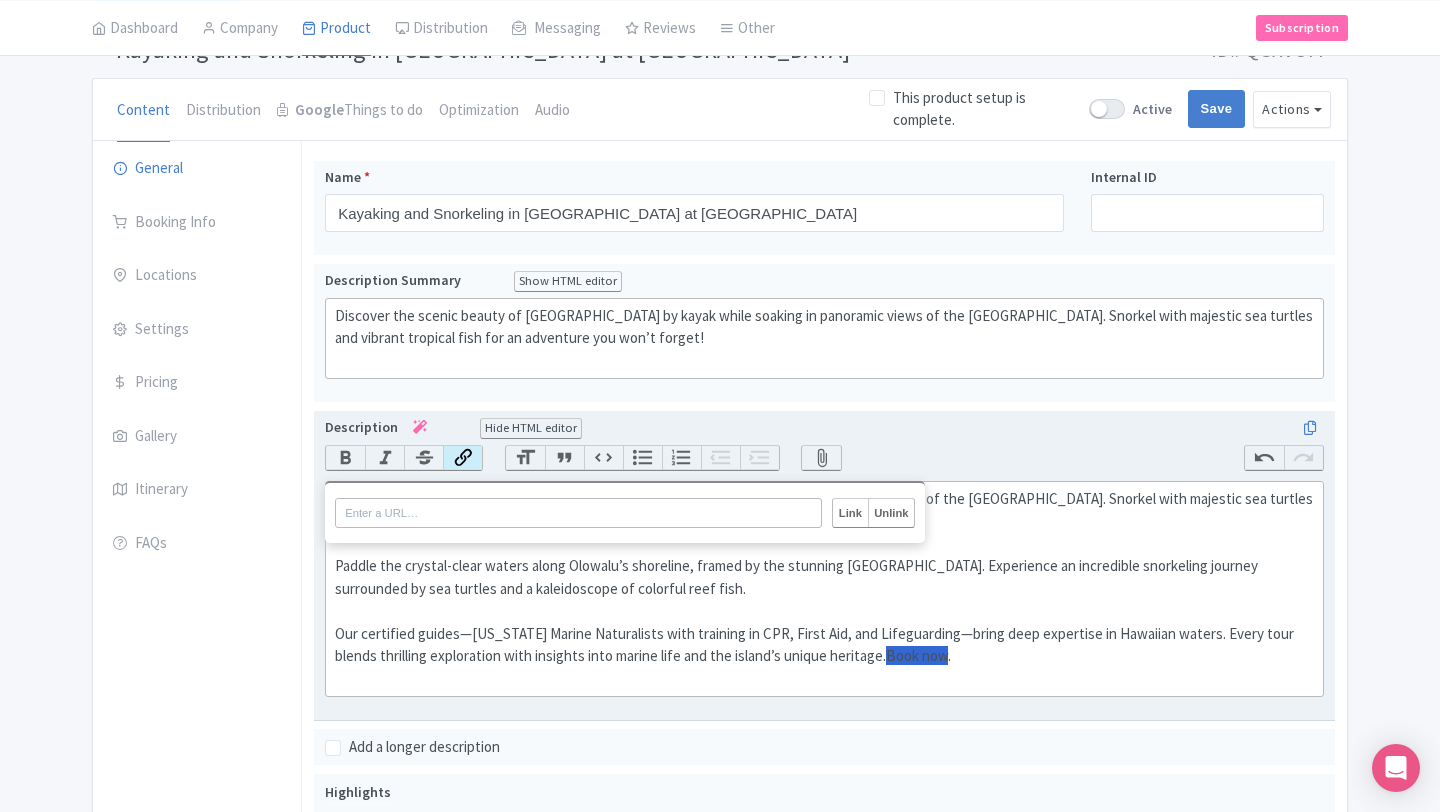 click on "Link" at bounding box center [462, 458] 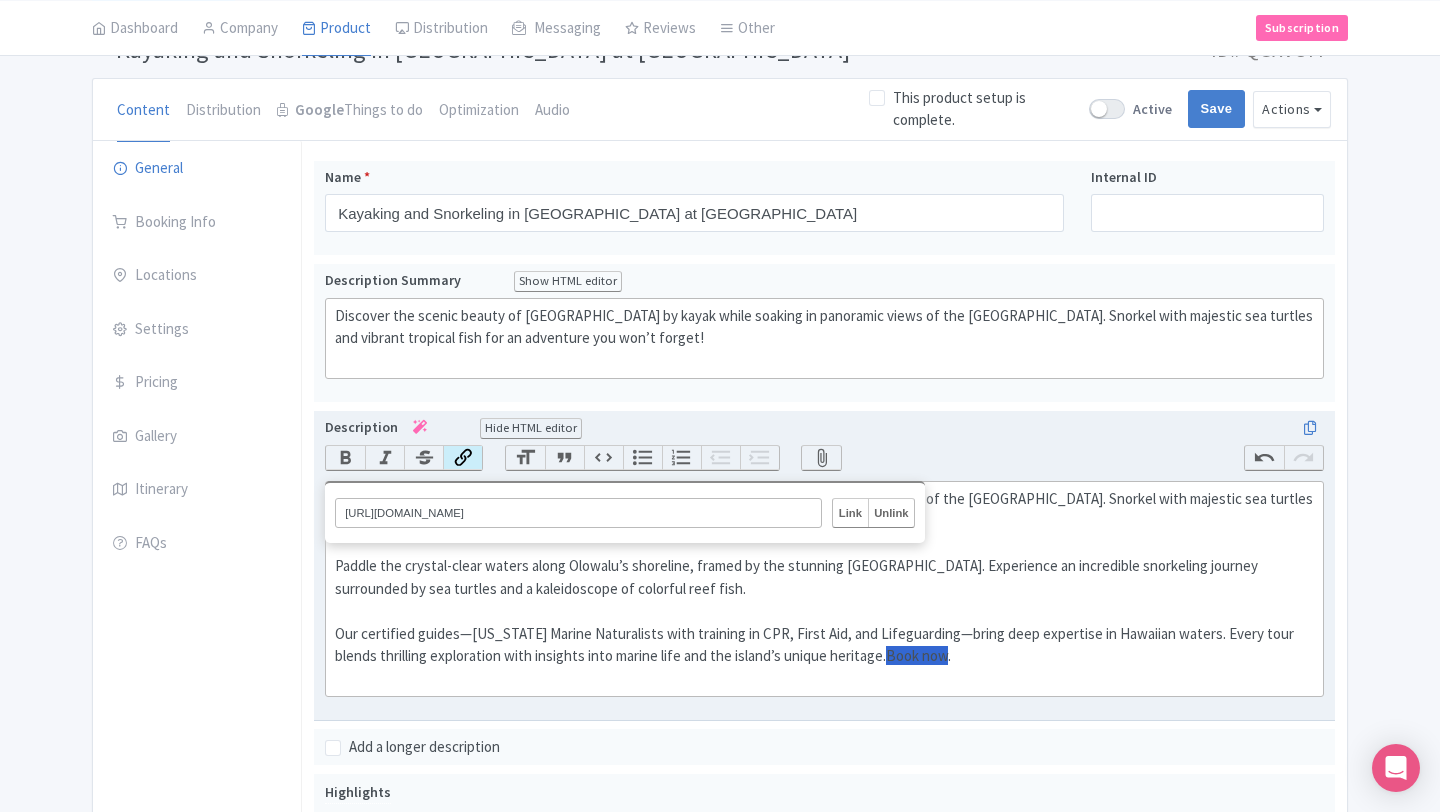 type on "https://www.mauiadventuretourskayakco.com/tour/kayak-and-snorkel-west-maui-at-olowalu/" 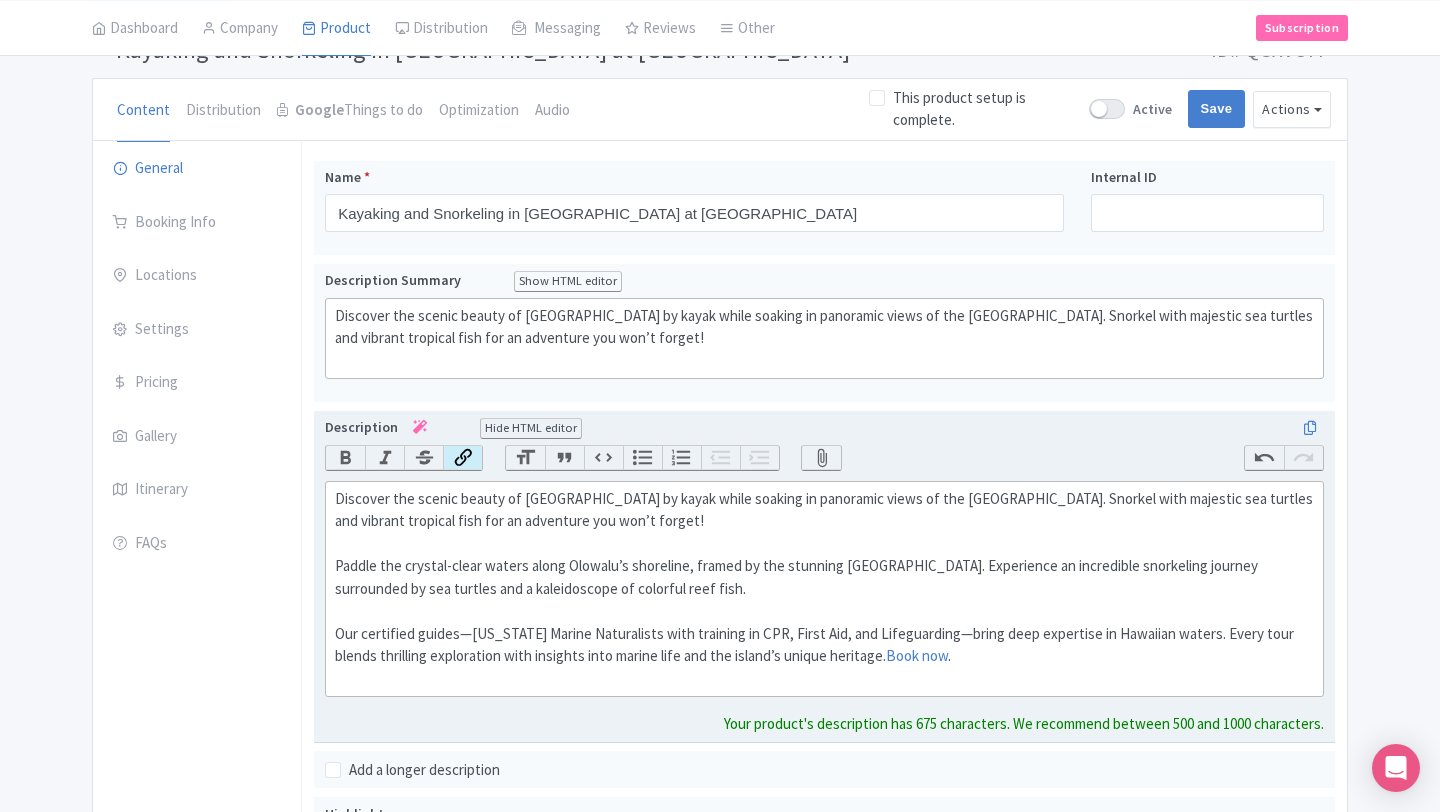 click on "Our certified guides—Hawaii Marine Naturalists with training in CPR, First Aid, and Lifeguarding—bring deep expertise in Hawaiian waters. Every tour blends thrilling exploration with insights into marine life and the island’s unique heritage.  Book now ." 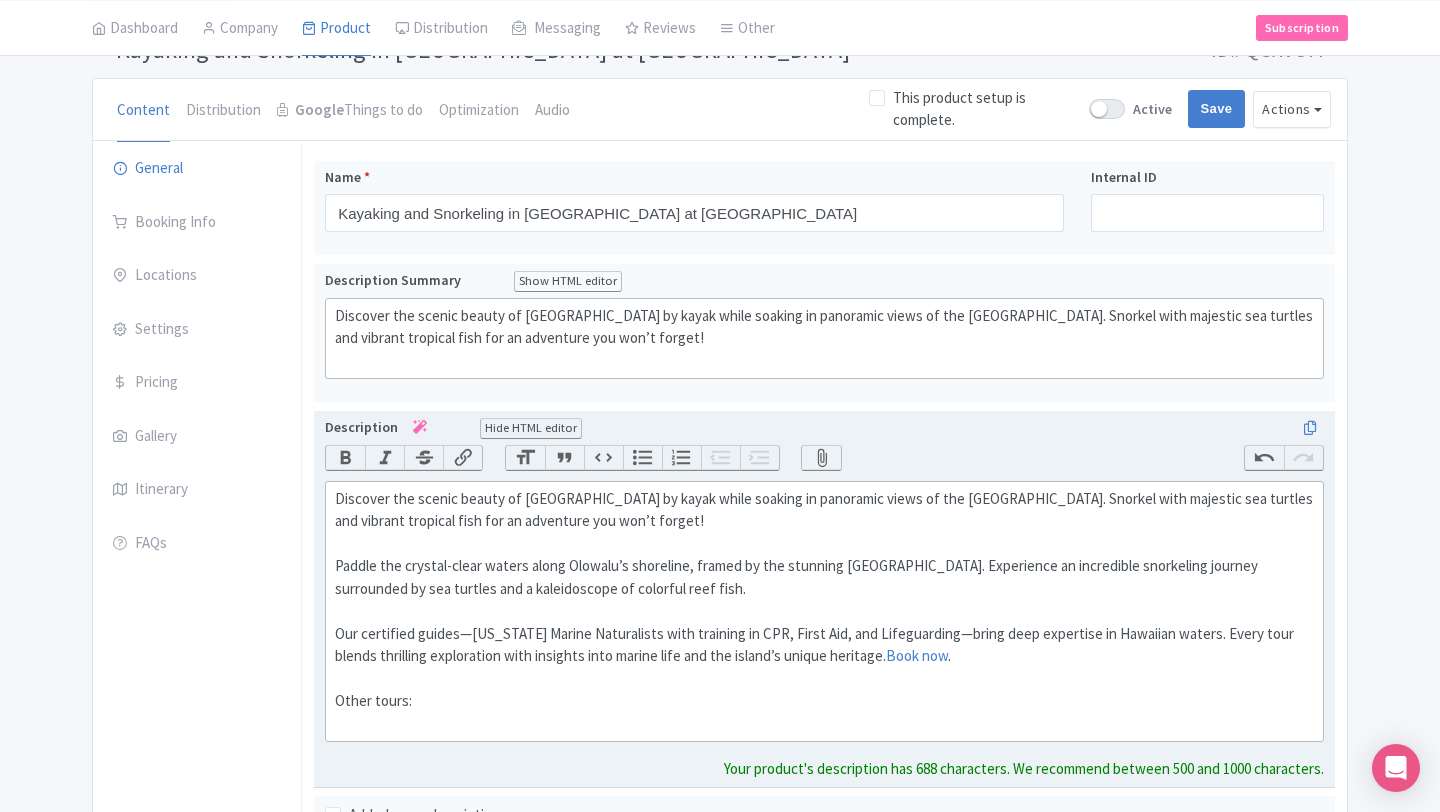 paste on "<div>Discover the scenic beauty of Olowalu Beach by kayak while soaking in panoramic views of the West Maui Mountains. Snorkel with majestic sea turtles and vibrant tropical fish for an adventure you won’t forget!<br><br></div><div>Paddle the crystal-clear waters along Olowalu’s shoreline, framed by the stunning West Maui Mountains. Experience an incredible snorkeling journey surrounded by sea turtles and a kaleidoscope of colorful reef fish.<br><br></div><div>Our certified guides—Hawaii Marine Naturalists with training in CPR, First Aid, and Lifeguarding—bring deep expertise in Hawaiian waters. Every tour blends thrilling exploration with insights into marine life and the island’s unique heritage. <a href="https://www.mauiadventuretourskayakco.com/tour/kayak-and-snorkel-west-maui-at-olowalu/">Book now</a>.&nbsp;<br><br>Other tours: Shoreline Snorkel at Turtle Reef – Olowalu Beach<br><br></div>" 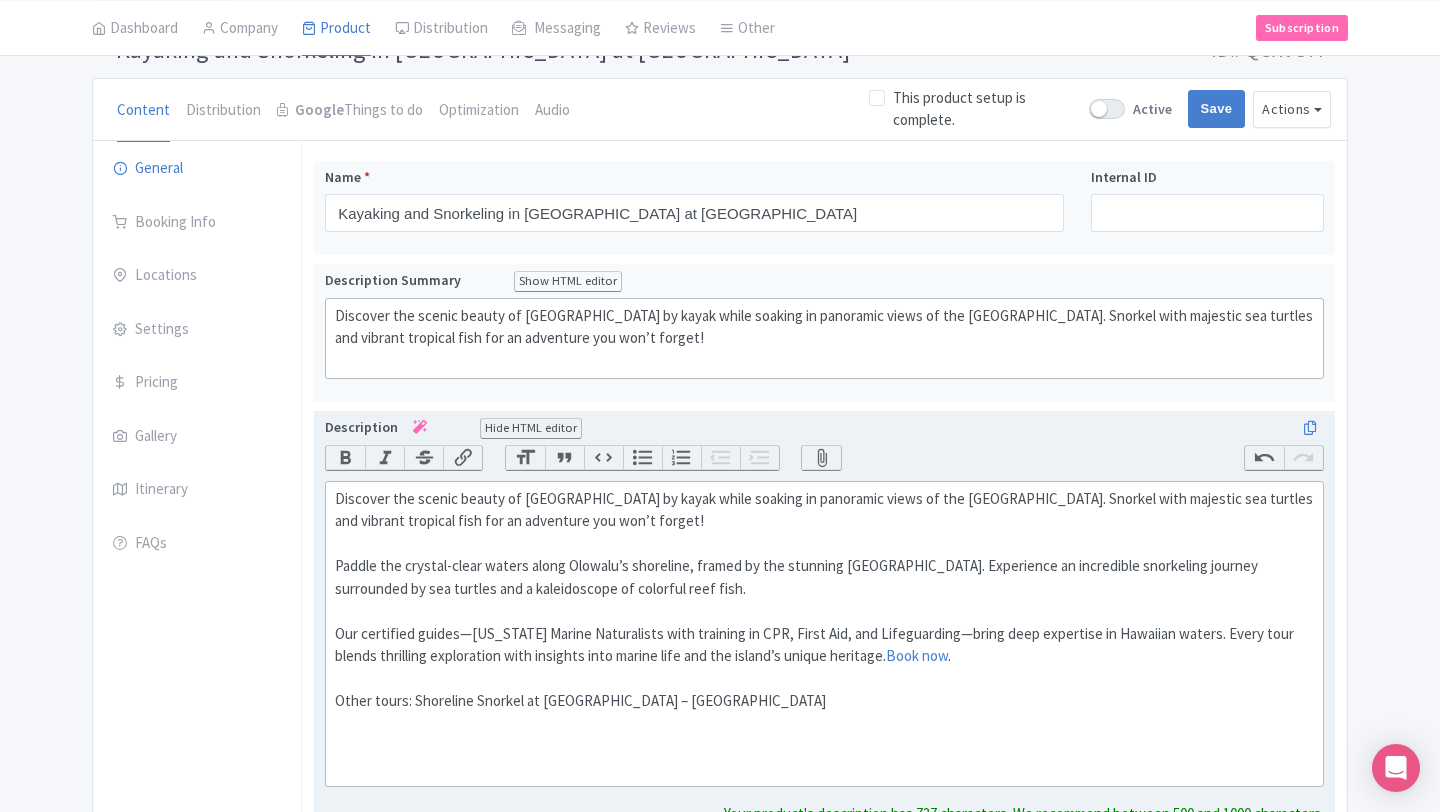 click on "Our certified guides—Hawaii Marine Naturalists with training in CPR, First Aid, and Lifeguarding—bring deep expertise in Hawaiian waters. Every tour blends thrilling exploration with insights into marine life and the island’s unique heritage.  Book now .  Other tours: Shoreline Snorkel at Turtle Reef – Olowalu Beach" 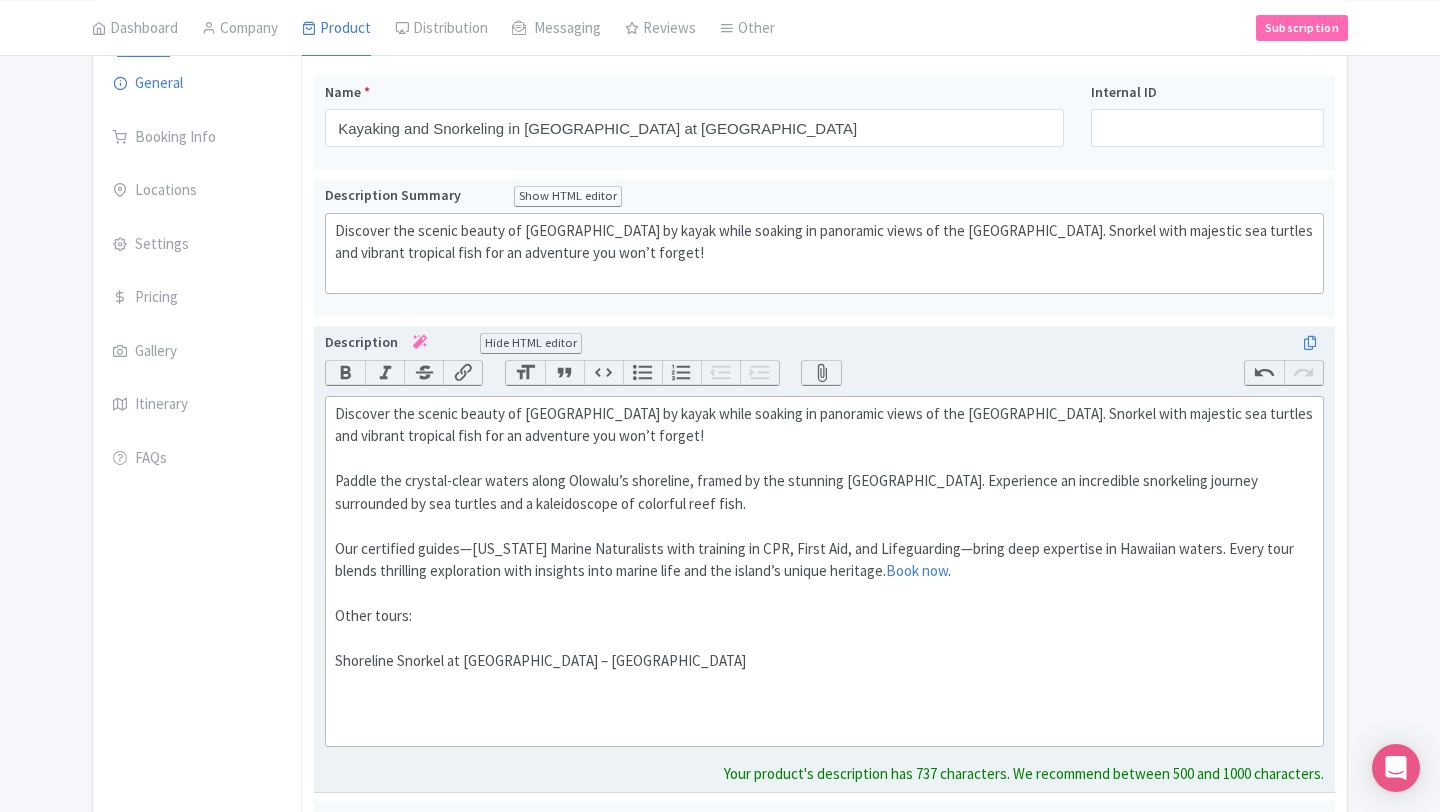 scroll, scrollTop: 239, scrollLeft: 0, axis: vertical 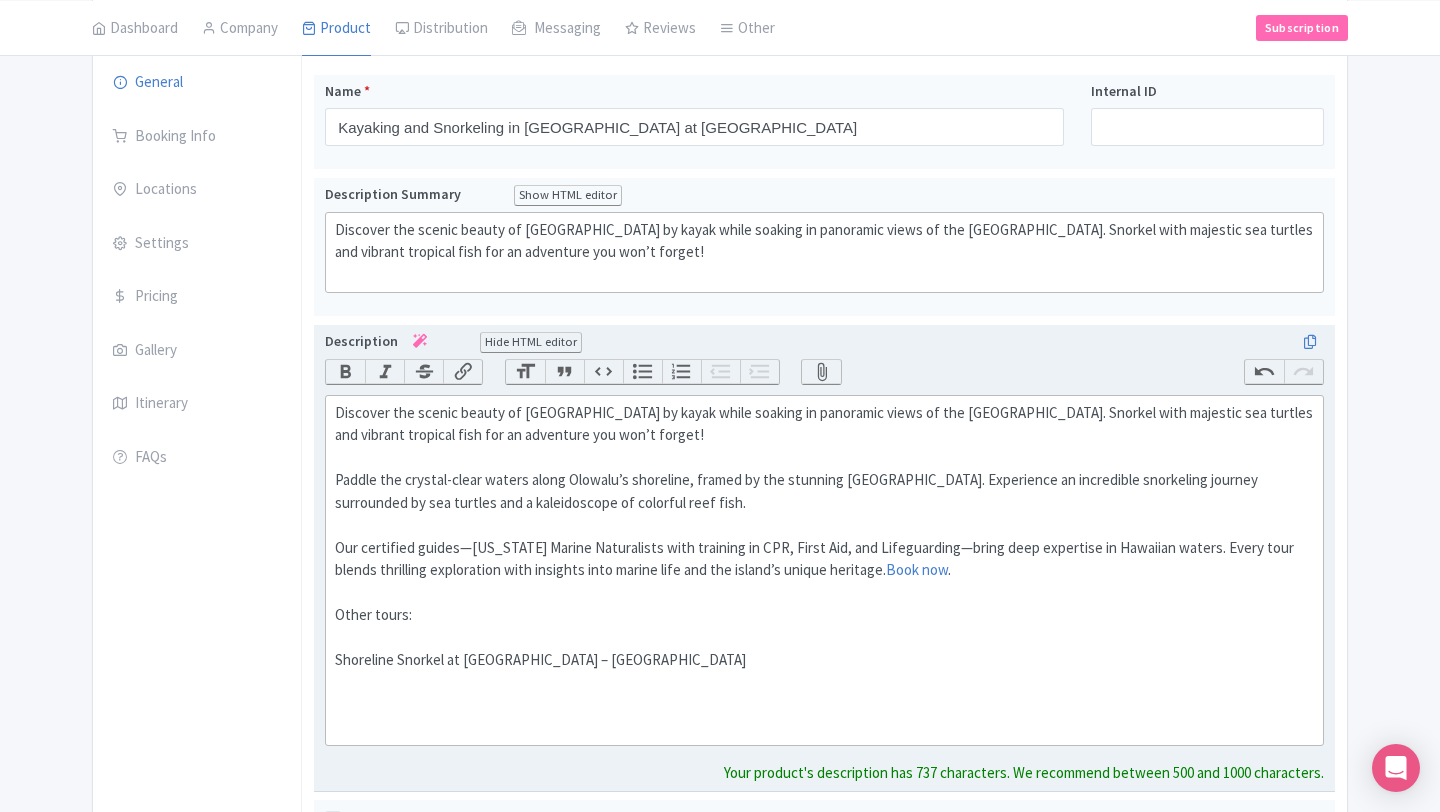 click on "Our certified guides—Hawaii Marine Naturalists with training in CPR, First Aid, and Lifeguarding—bring deep expertise in Hawaiian waters. Every tour blends thrilling exploration with insights into marine life and the island’s unique heritage.  Book now .  Other tours:  Shoreline Snorkel at Turtle Reef – Olowalu Beach" 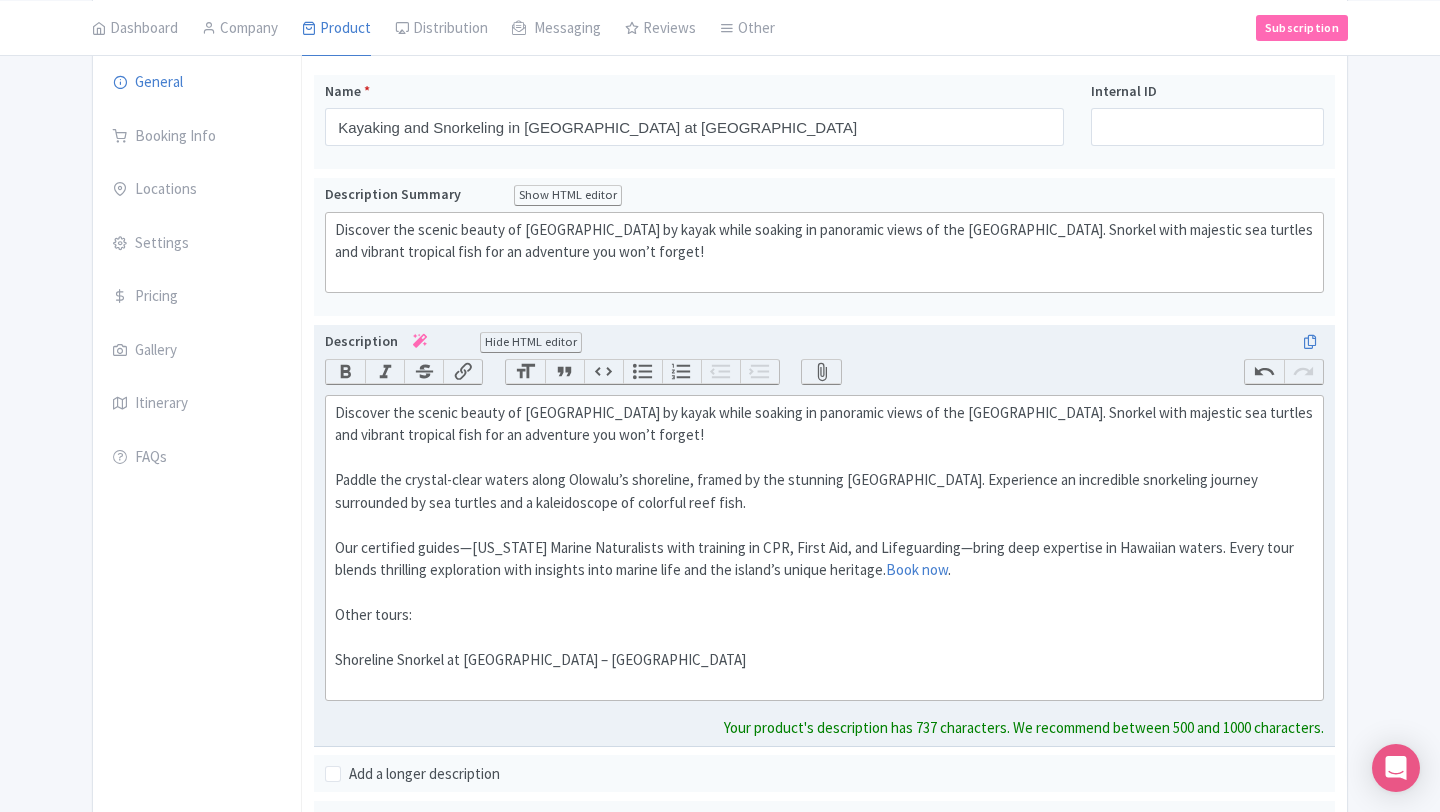 paste on "<div>Discover the scenic beauty of Olowalu Beach by kayak while soaking in panoramic views of the West Maui Mountains. Snorkel with majestic sea turtles and vibrant tropical fish for an adventure you won’t forget!<br><br></div><div>Paddle the crystal-clear waters along Olowalu’s shoreline, framed by the stunning West Maui Mountains. Experience an incredible snorkeling journey surrounded by sea turtles and a kaleidoscope of colorful reef fish.<br><br></div><div>Our certified guides—Hawaii Marine Naturalists with training in CPR, First Aid, and Lifeguarding—bring deep expertise in Hawaiian waters. Every tour blends thrilling exploration with insights into marine life and the island’s unique heritage. <a href="https://www.mauiadventuretourskayakco.com/tour/kayak-and-snorkel-west-maui-at-olowalu/">Book now</a>.&nbsp;<br><br>Other tours:&nbsp;<br><br>Shoreline Snorkel at Turtle Reef – Olowalu Beach&nbsp;<br>Kayak, Whale Watch and Snorkel in the Hawaiian Islands</div>" 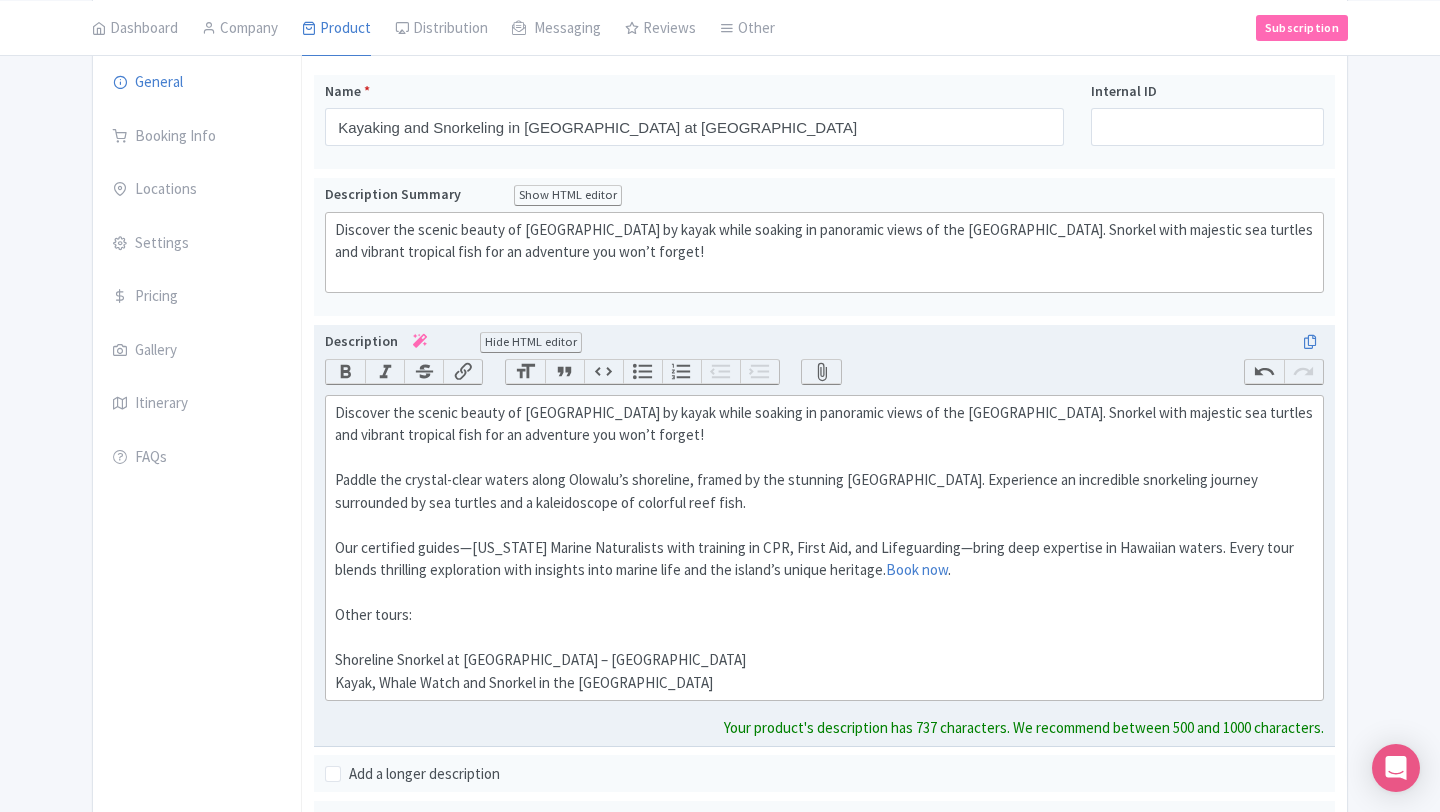 type on "<div>Discover the scenic beauty of Olowalu Beach by kayak while soaking in panoramic views of the West Maui Mountains. Snorkel with majestic sea turtles and vibrant tropical fish for an adventure you won’t forget!<br><br></div><div>Paddle the crystal-clear waters along Olowalu’s shoreline, framed by the stunning West Maui Mountains. Experience an incredible snorkeling journey surrounded by sea turtles and a kaleidoscope of colorful reef fish.<br><br></div><div>Our certified guides—Hawaii Marine Naturalists with training in CPR, First Aid, and Lifeguarding—bring deep expertise in Hawaiian waters. Every tour blends thrilling exploration with insights into marine life and the island’s unique heritage. <a href="https://www.mauiadventuretourskayakco.com/tour/kayak-and-snorkel-west-maui-at-olowalu/">Book now</a>.&nbsp;<br><br>Other tours:&nbsp;<br><br>Shoreline Snorkel at Turtle Reef – Olowalu Beach&nbsp;<br>Kayak, Whale Watch and Snorkel in the Hawaiian Islands</div>" 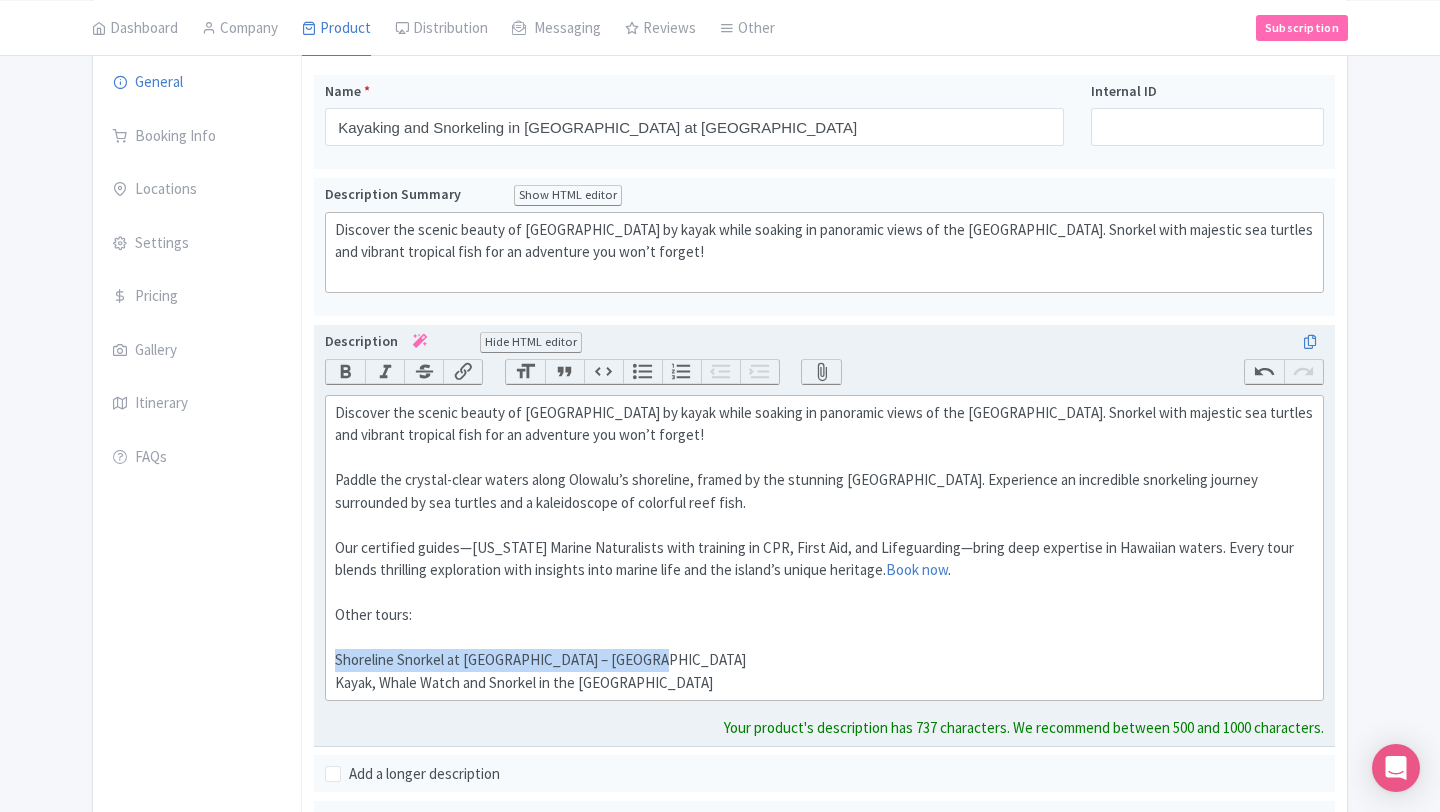 drag, startPoint x: 637, startPoint y: 657, endPoint x: 327, endPoint y: 659, distance: 310.00644 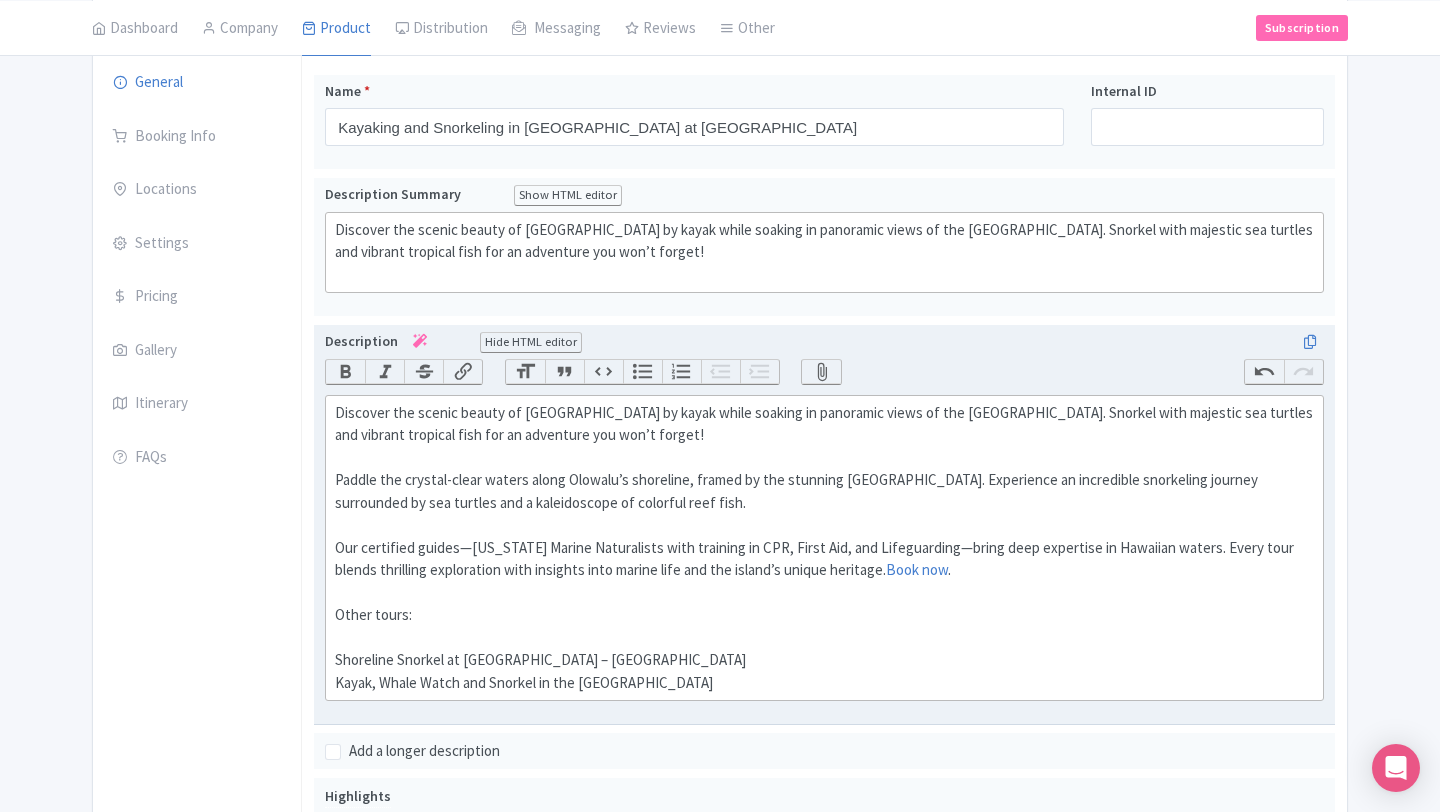 click on "Description
Hide HTML editor
Bold
Italic
Strikethrough
Link
Heading
Quote
Code
Bullets
Numbers
Decrease Level
Increase Level
Attach Files
Undo
Redo
https://www.mauiadventuretourskayakco.com/tour/kayak-and-snorkel-west-maui-at-olowalu/
Link
Unlink
Discover the scenic beauty of Olowalu Beach by kayak while soaking in panoramic views of the West Maui Mountains. Snorkel with majestic sea turtles and vibrant tropical fish for an adventure you won’t forget! Paddle the crystal-clear waters along Olowalu’s shoreline, framed by the stunning West Maui Mountains. Experience an incredible snorkeling journey surrounded by sea turtles and a kaleidoscope of colorful reef fish. Book now .  Other tours:  Shoreline Snorkel at Turtle Reef – Olowalu Beach" at bounding box center (824, 516) 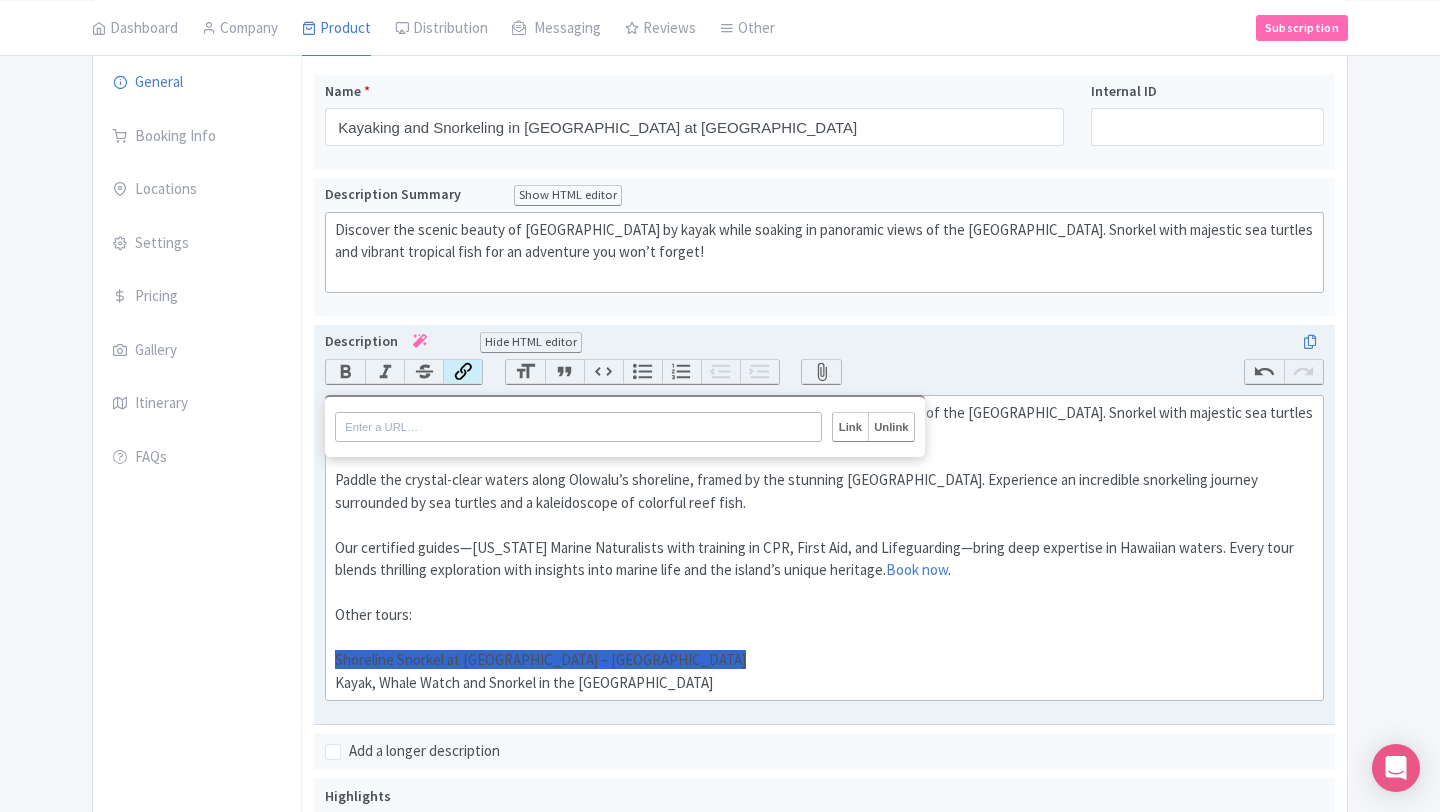 click on "Link" at bounding box center [462, 372] 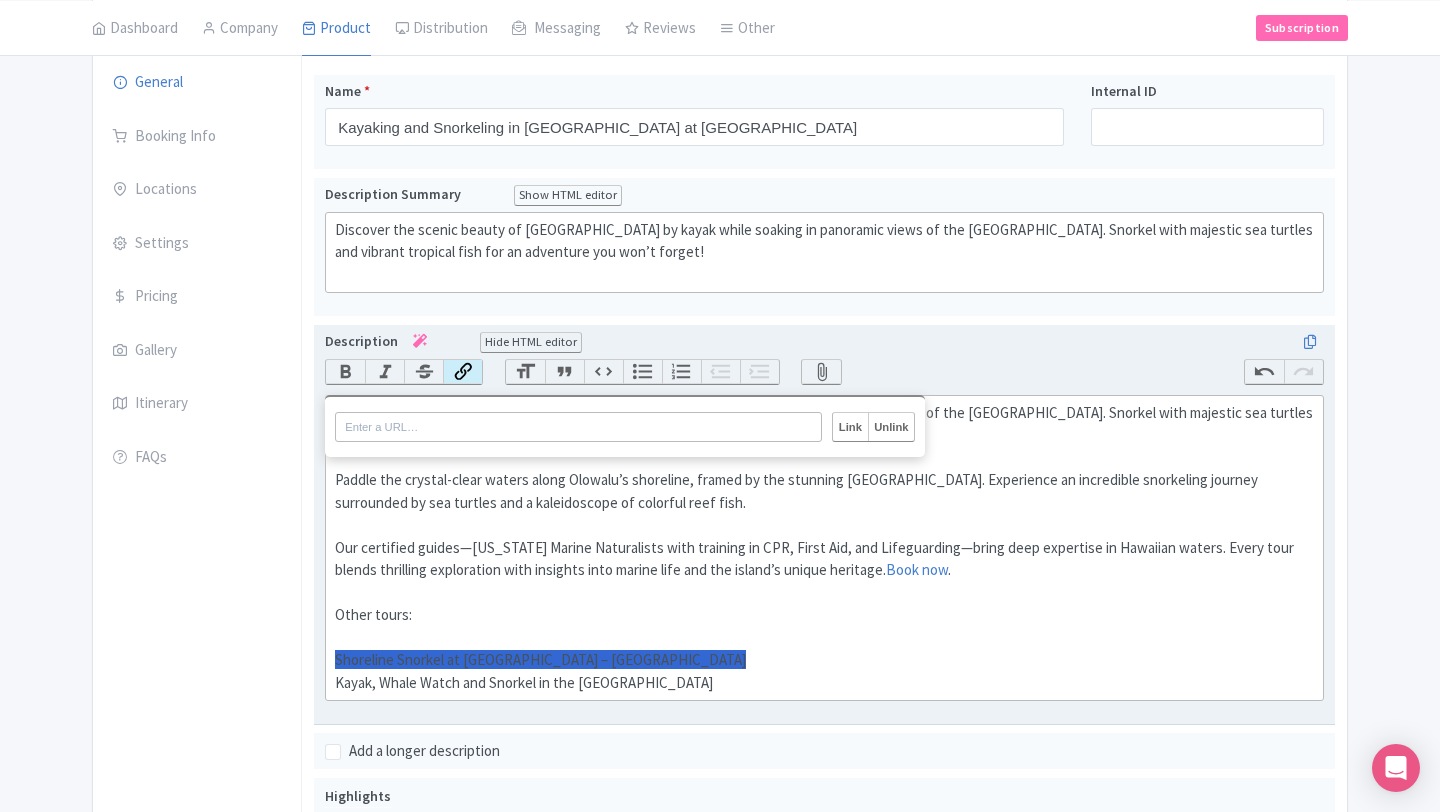 paste on "https://www.mauiadventuretourskayakco.com/tour/shoreline-snorkel-at-turtle-reef-olowalu-beach/" 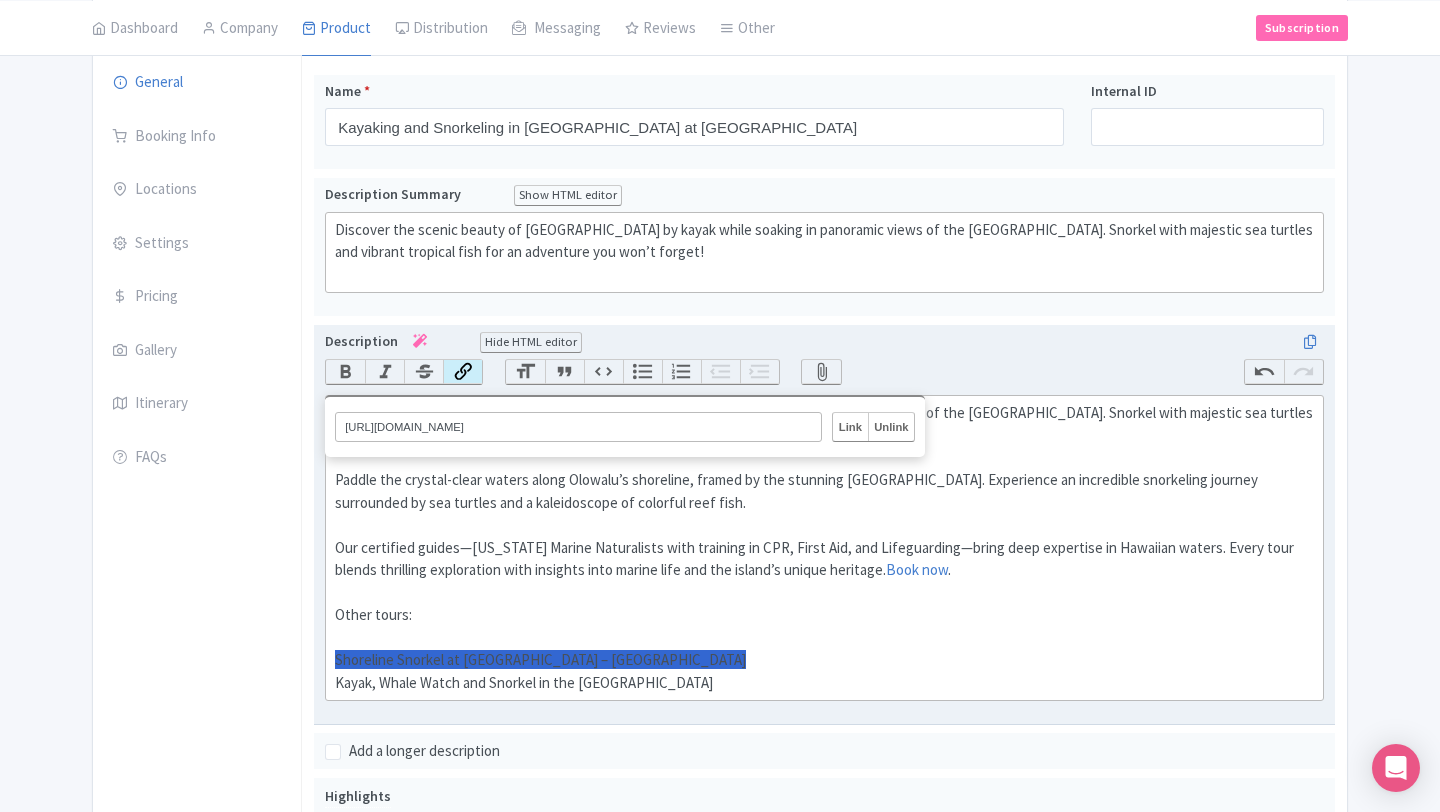 scroll, scrollTop: 0, scrollLeft: 14, axis: horizontal 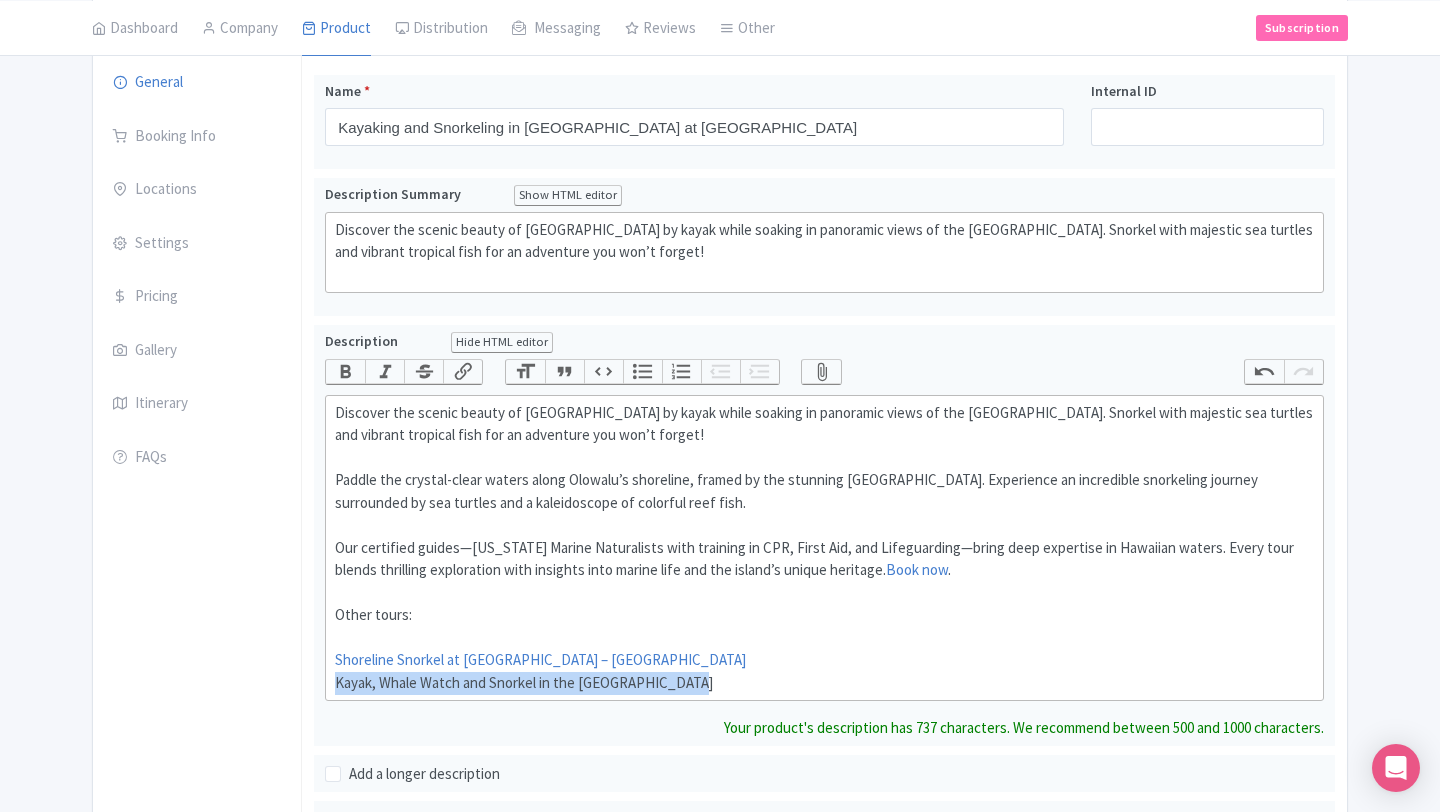 drag, startPoint x: 692, startPoint y: 685, endPoint x: 290, endPoint y: 684, distance: 402.00125 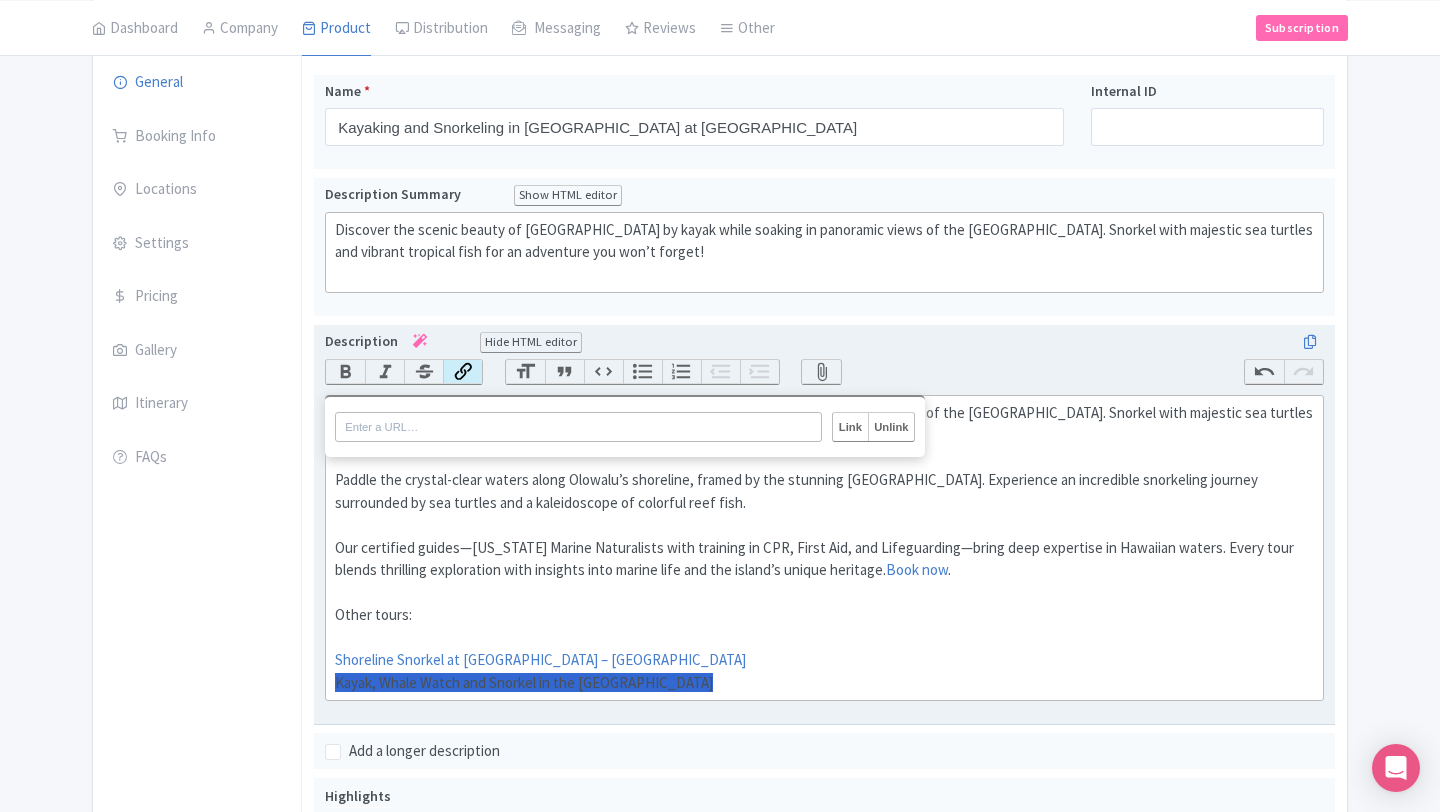 click on "Link" at bounding box center (462, 372) 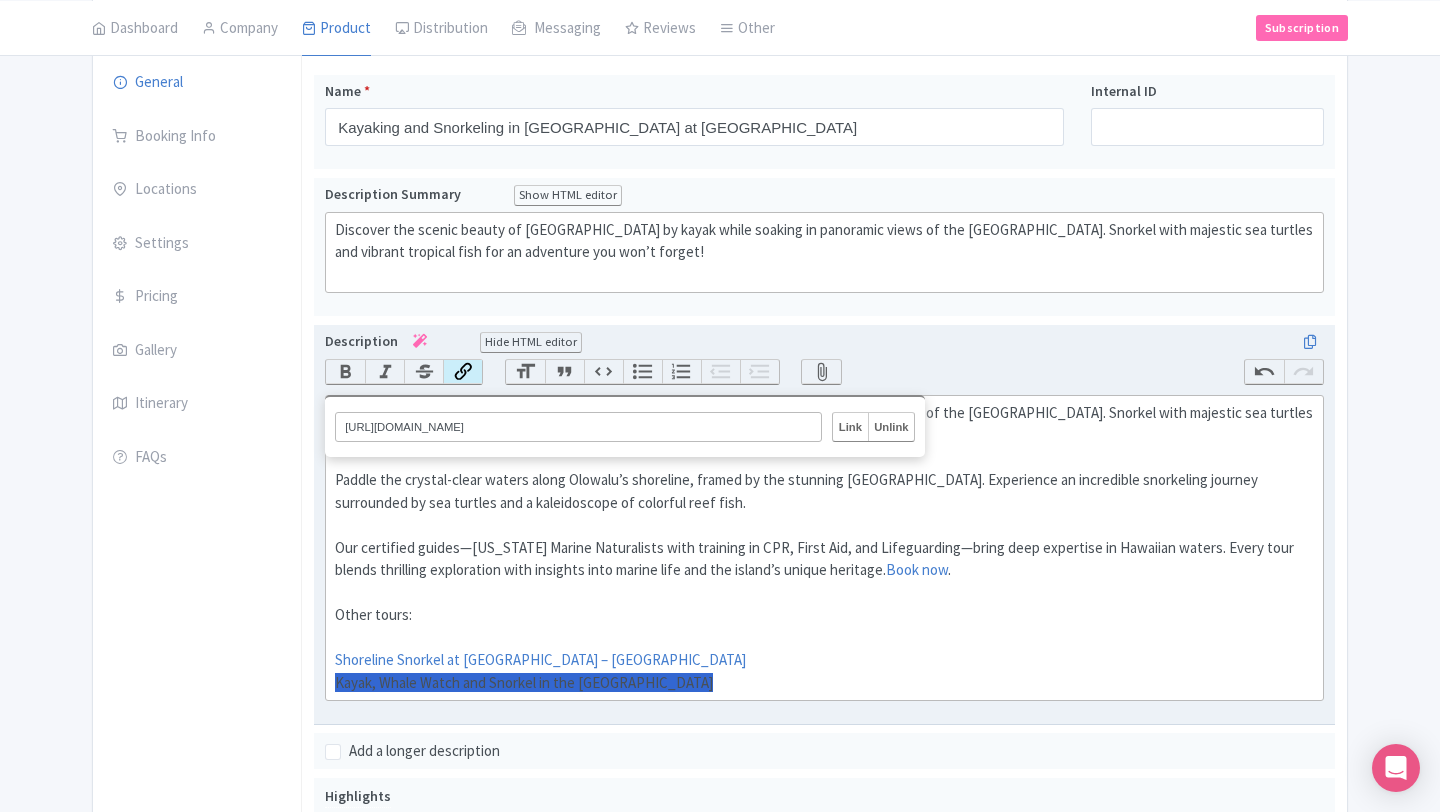 scroll, scrollTop: 0, scrollLeft: 249, axis: horizontal 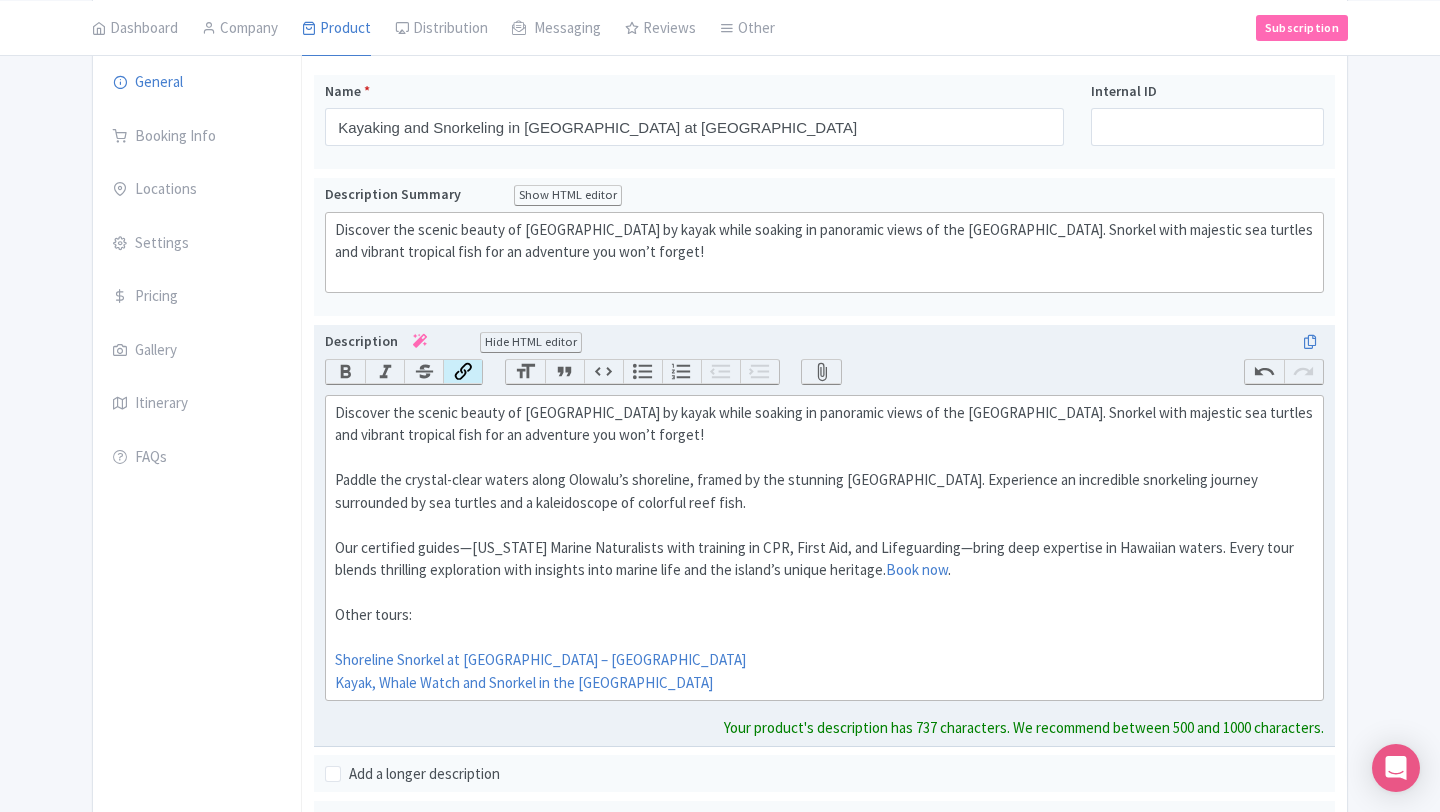 click on "Our certified guides—Hawaii Marine Naturalists with training in CPR, First Aid, and Lifeguarding—bring deep expertise in Hawaiian waters. Every tour blends thrilling exploration with insights into marine life and the island’s unique heritage.  Book now .  Other tours:  Shoreline Snorkel at Turtle Reef – Olowalu Beach   Kayak, Whale Watch and Snorkel in the Hawaiian Islands" 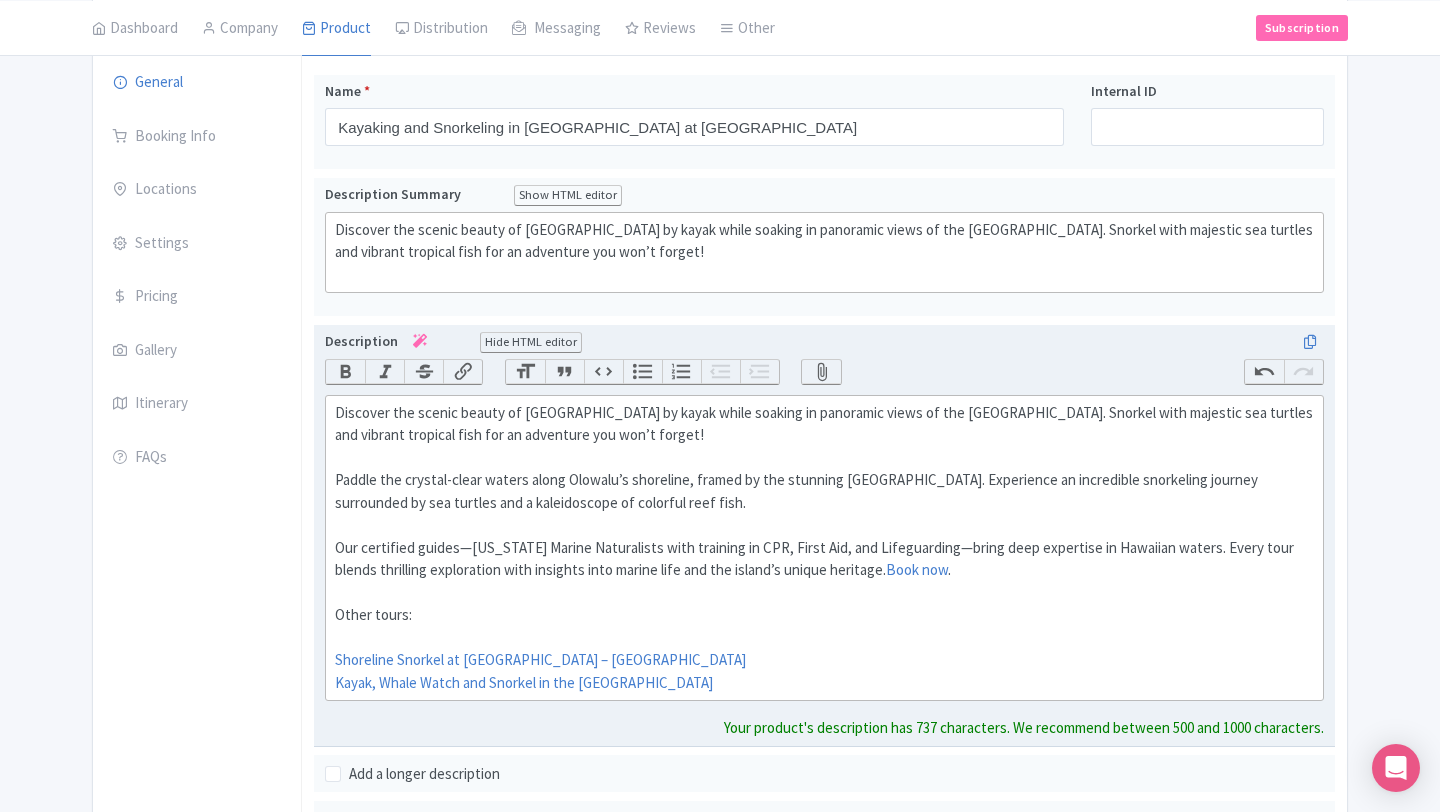 scroll, scrollTop: 200, scrollLeft: 0, axis: vertical 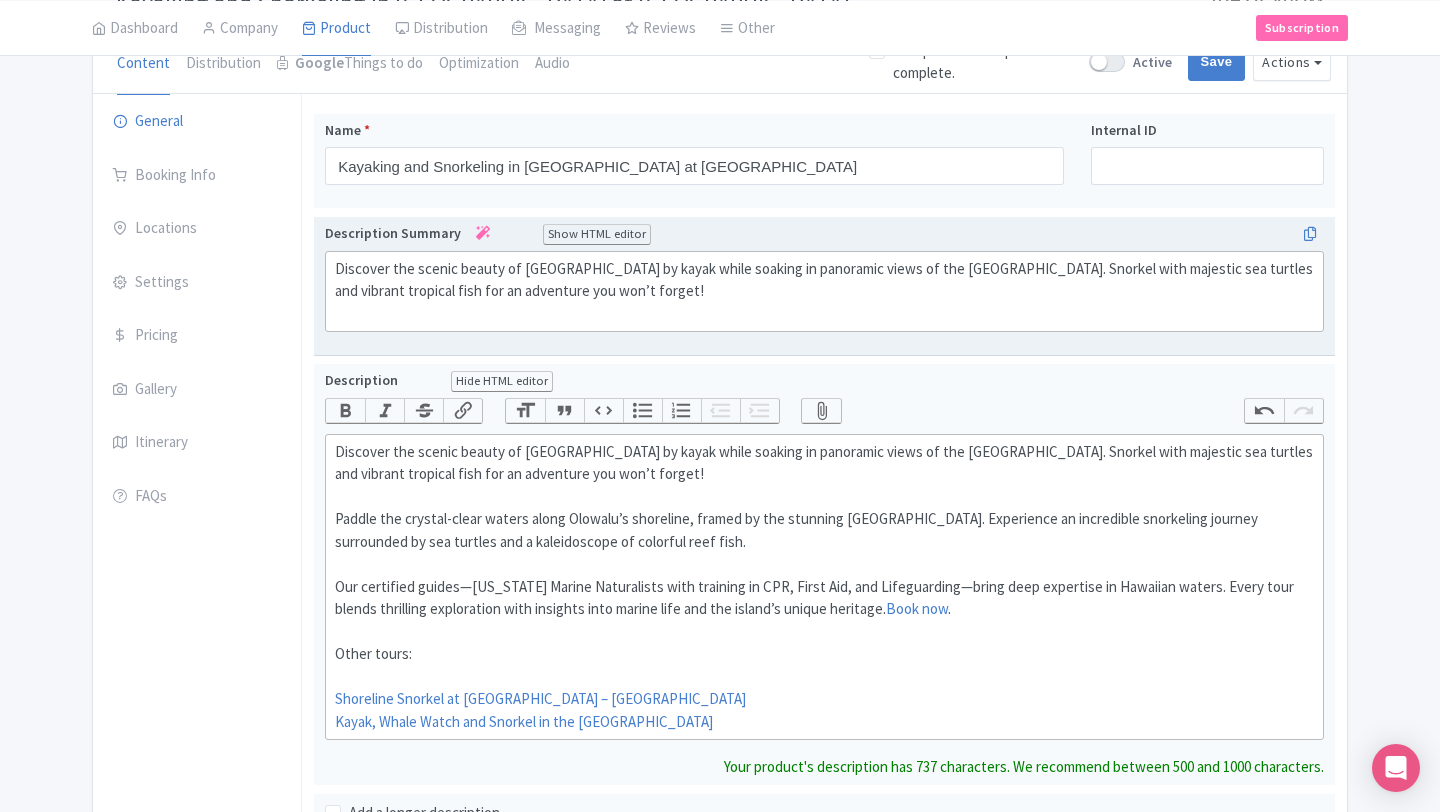 click on "Discover the scenic beauty of Olowalu Beach by kayak while soaking in panoramic views of the West Maui Mountains. Snorkel with majestic sea turtles and vibrant tropical fish for an adventure you won’t forget!" 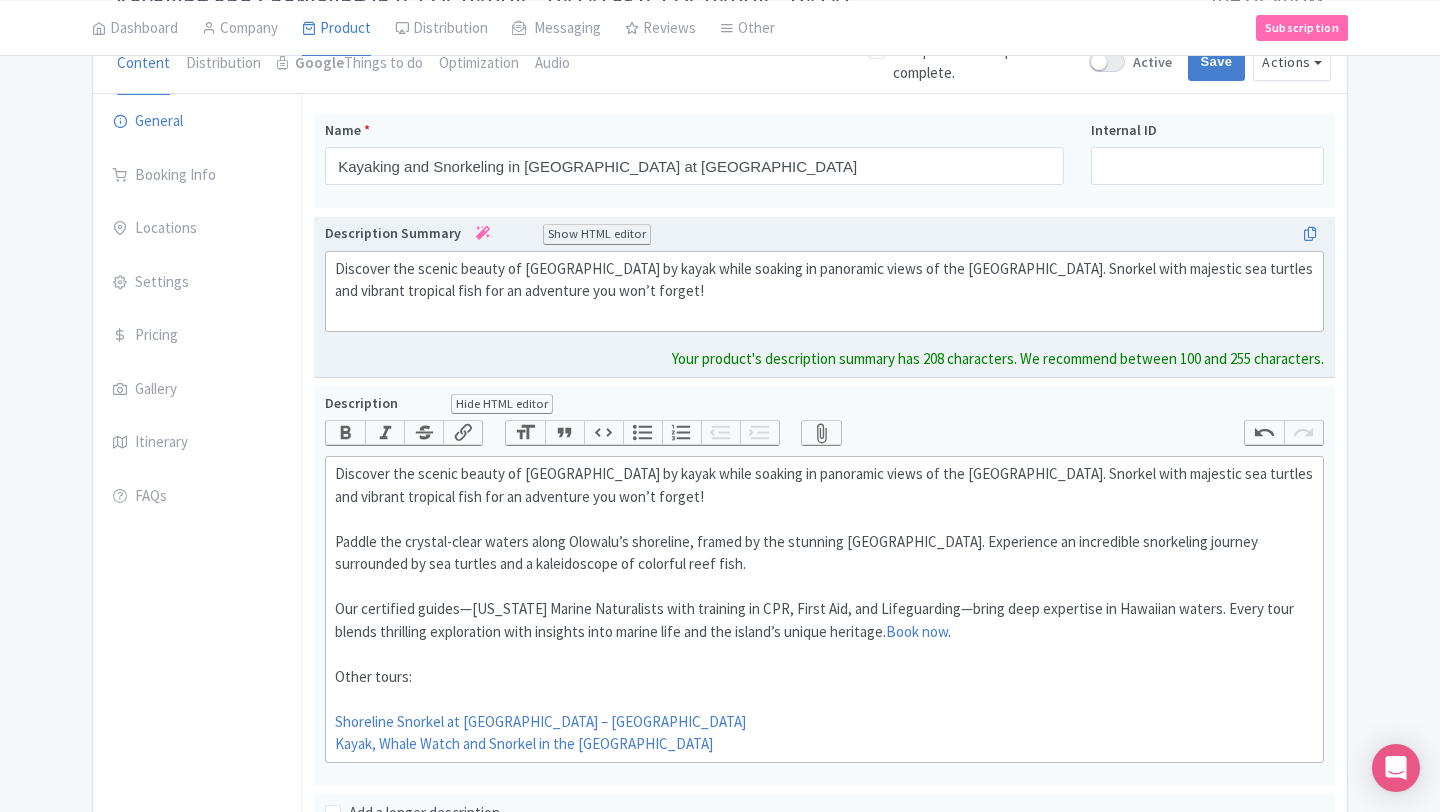 scroll, scrollTop: 222, scrollLeft: 0, axis: vertical 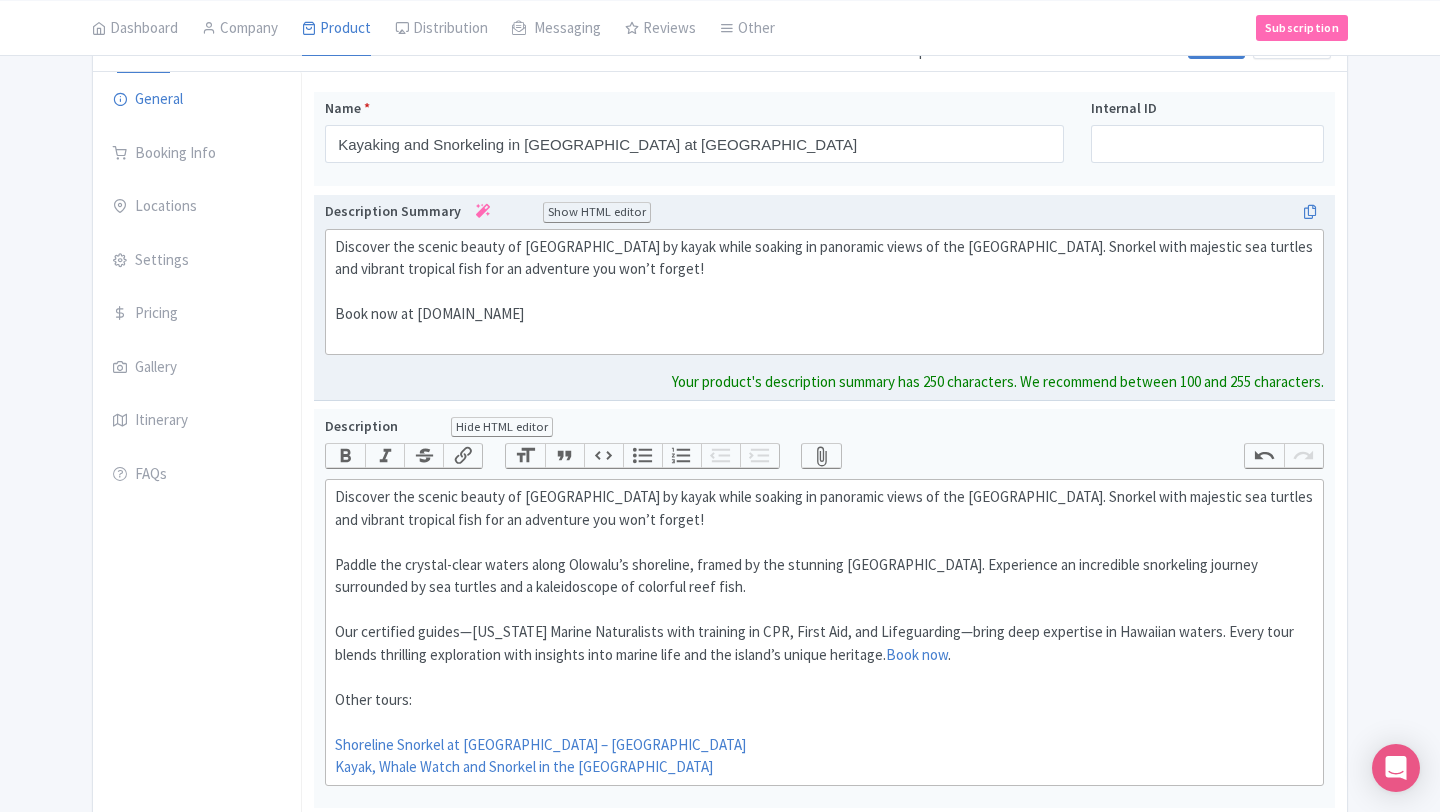 drag, startPoint x: 627, startPoint y: 320, endPoint x: 415, endPoint y: 320, distance: 212 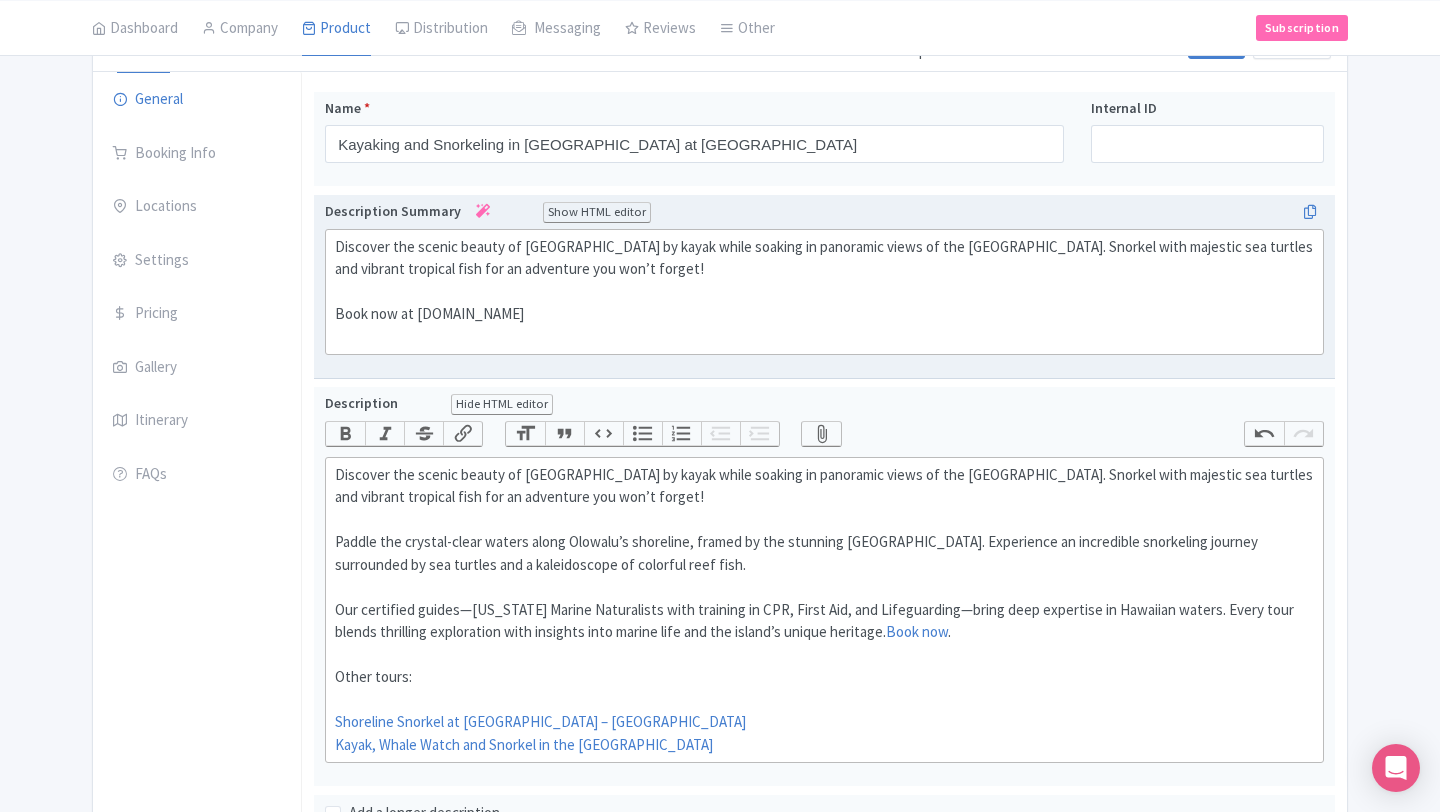 click on "Show HTML editor" at bounding box center [597, 212] 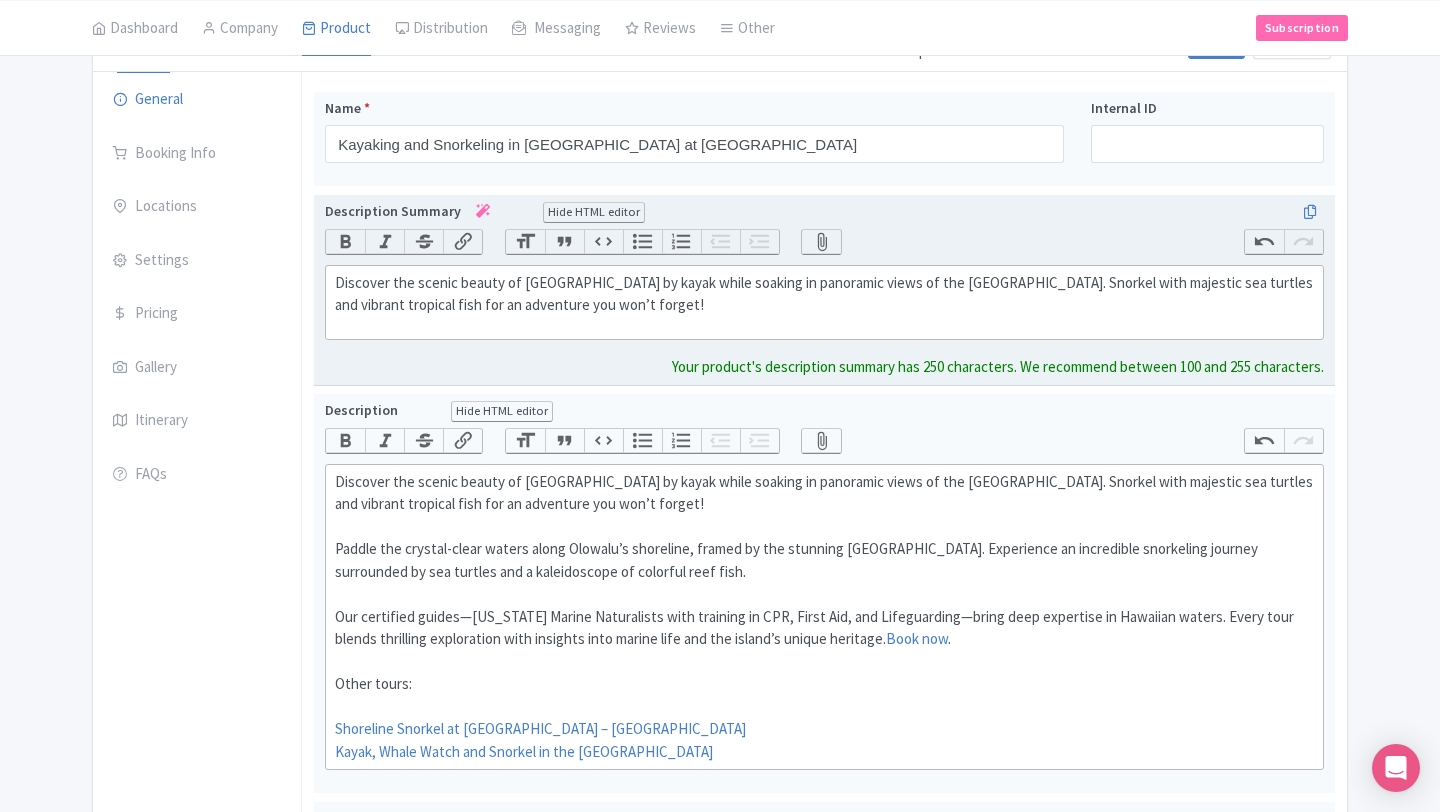click on "Discover the scenic beauty of Olowalu Beach by kayak while soaking in panoramic views of the West Maui Mountains. Snorkel with majestic sea turtles and vibrant tropical fish for an adventure you won’t forget!" 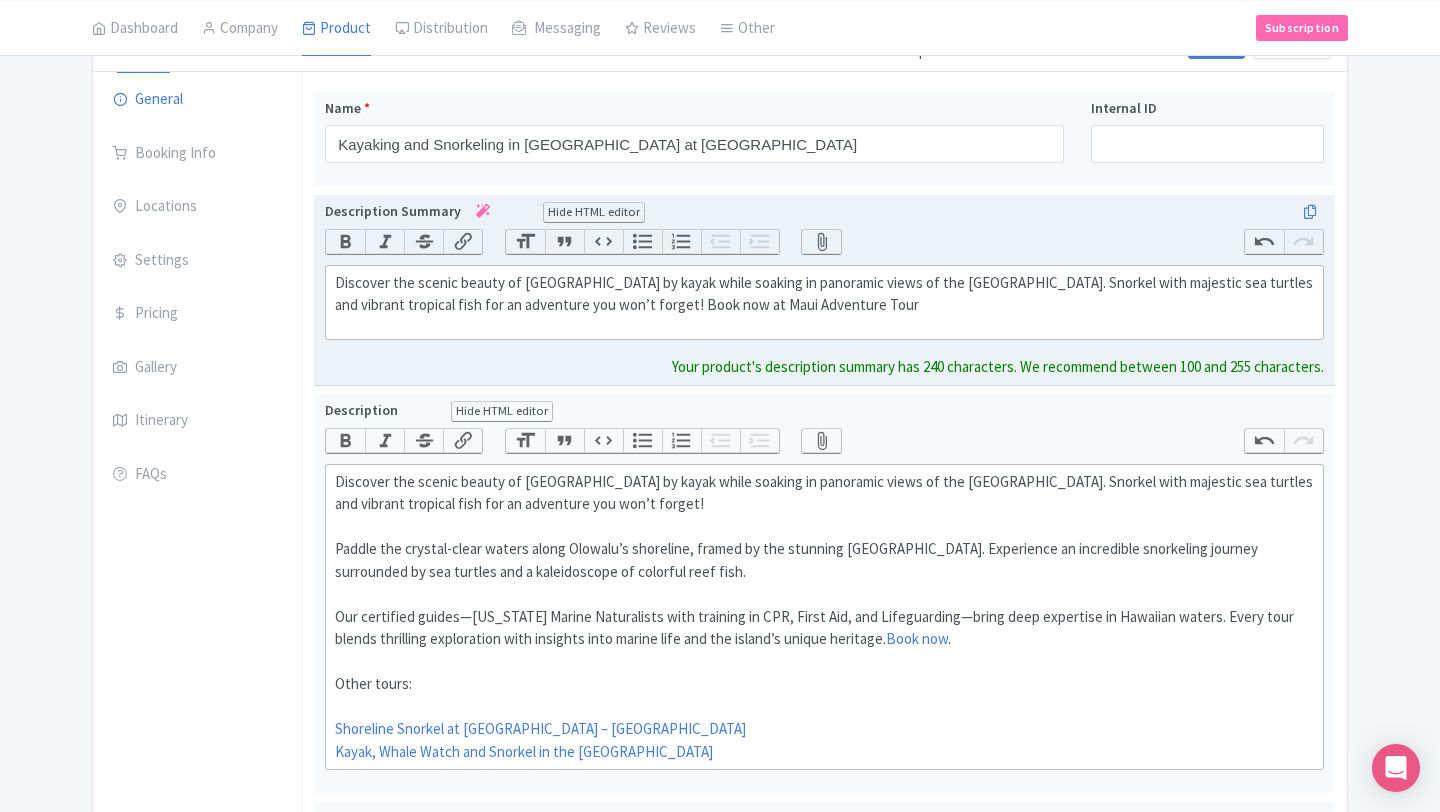 type on "<div>Discover the scenic beauty of Olowalu Beach by kayak while soaking in panoramic views of the West Maui Mountains. Snorkel with majestic sea turtles and vibrant tropical fish for an adventure you won’t forget! Book now at Maui Adventure Tours</div>" 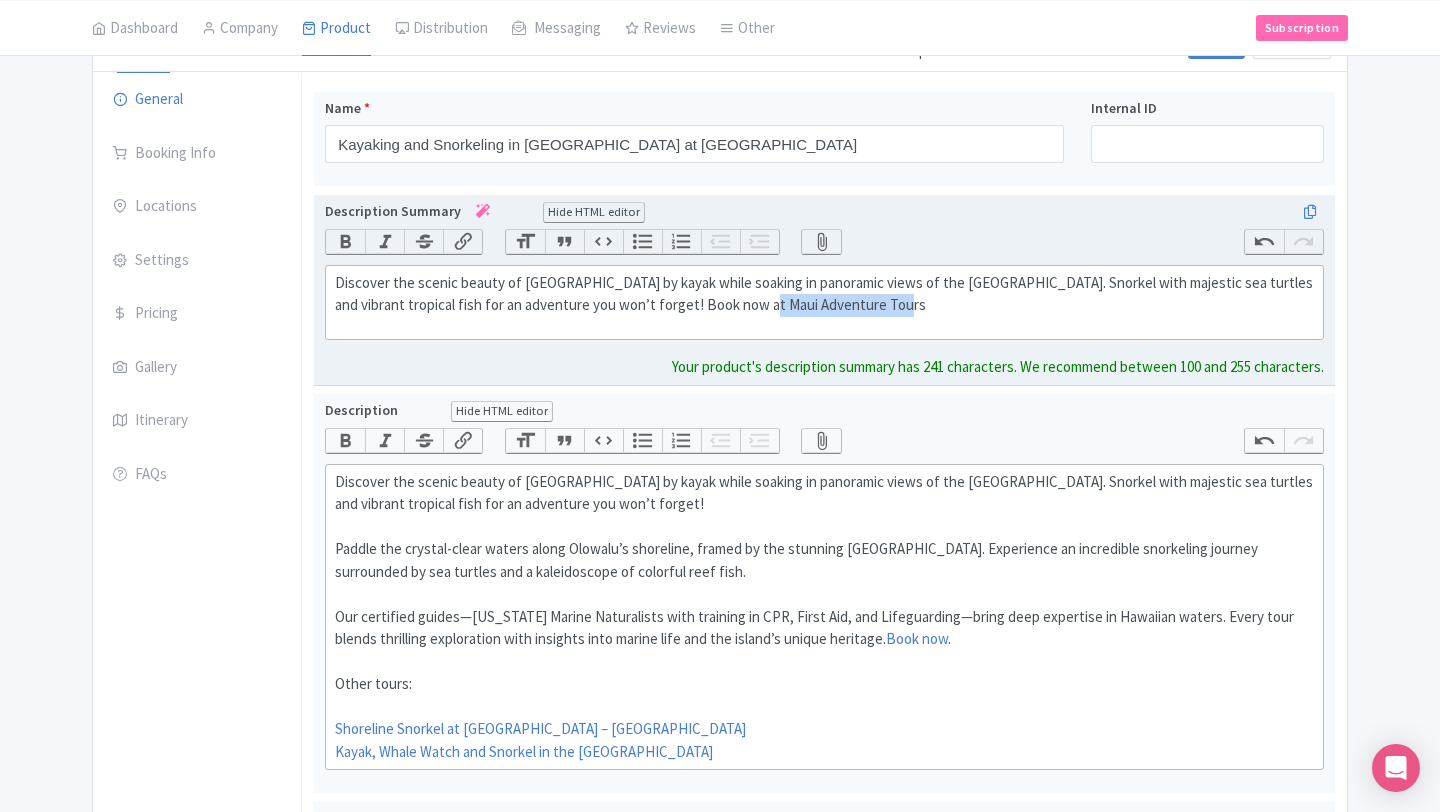 drag, startPoint x: 898, startPoint y: 304, endPoint x: 760, endPoint y: 306, distance: 138.0145 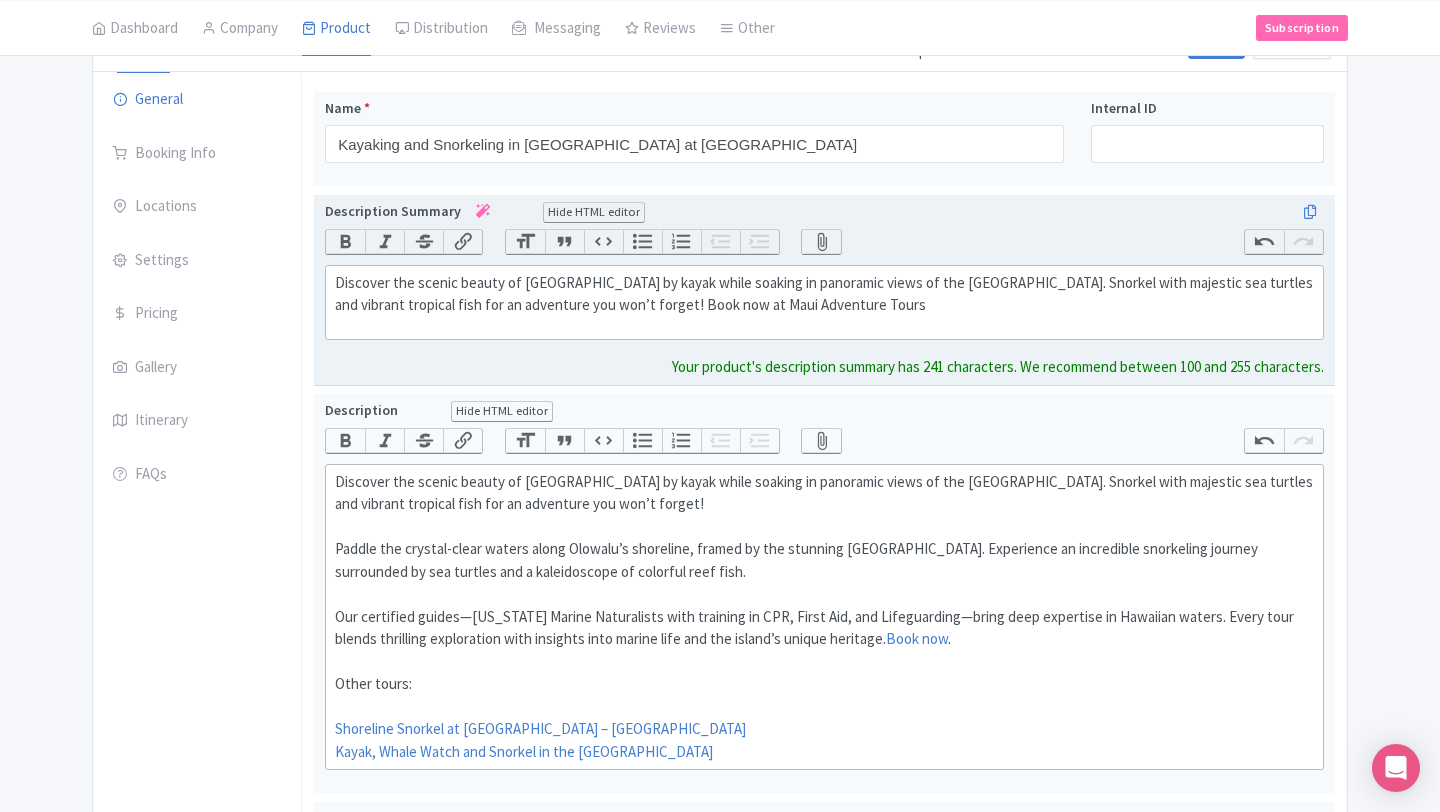 click on "Link" at bounding box center (462, 242) 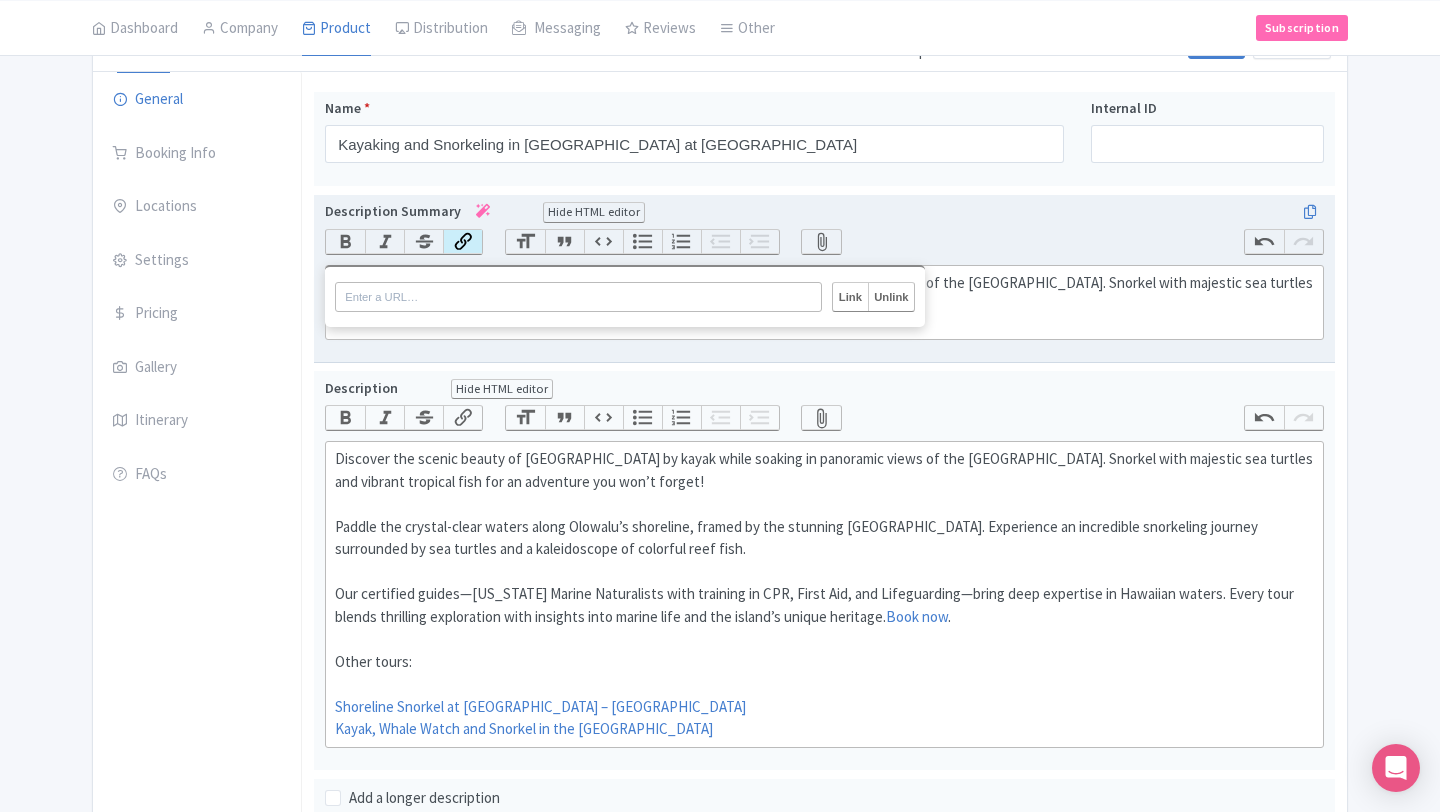 click at bounding box center [578, 297] 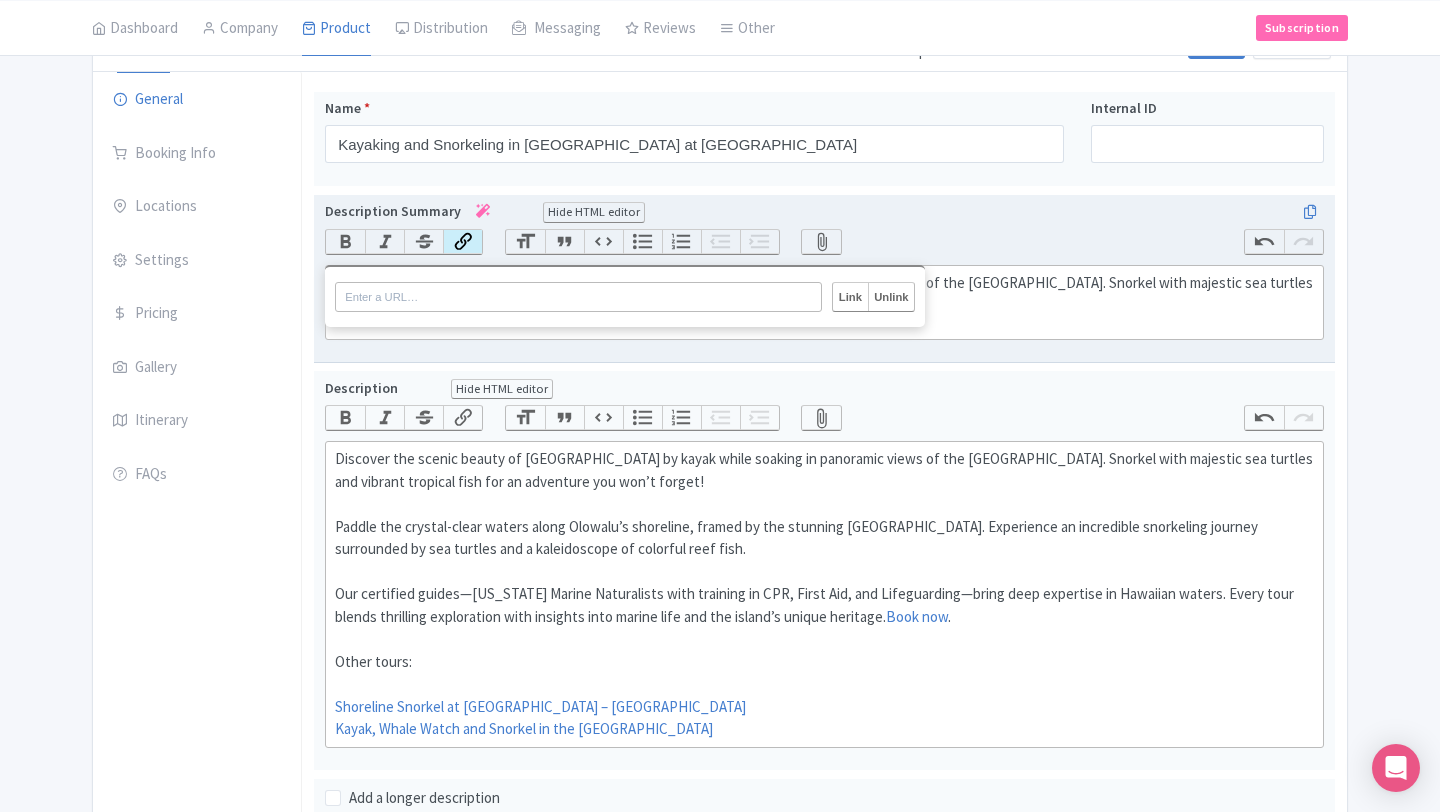 paste on "https://www.mauiadventuretourskayakco.com/" 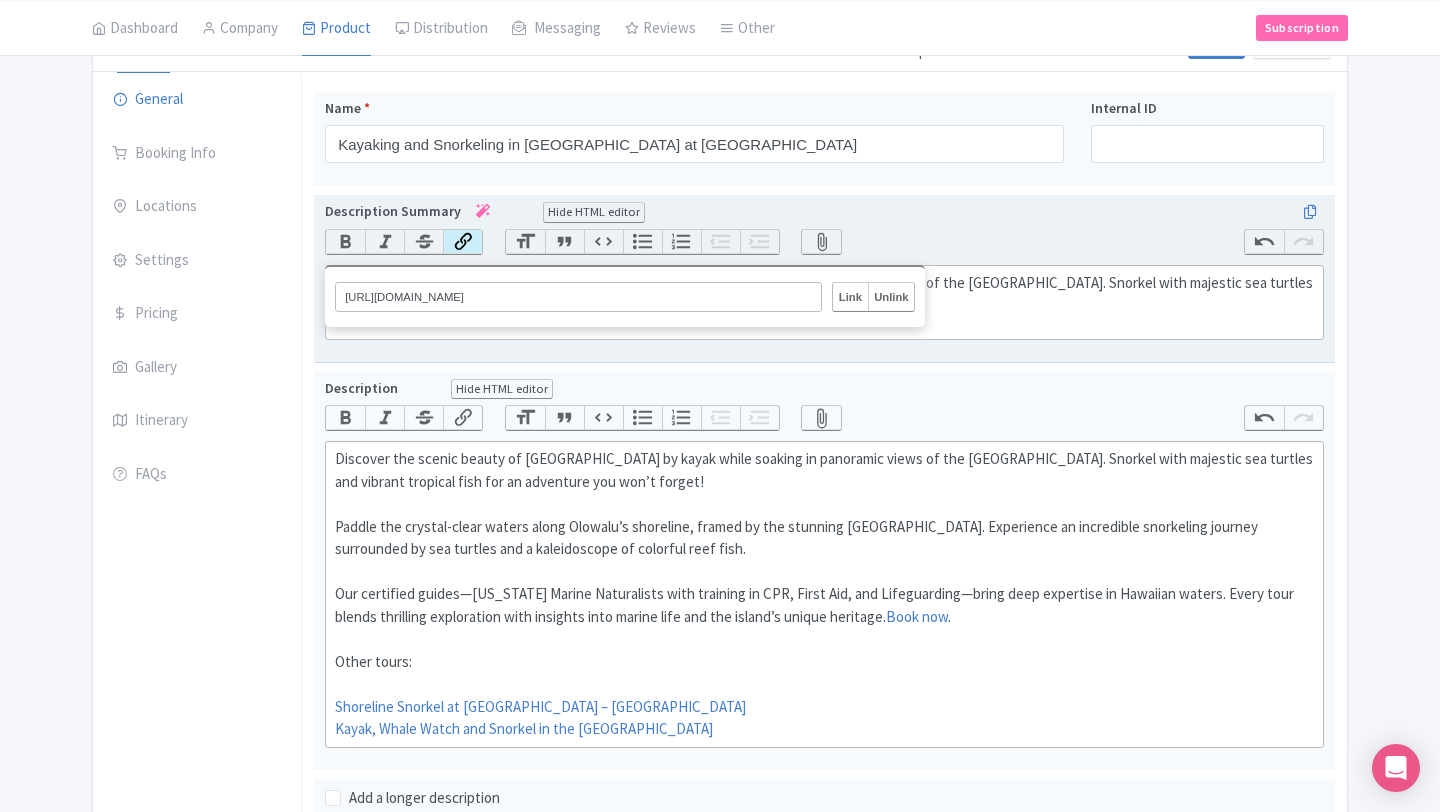 type on "https://www.mauiadventuretourskayakco.com/" 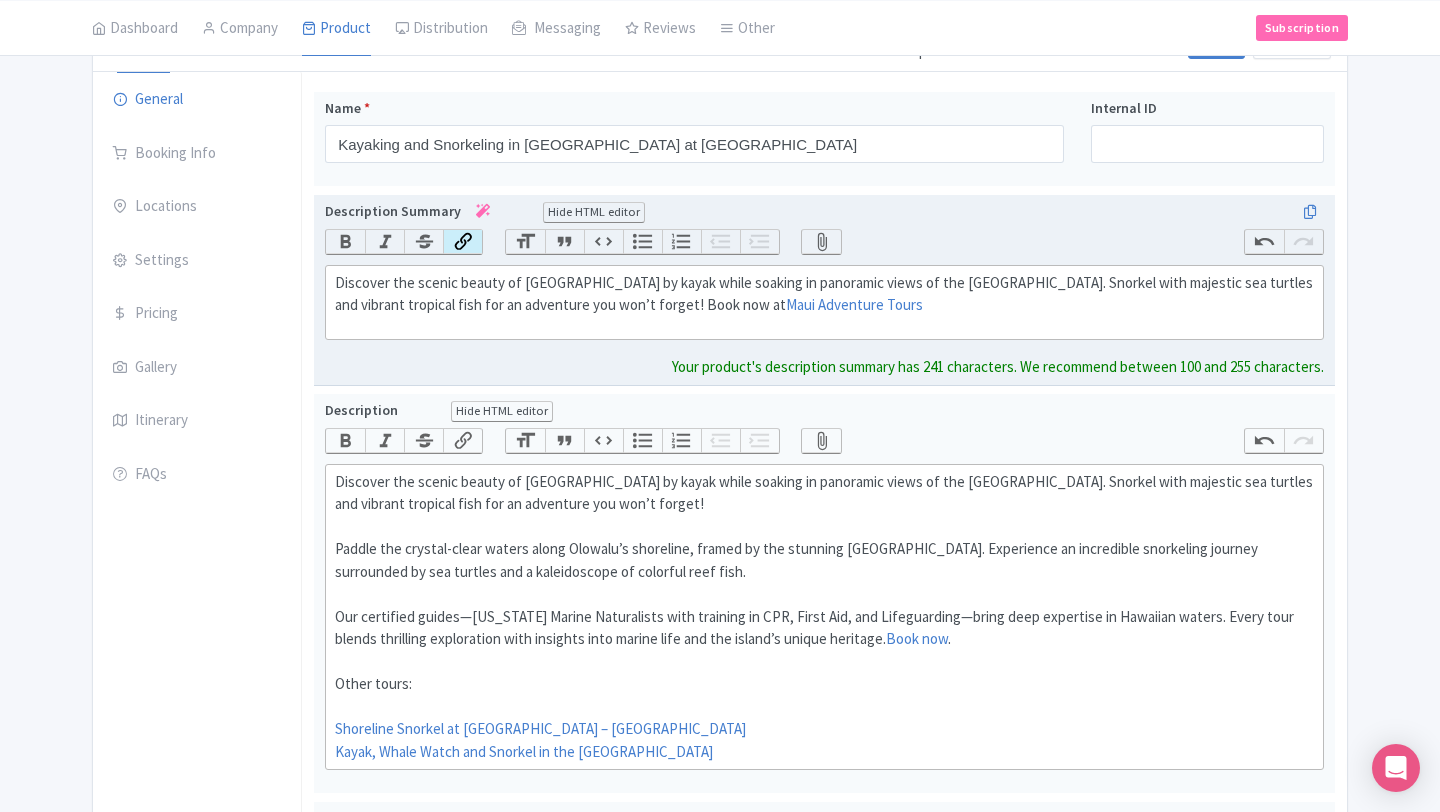 click on "Discover the scenic beauty of Olowalu Beach by kayak while soaking in panoramic views of the West Maui Mountains. Snorkel with majestic sea turtles and vibrant tropical fish for an adventure you won’t forget! Book now at  Maui Adventure Tours" 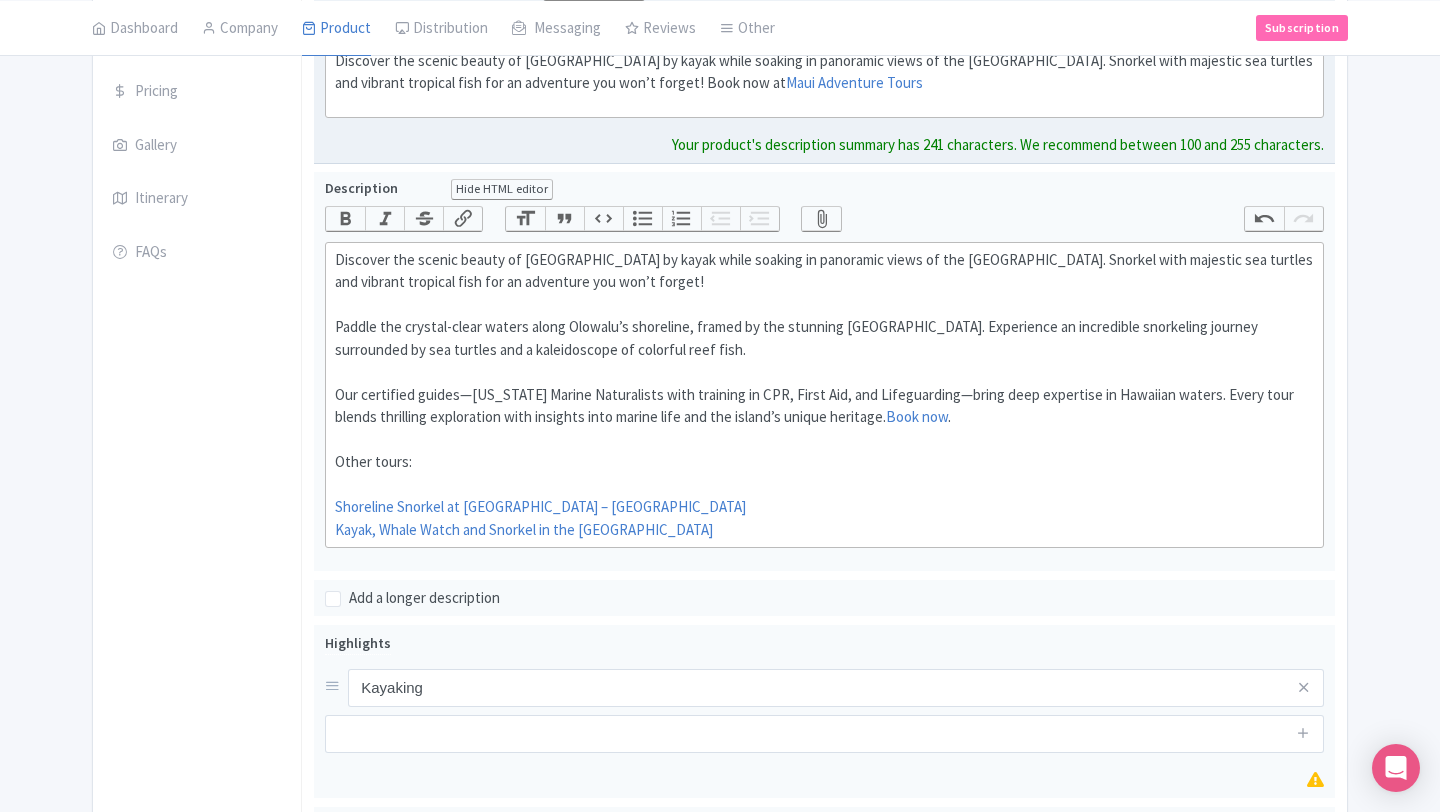 scroll, scrollTop: 712, scrollLeft: 0, axis: vertical 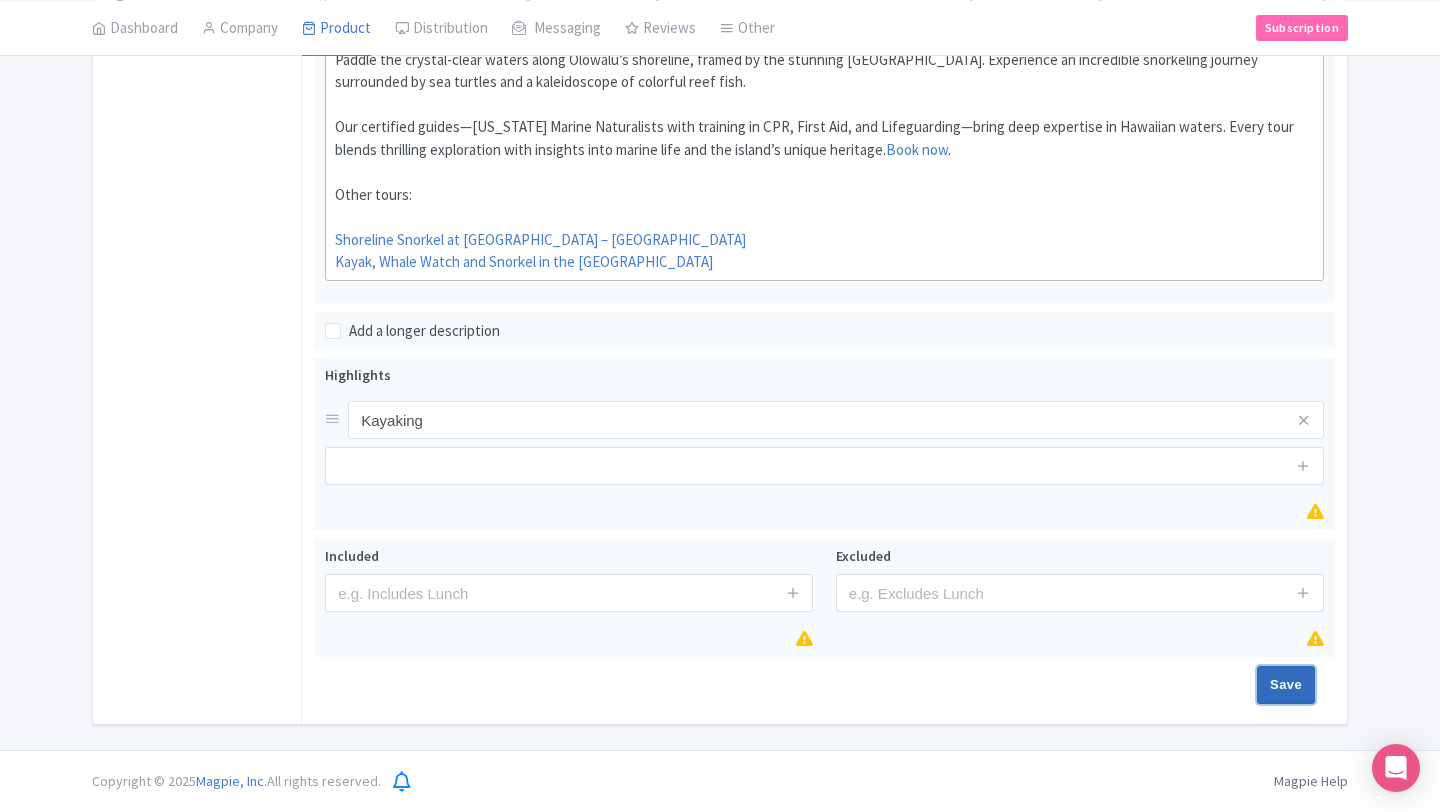 click on "Save" at bounding box center [1286, 685] 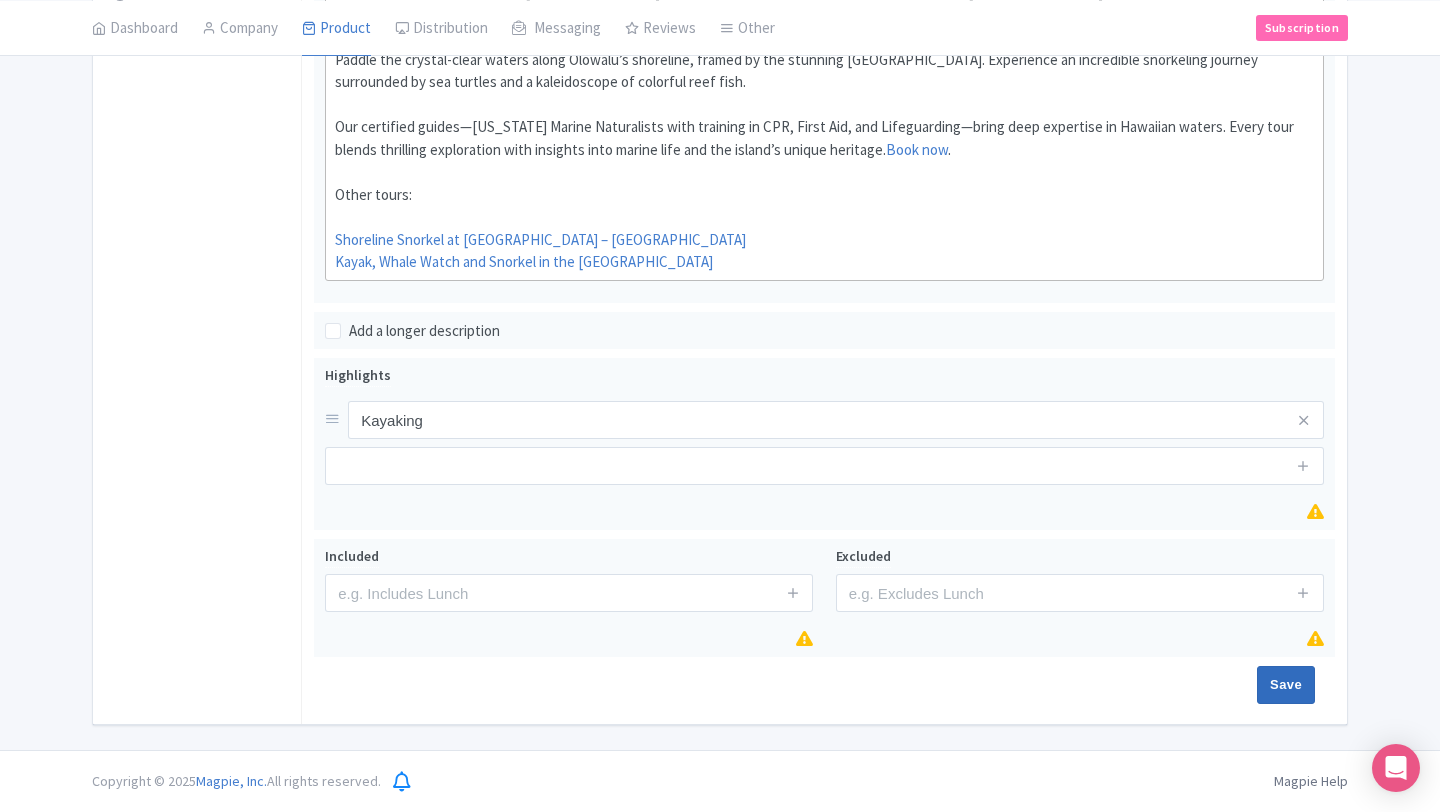 type on "Saving..." 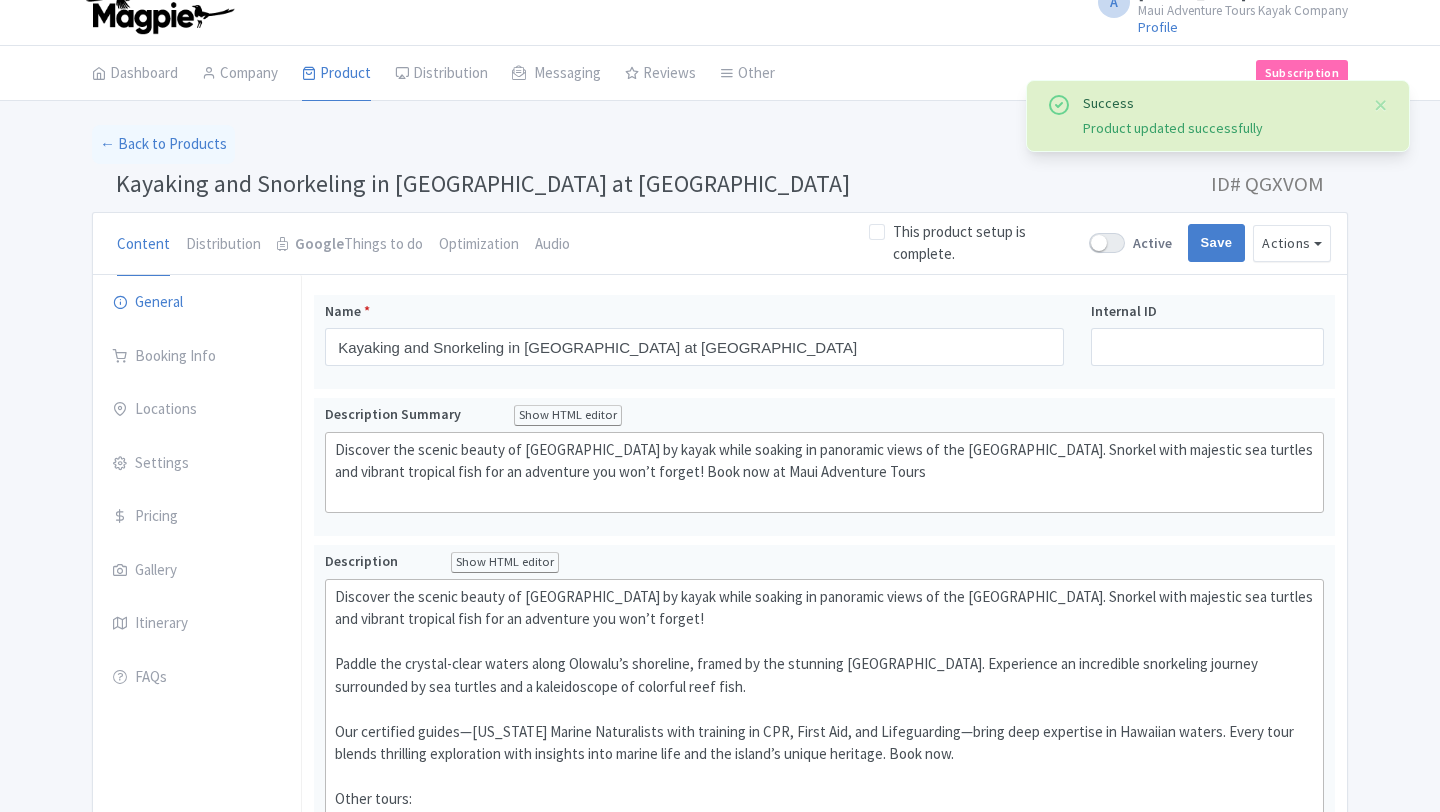scroll, scrollTop: 0, scrollLeft: 0, axis: both 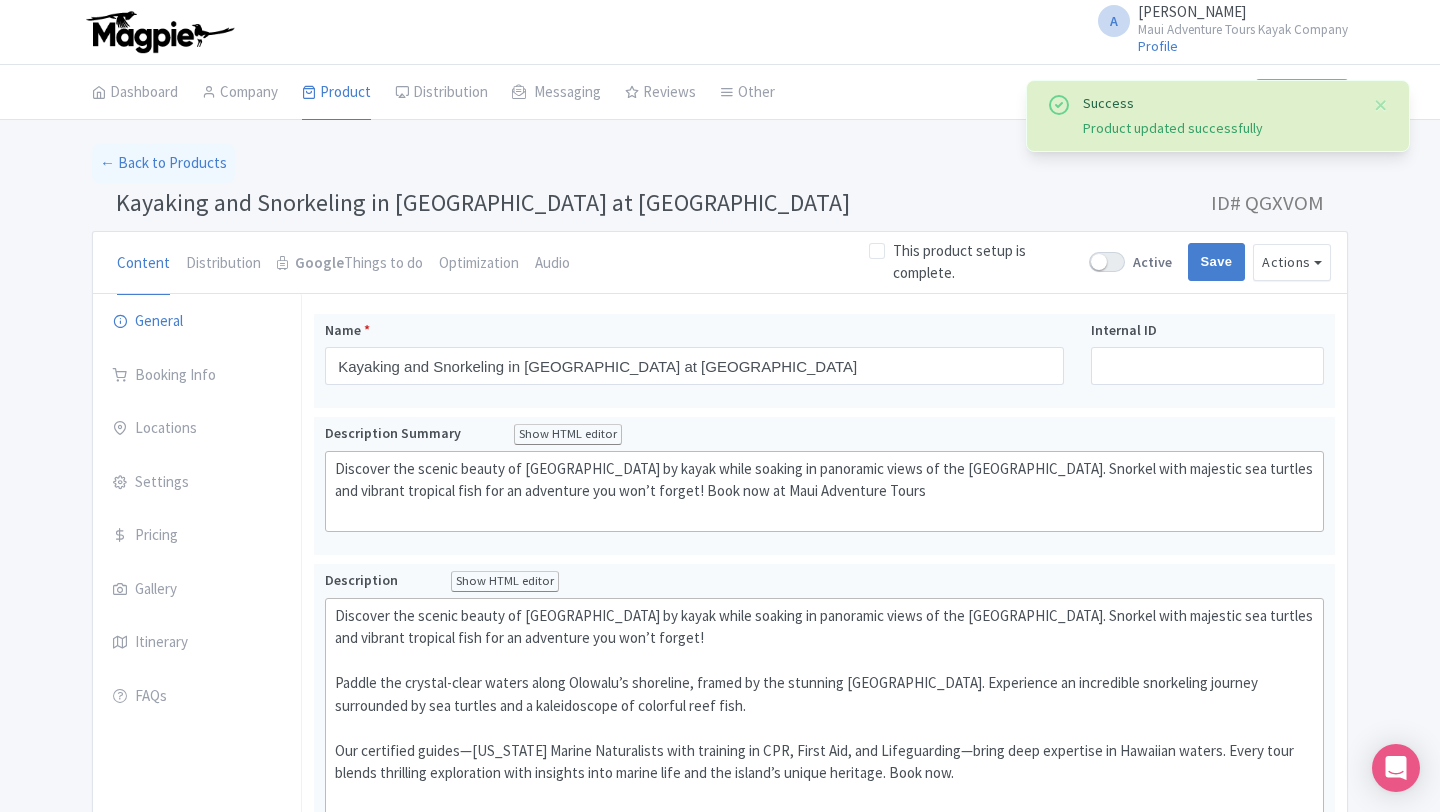 click at bounding box center [1107, 262] 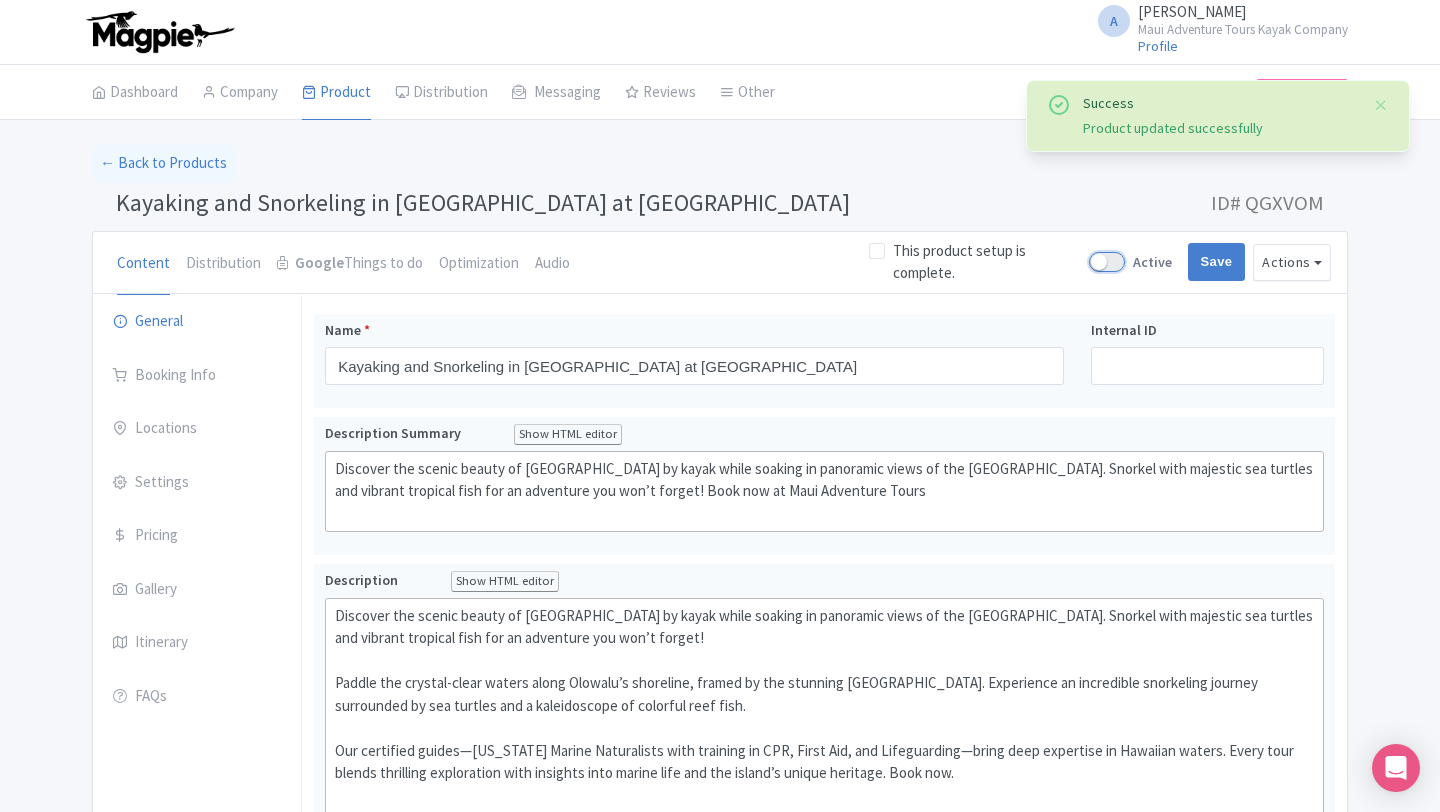 click on "Active" at bounding box center [1095, 262] 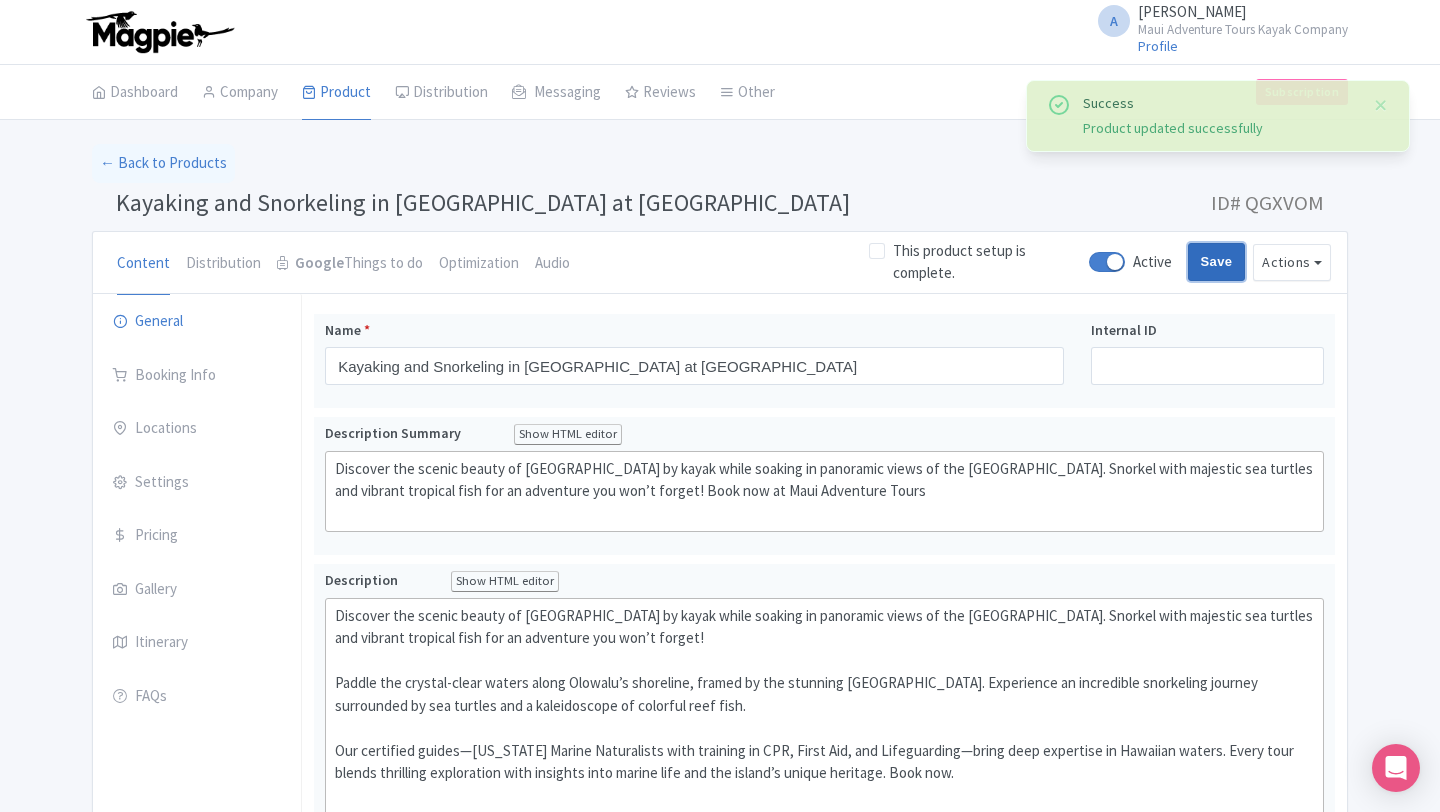 click on "Save" at bounding box center (1217, 262) 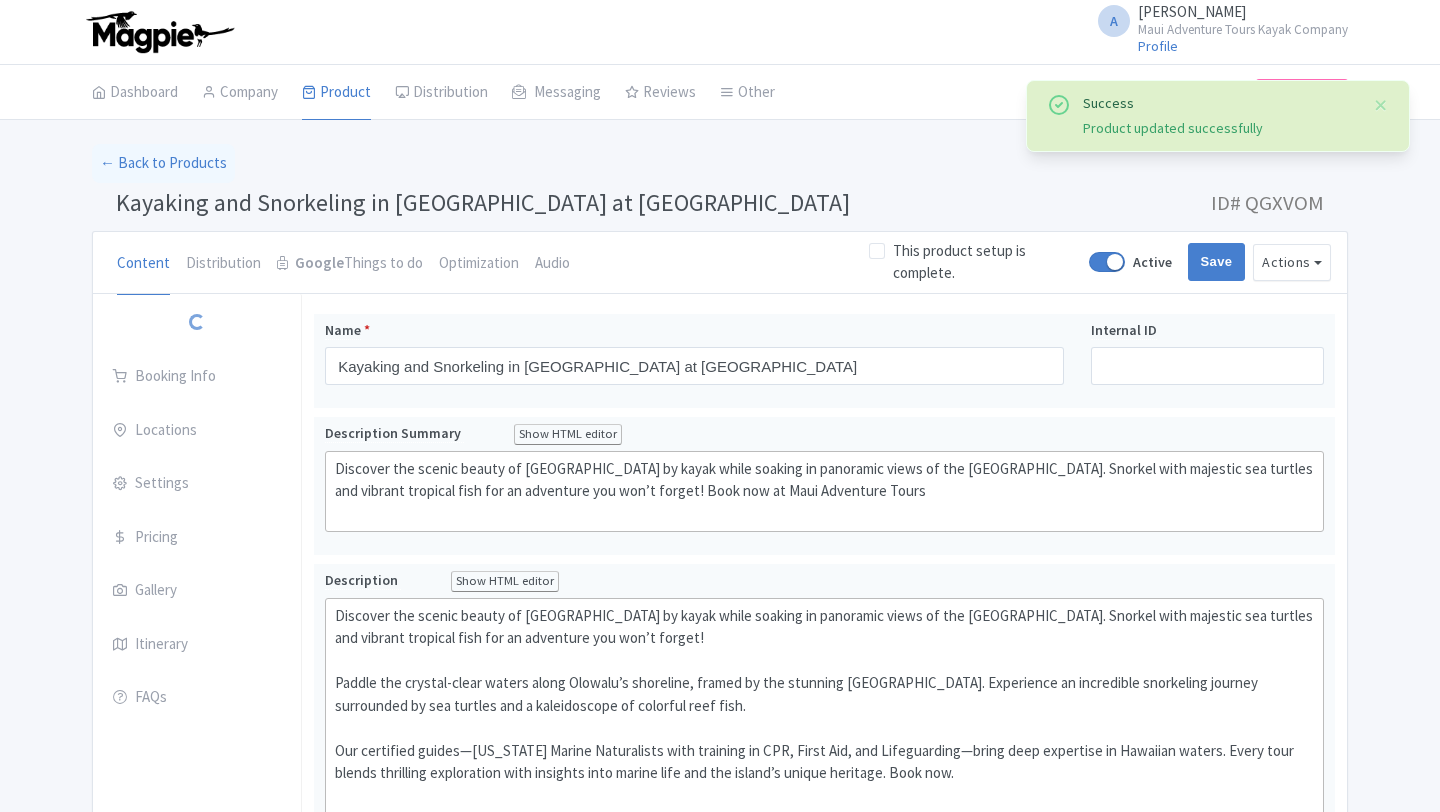 scroll, scrollTop: 314, scrollLeft: 0, axis: vertical 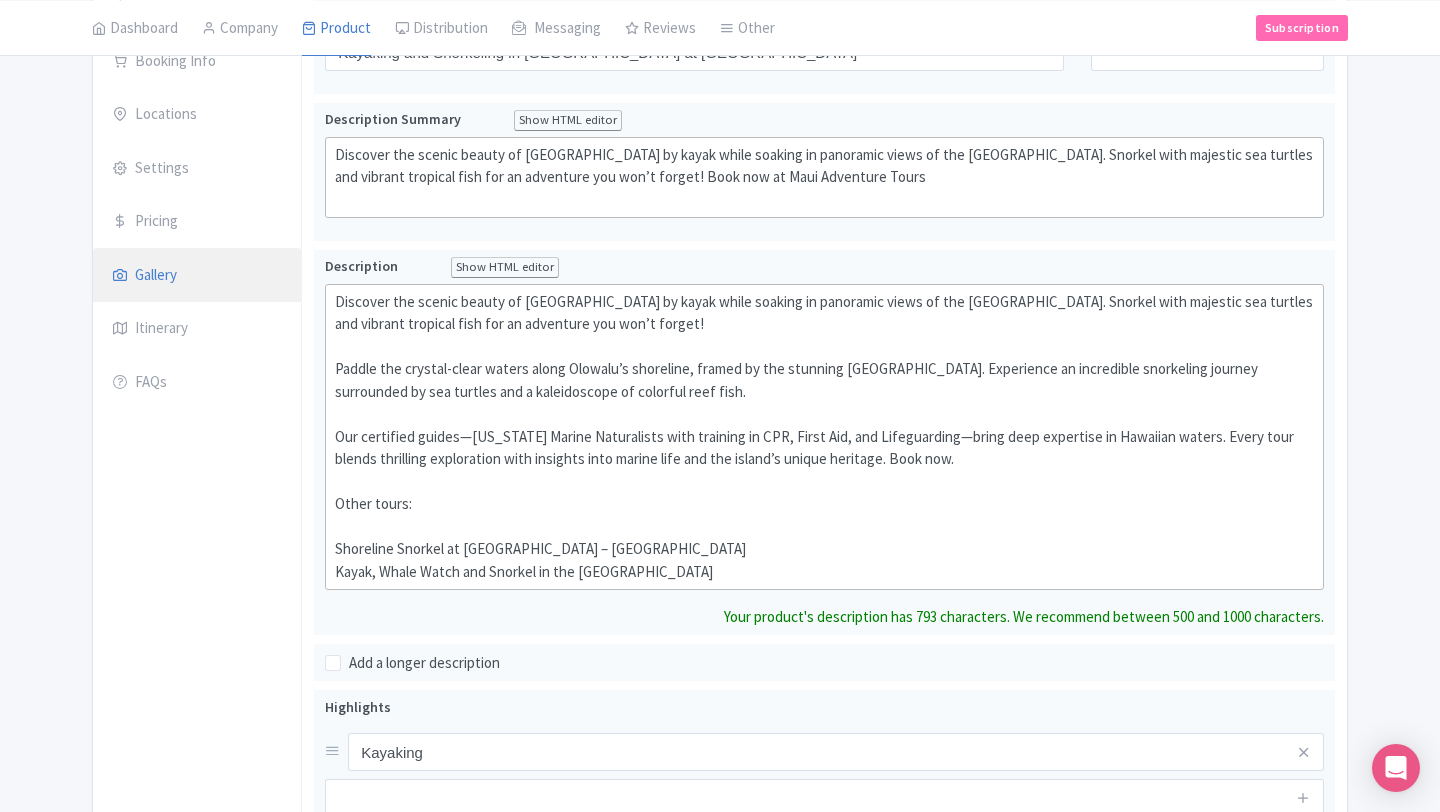 click on "Gallery" at bounding box center (197, 276) 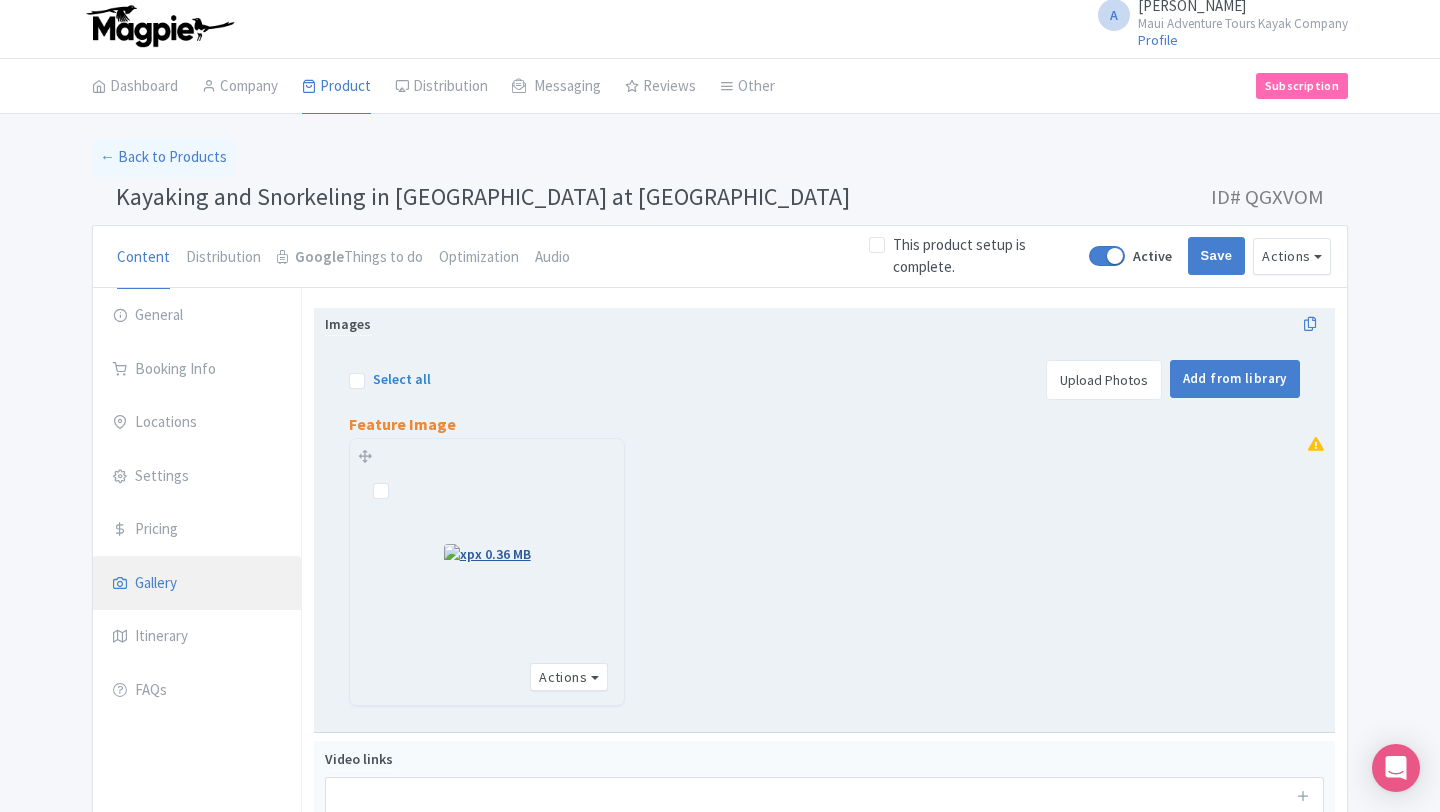 scroll, scrollTop: 186, scrollLeft: 0, axis: vertical 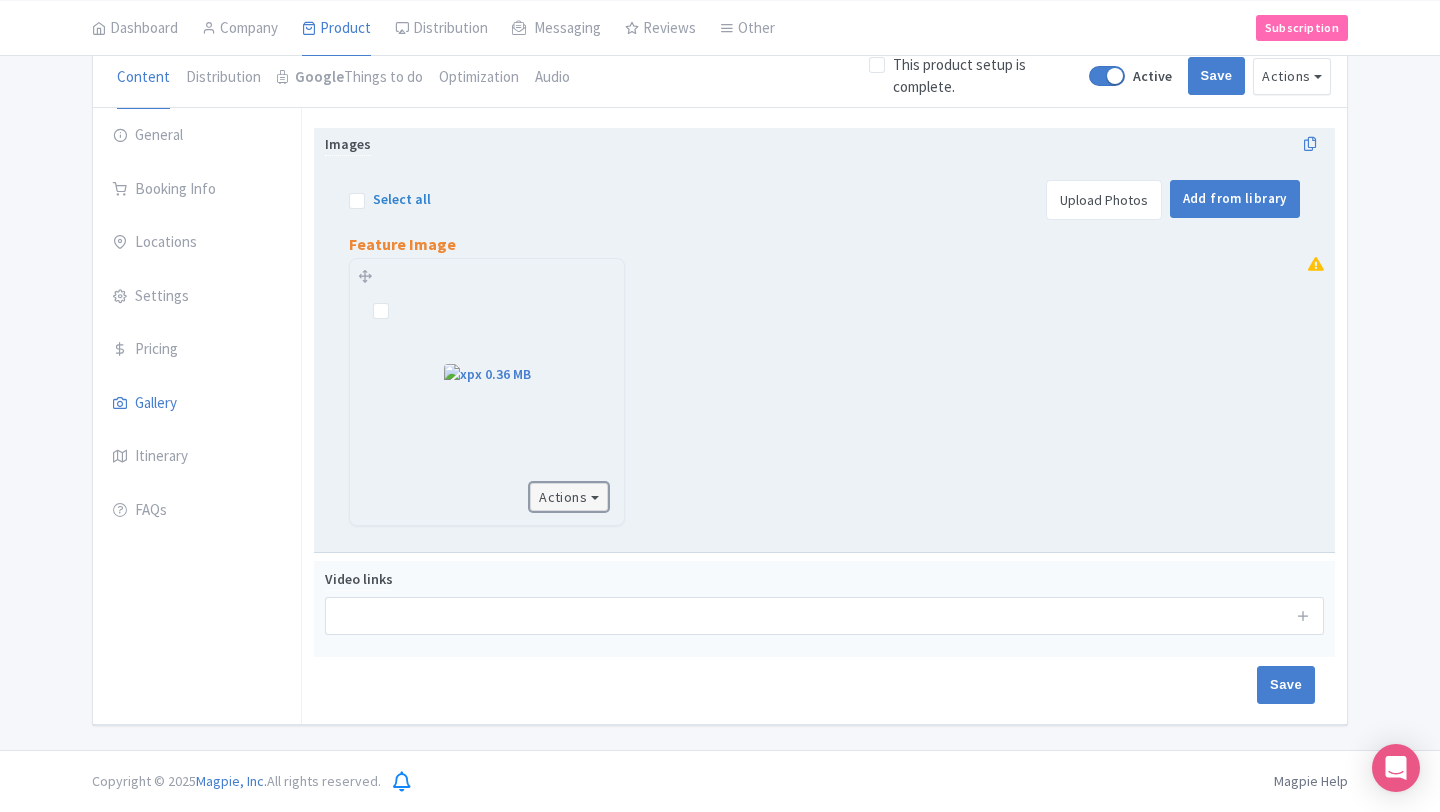 click on "Actions" at bounding box center (569, 497) 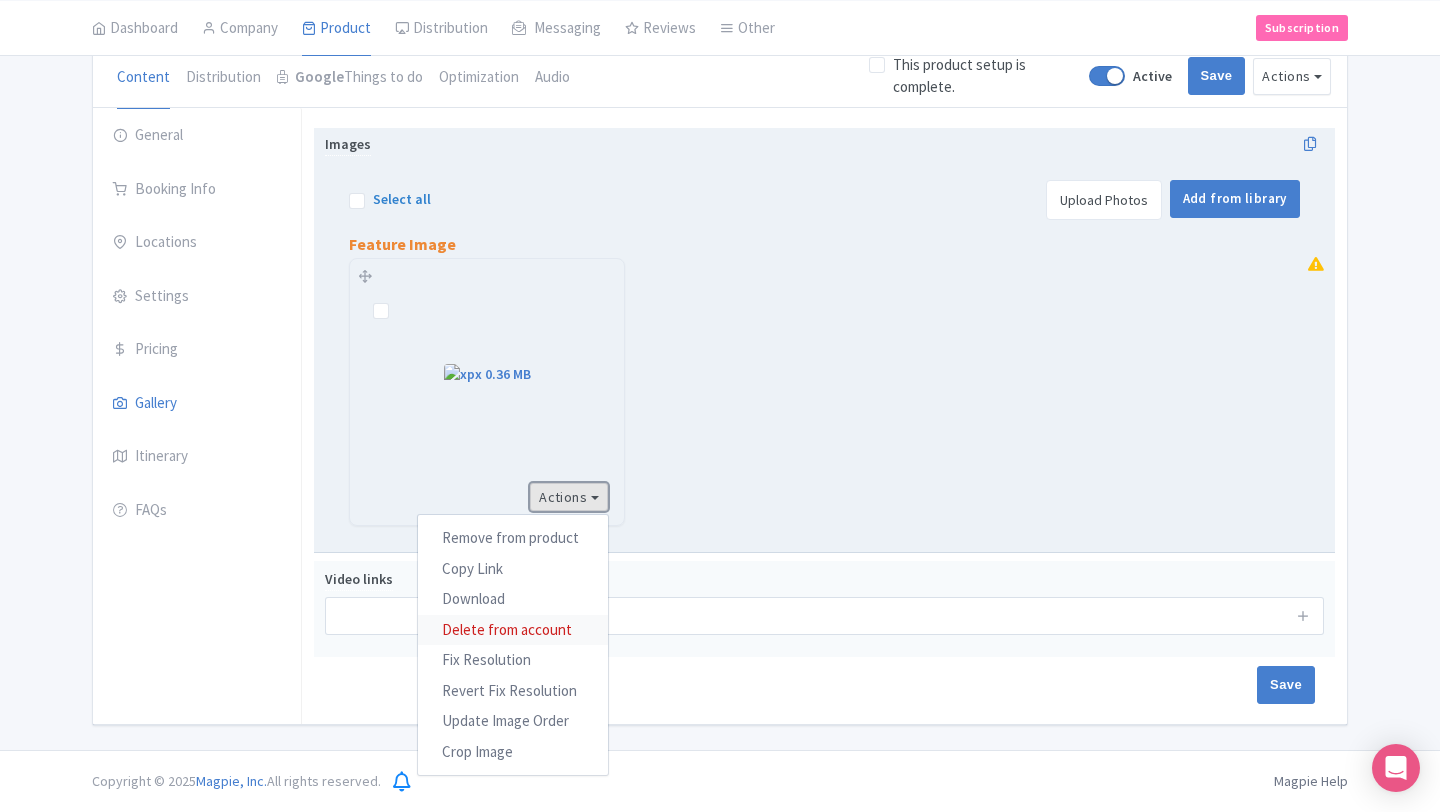 click on "Delete from account" at bounding box center (513, 629) 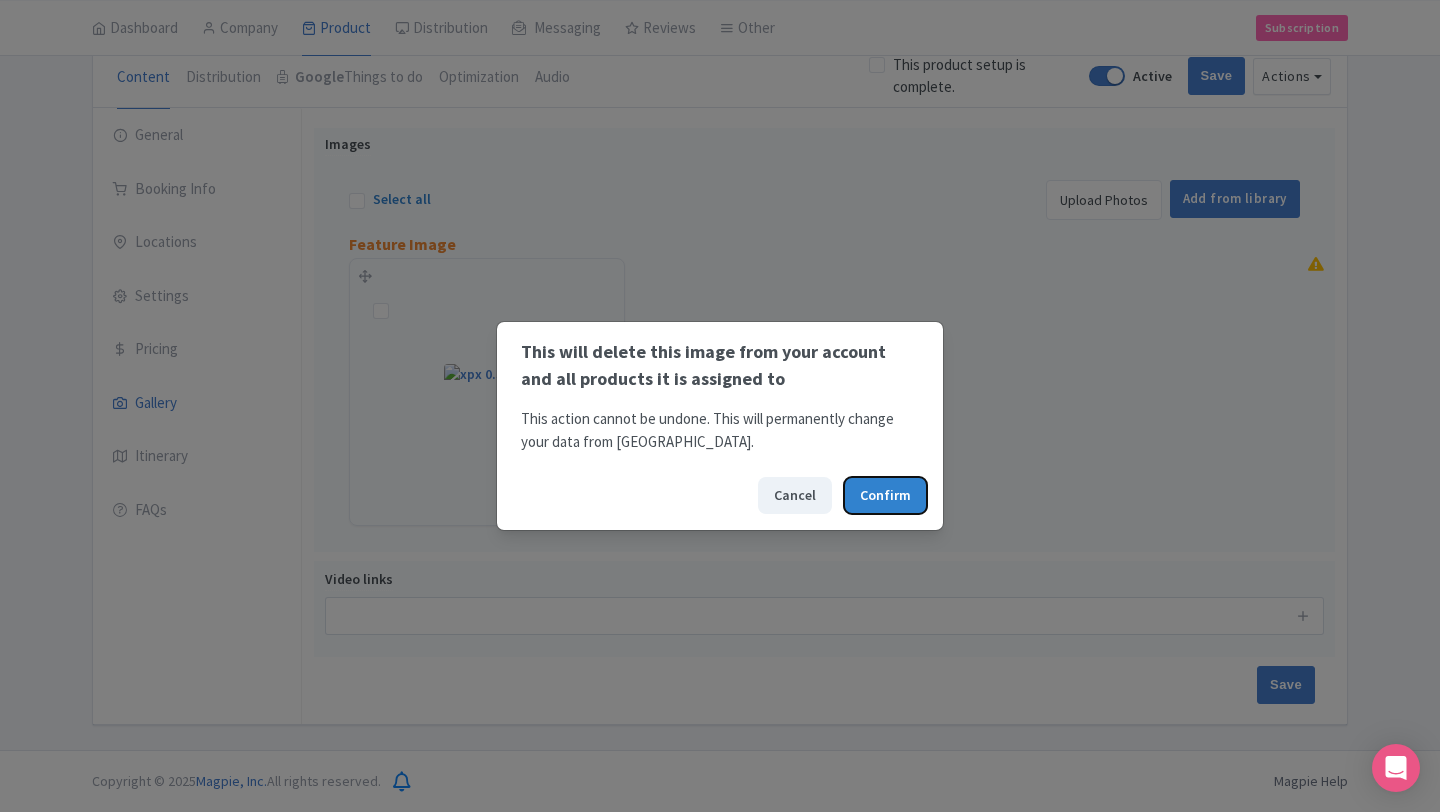 click on "Confirm" at bounding box center [885, 495] 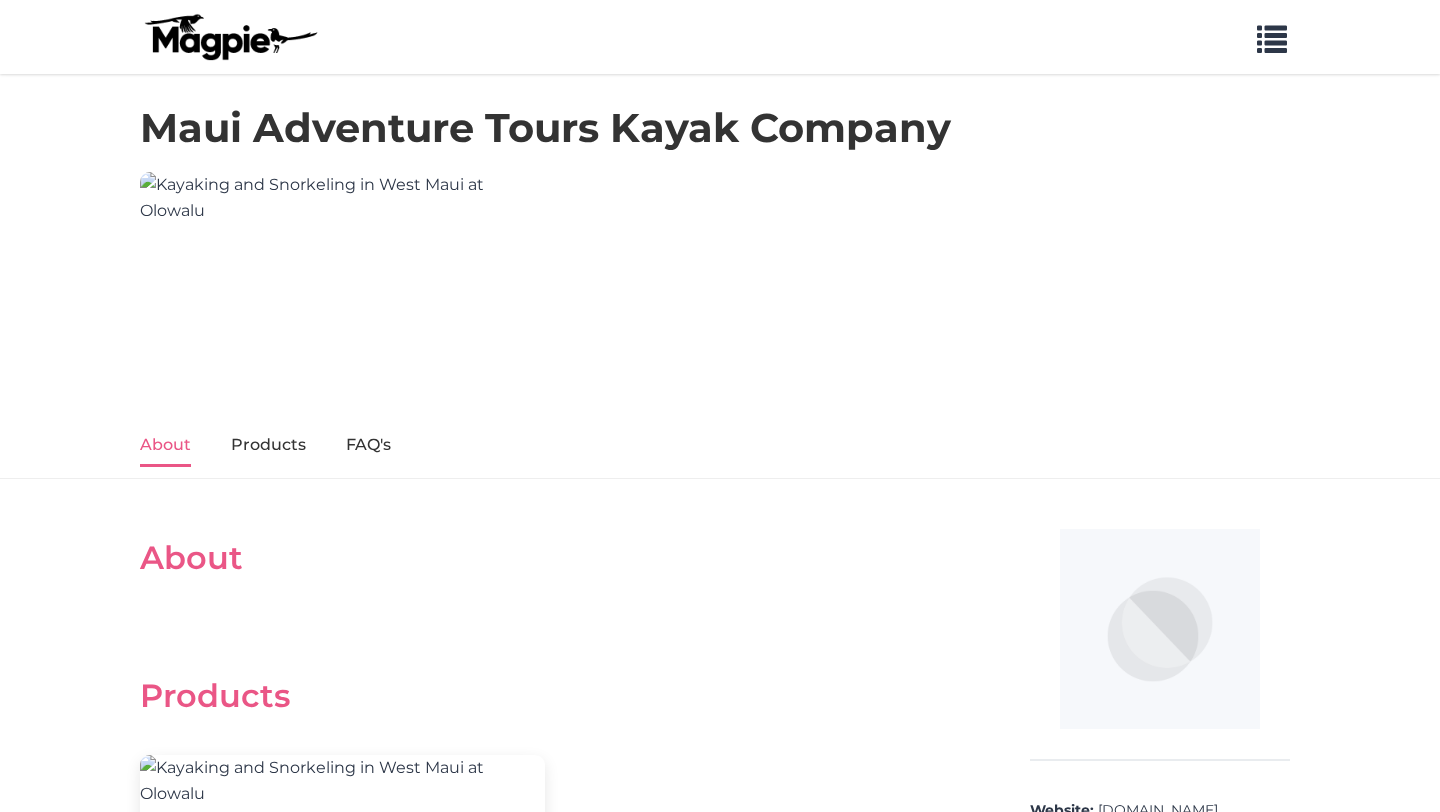 scroll, scrollTop: 71, scrollLeft: 0, axis: vertical 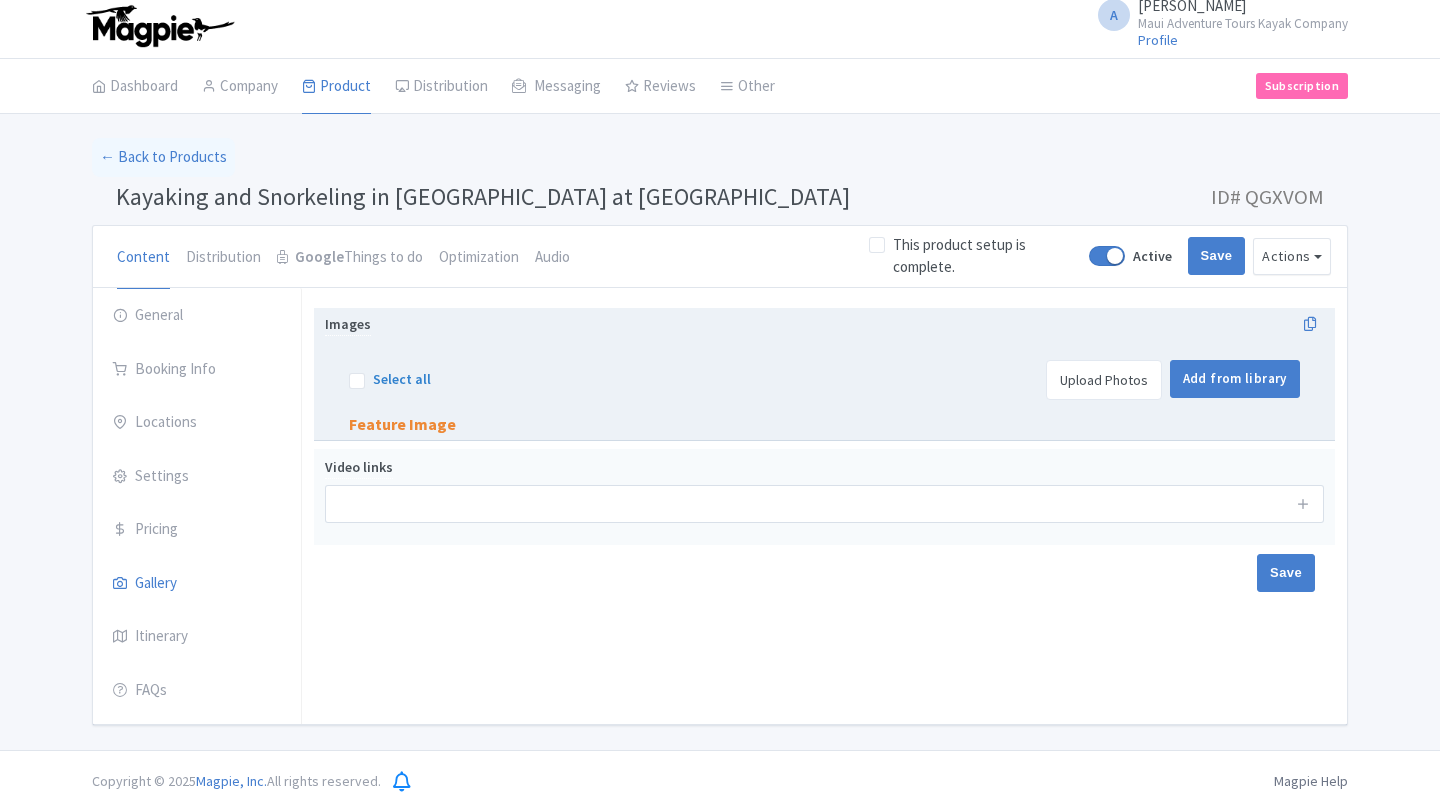 click on "Upload Photos" at bounding box center (1104, 380) 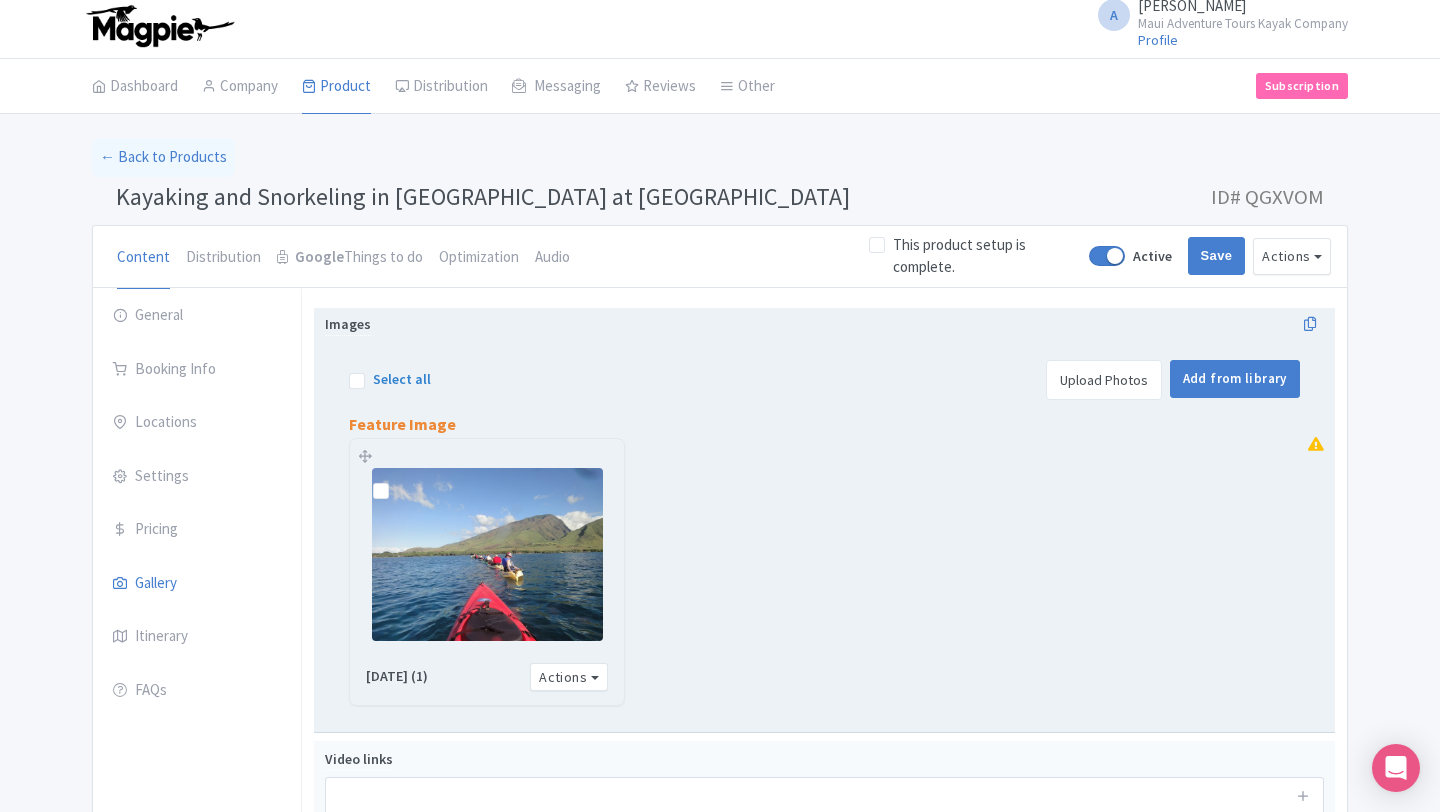 scroll, scrollTop: 37, scrollLeft: 0, axis: vertical 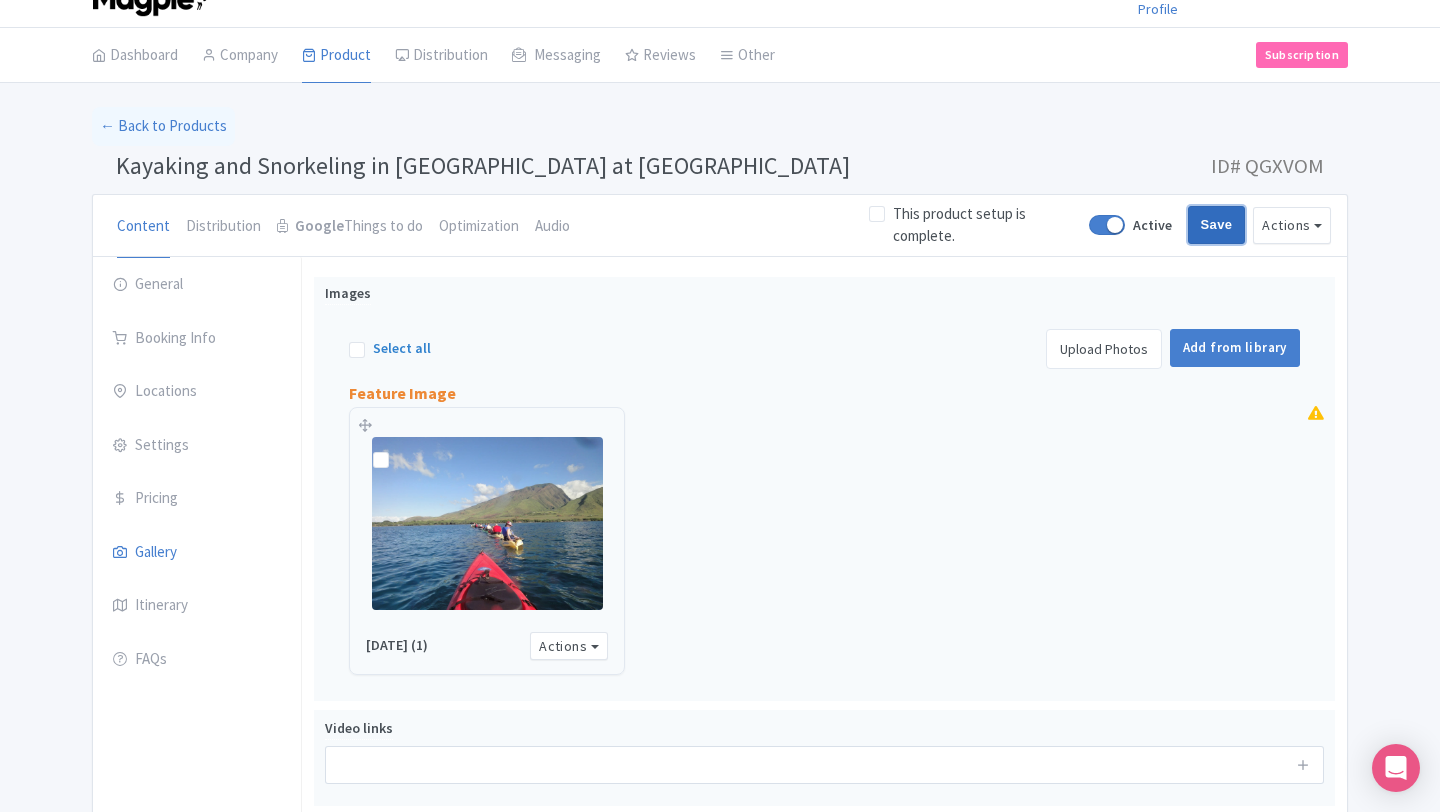 click on "Save" at bounding box center (1217, 225) 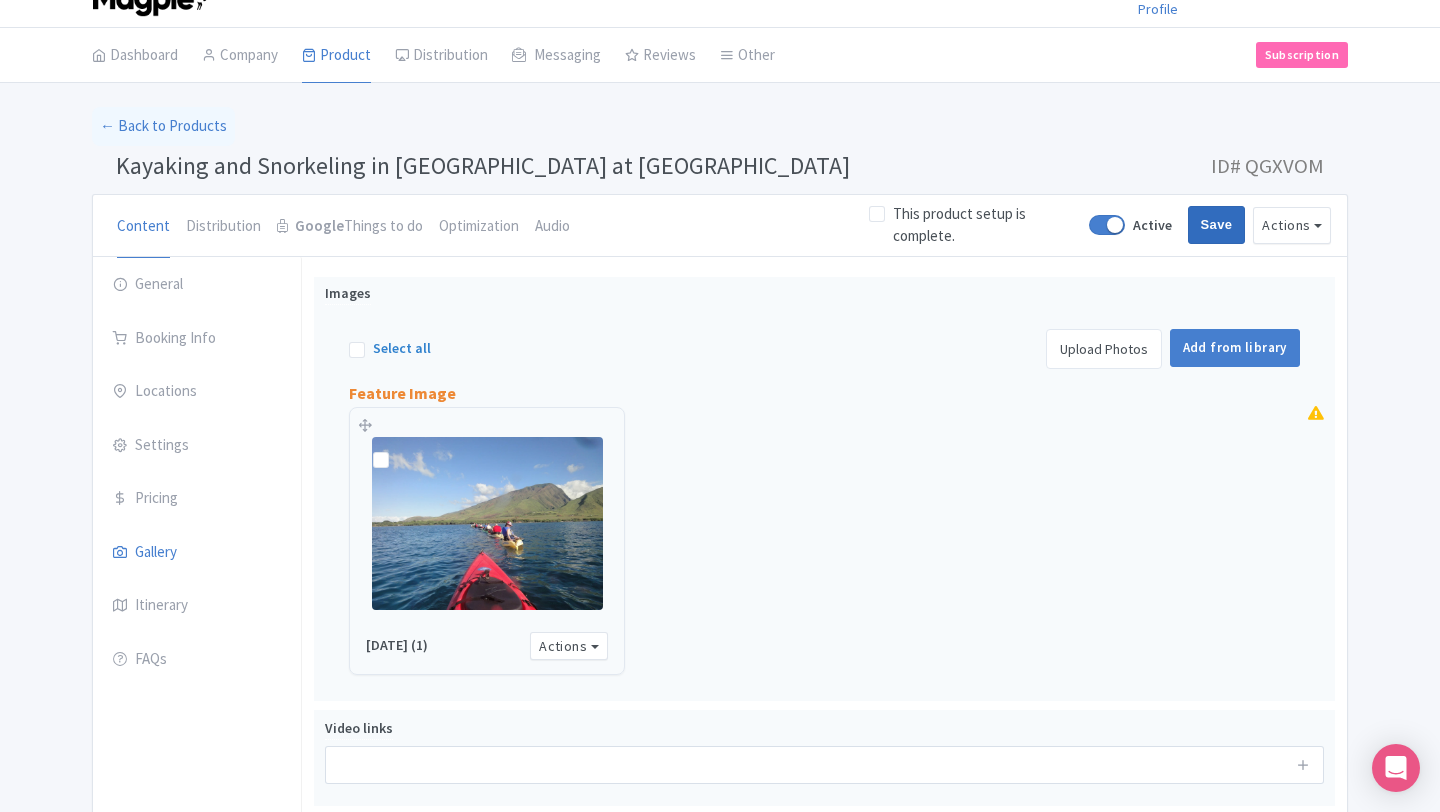 type on "Saving..." 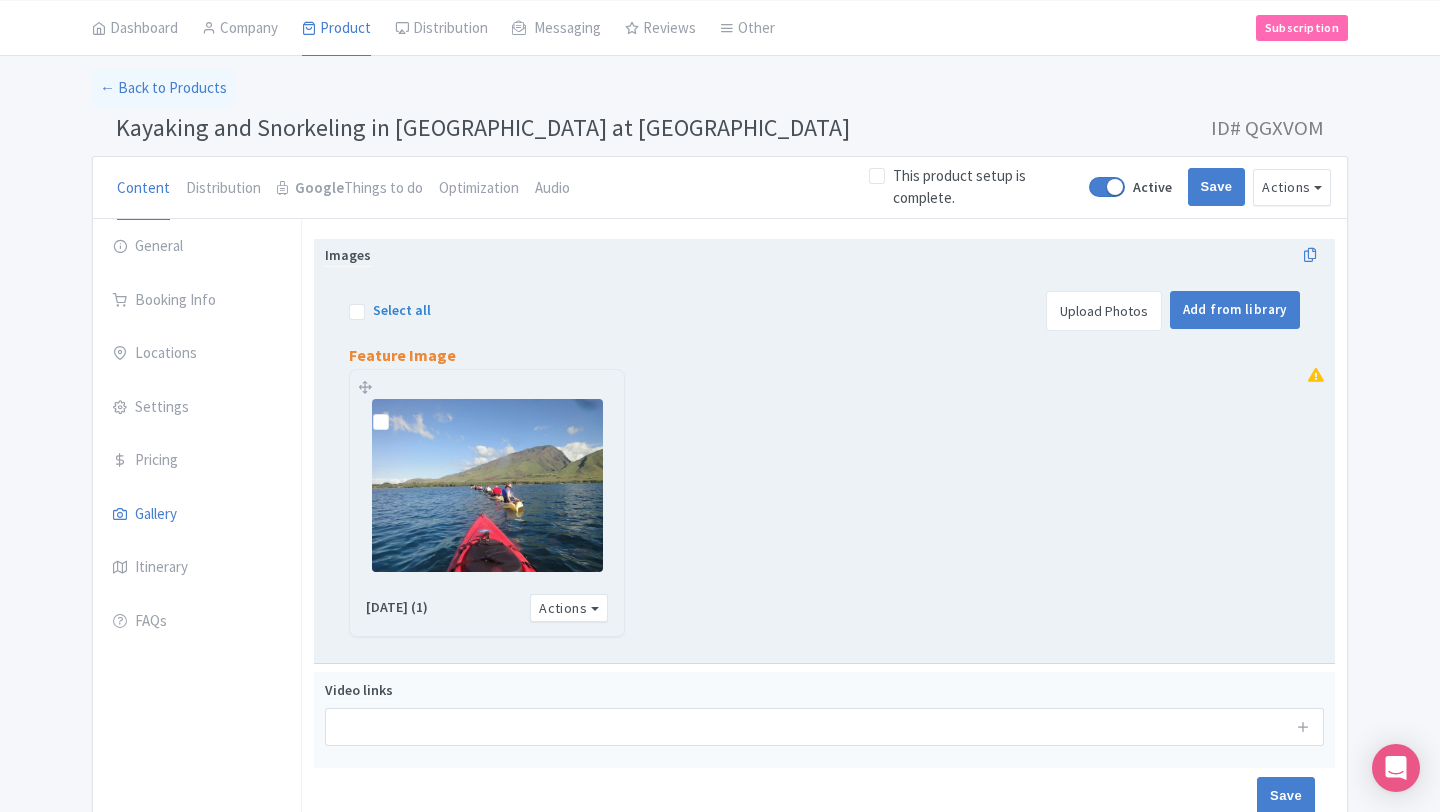 scroll, scrollTop: 94, scrollLeft: 0, axis: vertical 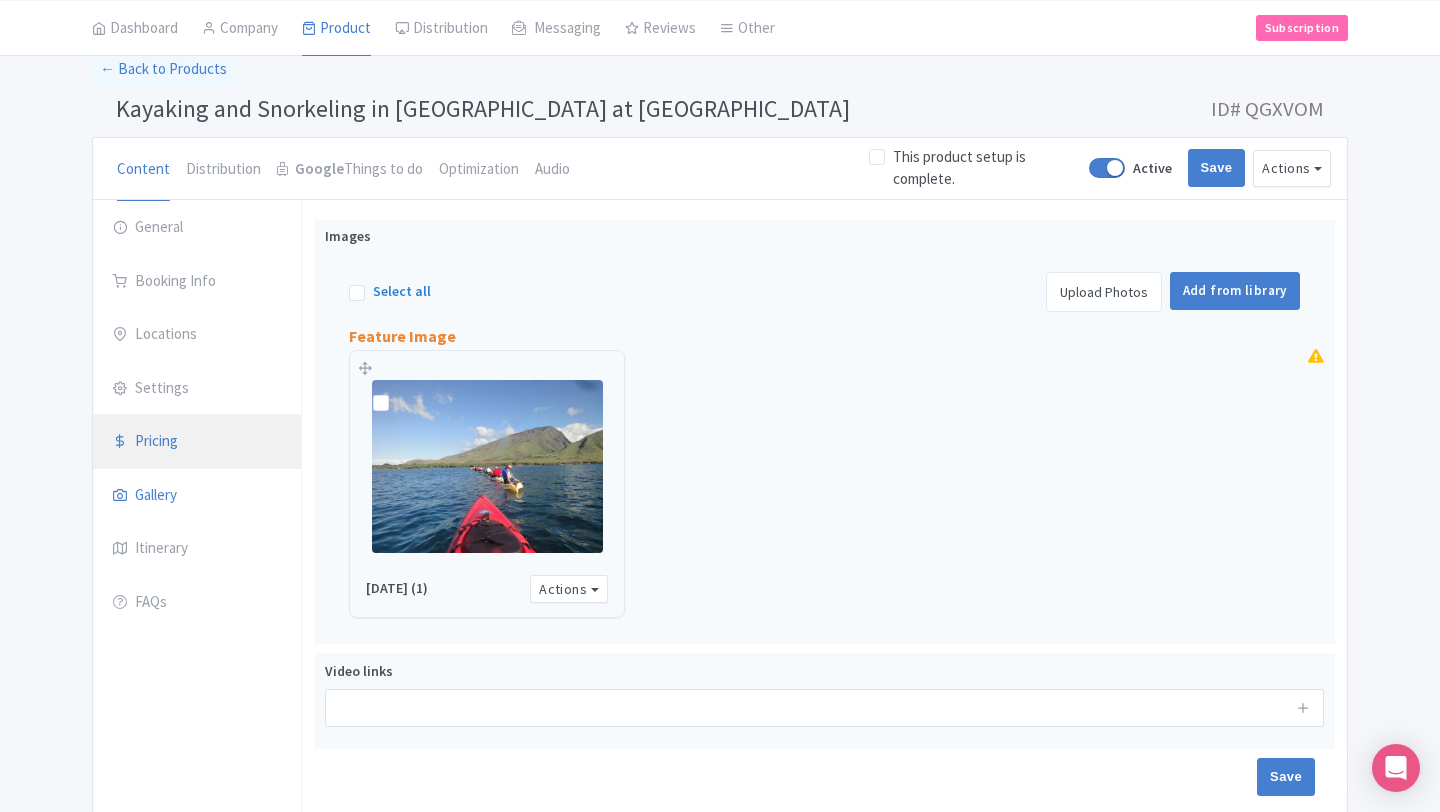 click on "Pricing" at bounding box center (197, 442) 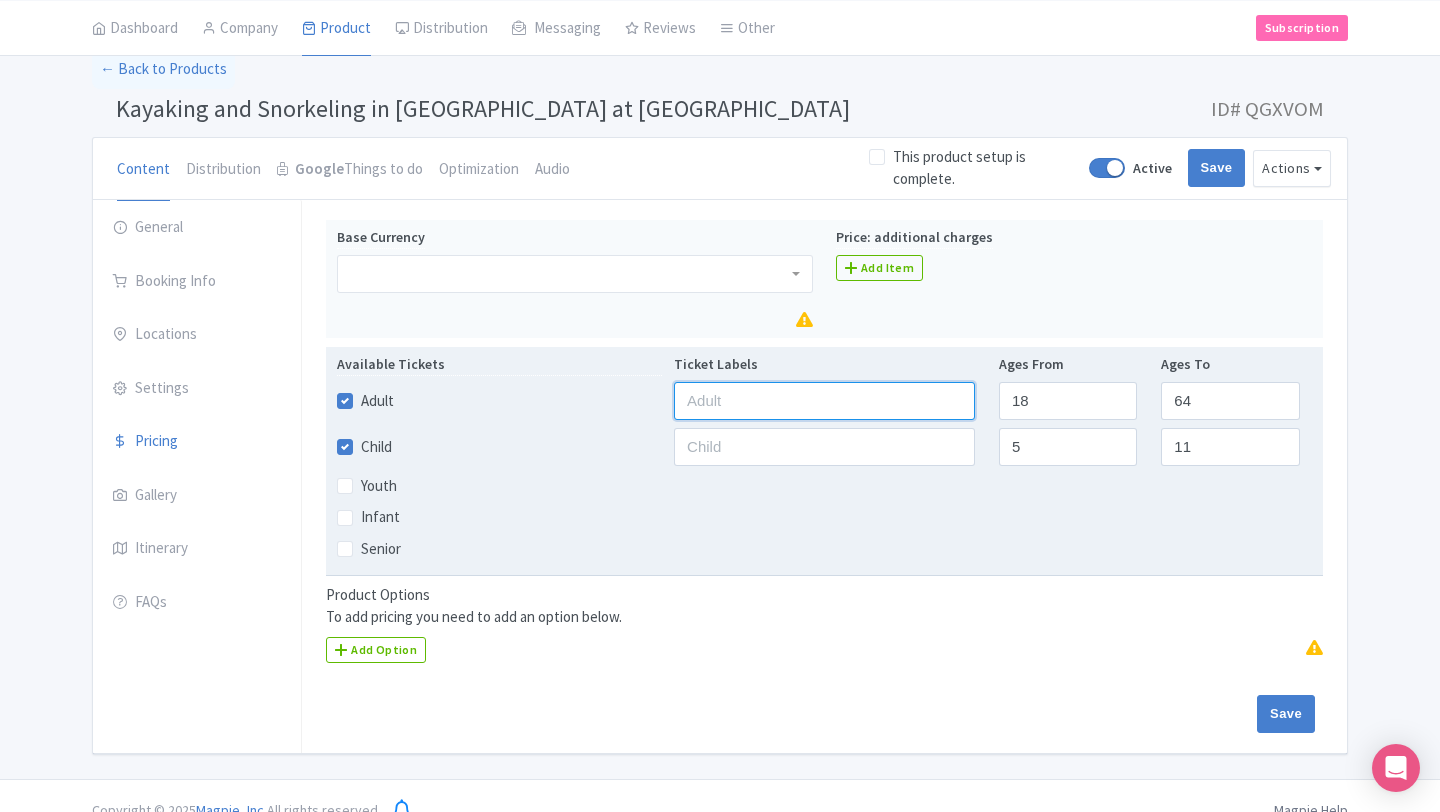 click at bounding box center [824, 401] 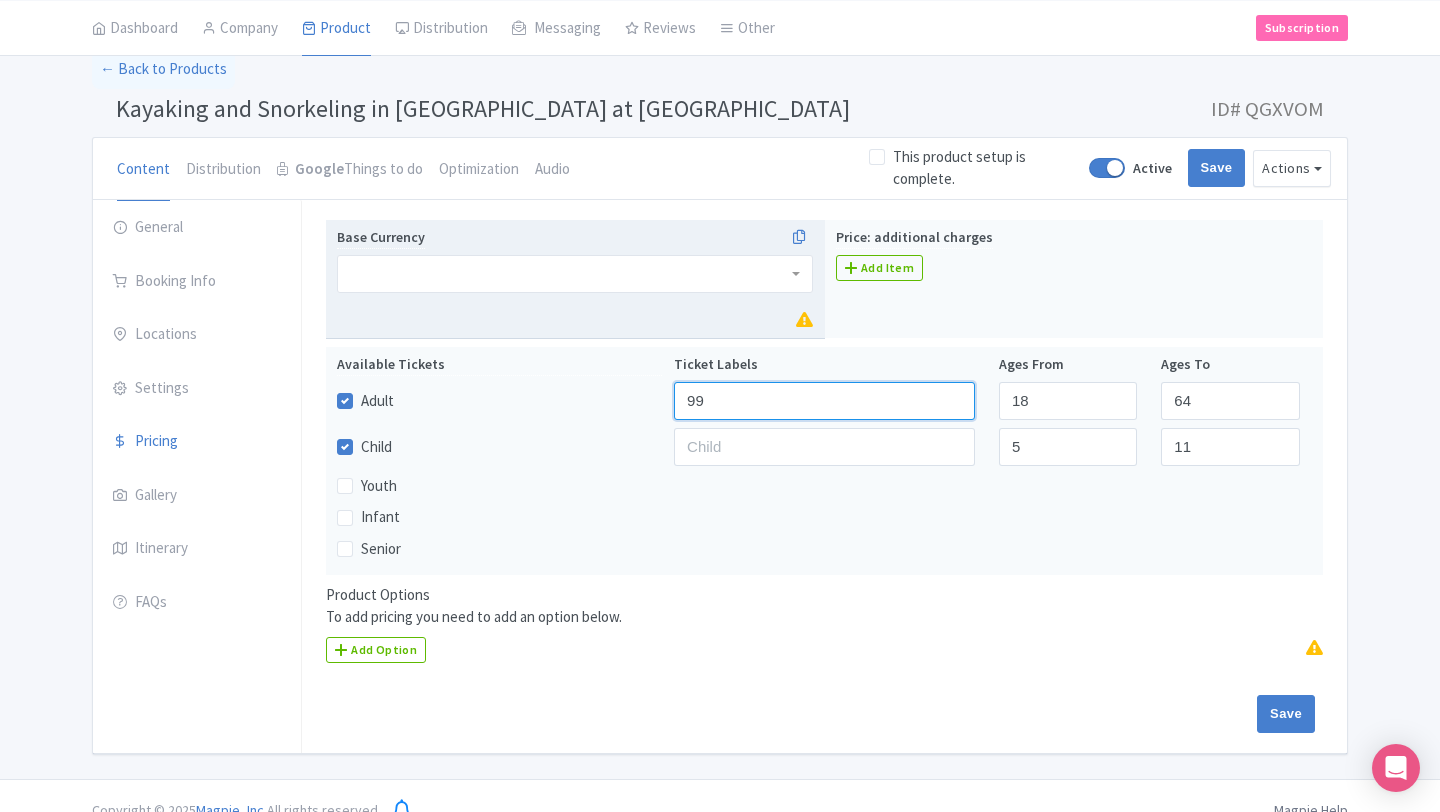 type on "99" 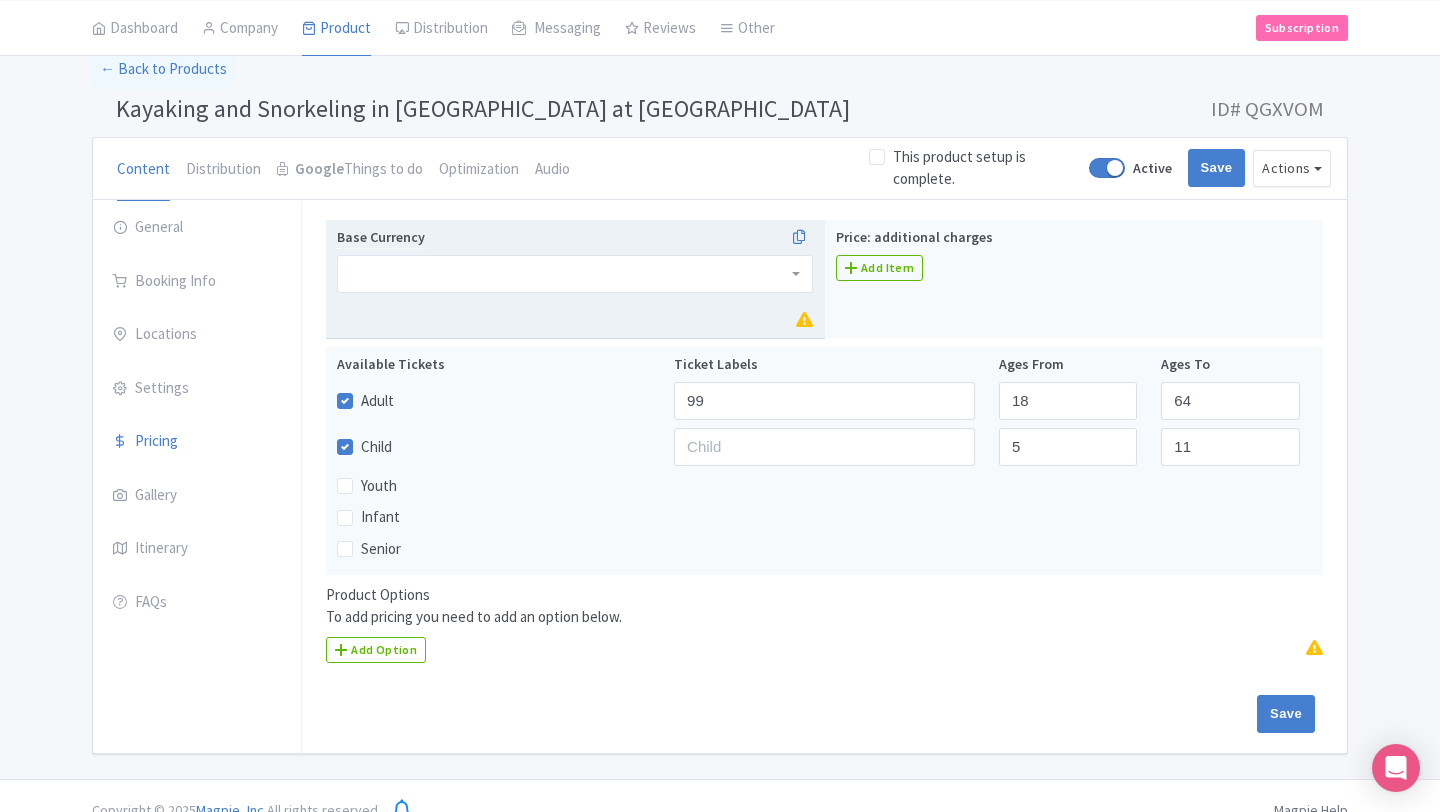 click on "Base Currency" at bounding box center (575, 279) 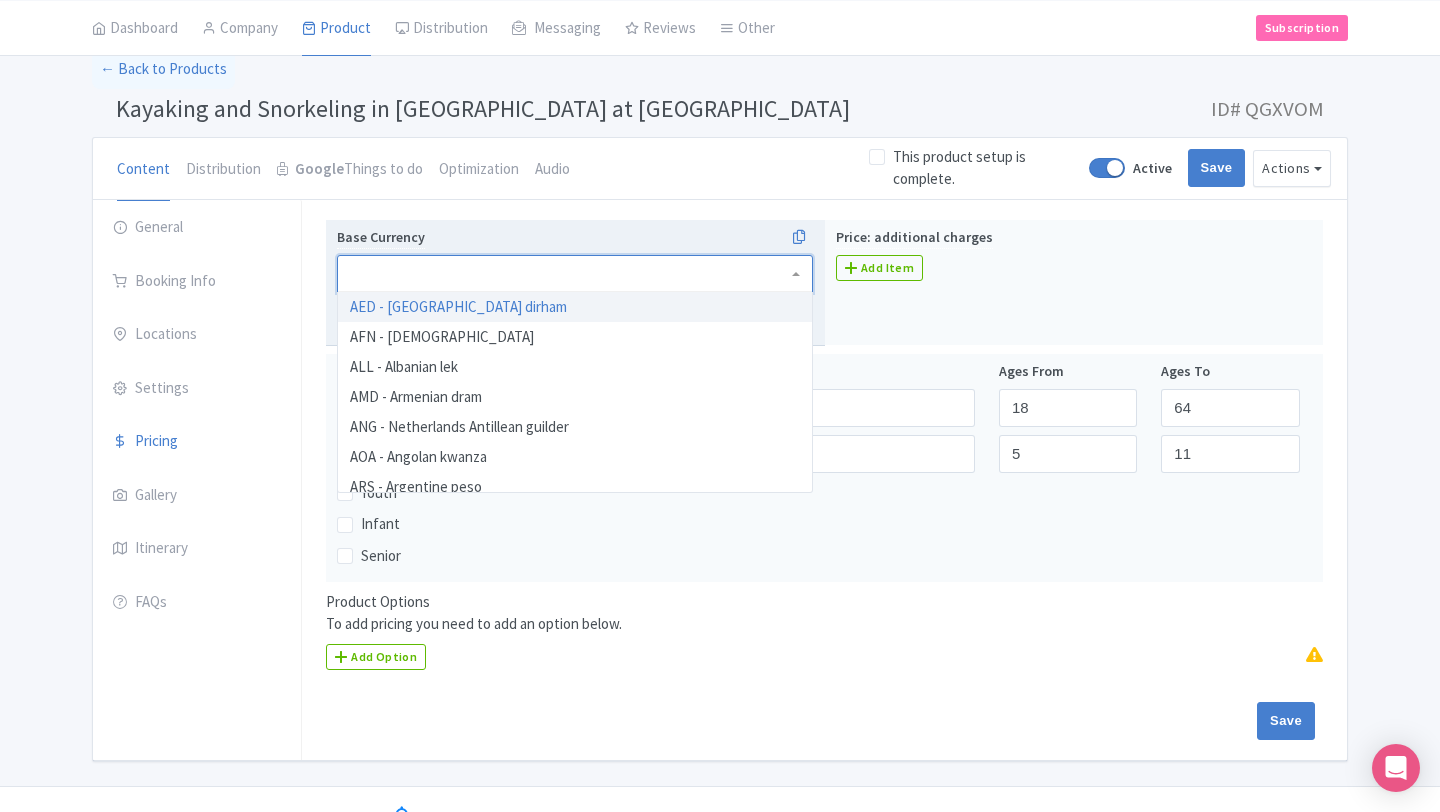 click at bounding box center (575, 274) 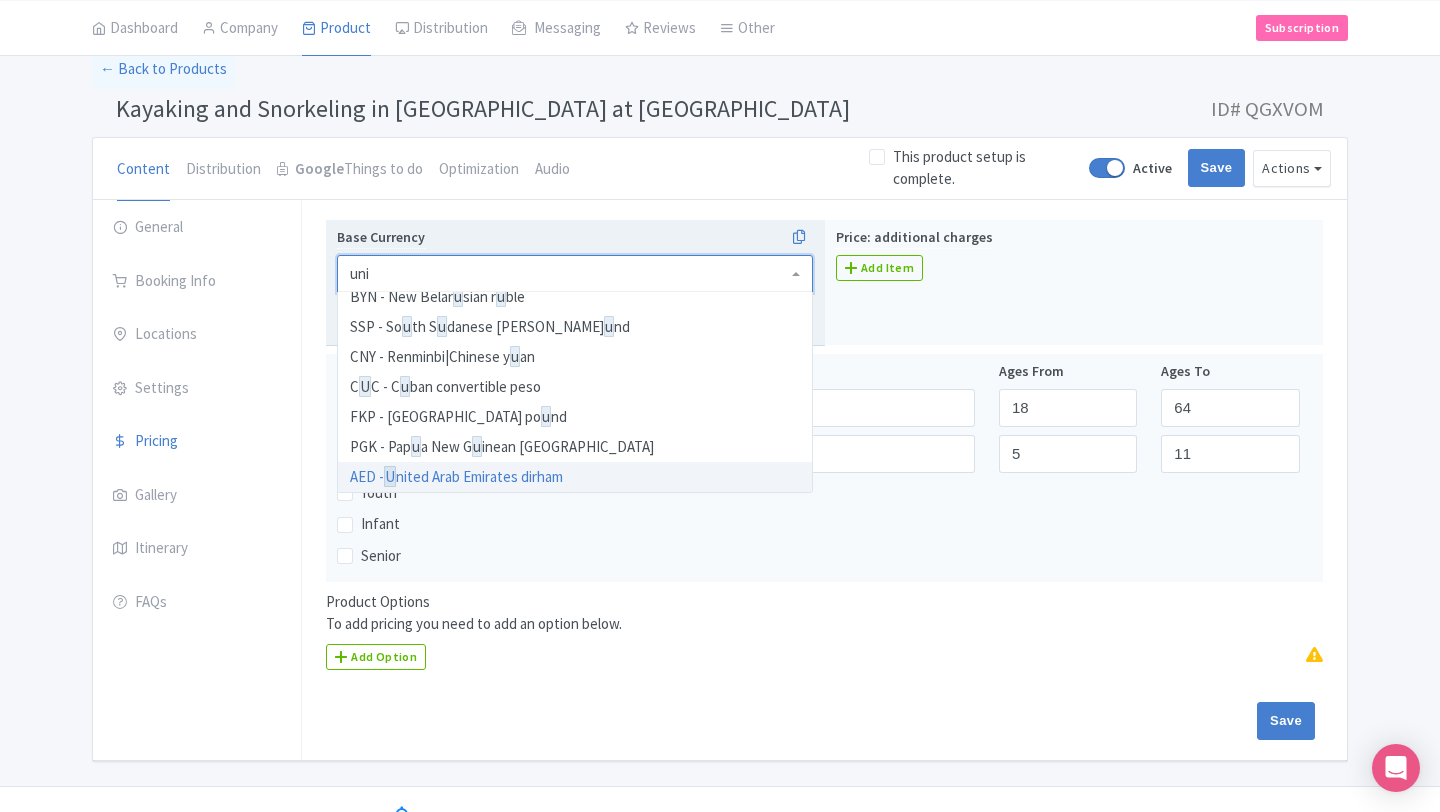 scroll, scrollTop: 0, scrollLeft: 0, axis: both 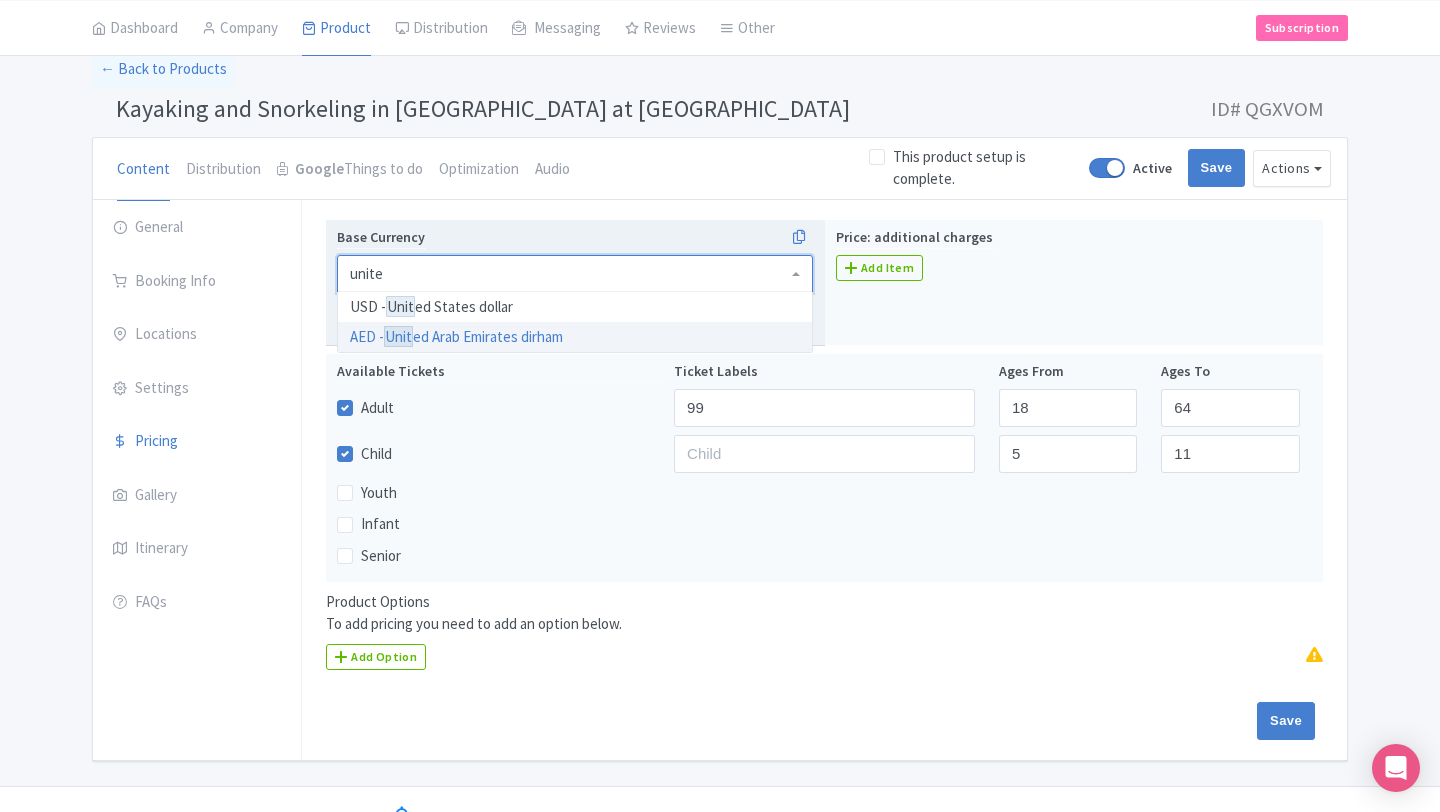type on "united" 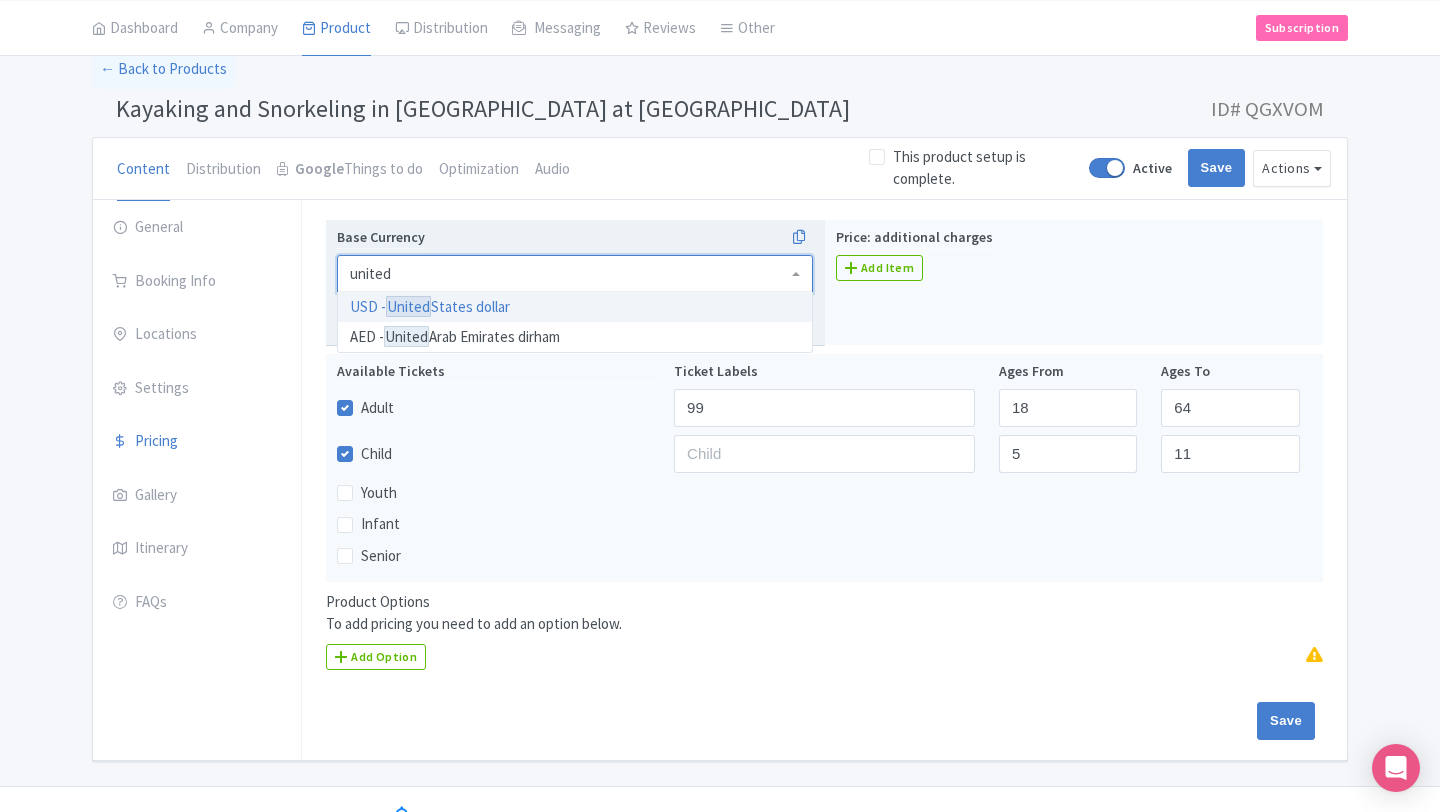type 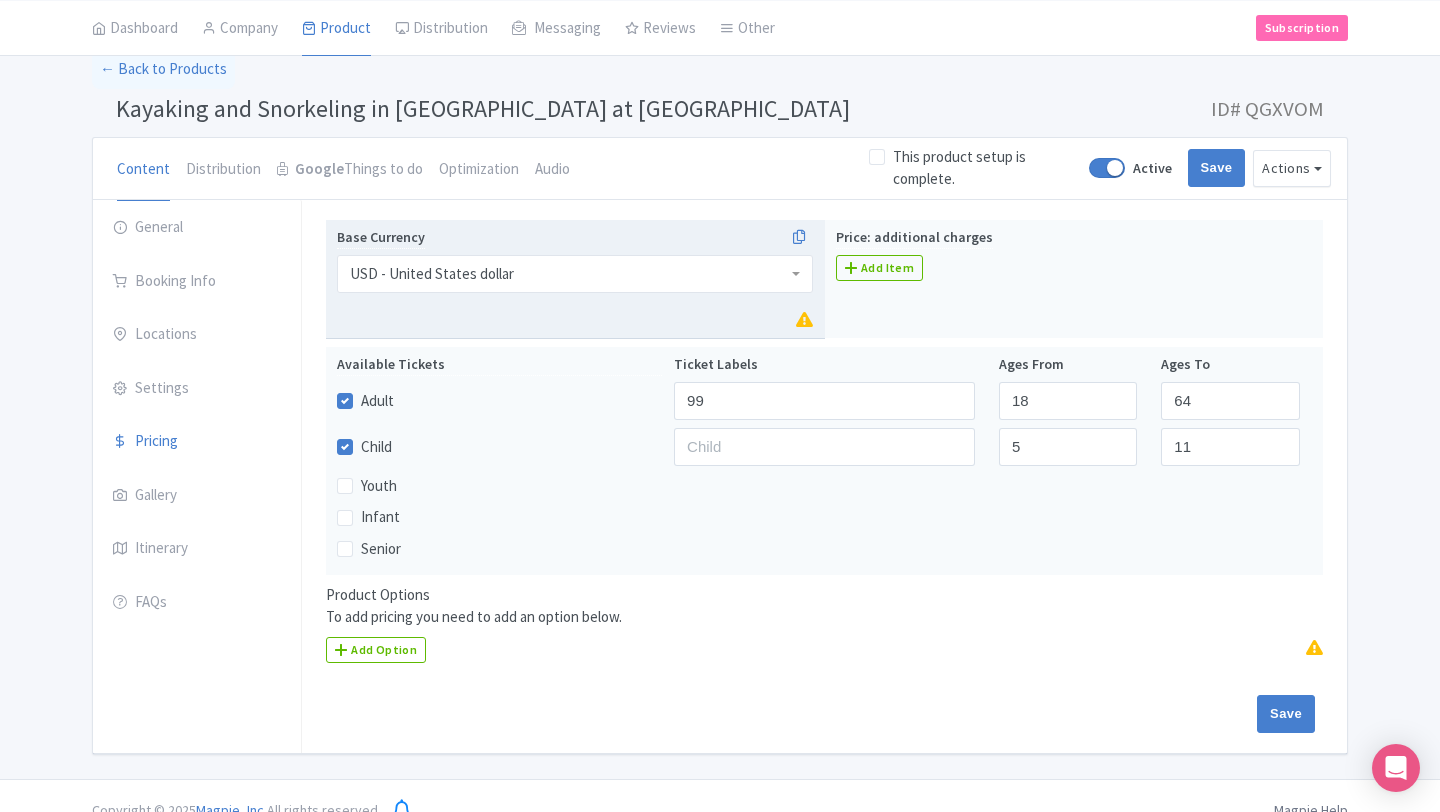 scroll, scrollTop: 0, scrollLeft: 0, axis: both 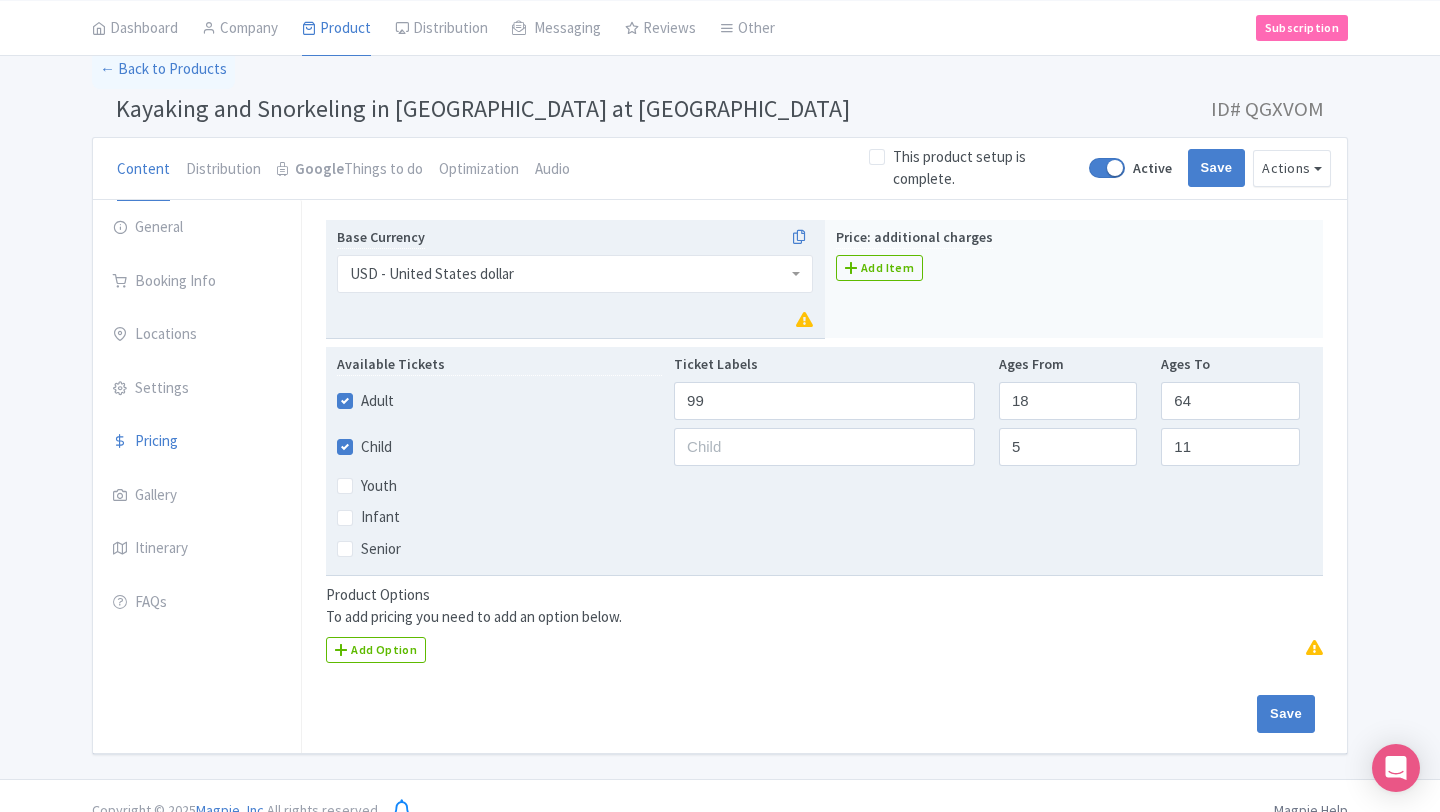 click on "Child" at bounding box center (376, 447) 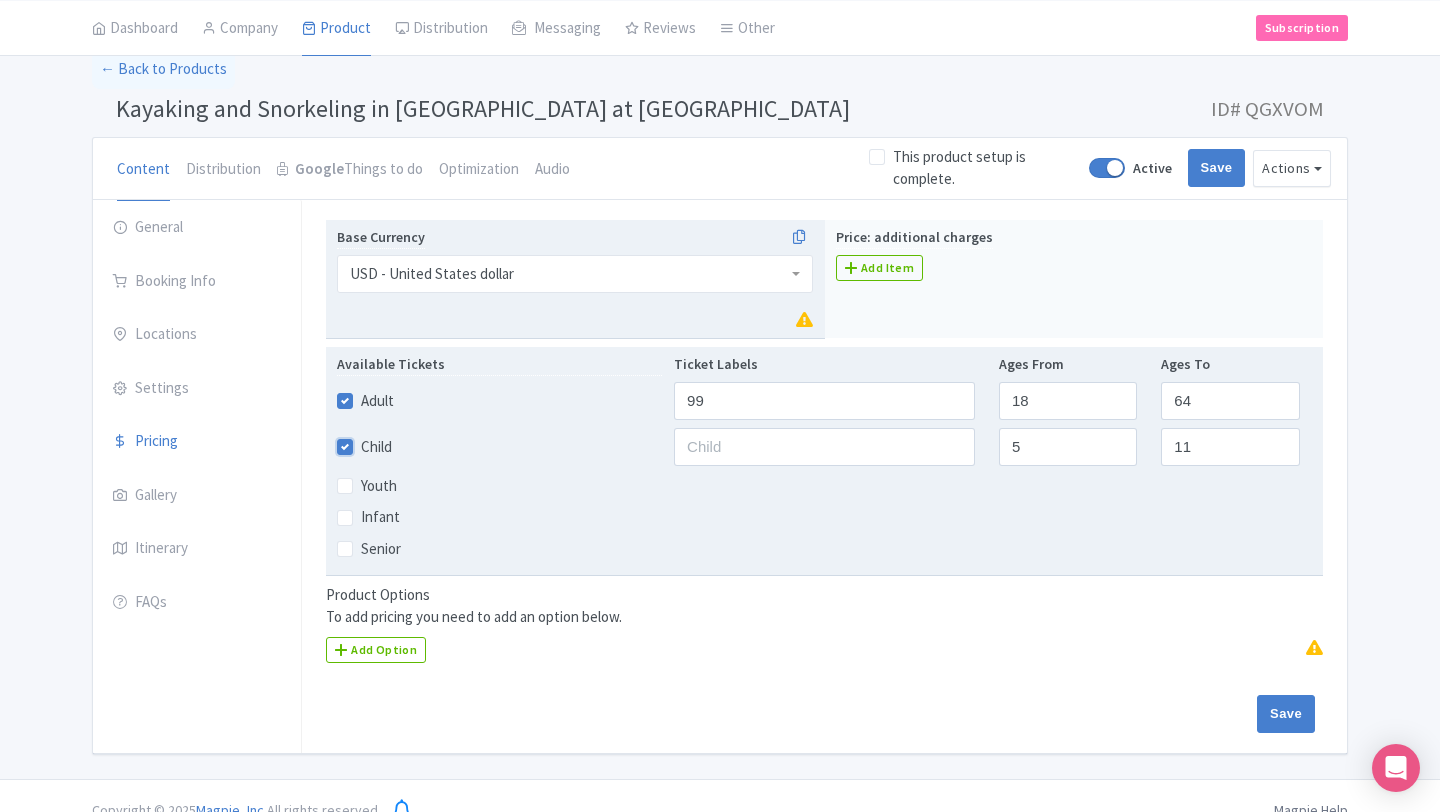 click on "Child" at bounding box center (367, 441) 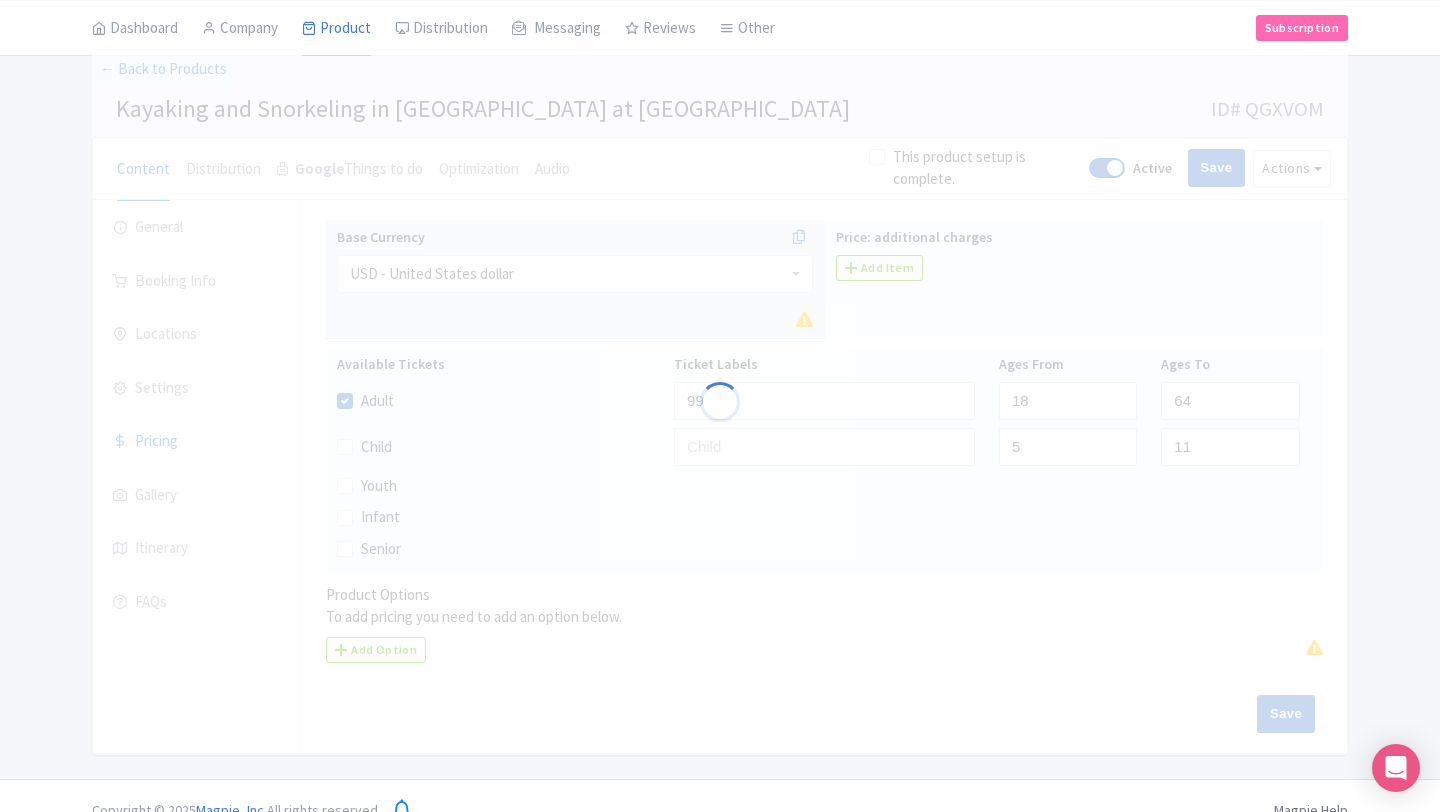 scroll, scrollTop: 88, scrollLeft: 0, axis: vertical 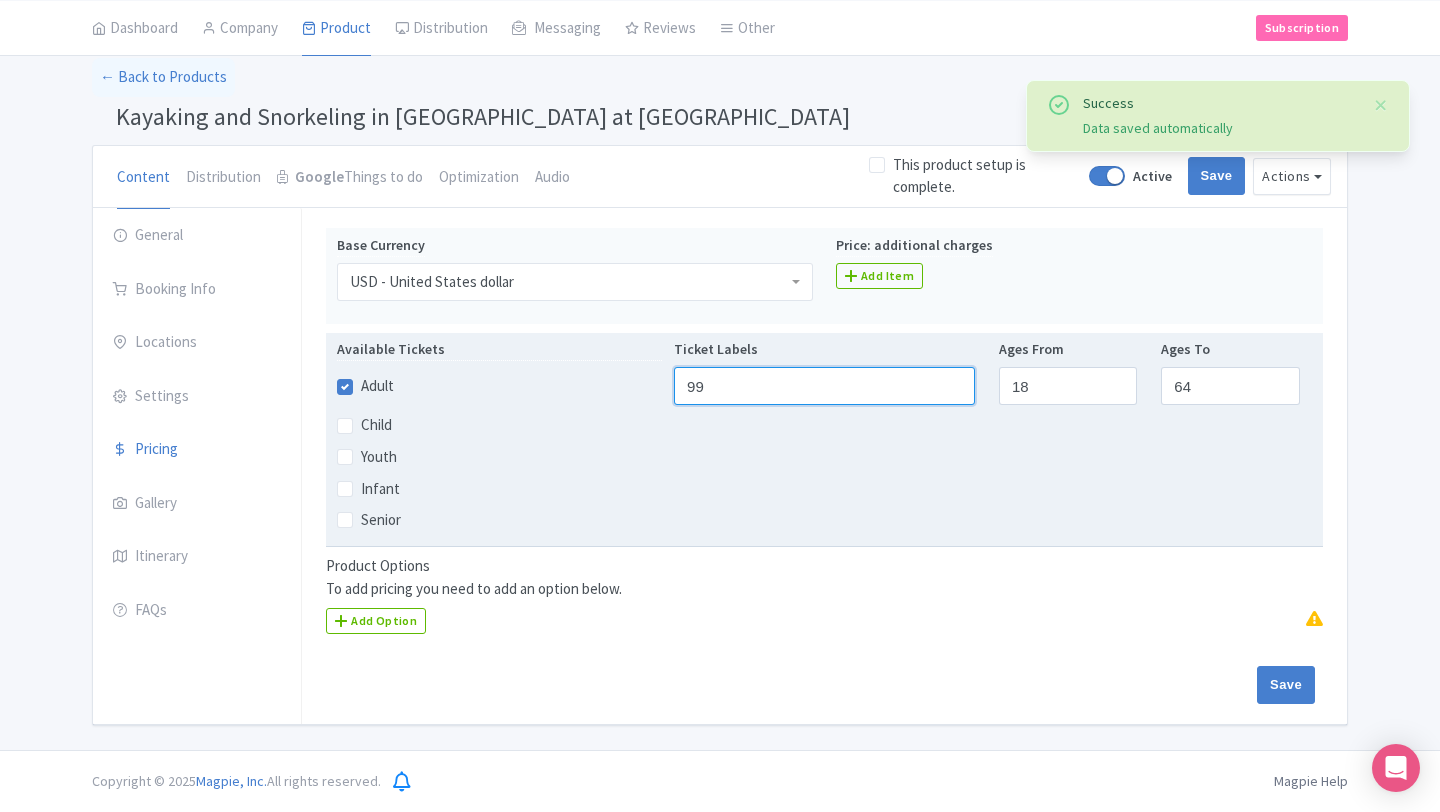 click on "99" at bounding box center (824, 386) 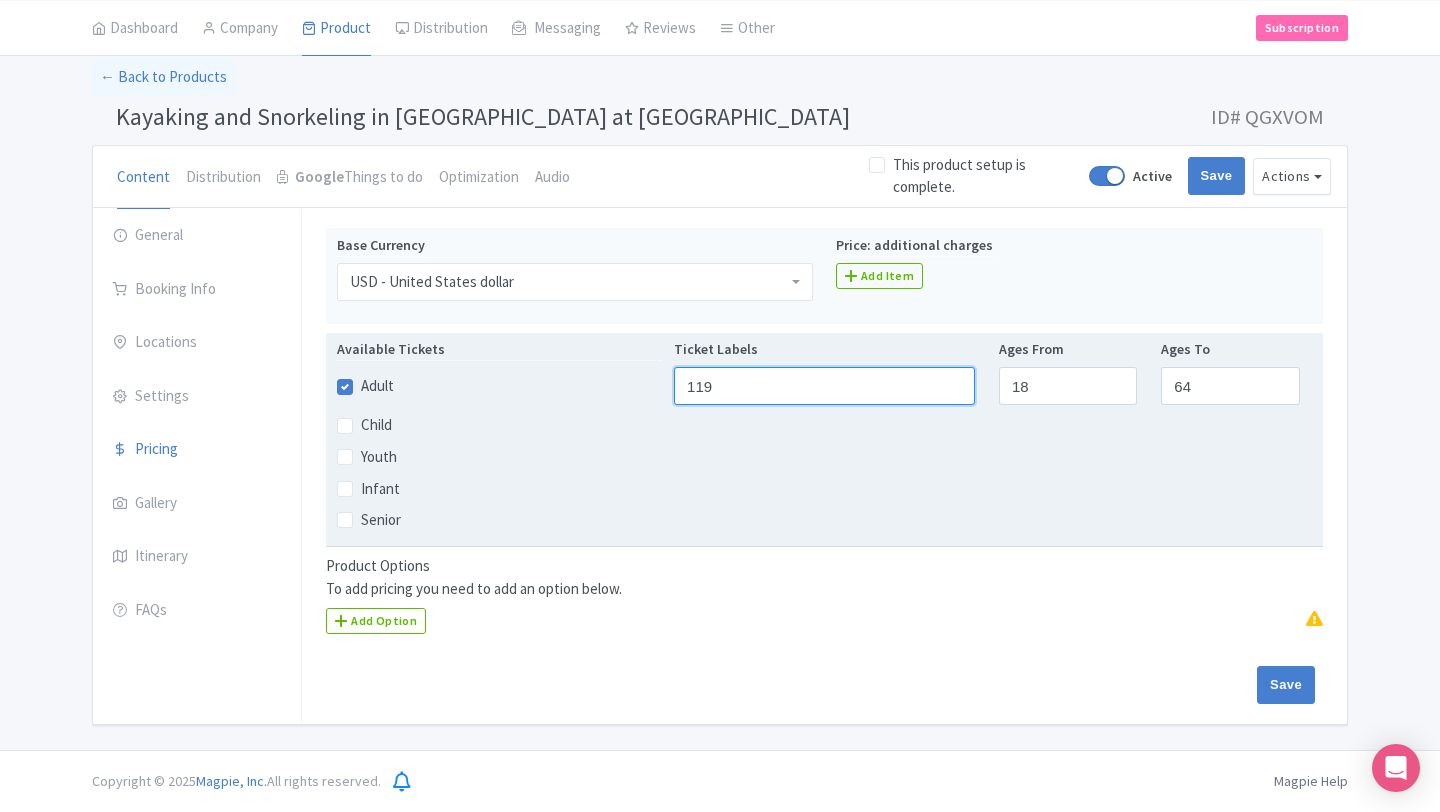type on "119" 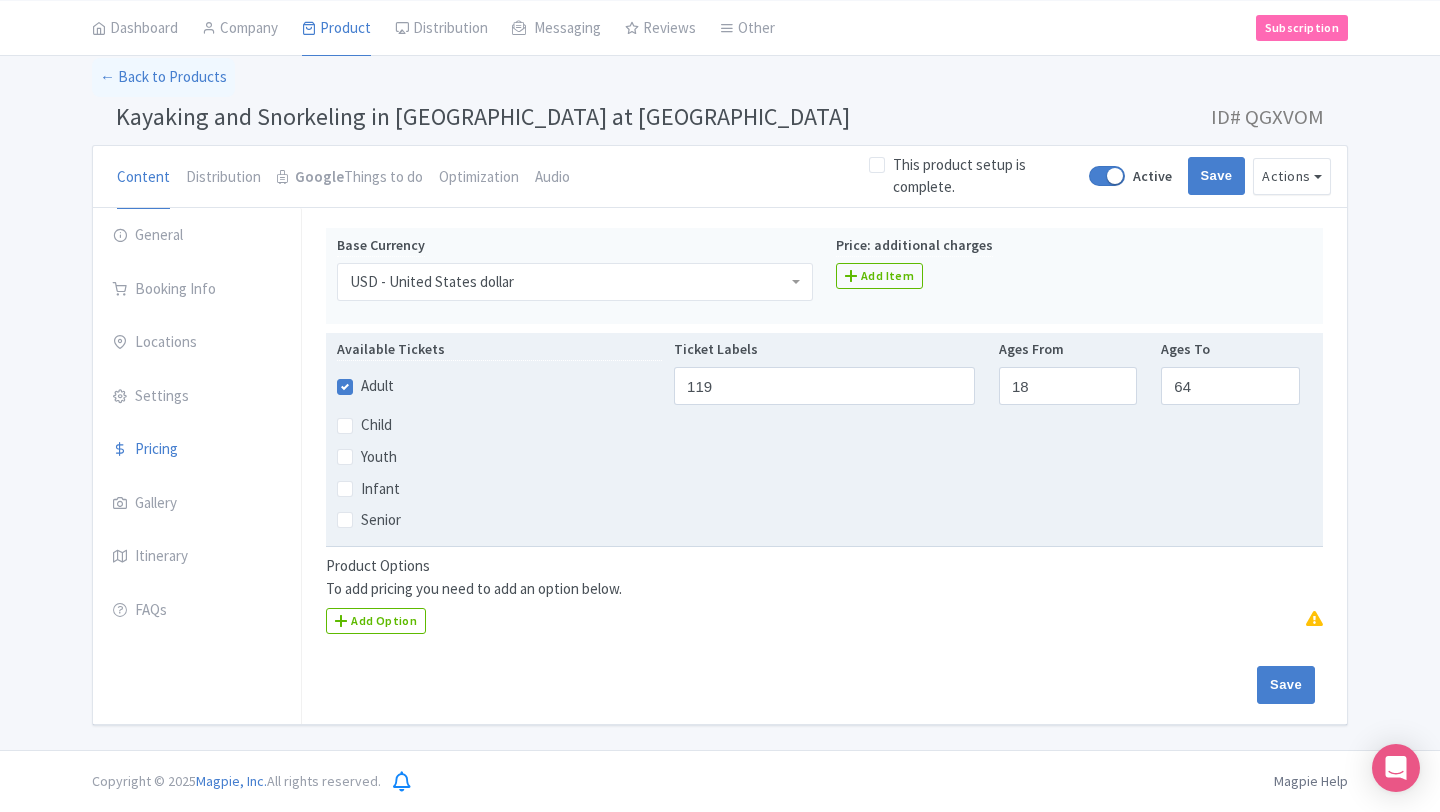 click on "Child" at bounding box center (376, 425) 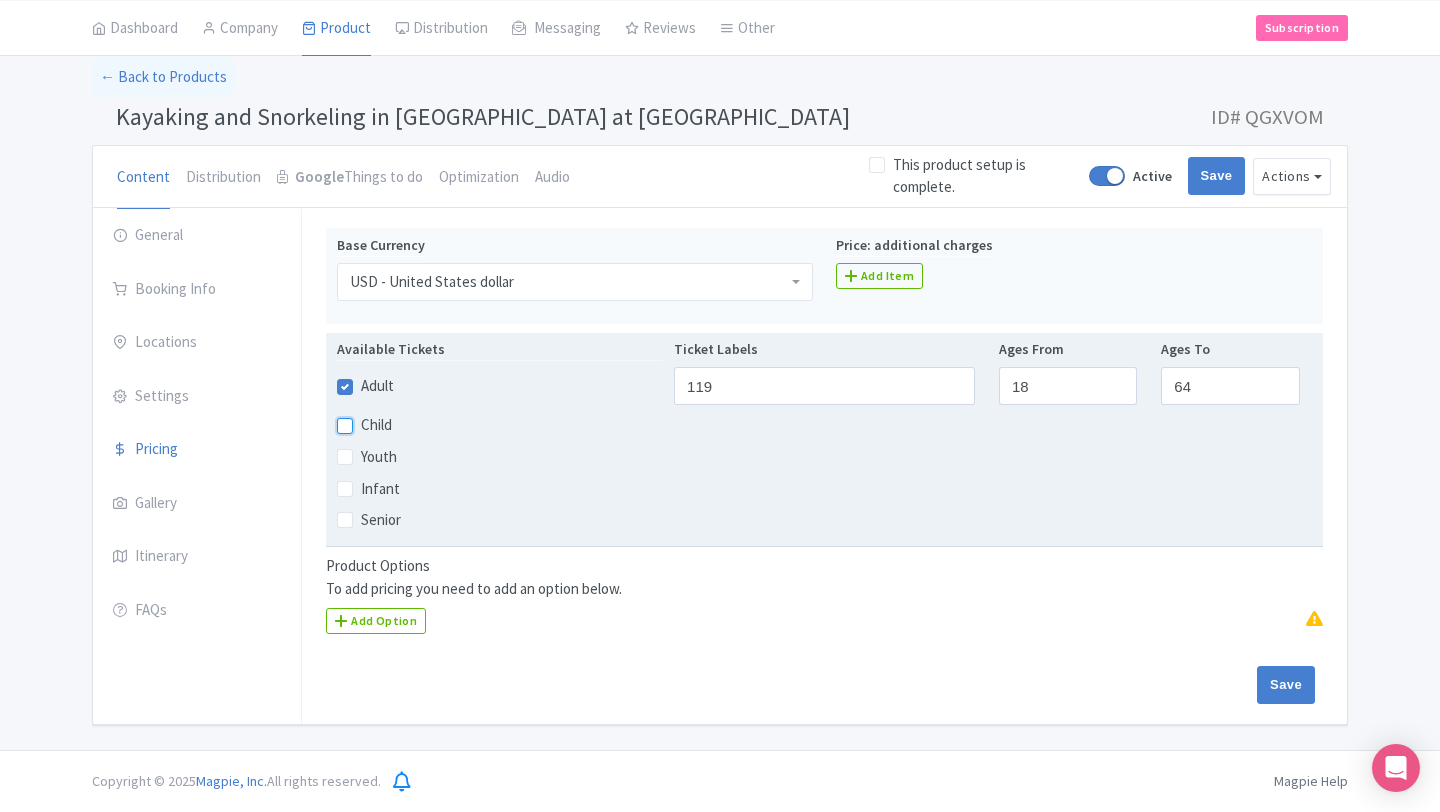 click on "Child" at bounding box center [367, 419] 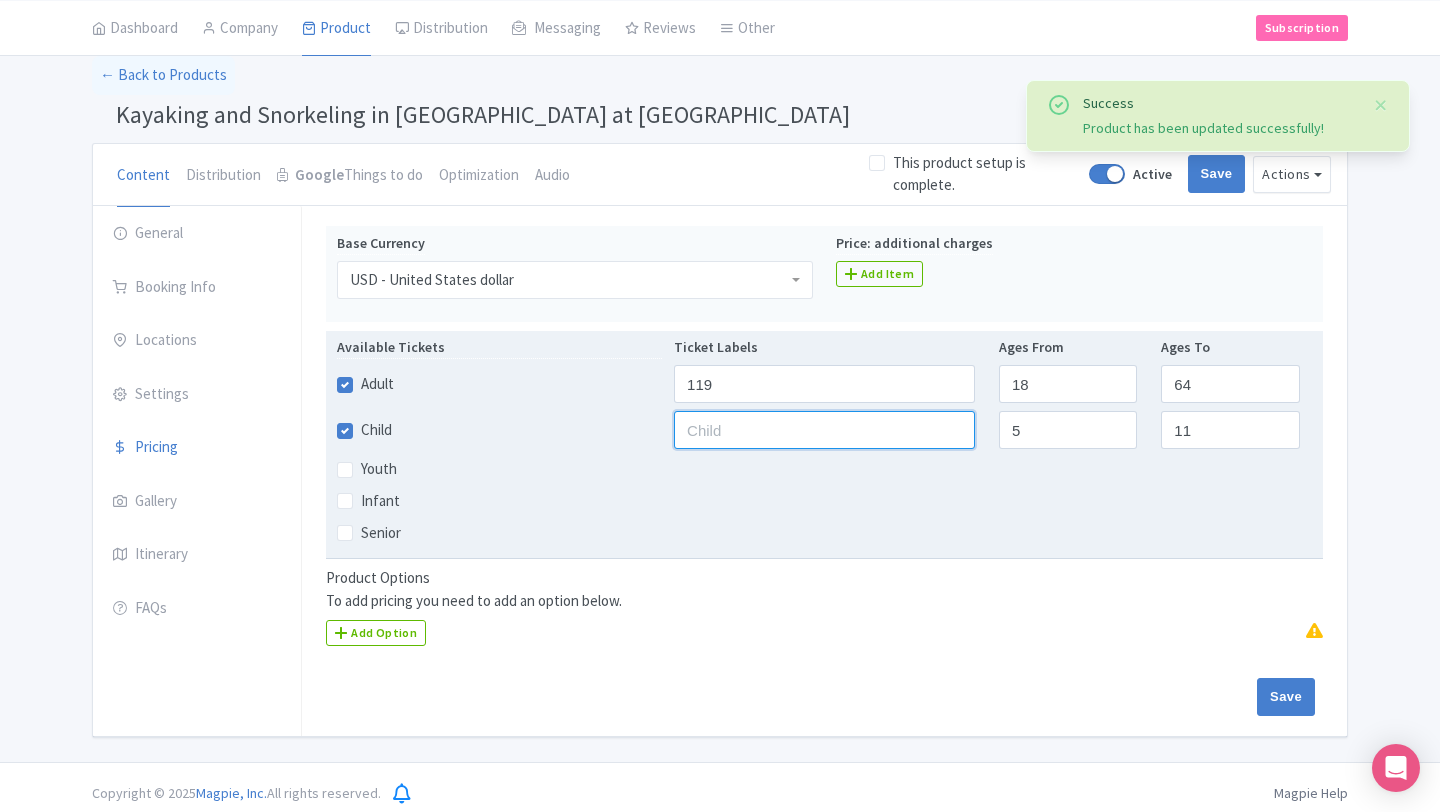 click at bounding box center [824, 430] 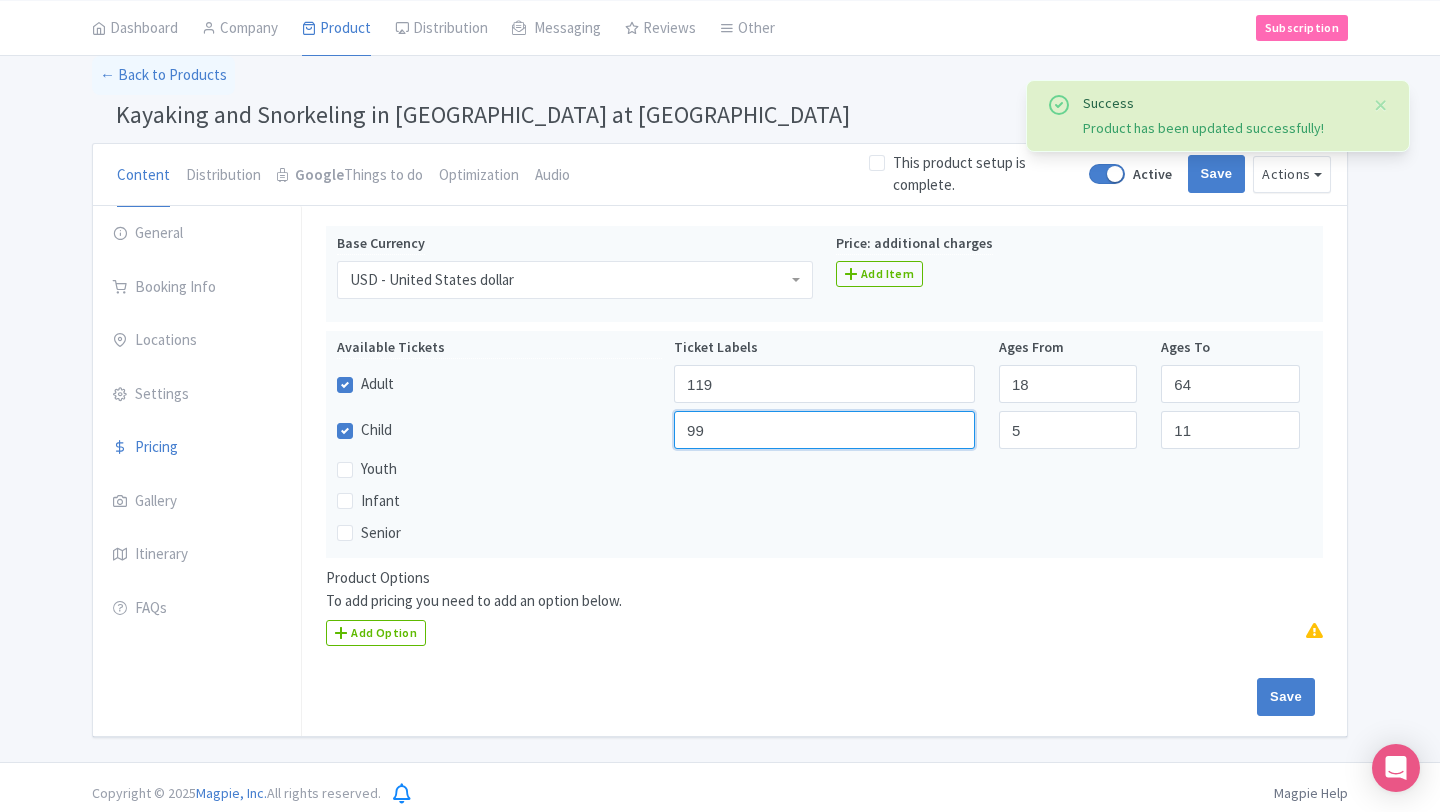 type on "99" 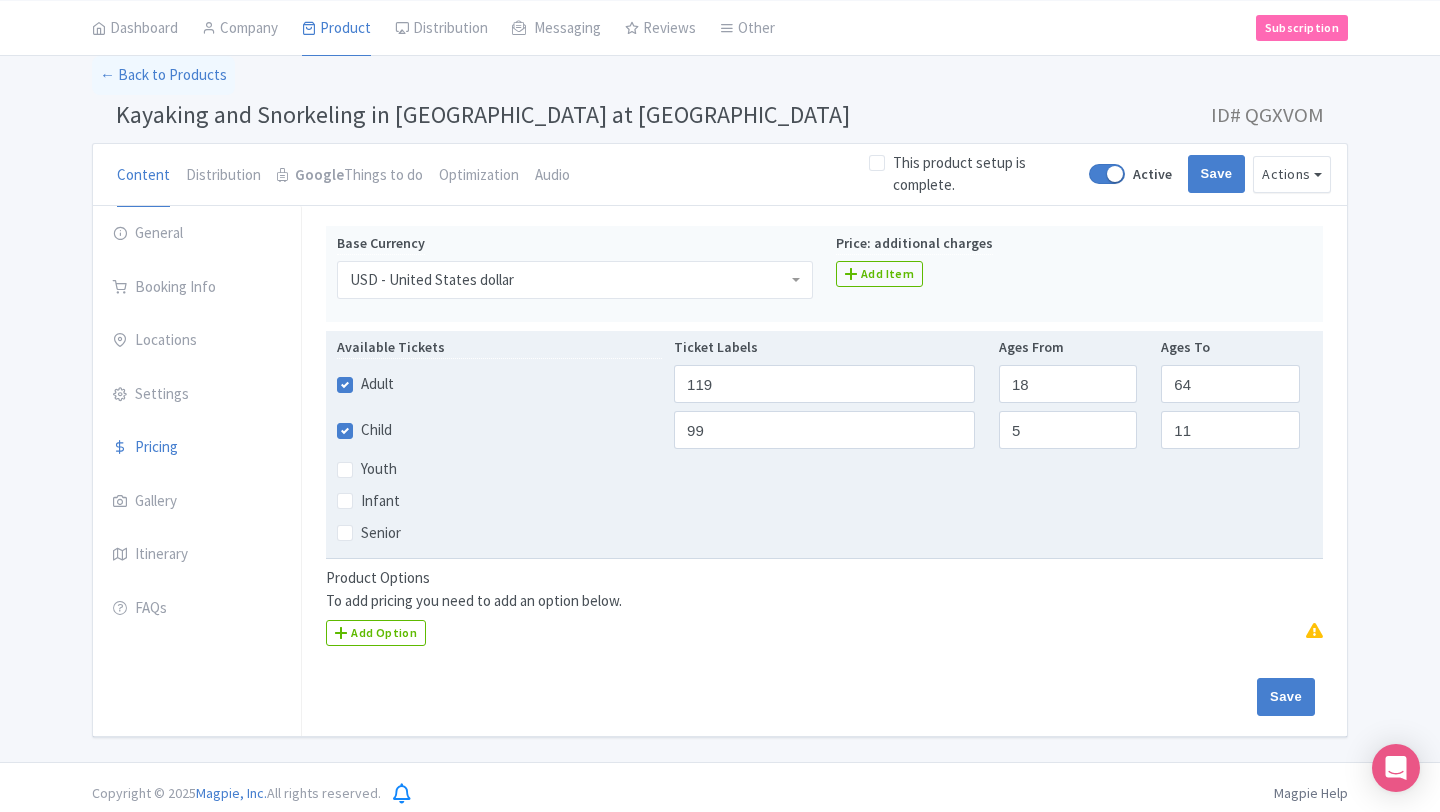 click on "Youth" at bounding box center [379, 469] 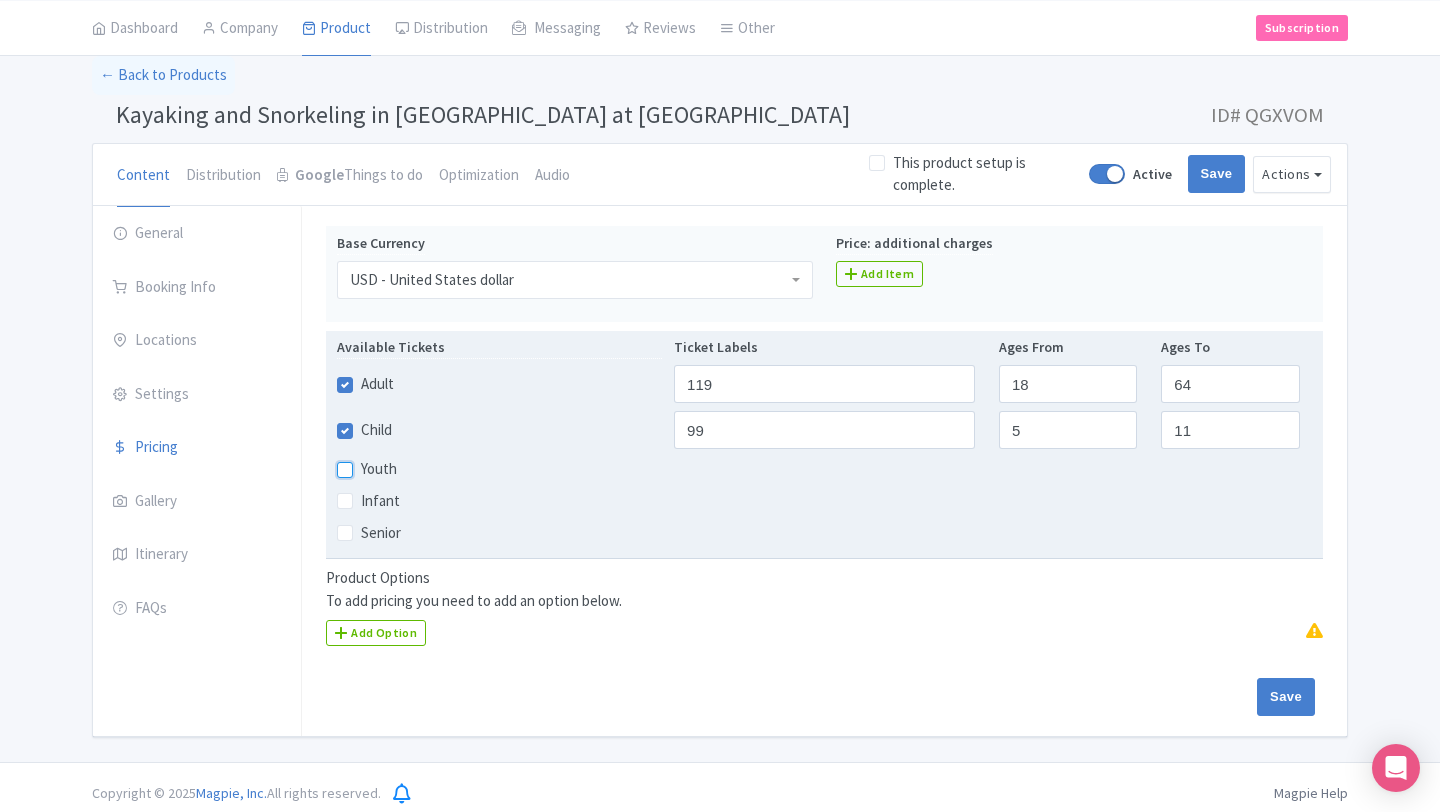 click on "Youth" at bounding box center [367, 463] 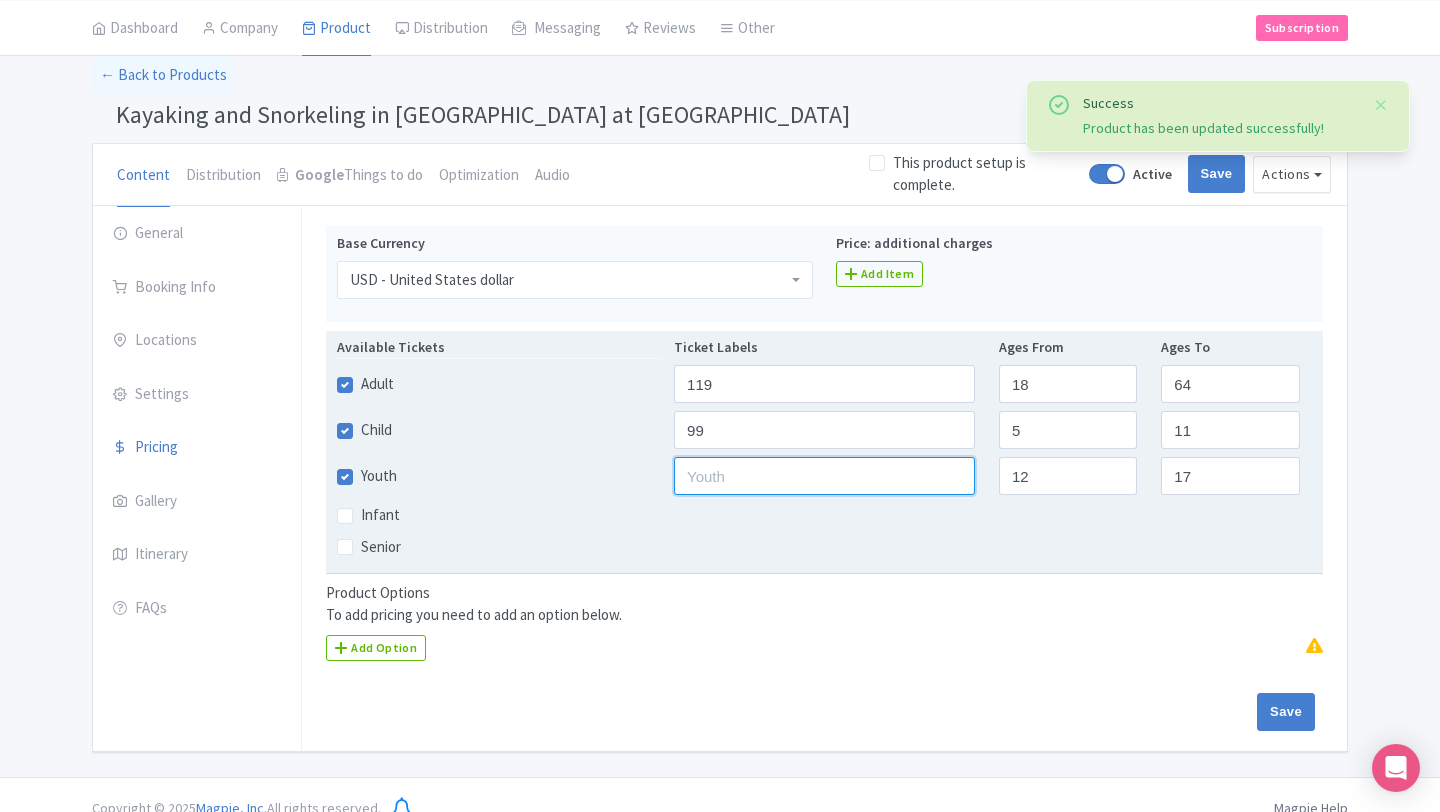 click at bounding box center (824, 476) 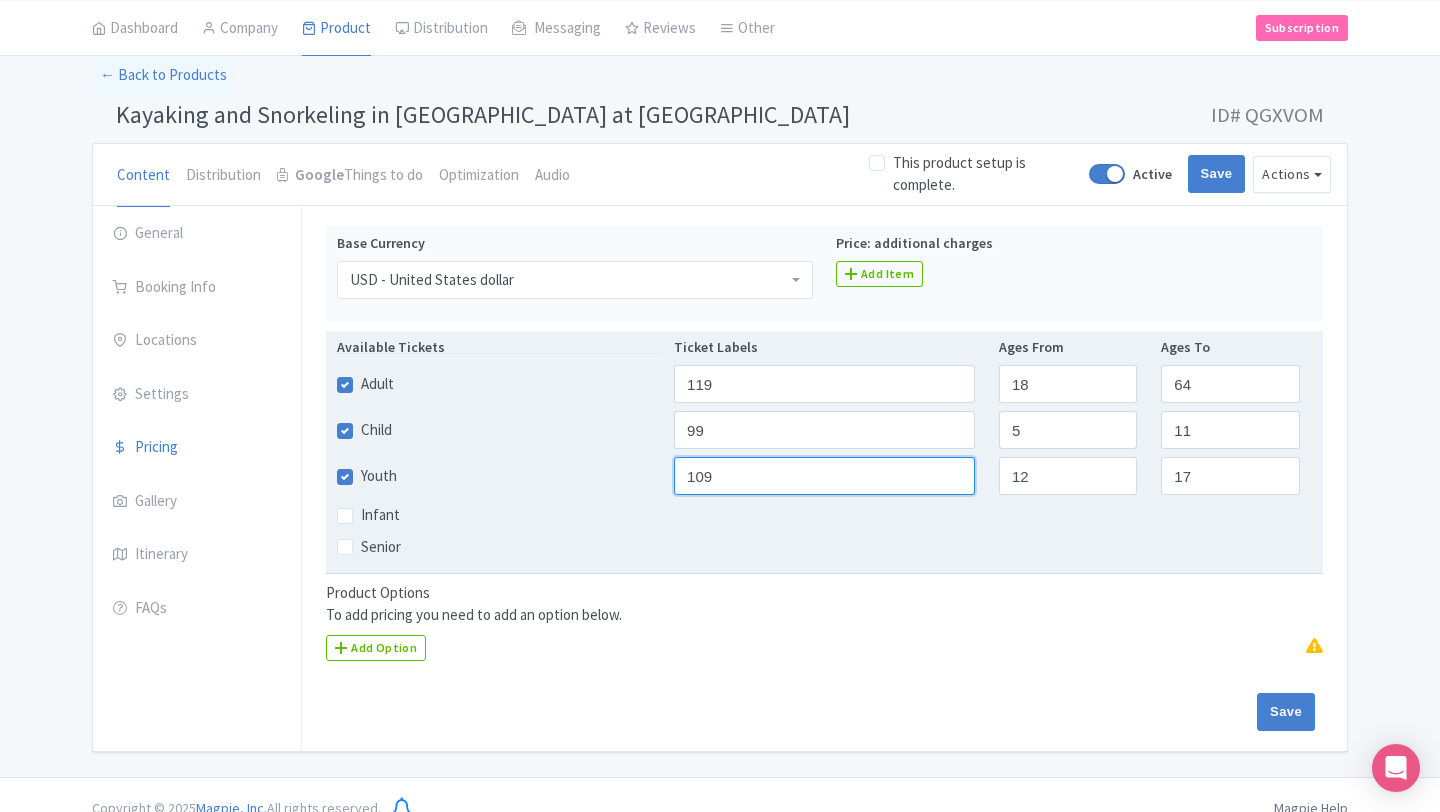 type on "109" 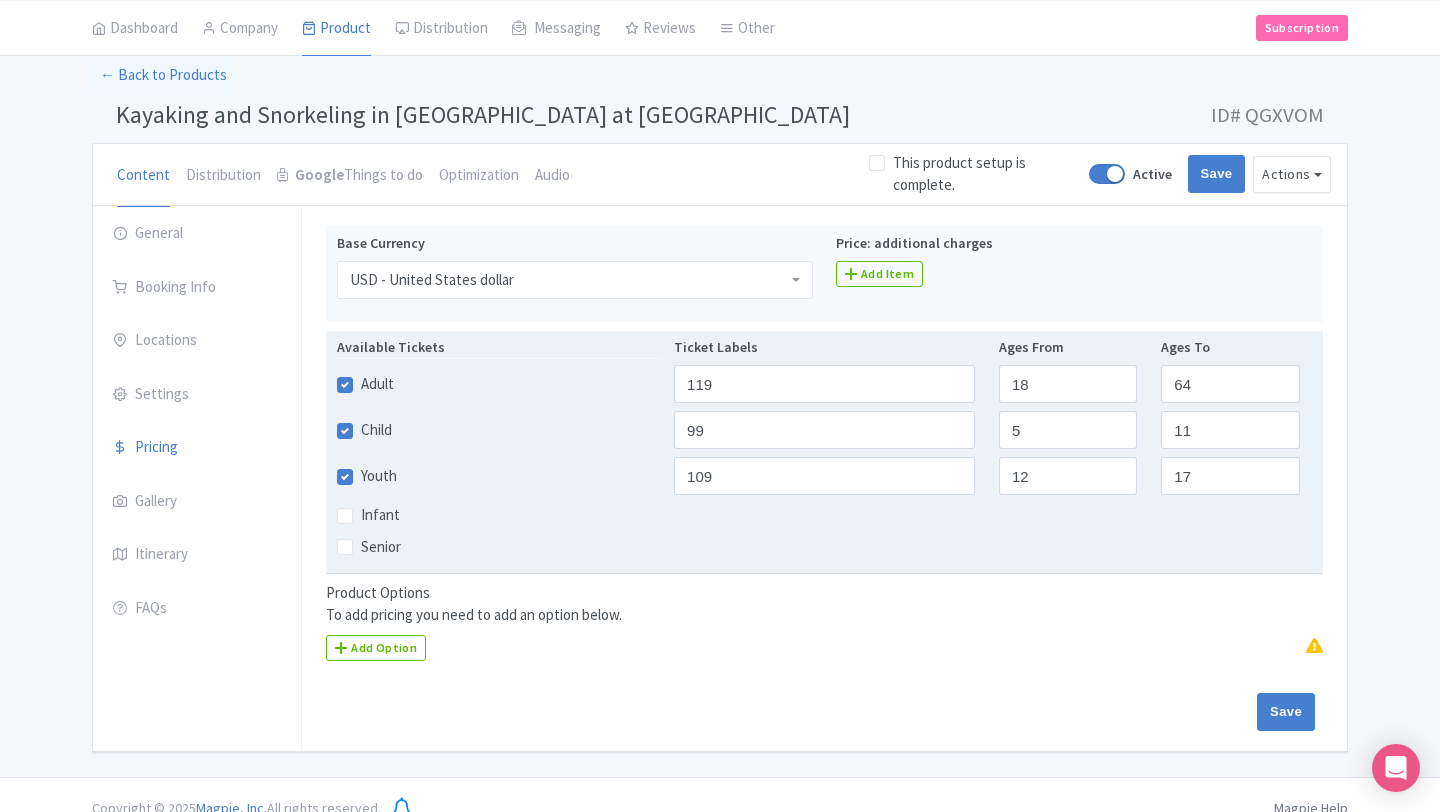 click on "Senior" at bounding box center (381, 547) 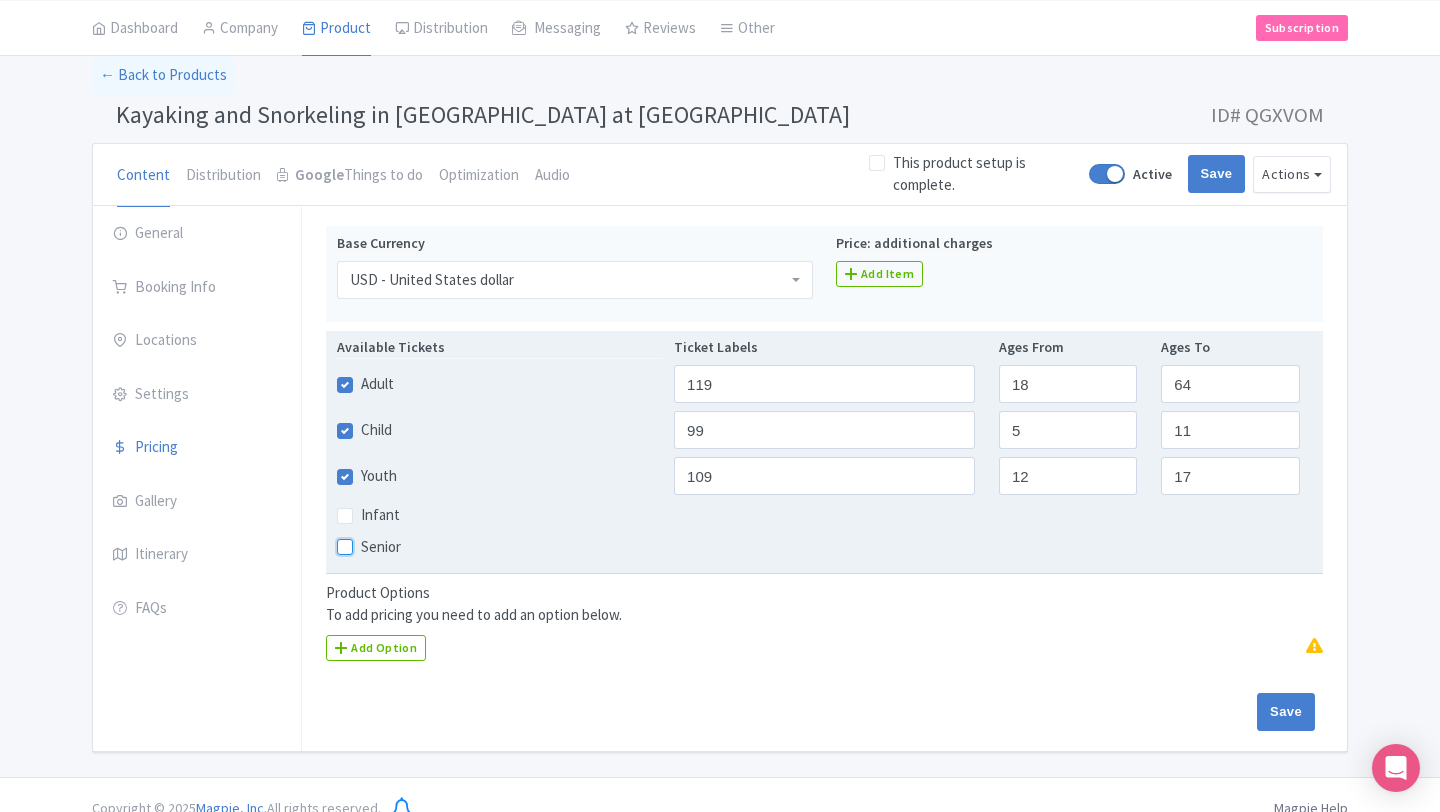 click on "Senior" at bounding box center [367, 541] 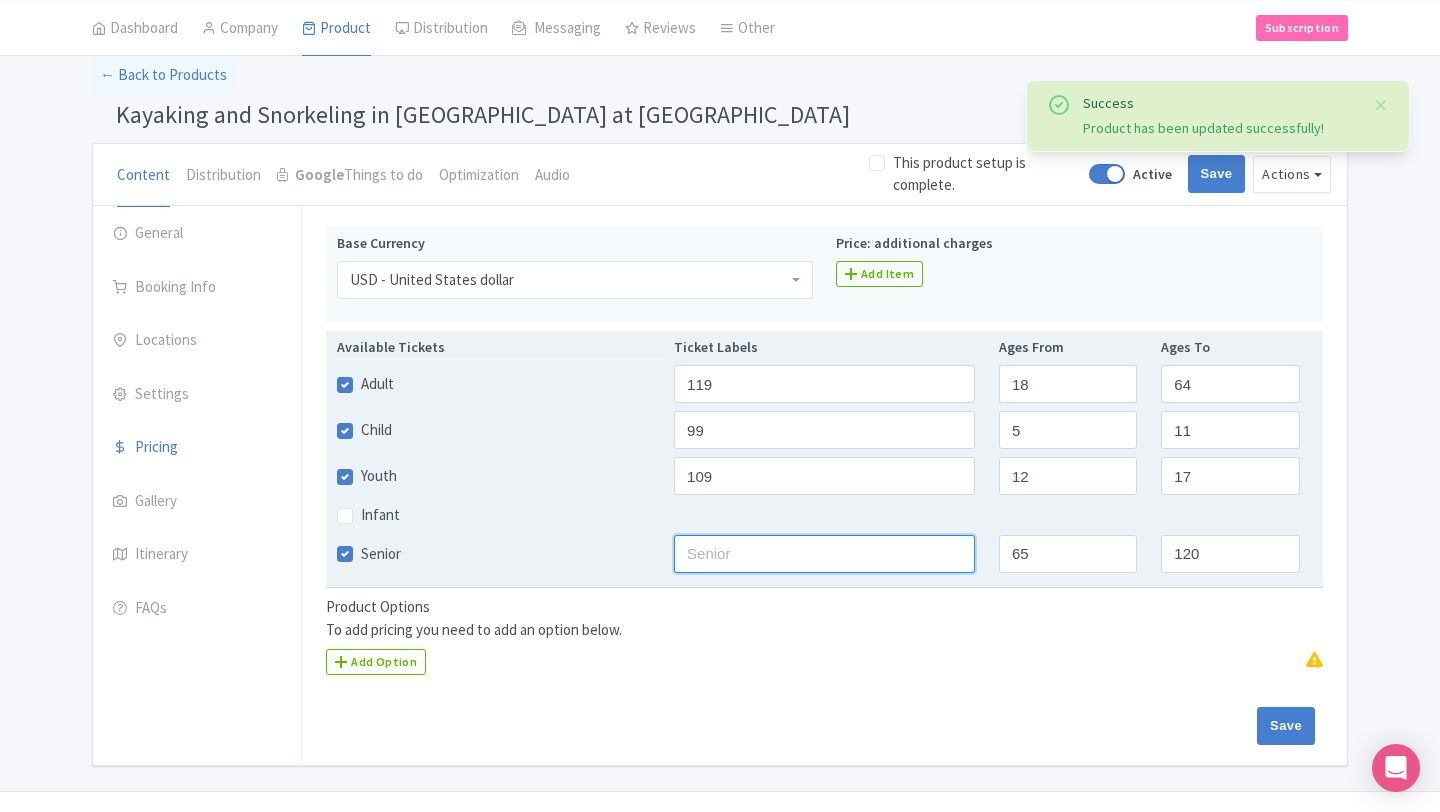 click at bounding box center [824, 554] 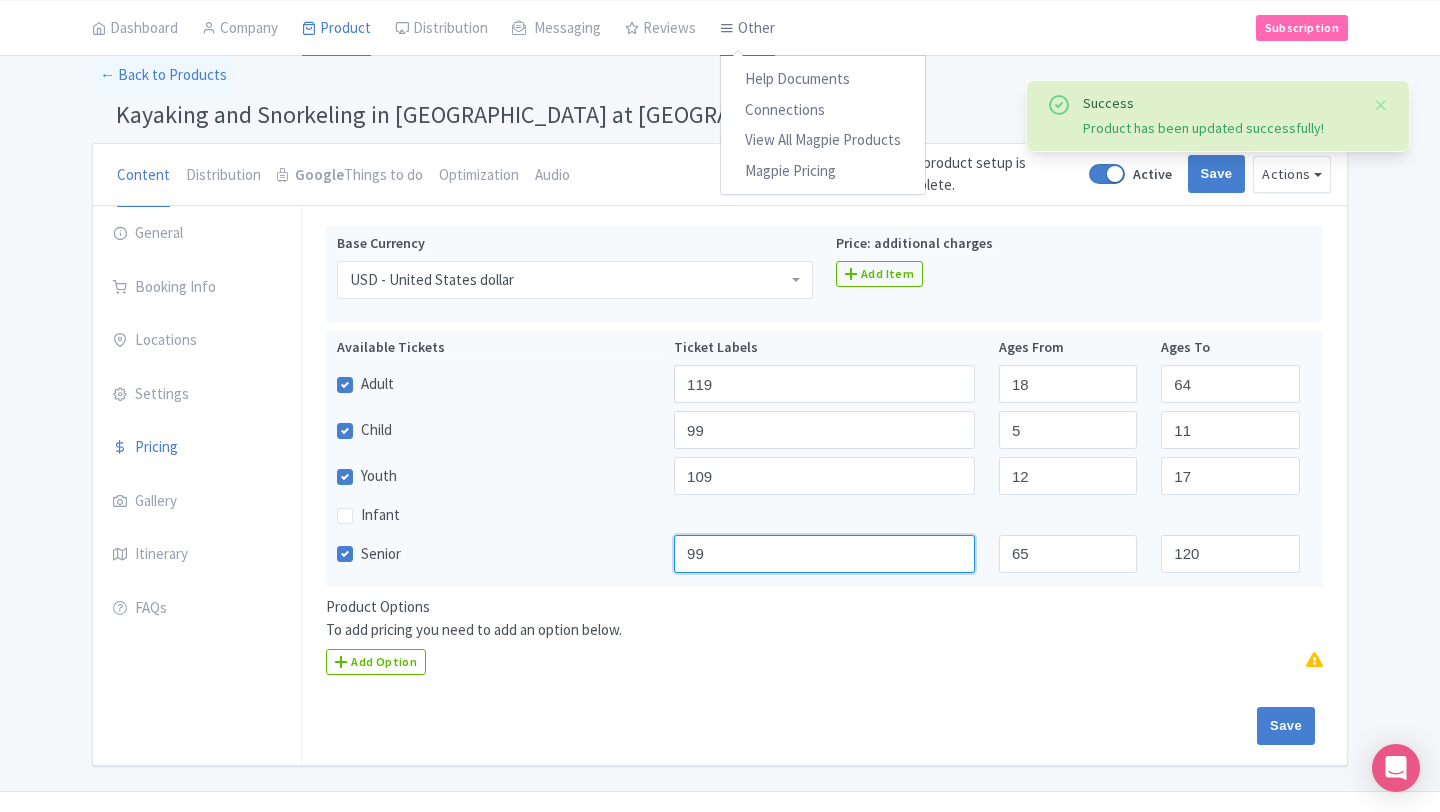 type on "99" 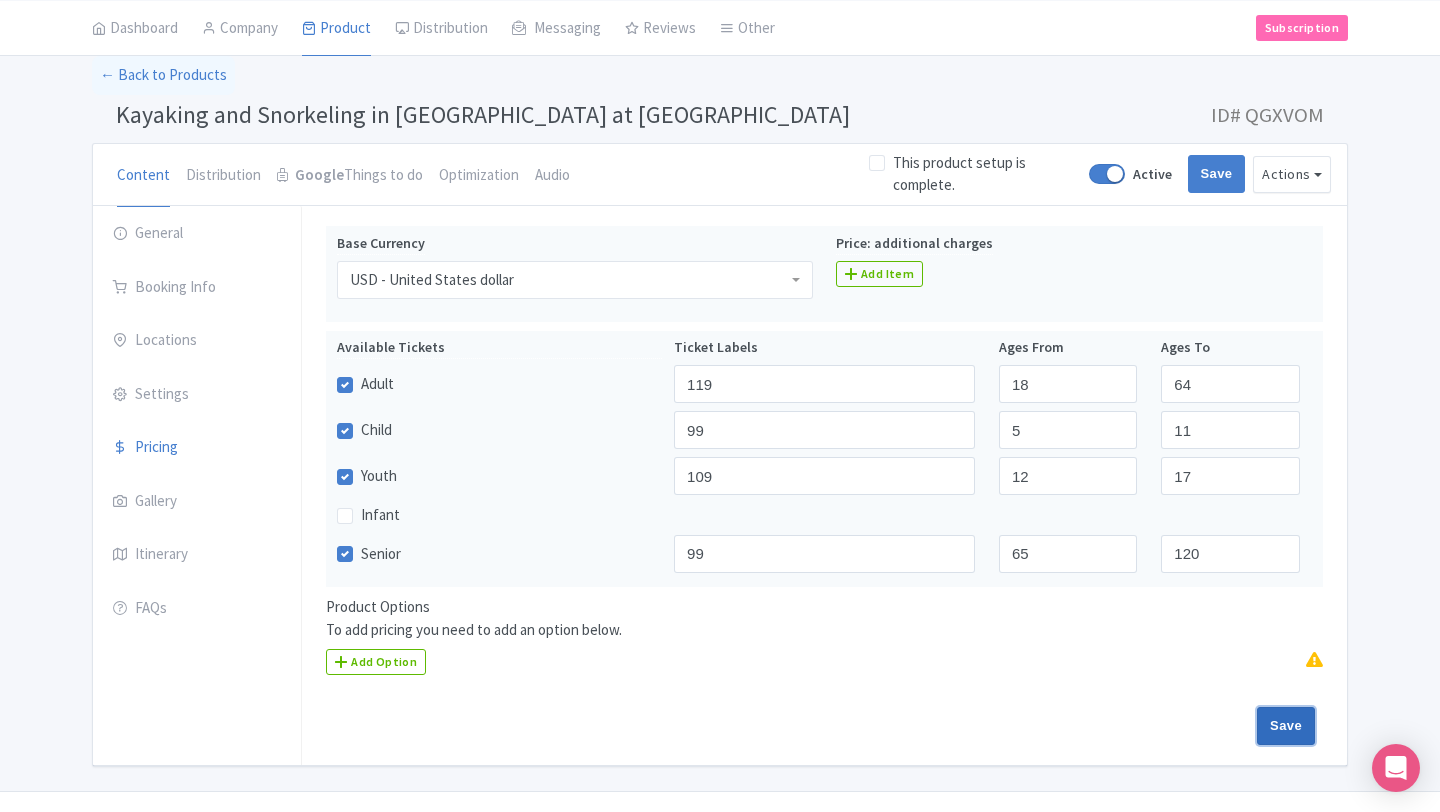 click on "Save" at bounding box center [1286, 726] 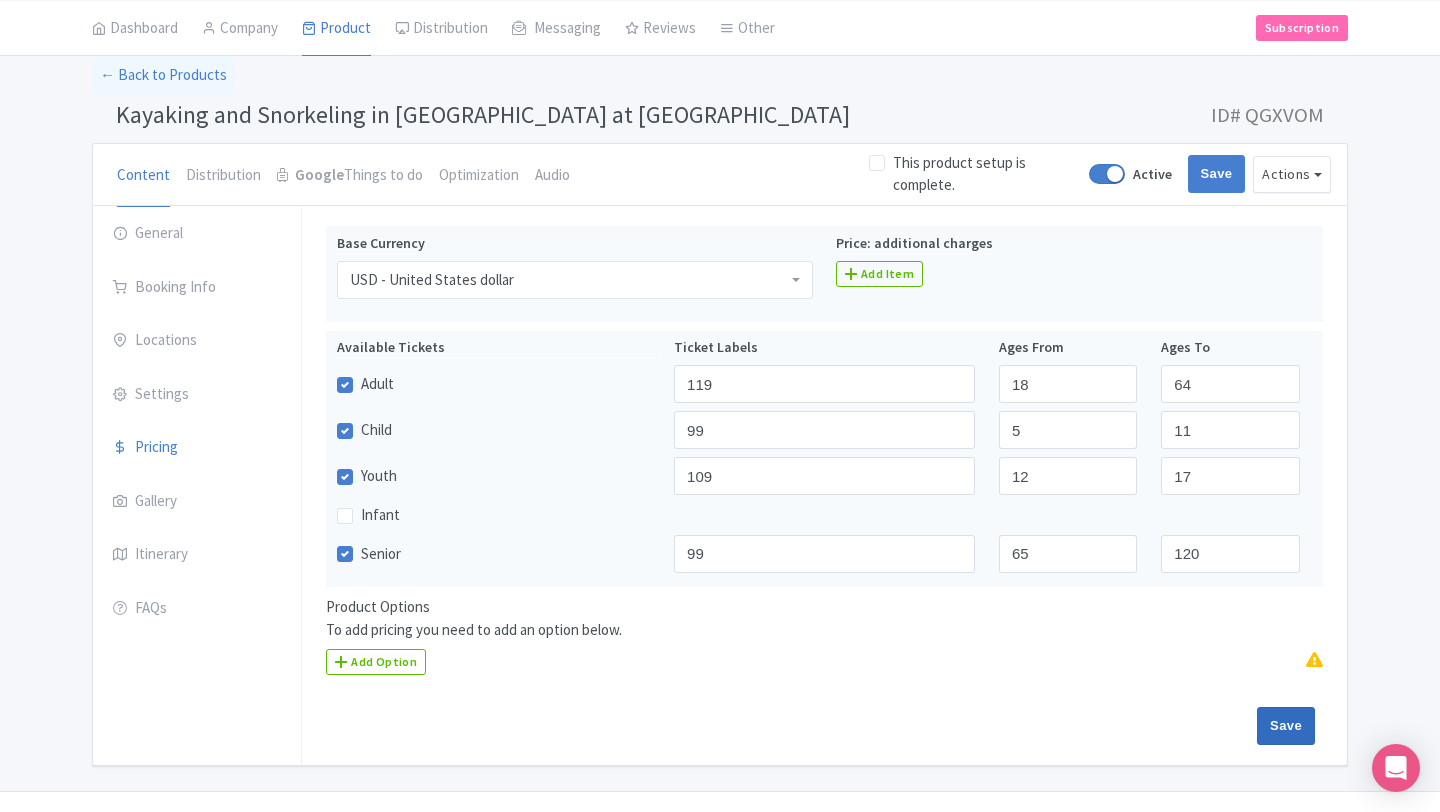 type on "Update Product" 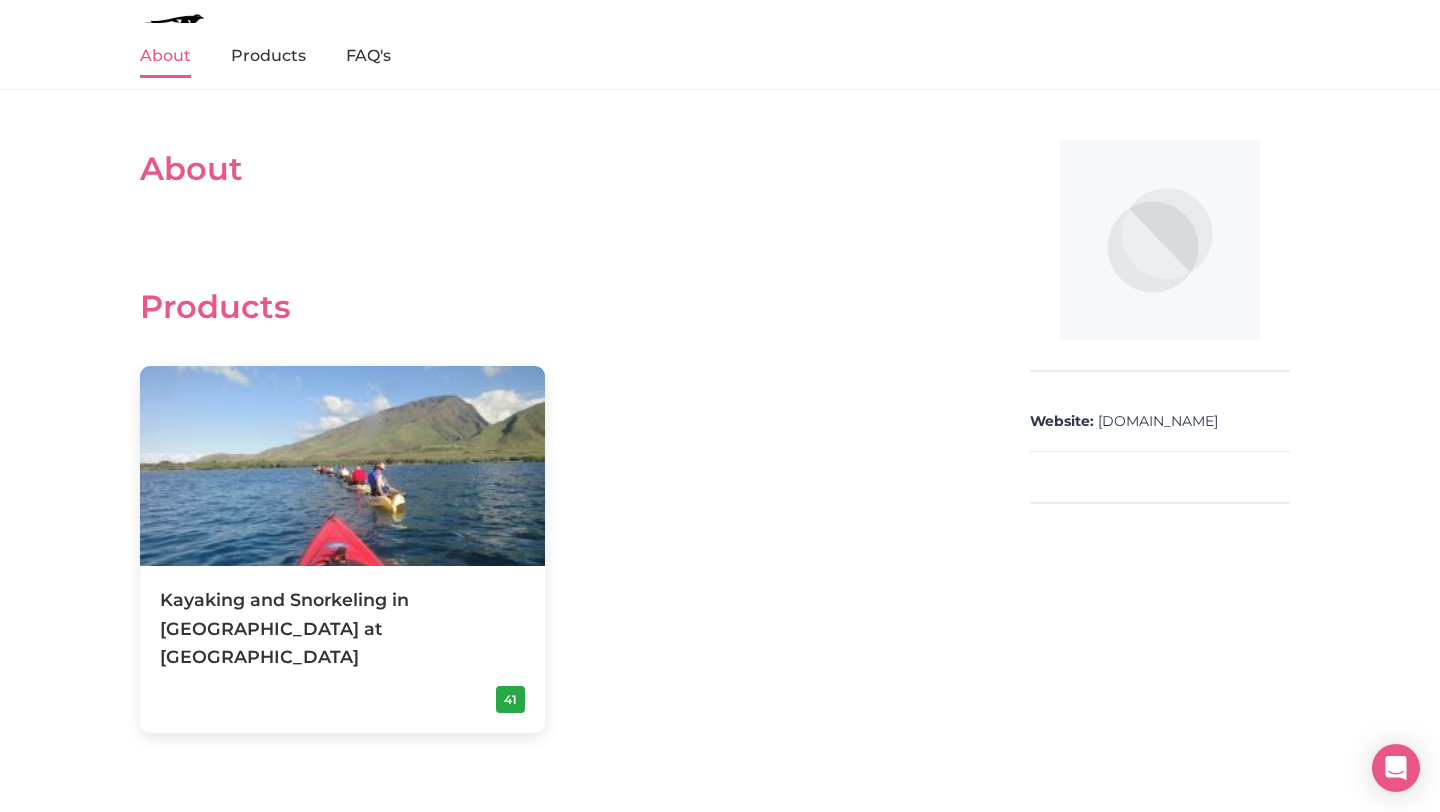 scroll, scrollTop: 391, scrollLeft: 0, axis: vertical 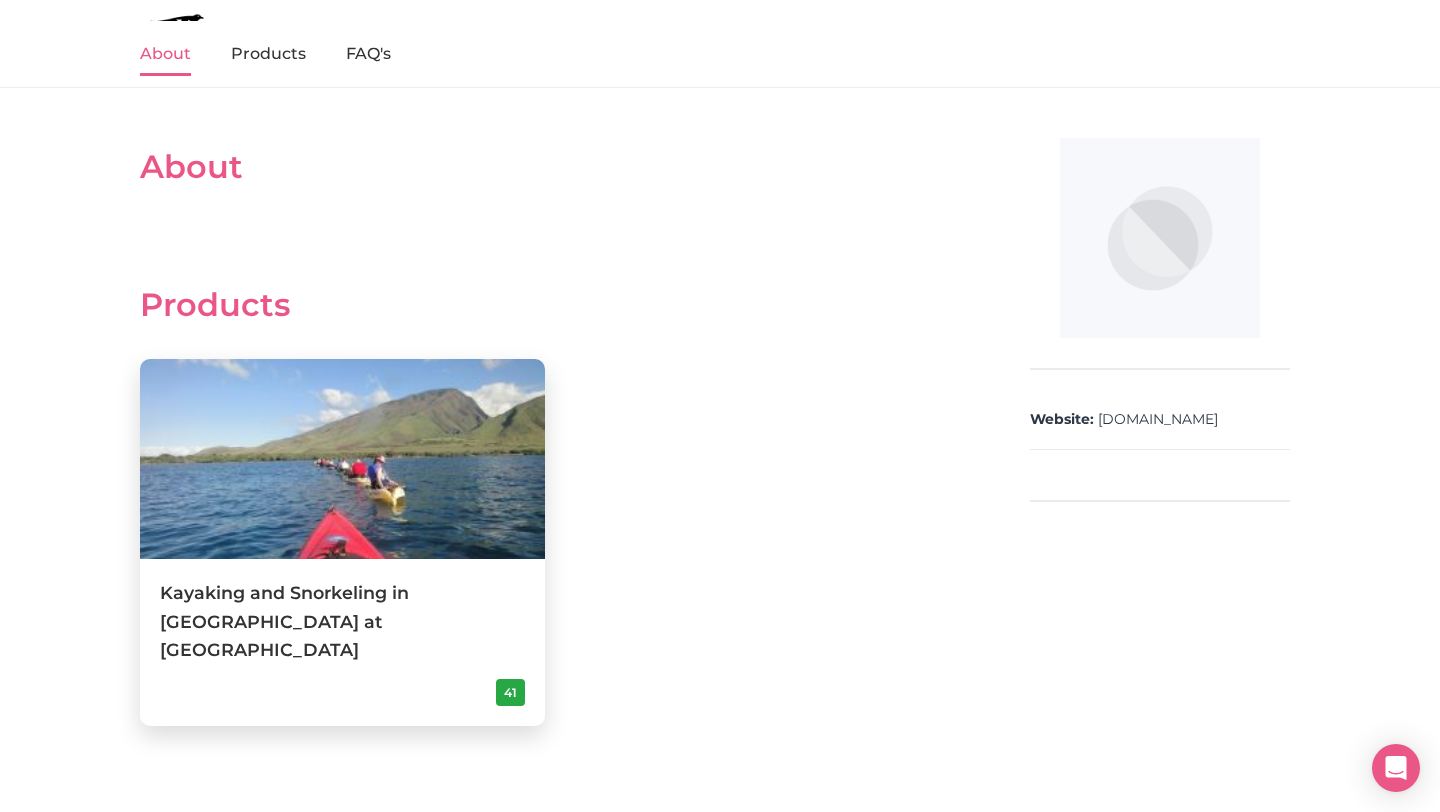click at bounding box center (342, 459) 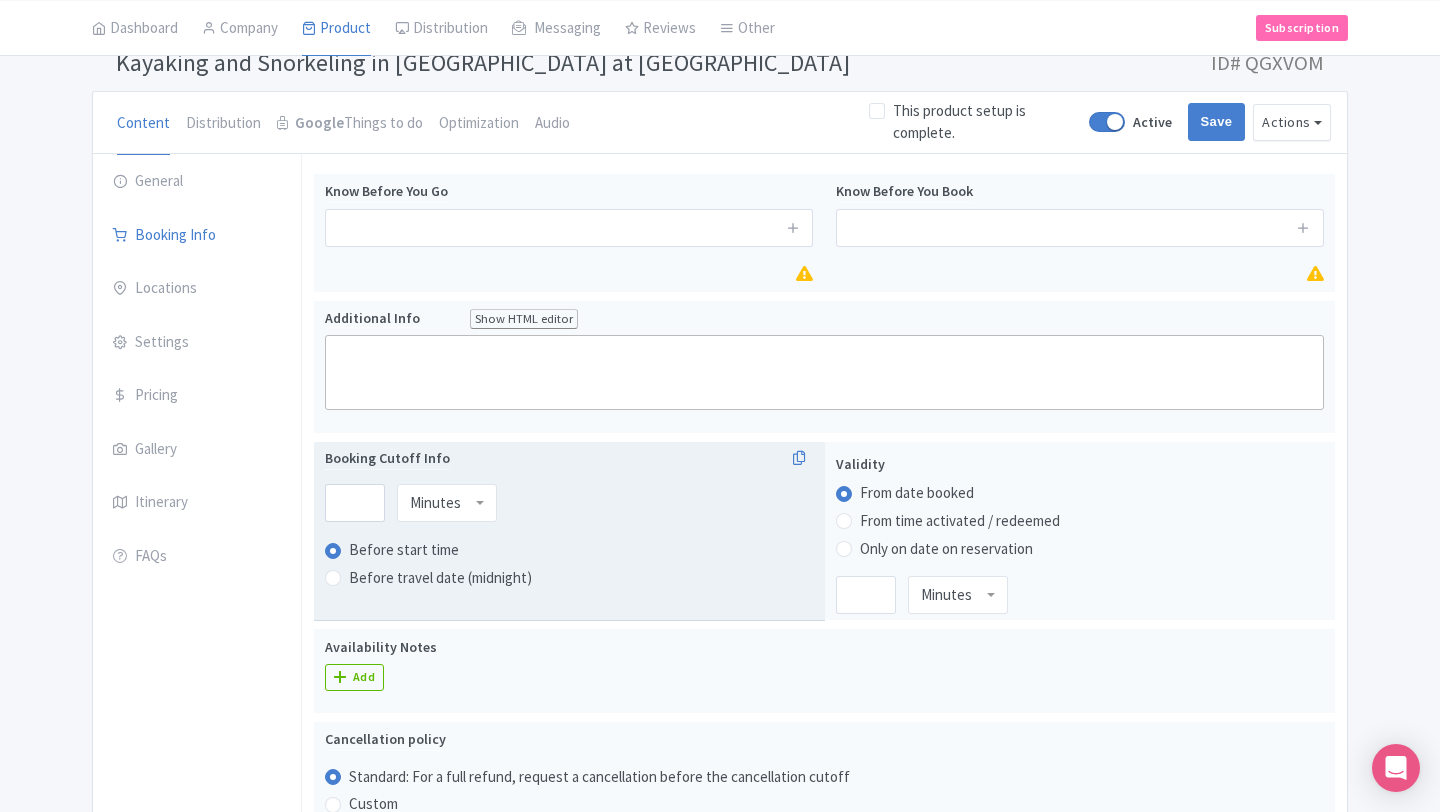 scroll, scrollTop: 136, scrollLeft: 0, axis: vertical 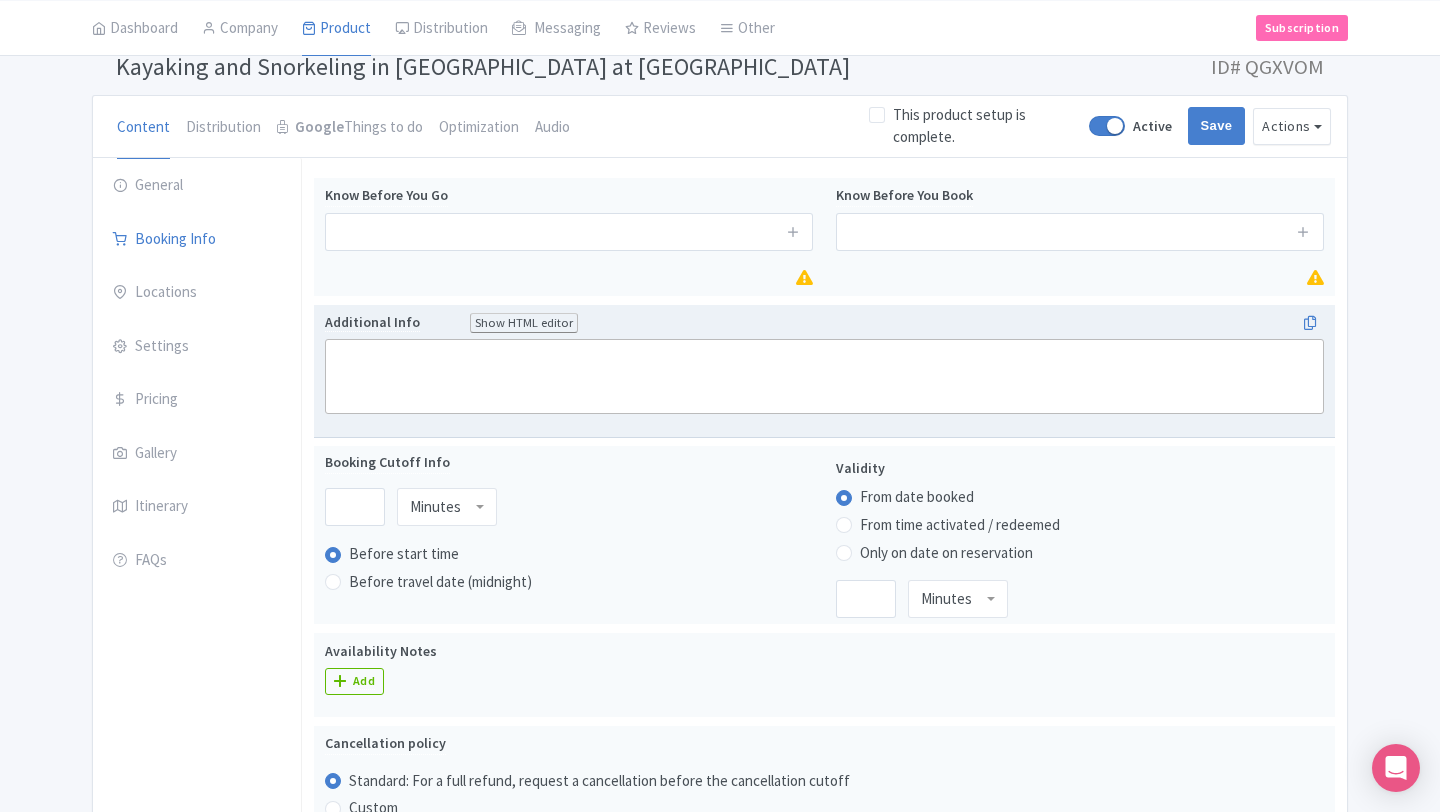 click 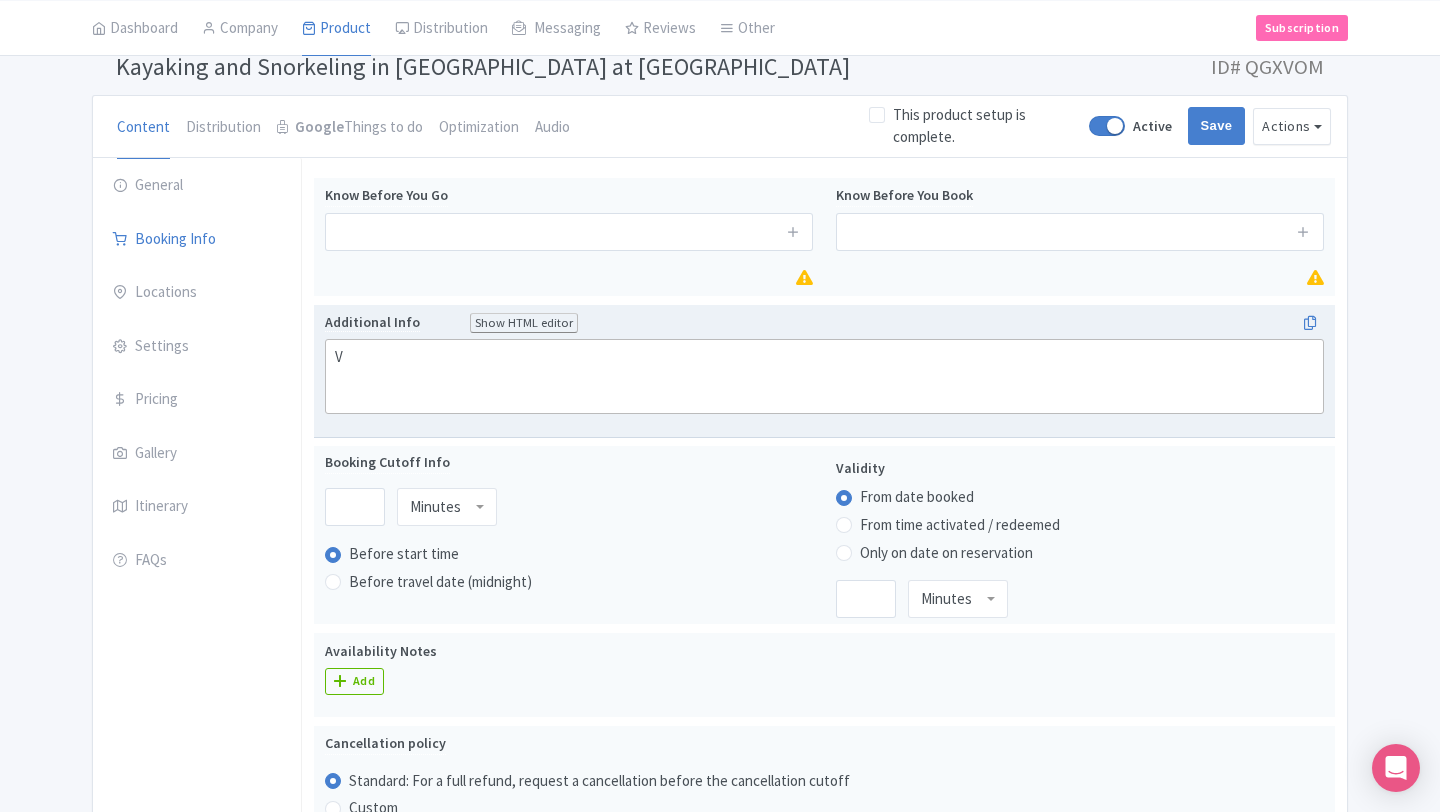 click on "Show HTML editor" at bounding box center (524, 323) 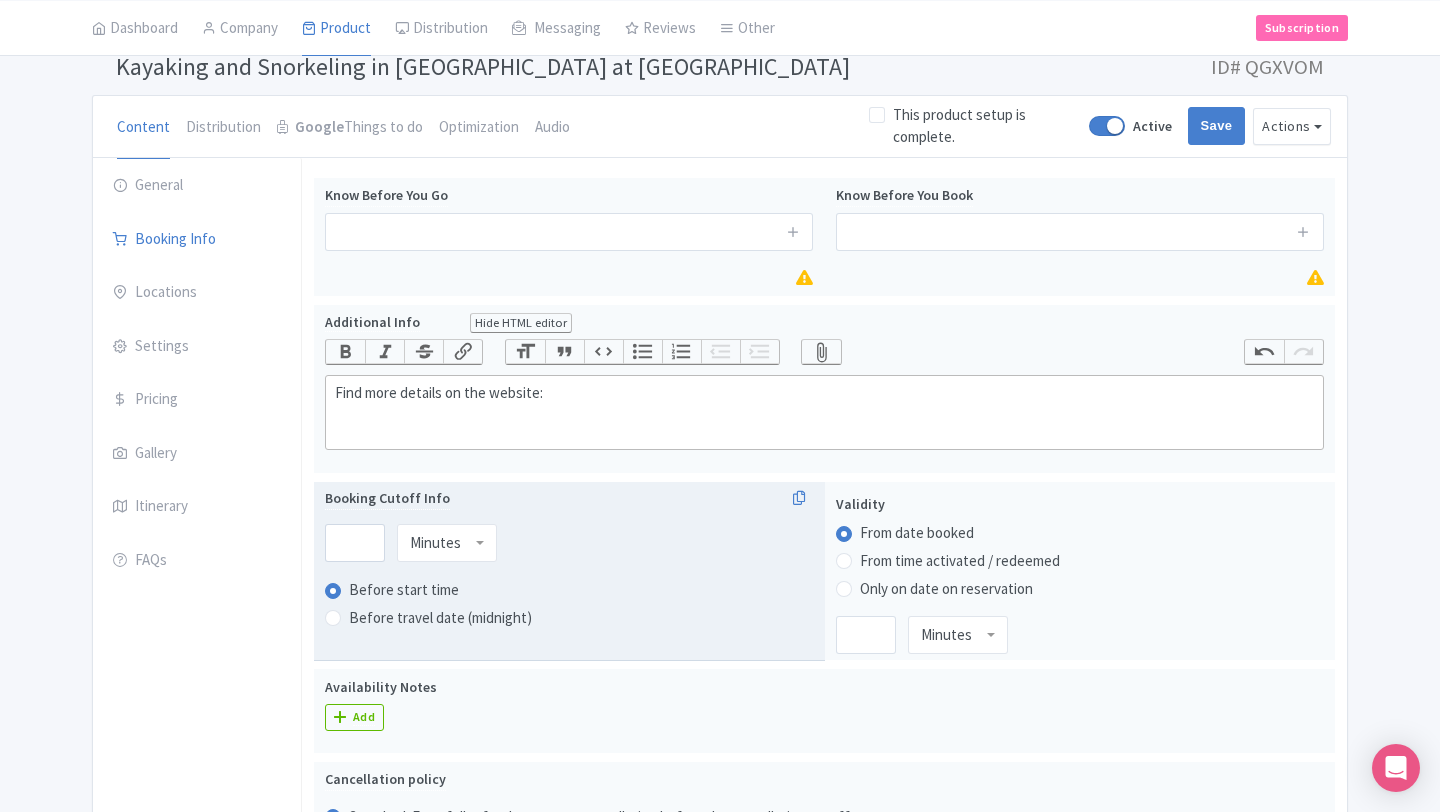 paste on "<div>Find more details on the website: https://www.mauiadventuretourskayakco.com/tour/kayak-and-snorkel-west-maui-at-olowalu/</div>" 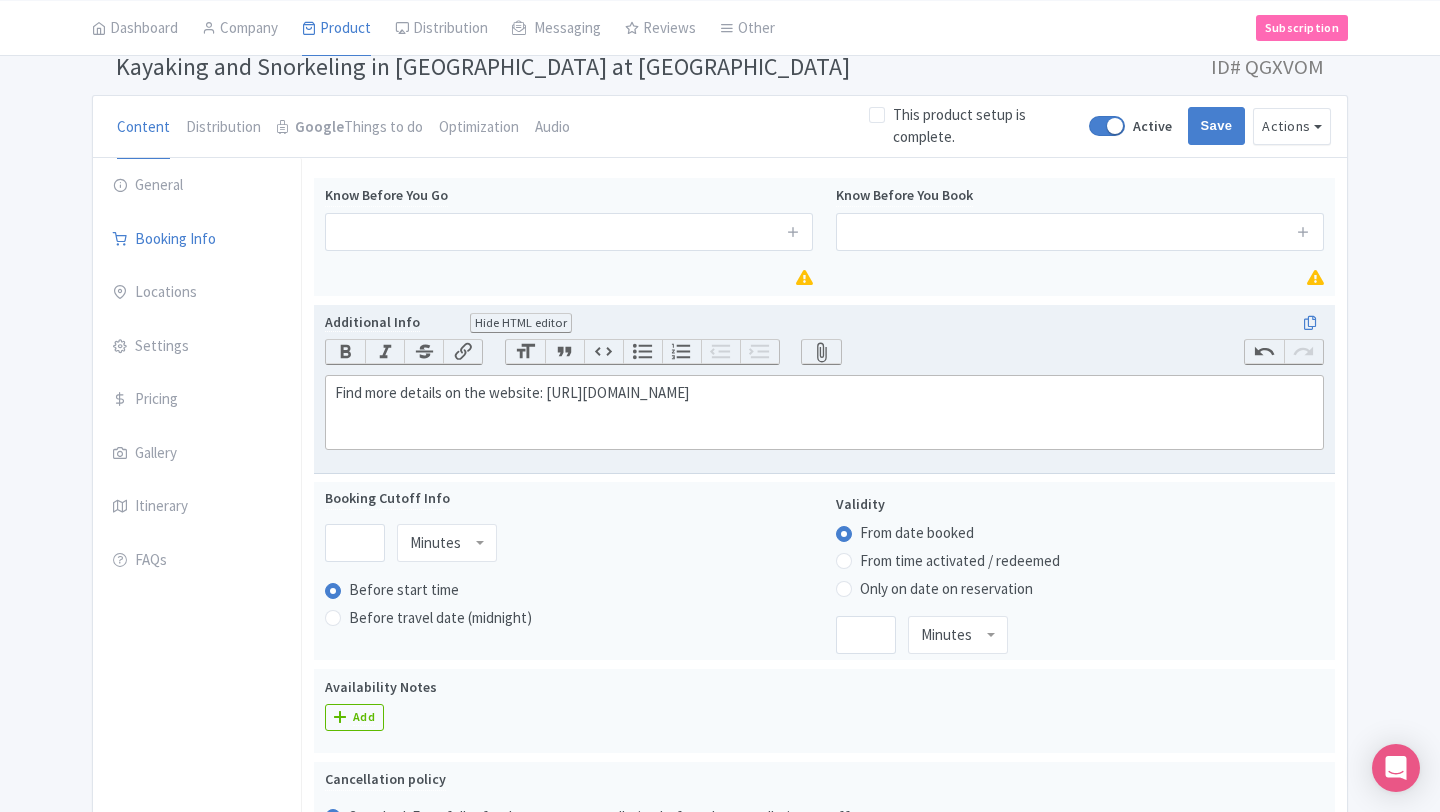 drag, startPoint x: 1140, startPoint y: 392, endPoint x: 546, endPoint y: 397, distance: 594.02106 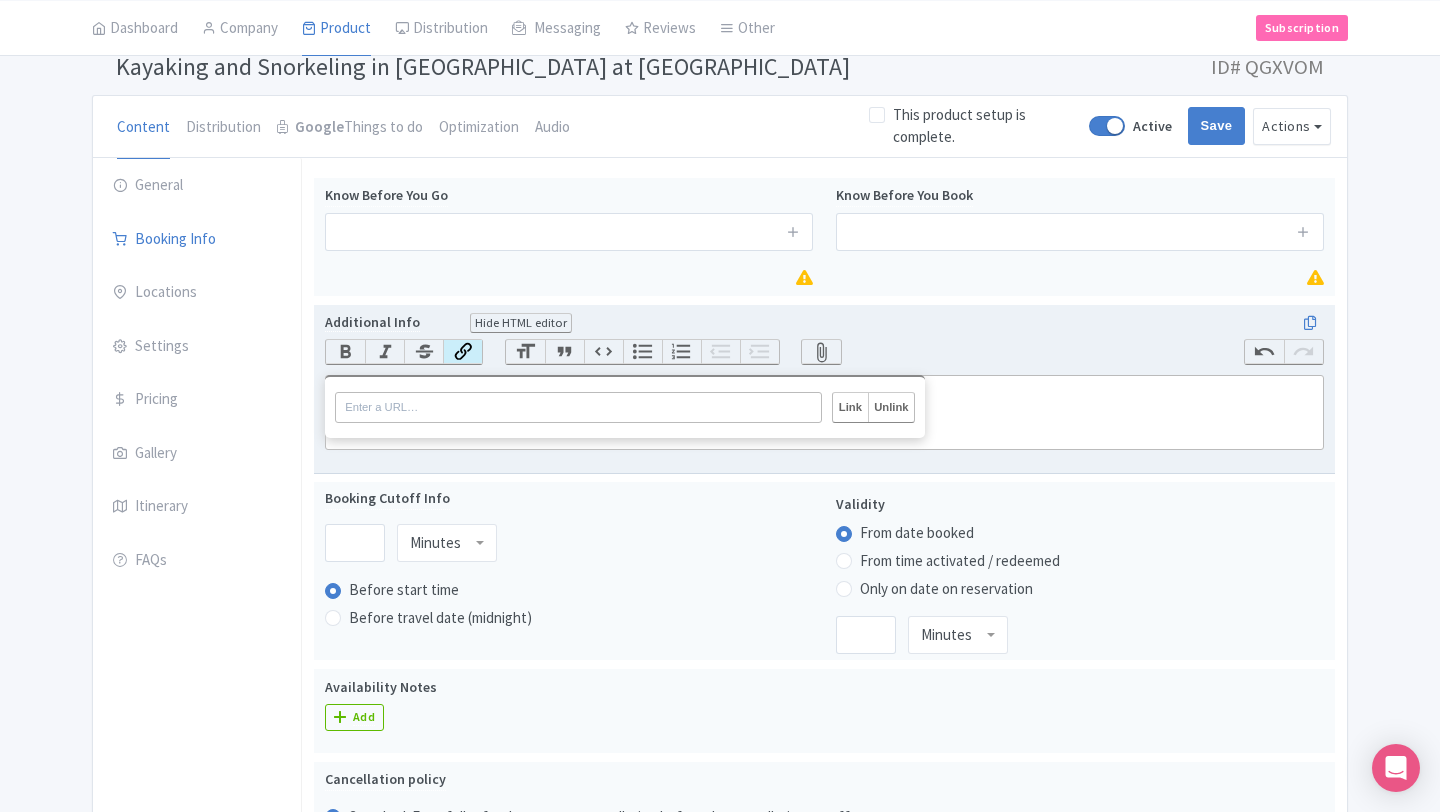paste on "https://www.mauiadventuretourskayakco.com/tour/kayak-and-snorkel-west-maui-at-olowalu/" 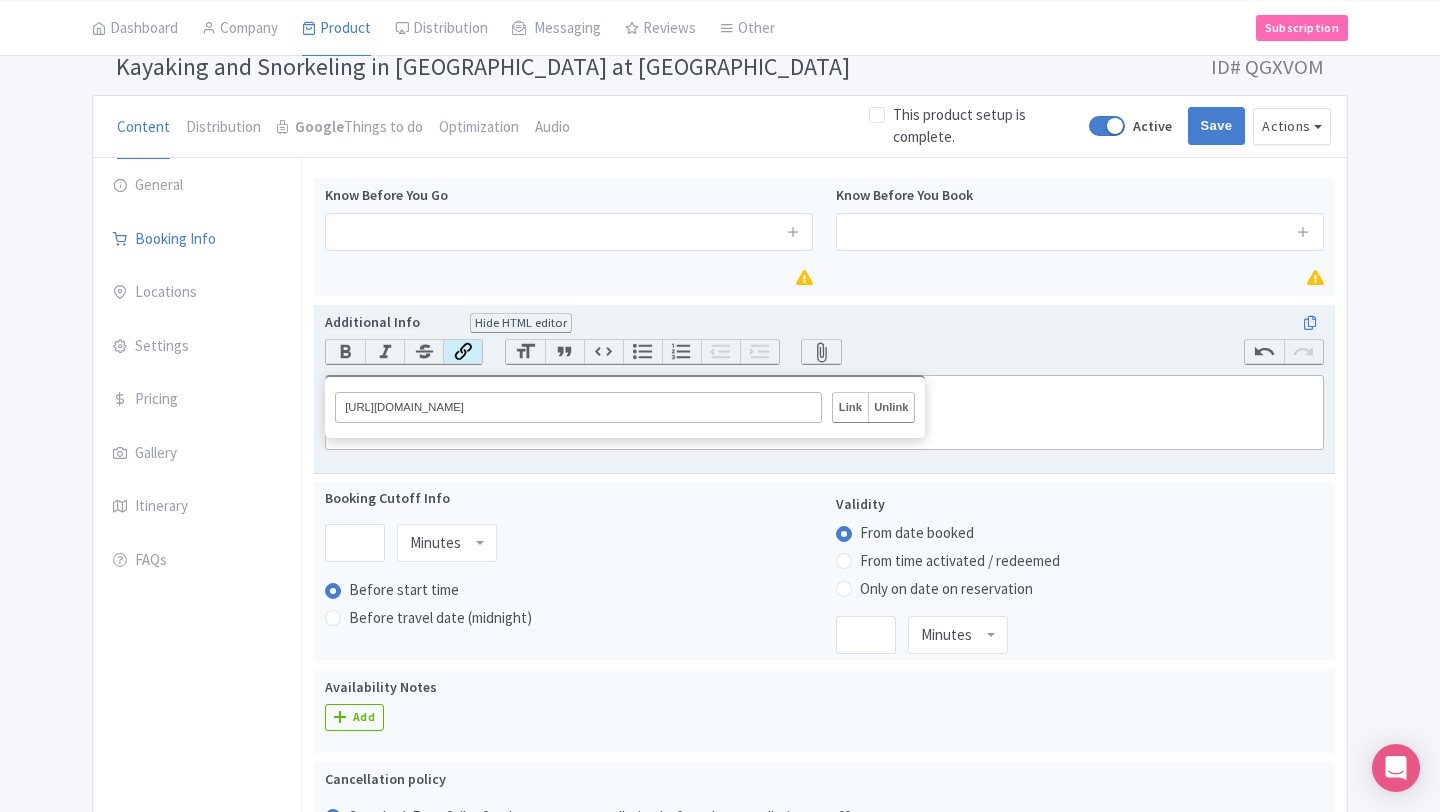 type on "https://www.mauiadventuretourskayakco.com/tour/kayak-and-snorkel-west-maui-at-olowalu/" 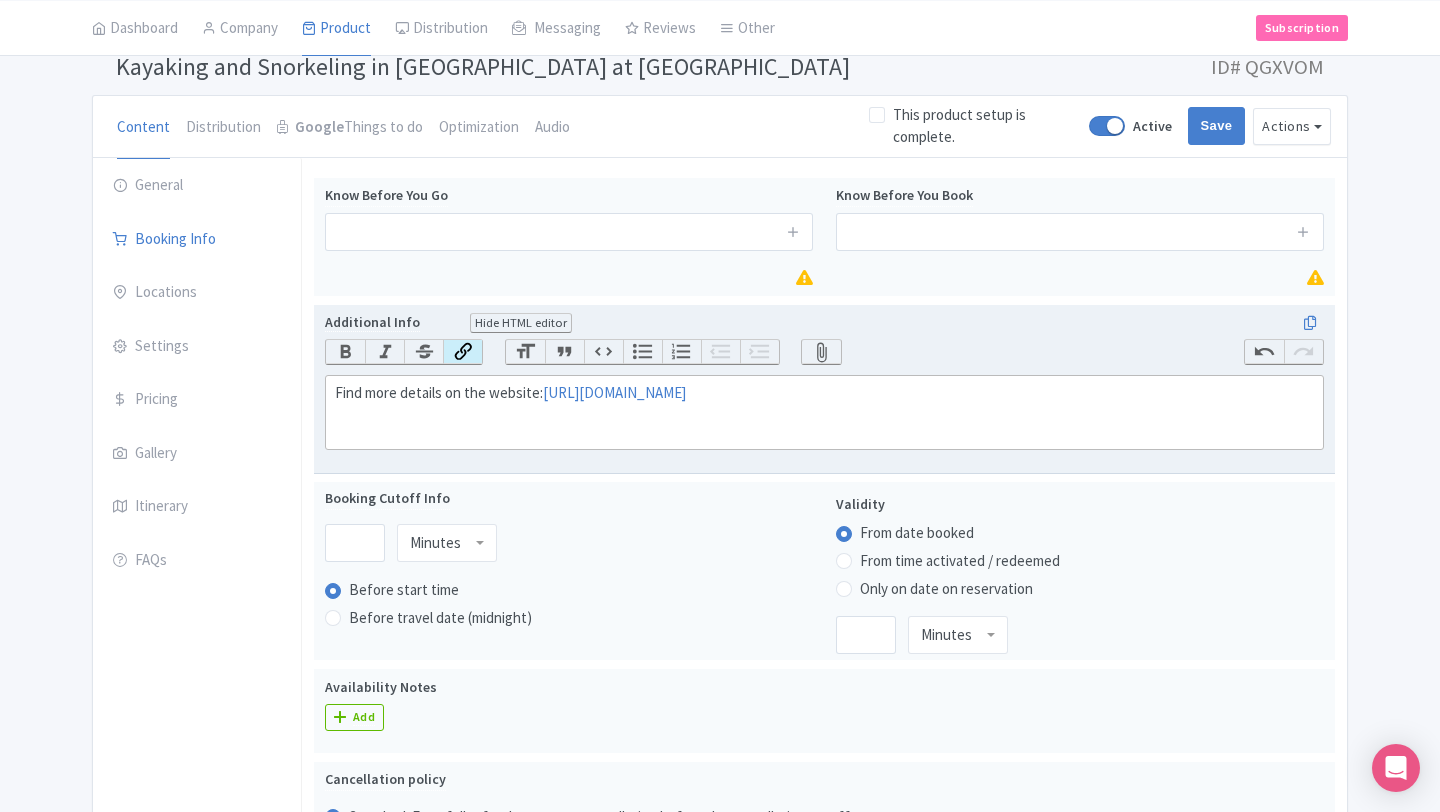 click on "Find more details on the website:  https://www.mauiadventuretourskayakco.com/tour/kayak-and-snorkel-west-maui-at-olowalu/" 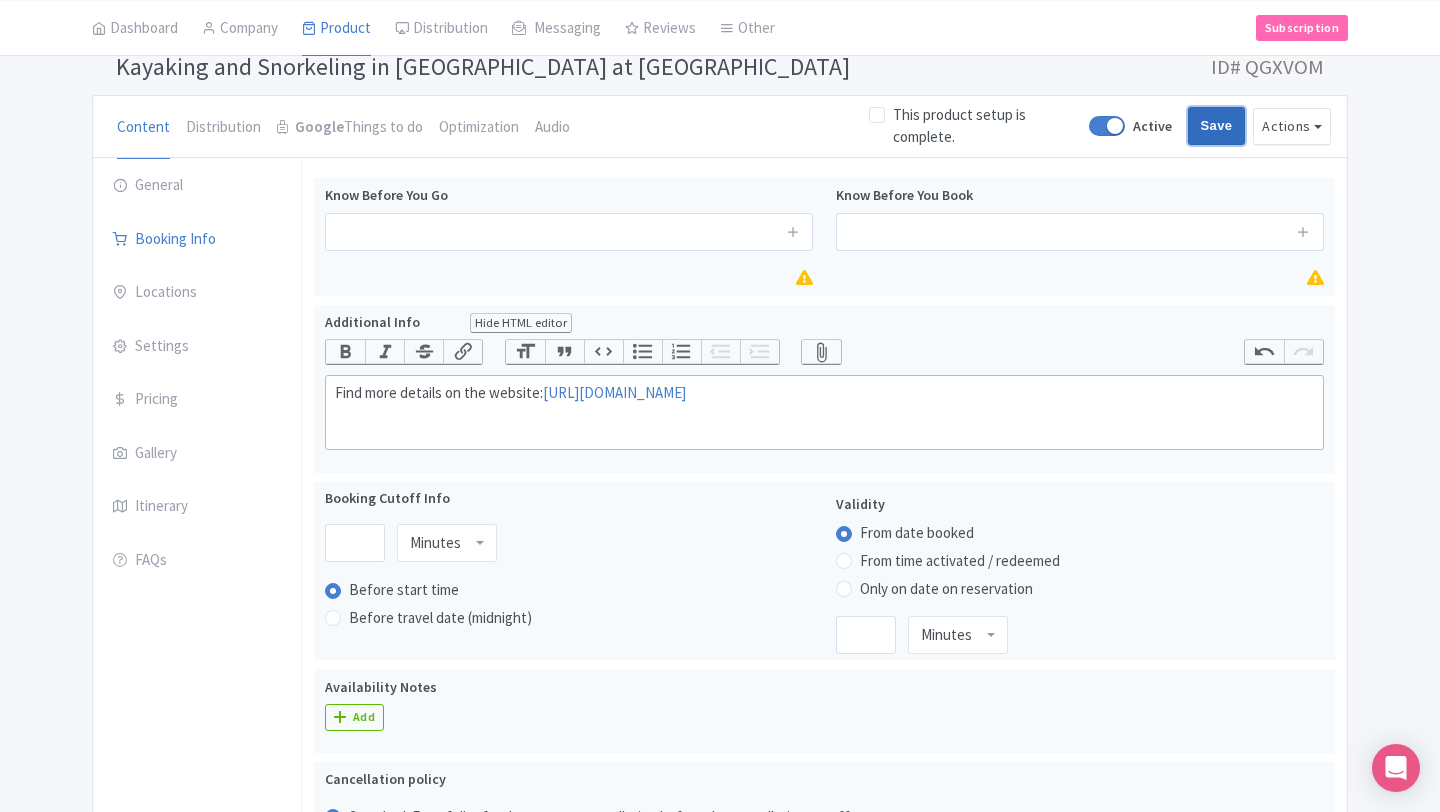 click on "Save" at bounding box center [1217, 126] 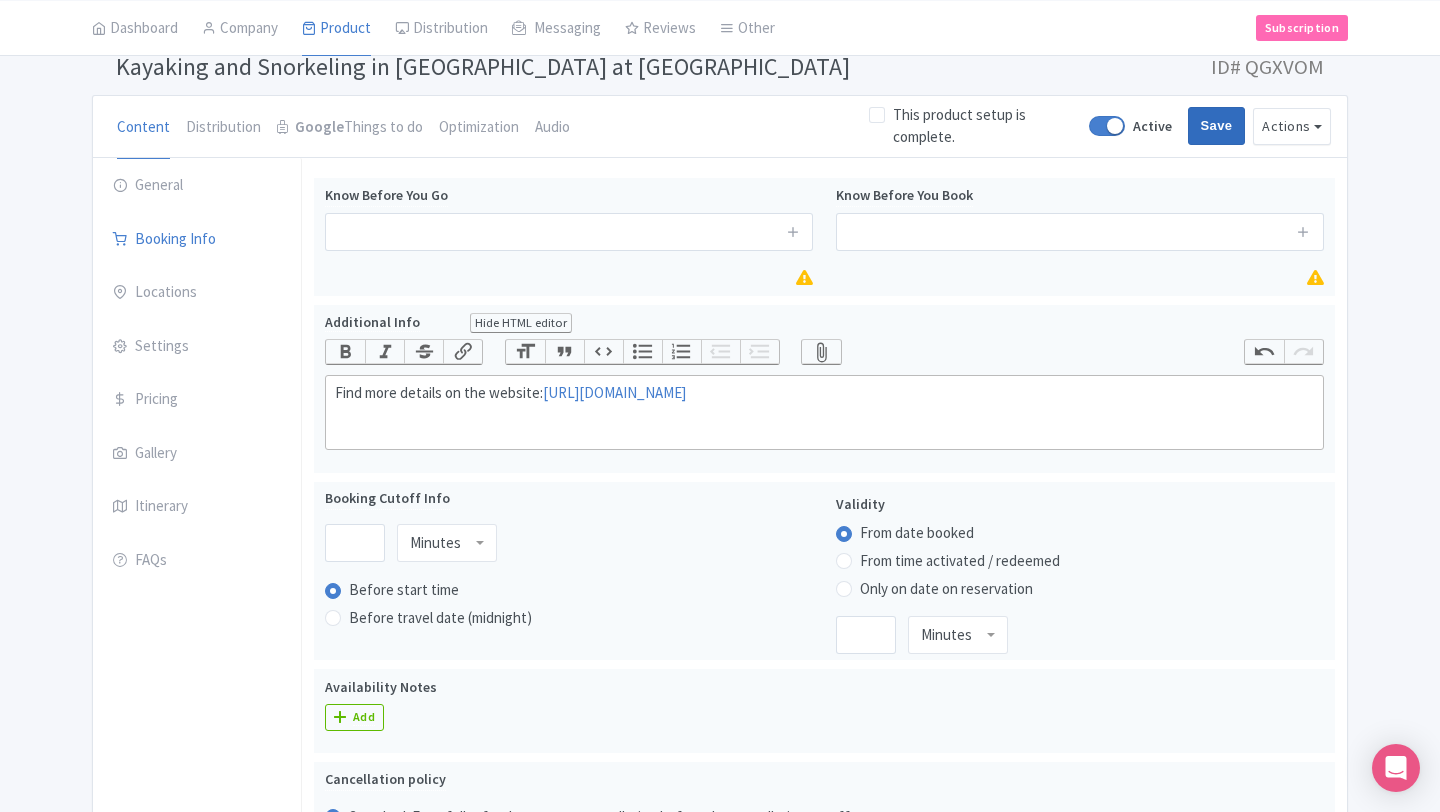 type on "Saving..." 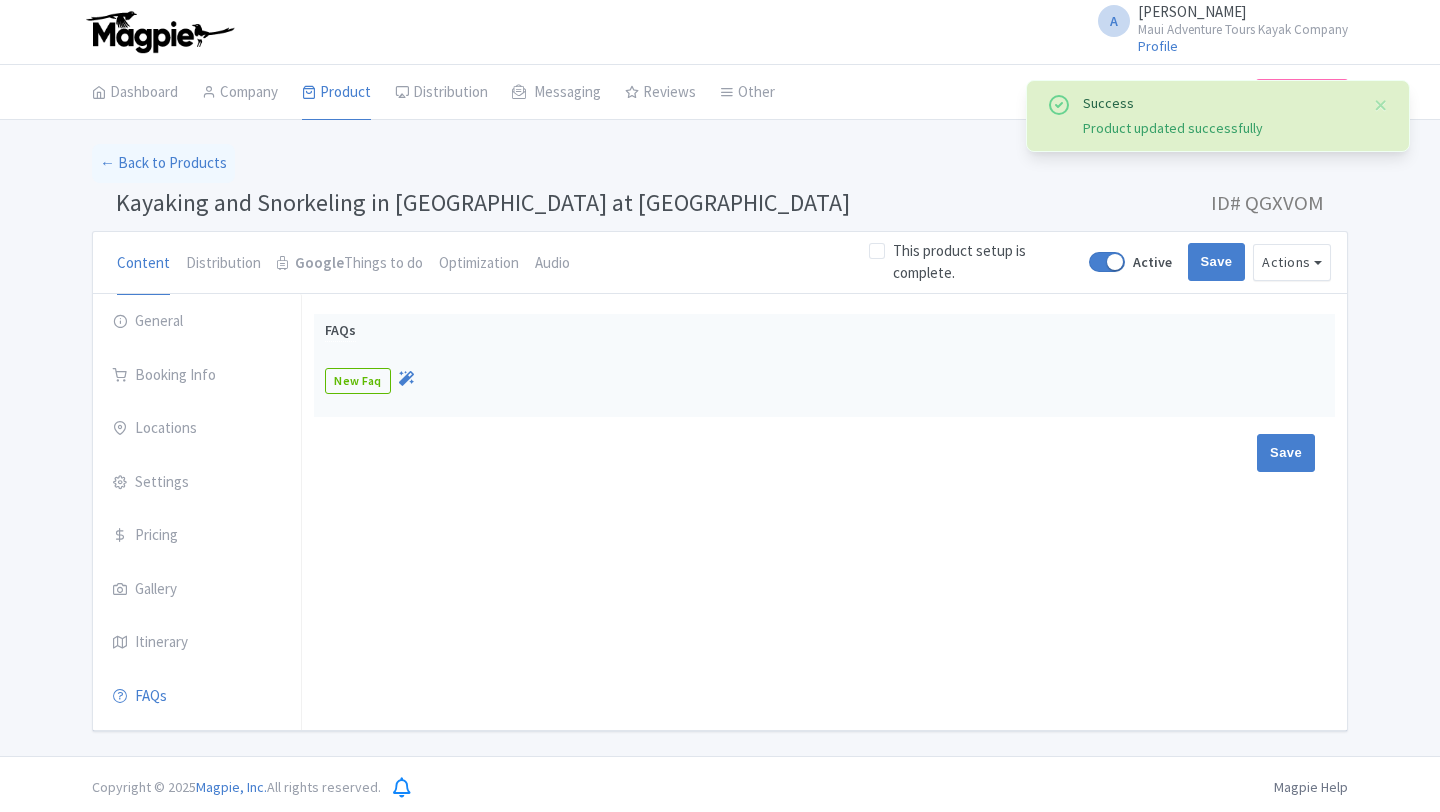 scroll, scrollTop: 6, scrollLeft: 0, axis: vertical 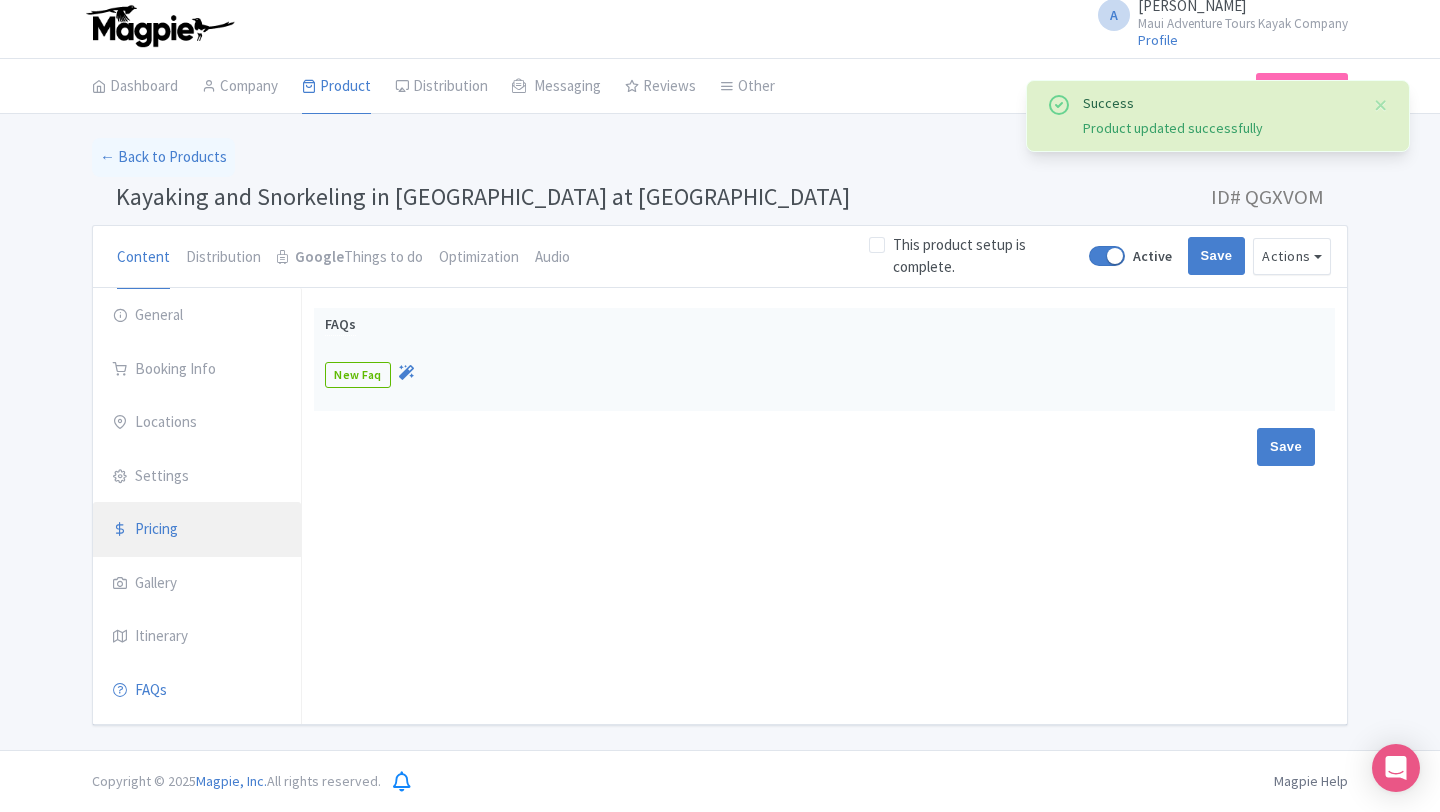 click on "Pricing" at bounding box center [197, 530] 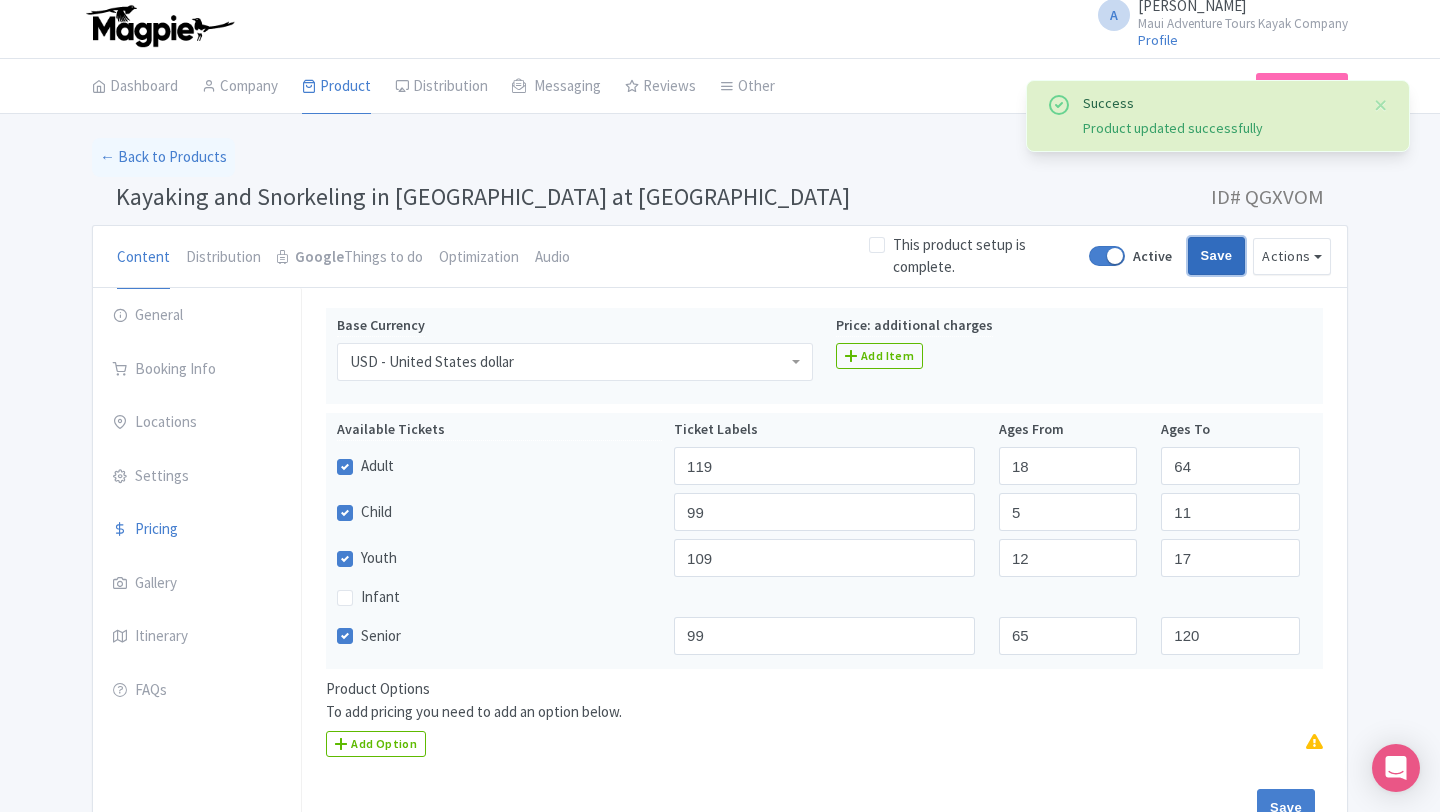 click on "Save" at bounding box center (1217, 256) 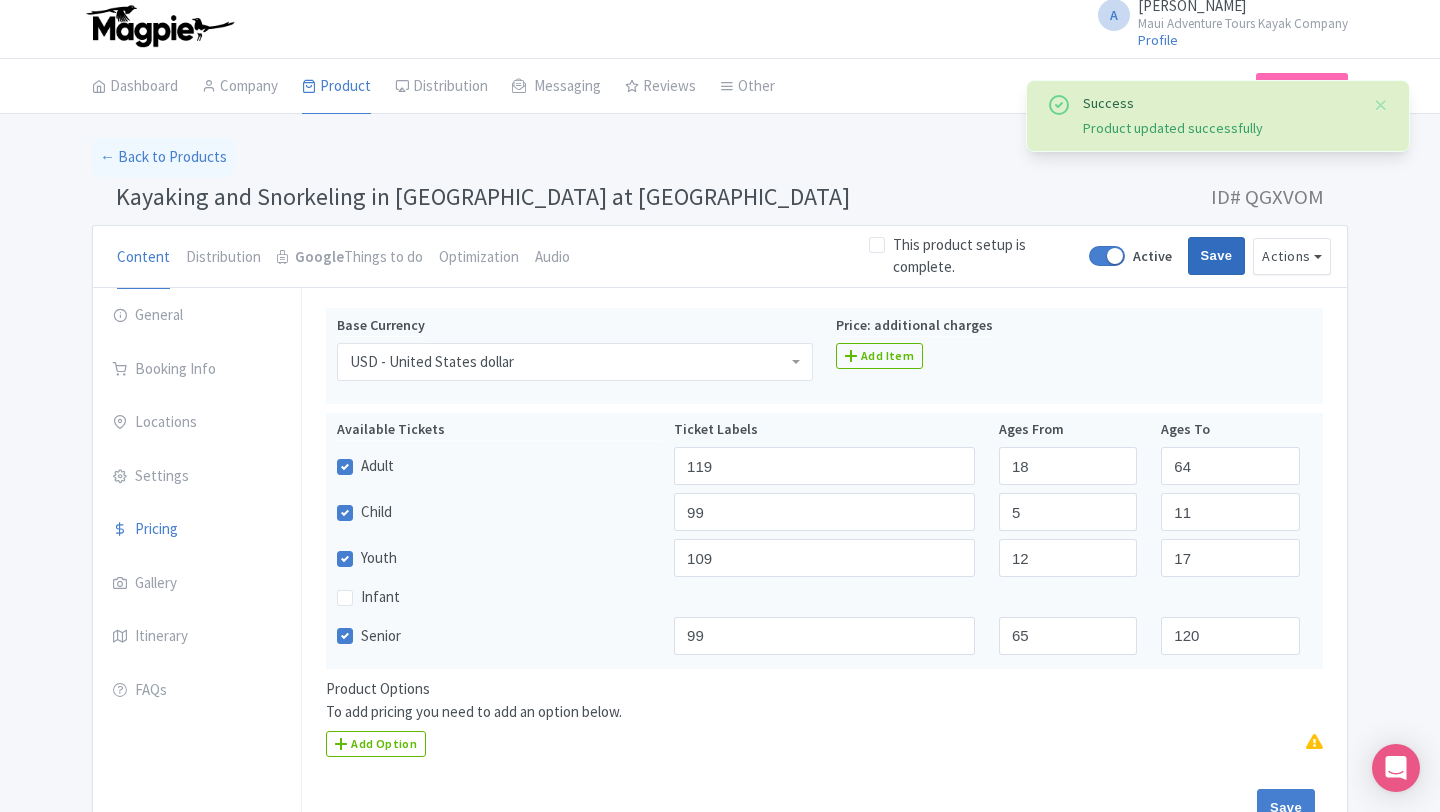type on "Saving..." 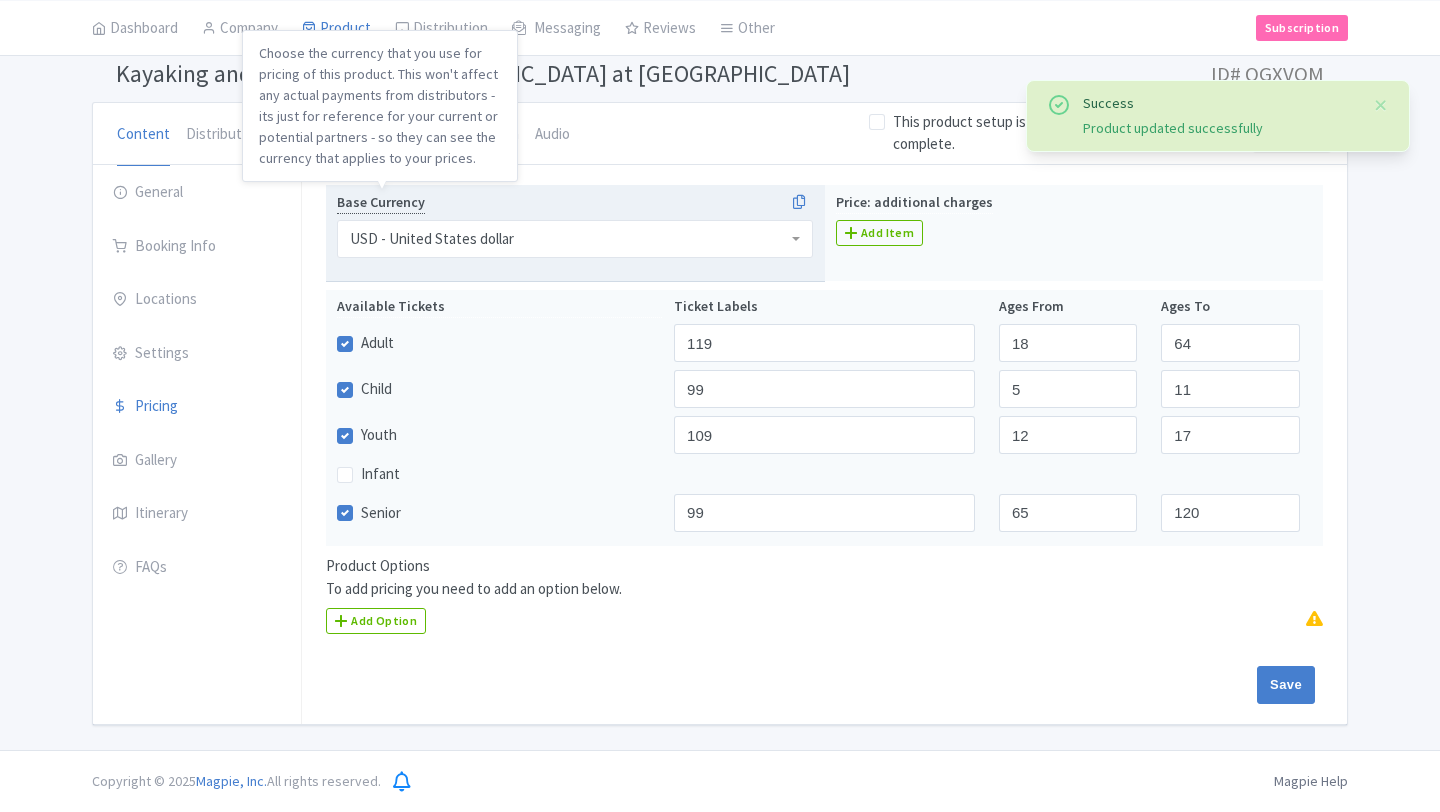 scroll, scrollTop: 0, scrollLeft: 0, axis: both 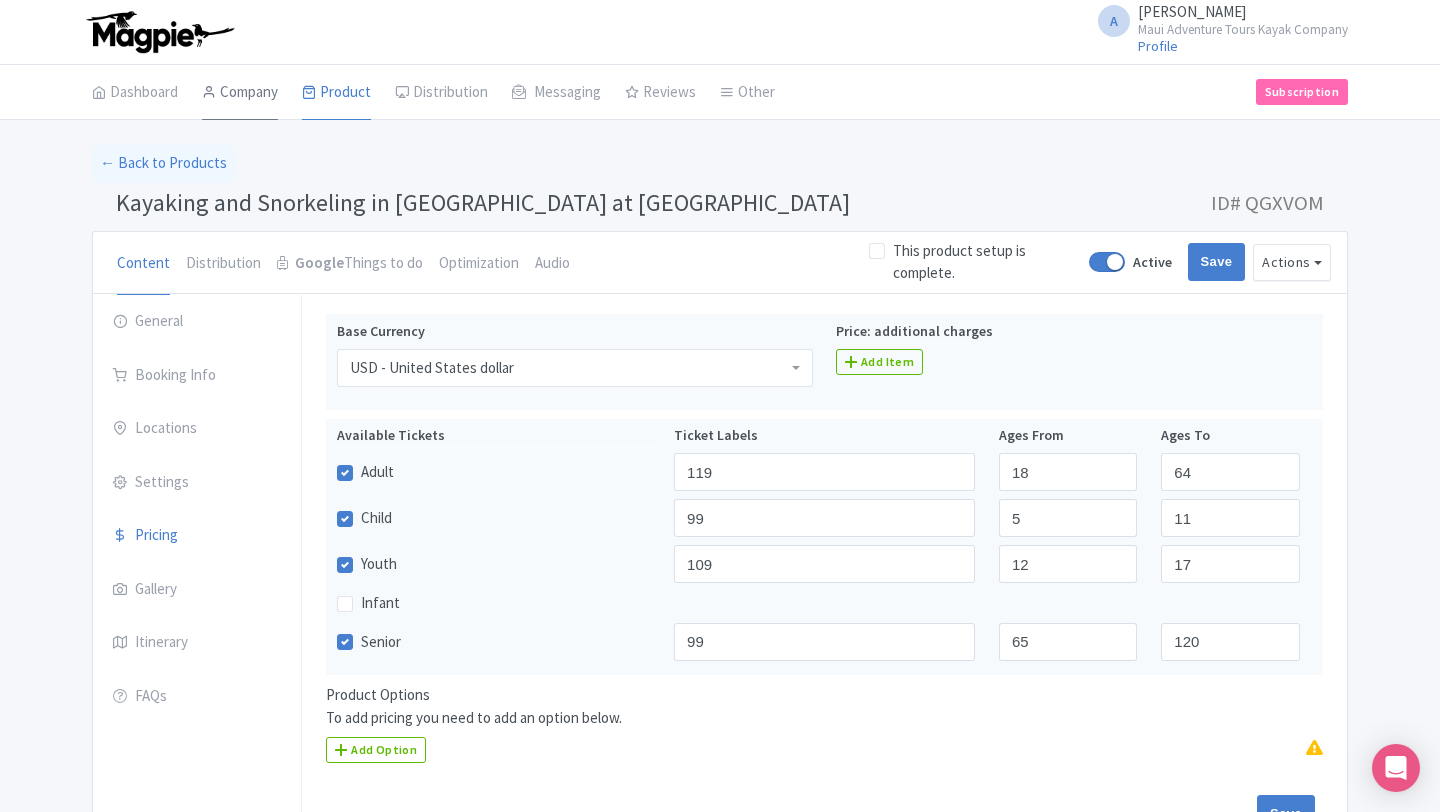click on "Company" at bounding box center [240, 93] 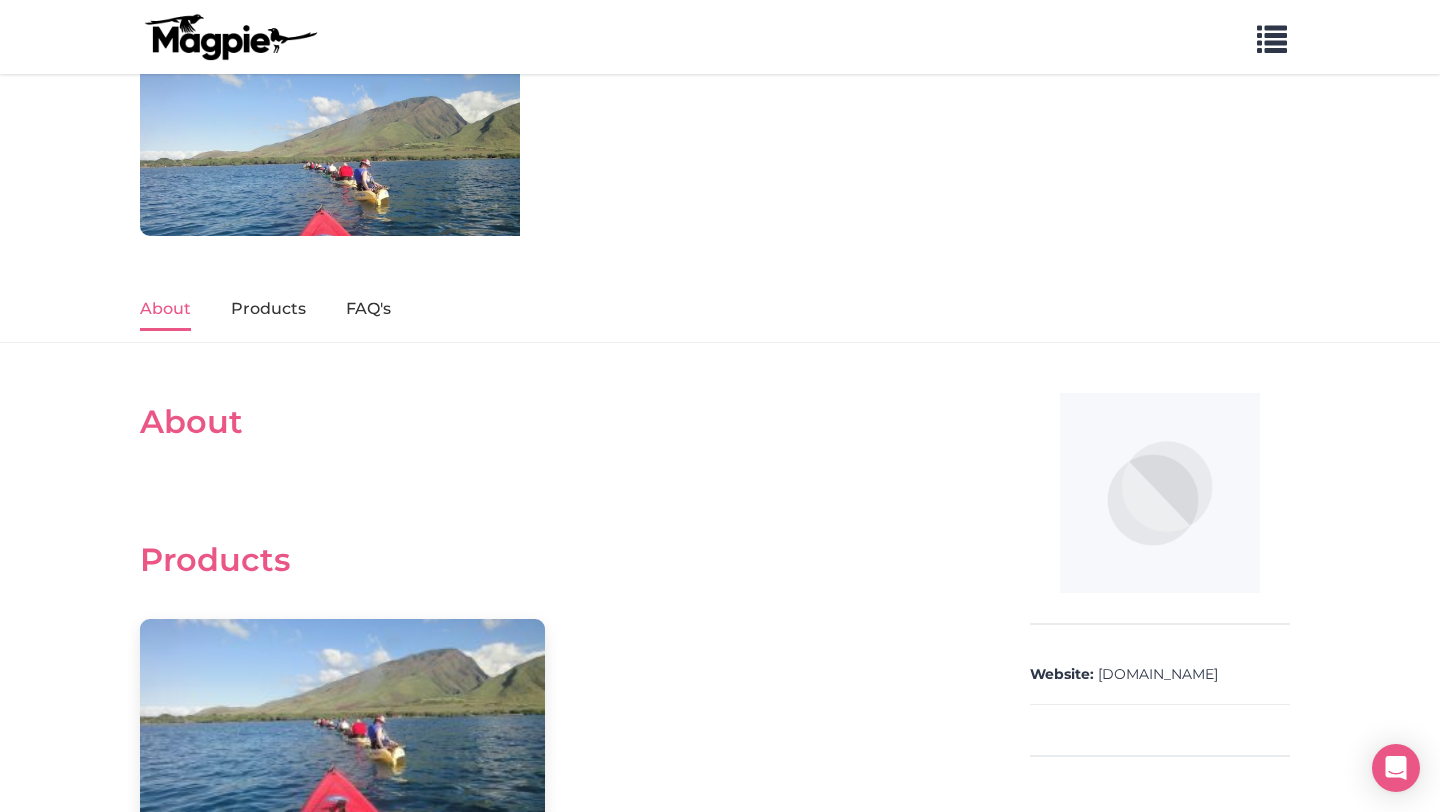scroll, scrollTop: 0, scrollLeft: 0, axis: both 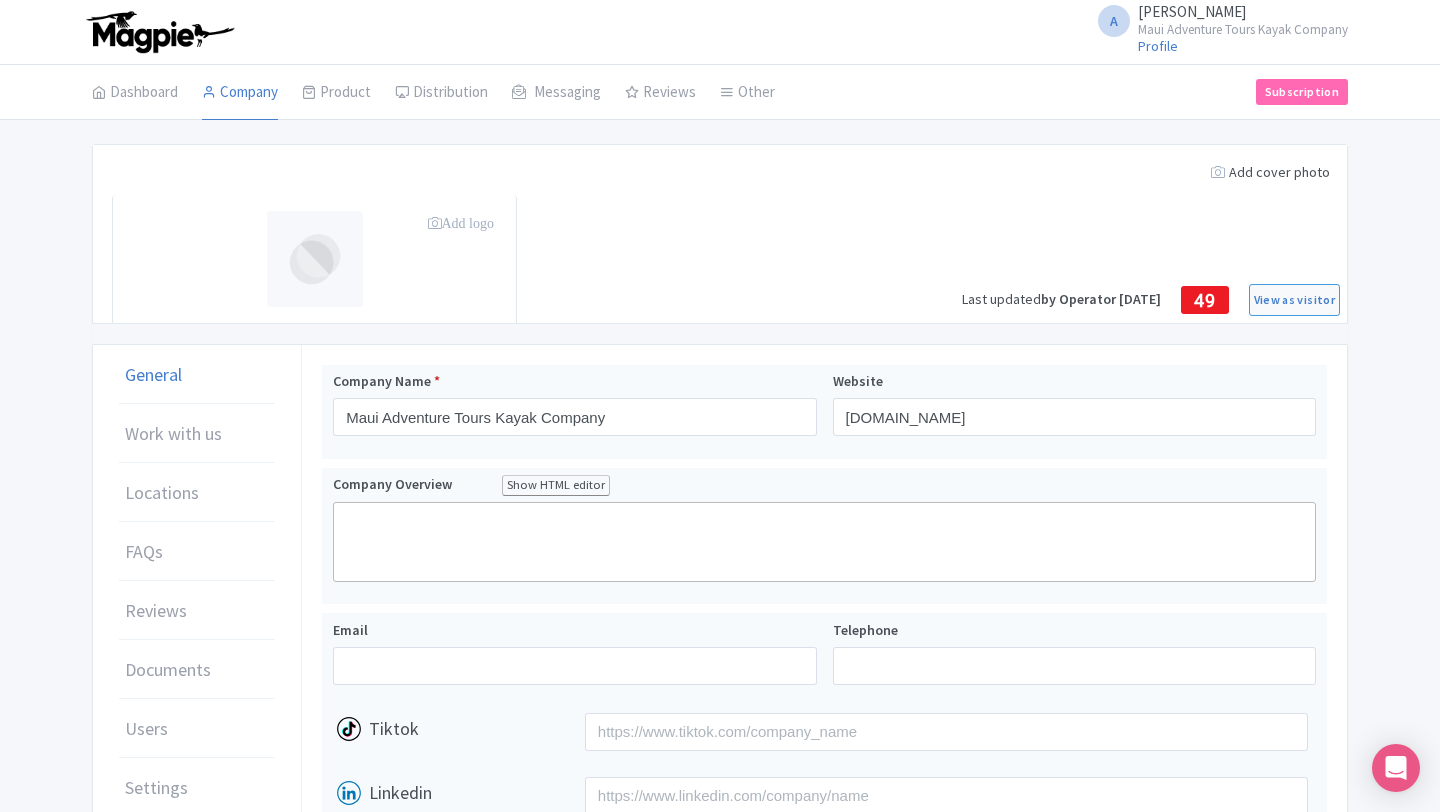 click on "Add logo" at bounding box center (461, 223) 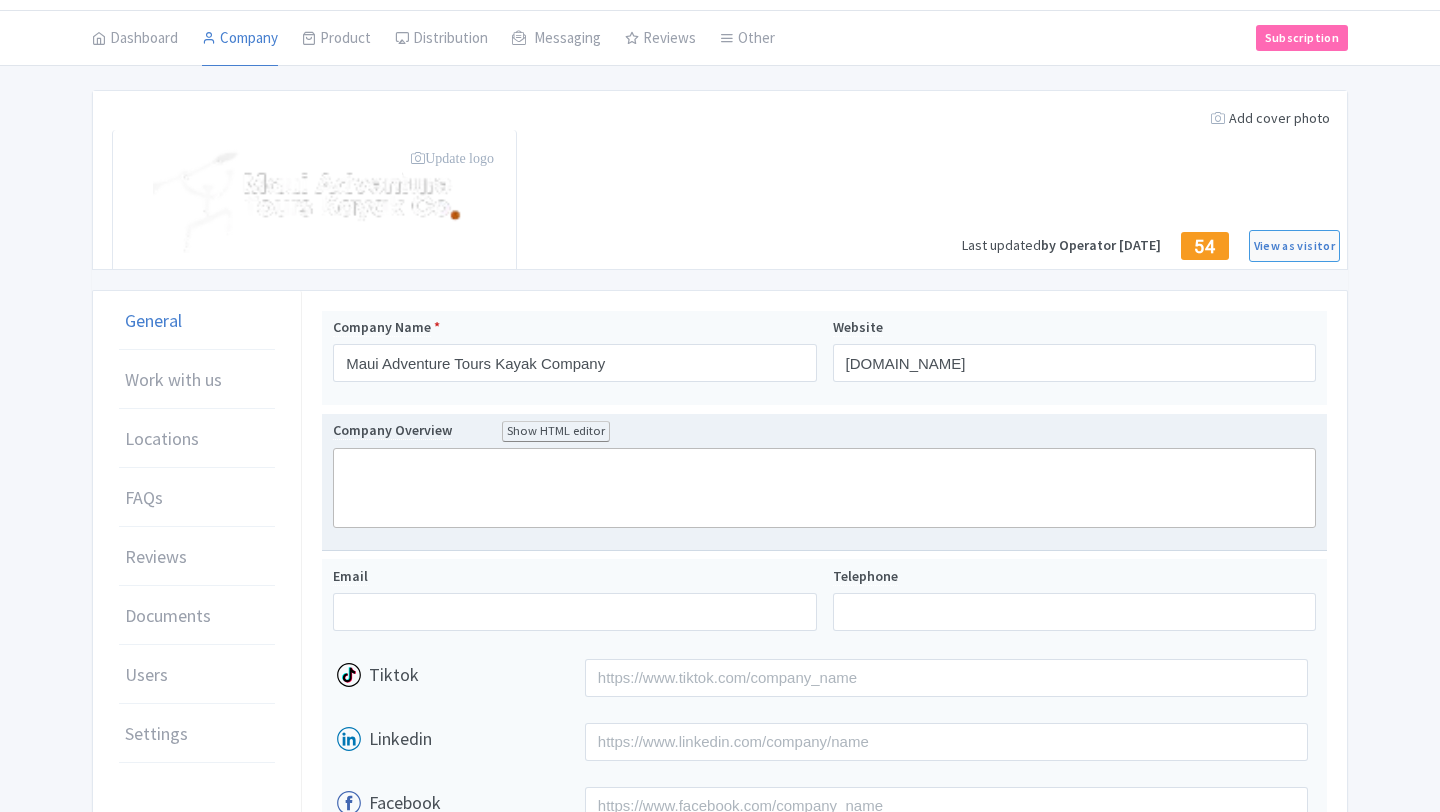 scroll, scrollTop: 60, scrollLeft: 0, axis: vertical 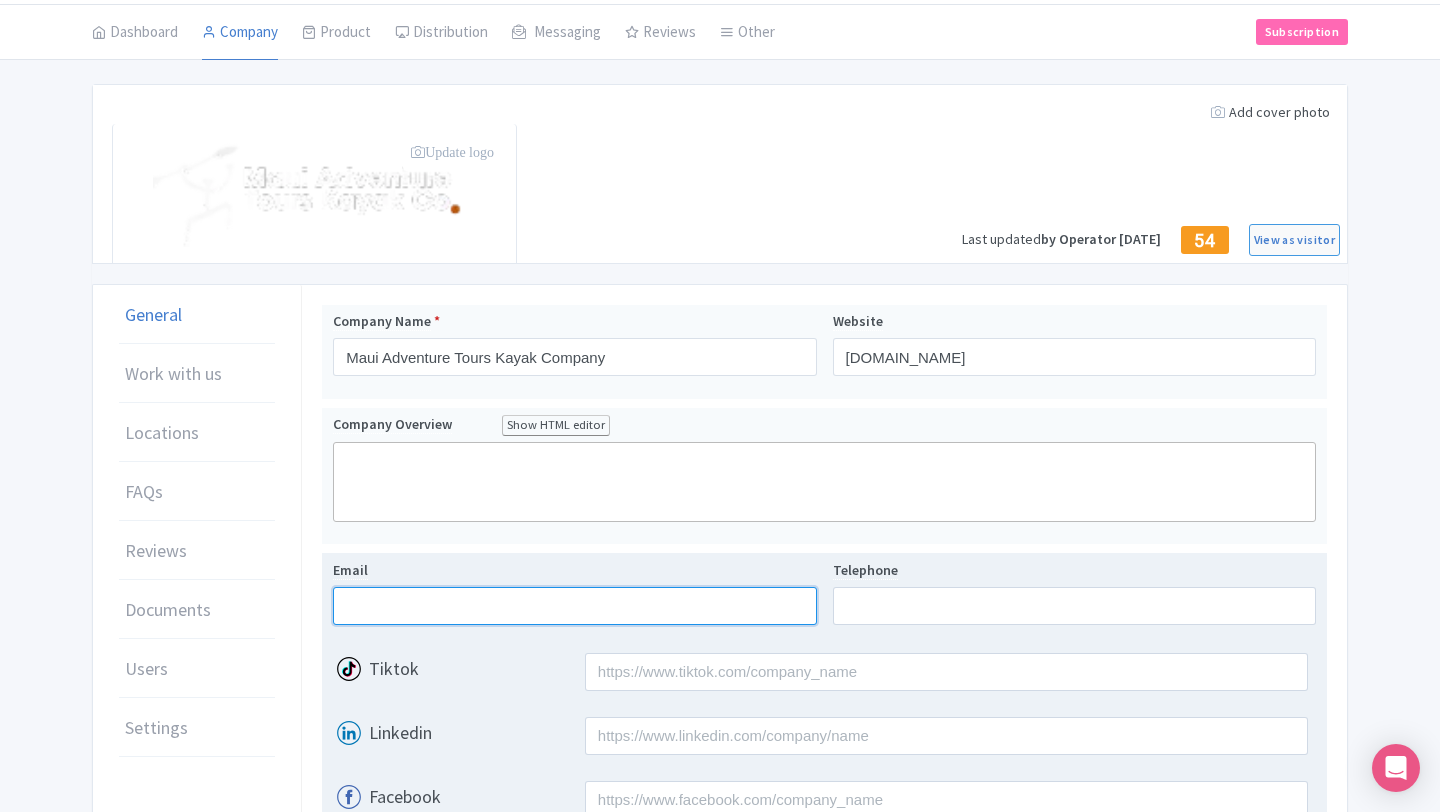 click on "Email" at bounding box center [574, 606] 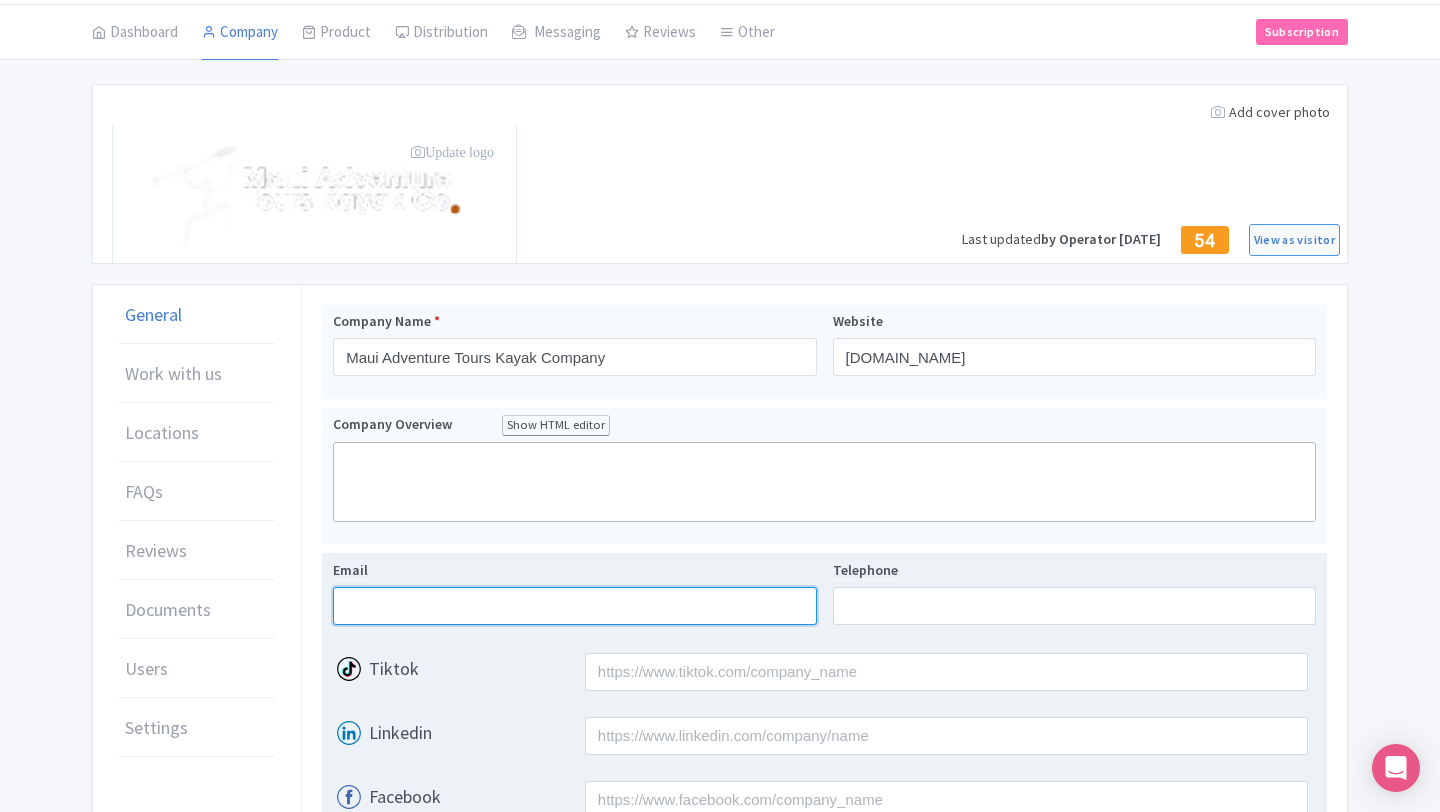 type on "[EMAIL_ADDRESS][DOMAIN_NAME]" 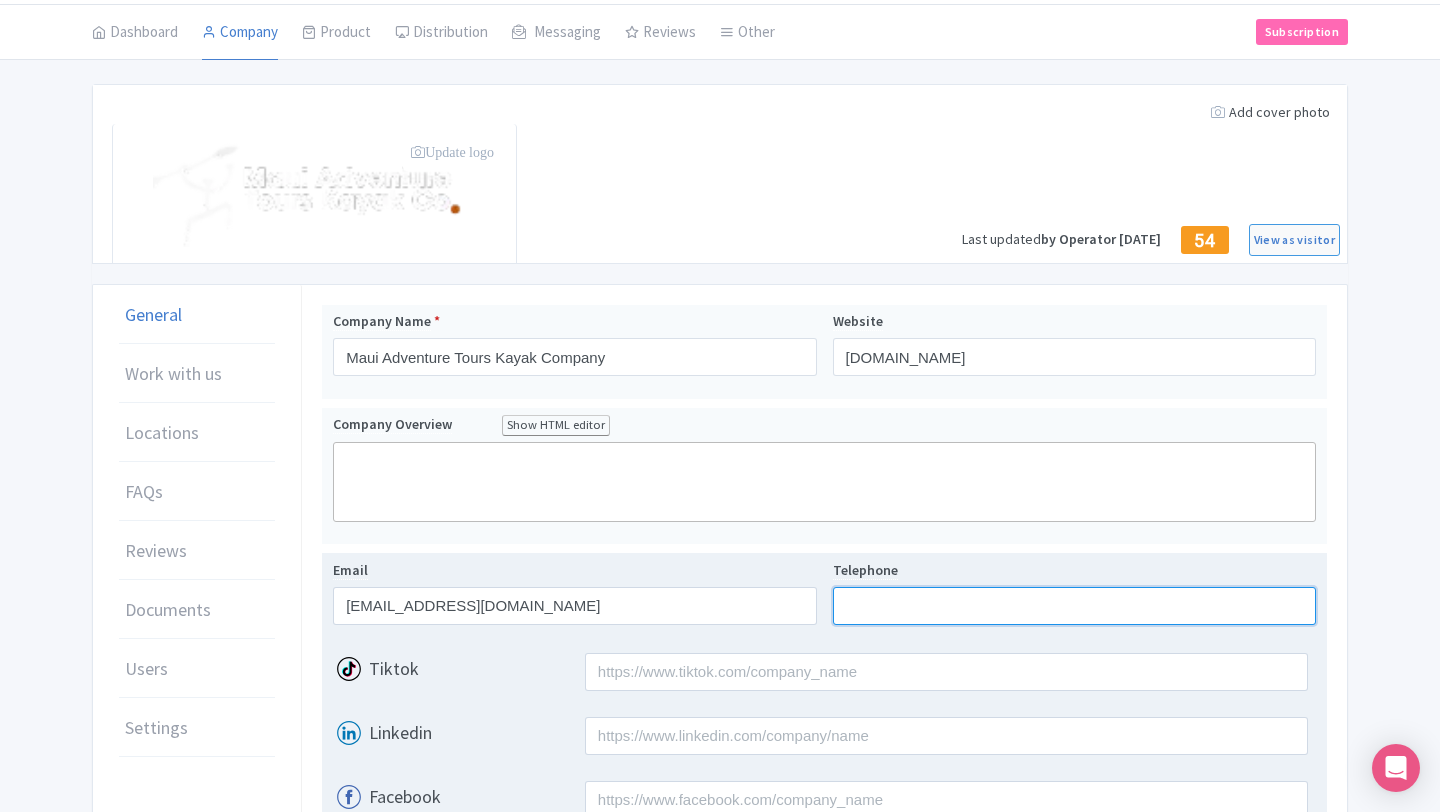 click on "Telephone" at bounding box center (1074, 606) 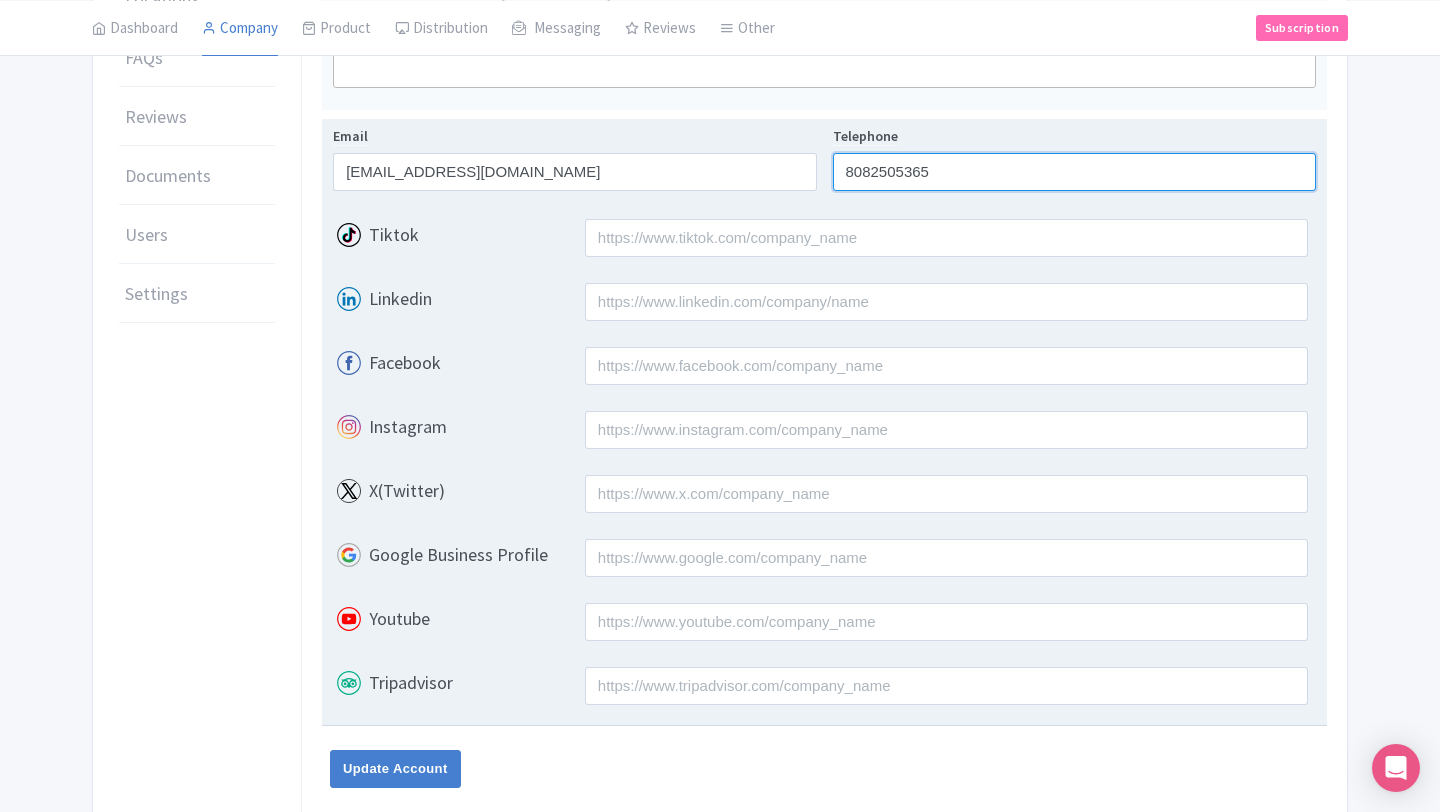 scroll, scrollTop: 496, scrollLeft: 0, axis: vertical 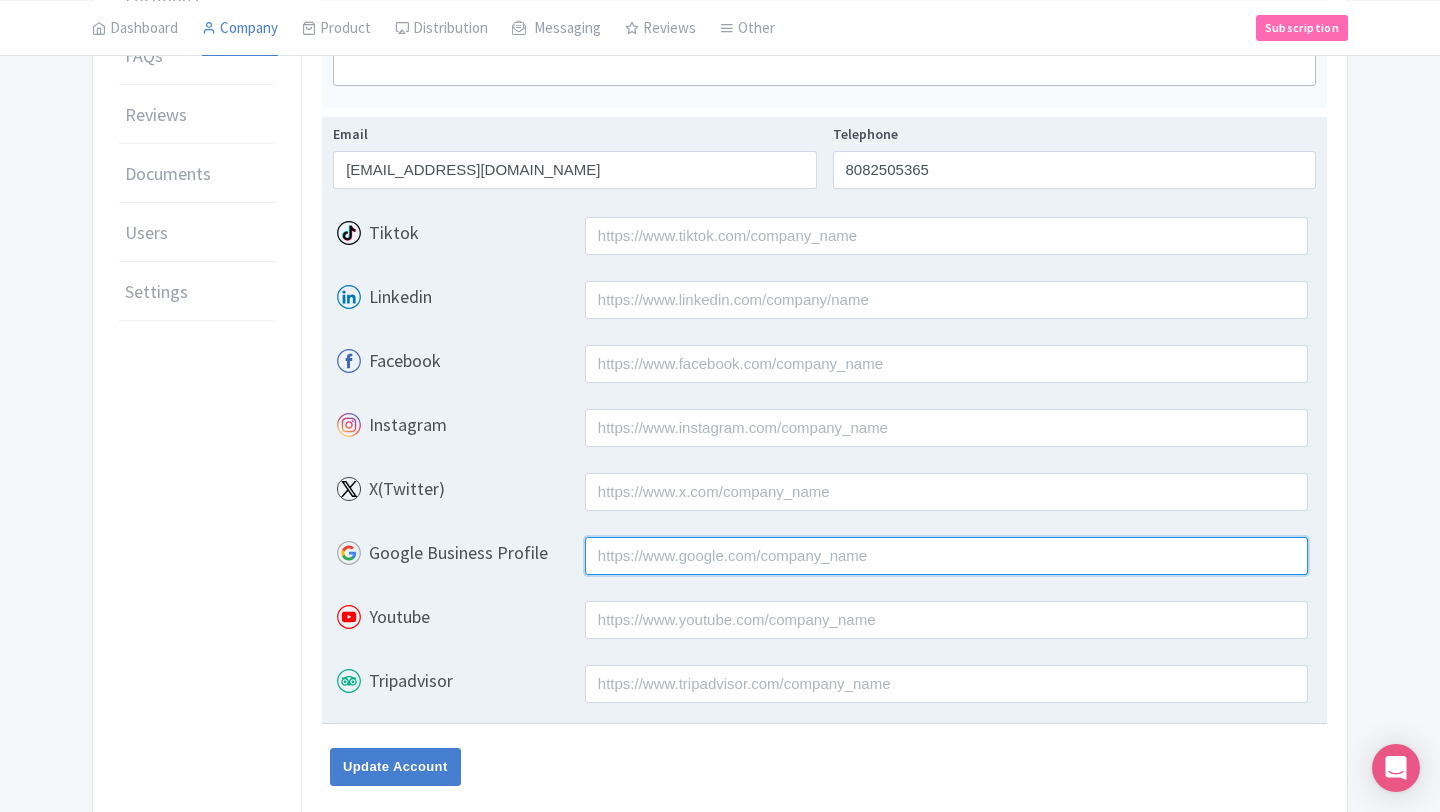 click on "Google Business Profile" at bounding box center [946, 556] 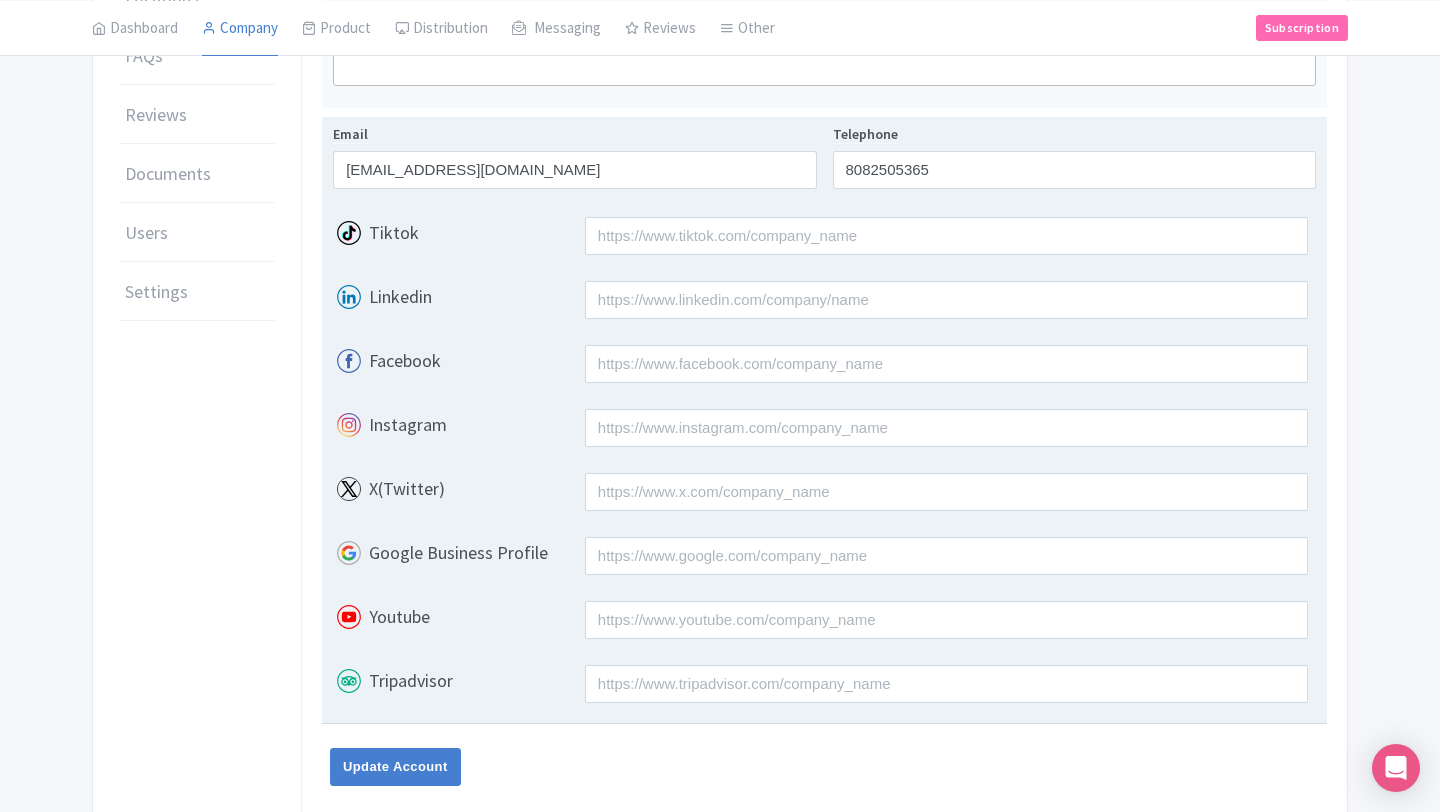 click on "Google Business Profile" at bounding box center [458, 552] 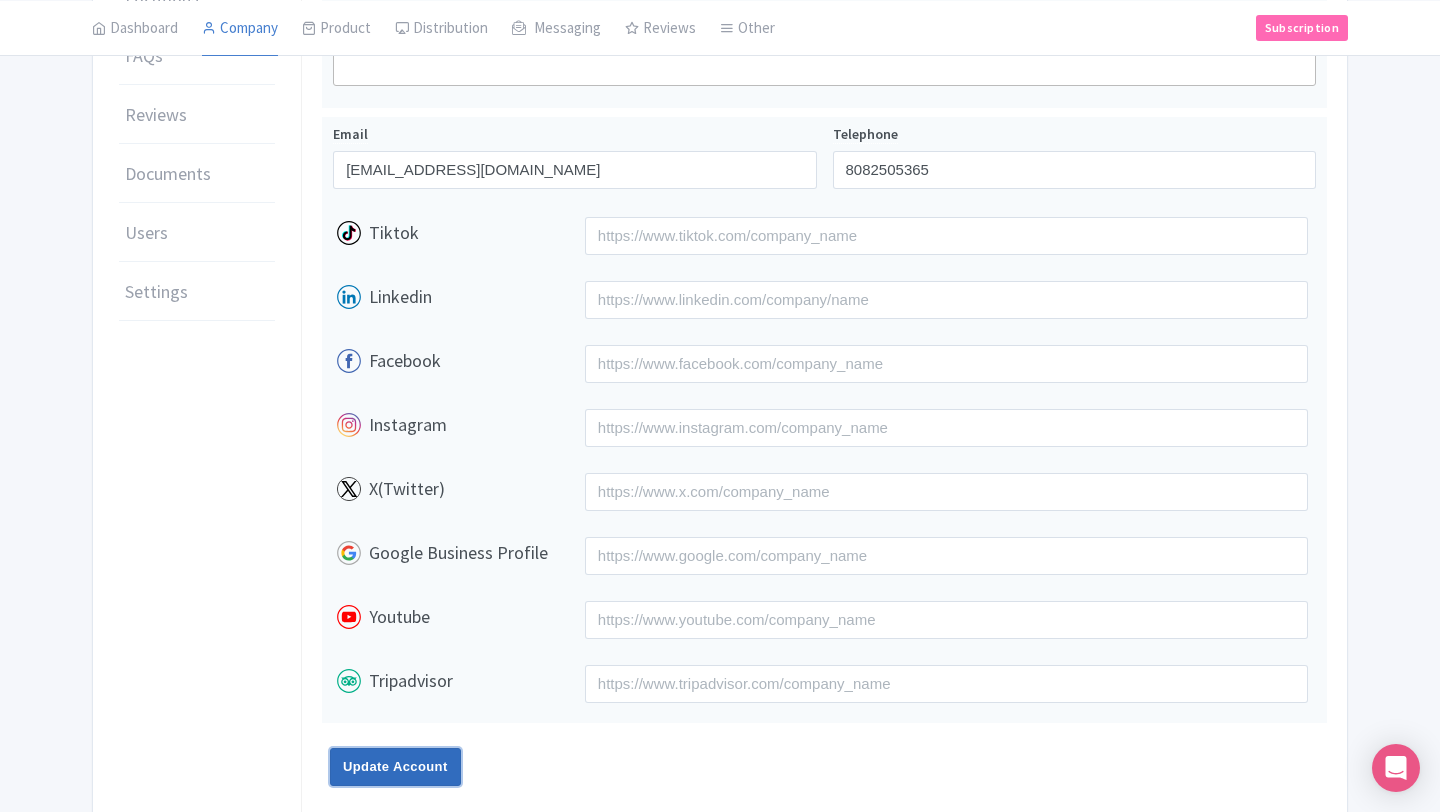 click on "Update Account" at bounding box center (395, 767) 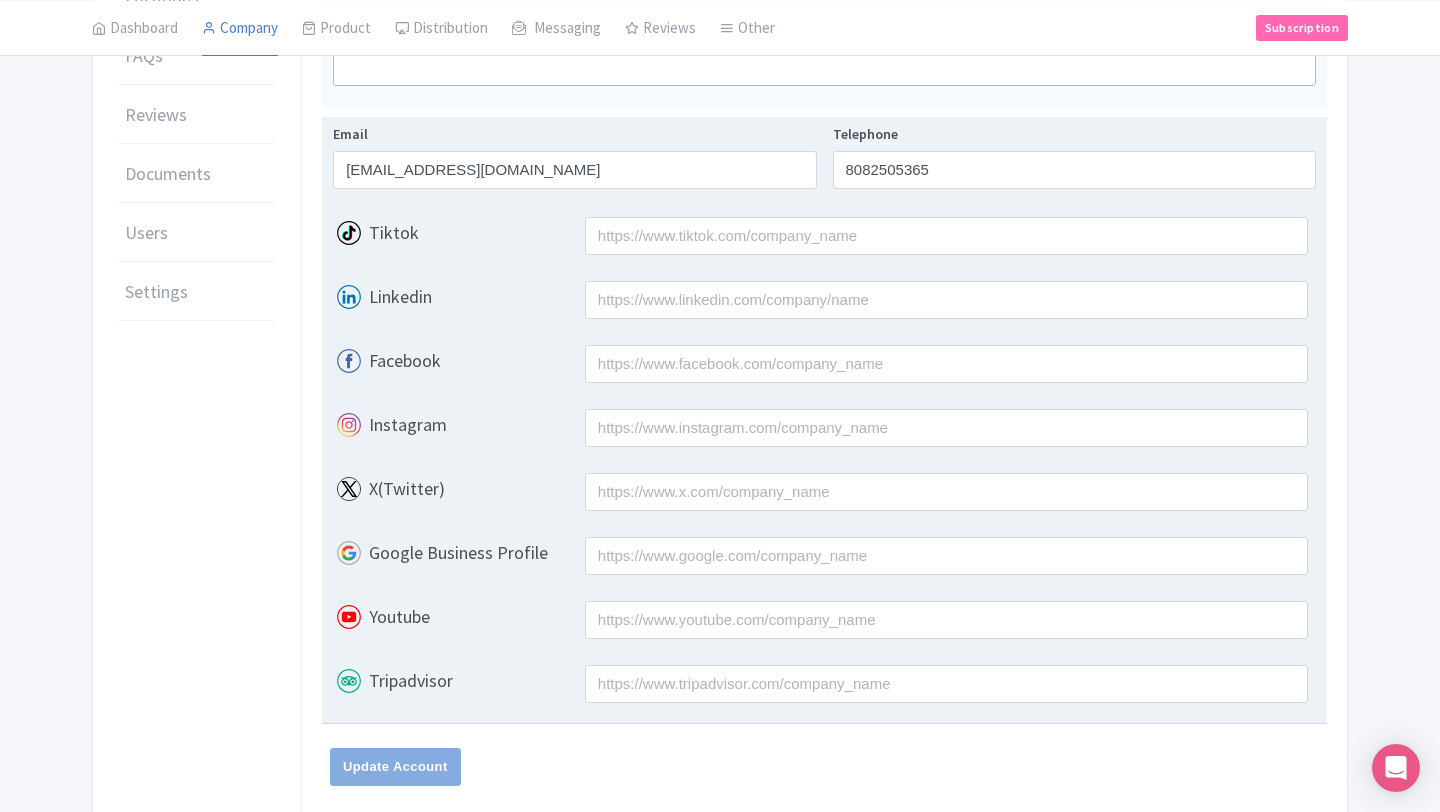 scroll, scrollTop: 401, scrollLeft: 0, axis: vertical 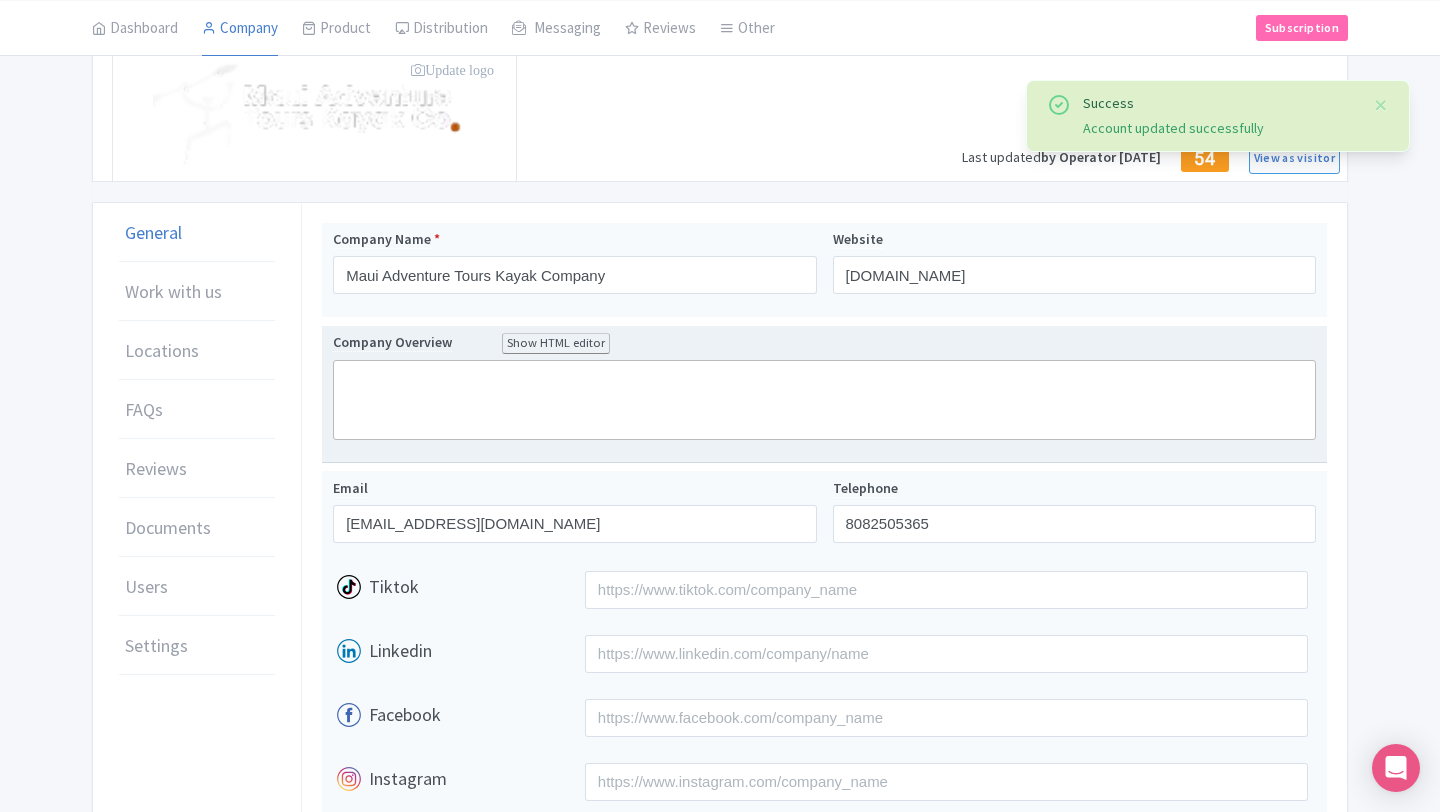 click 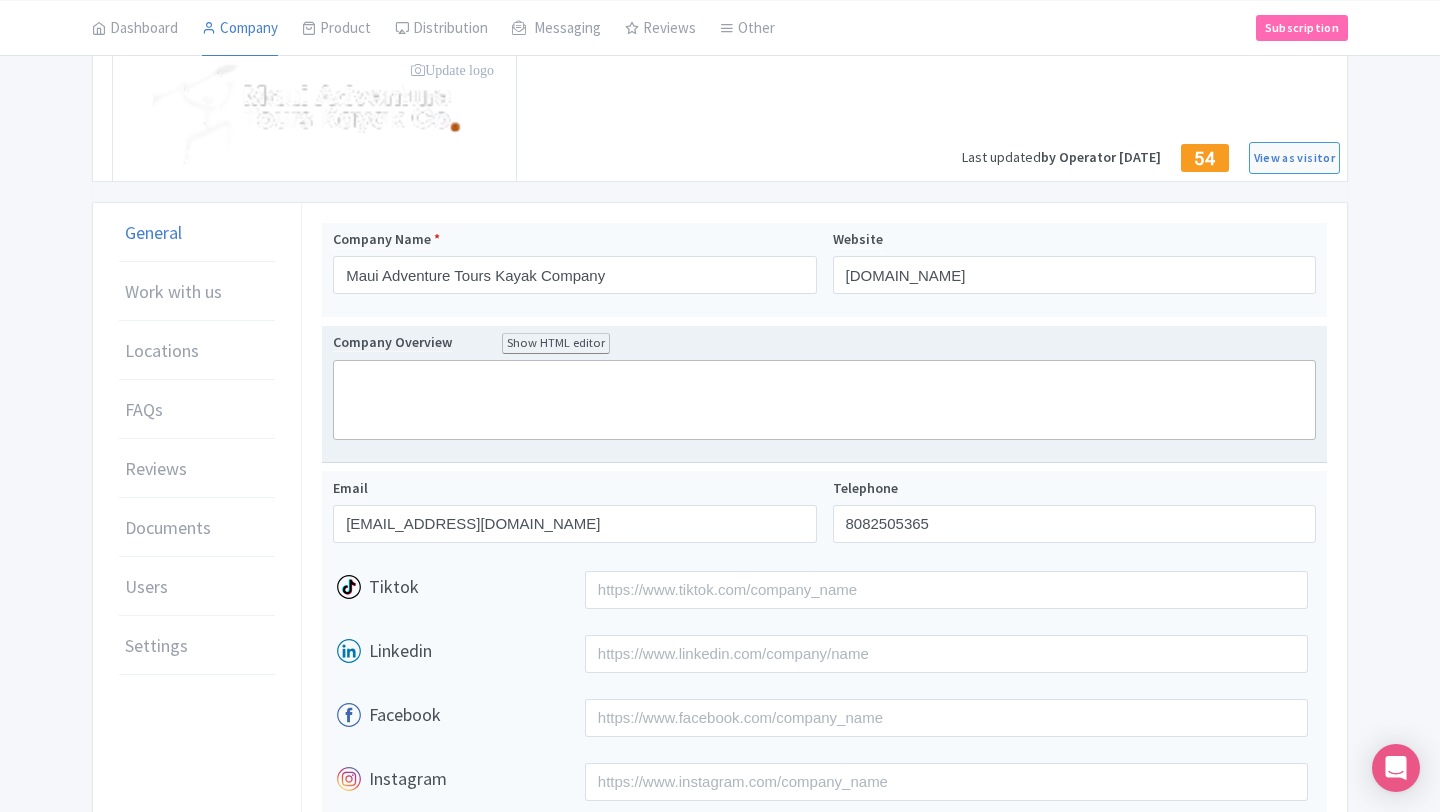 paste on "<div>Discover the magic of [US_STATE] with Maui Adventure Tours Kayak Company—your top choice for unforgettable kayak adventures in [GEOGRAPHIC_DATA]. Led by experienced guides, our tours include kayaking, Turtle Town snorkeling, and whale watching, offering an up-close look at [US_STATE]’s vibrant reefs and marine life. Whether you're visiting with family or seeking adventure, we’re your go-to for fun things to do in [GEOGRAPHIC_DATA]<br><br></div>" 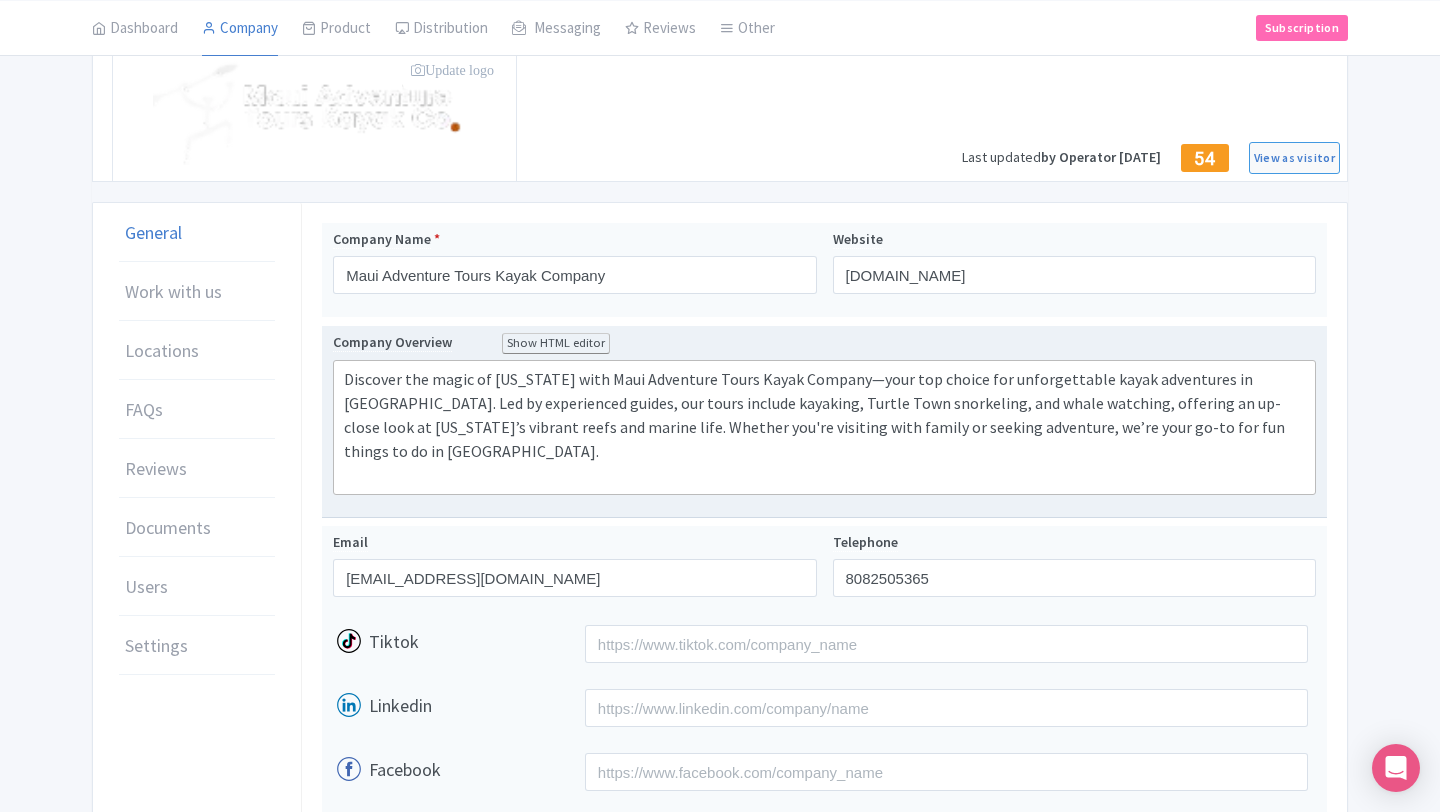 type on "<div>Discover the magic of [US_STATE] with Maui Adventure Tours Kayak Company—your top choice for unforgettable kayak adventures in [GEOGRAPHIC_DATA]. Led by experienced guides, our tours include kayaking, Turtle Town snorkeling, and whale watching, offering an up-close look at [US_STATE]’s vibrant reefs and marine life. Whether you're visiting with family or seeking adventure, we’re your go-to for fun things to do in [GEOGRAPHIC_DATA]</div>" 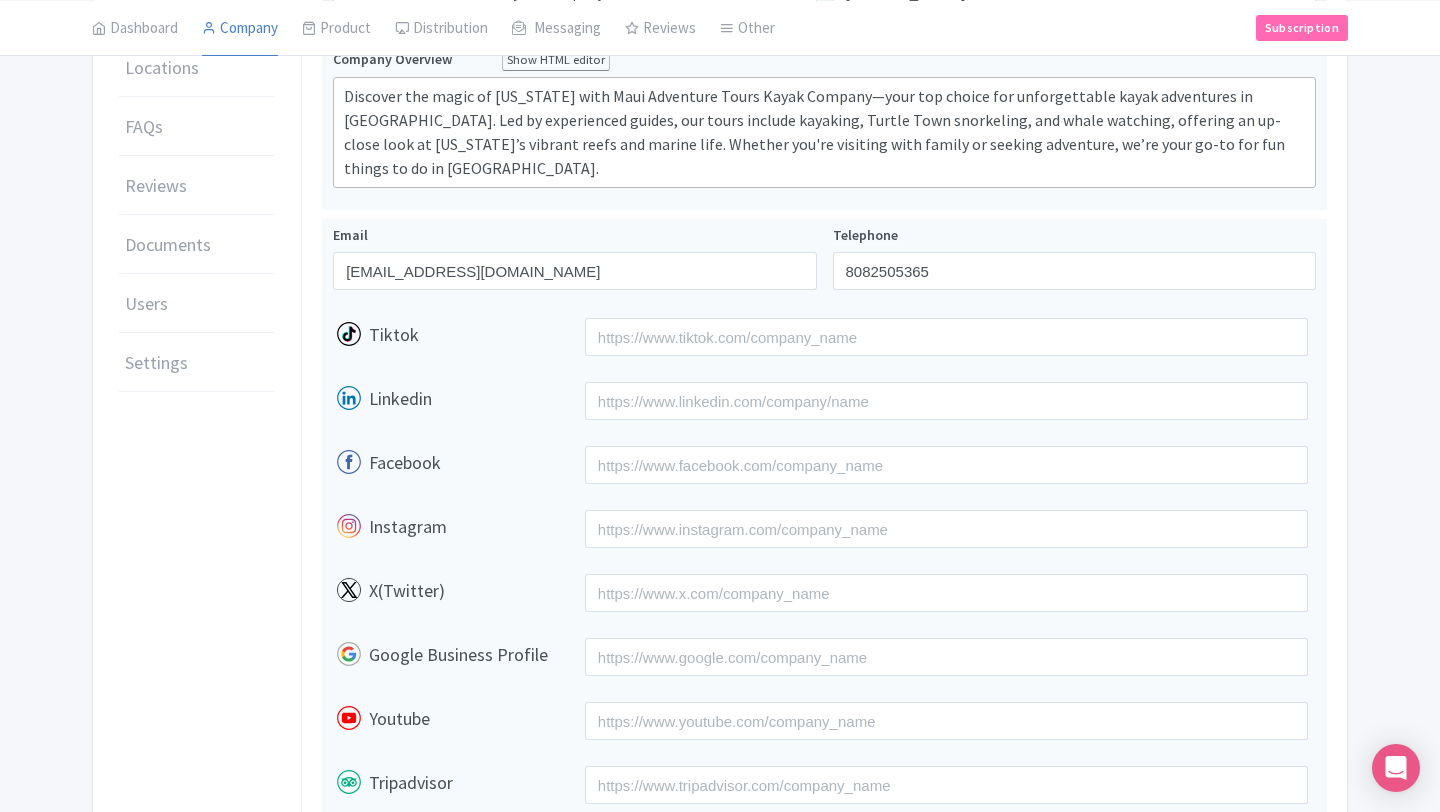 scroll, scrollTop: 592, scrollLeft: 0, axis: vertical 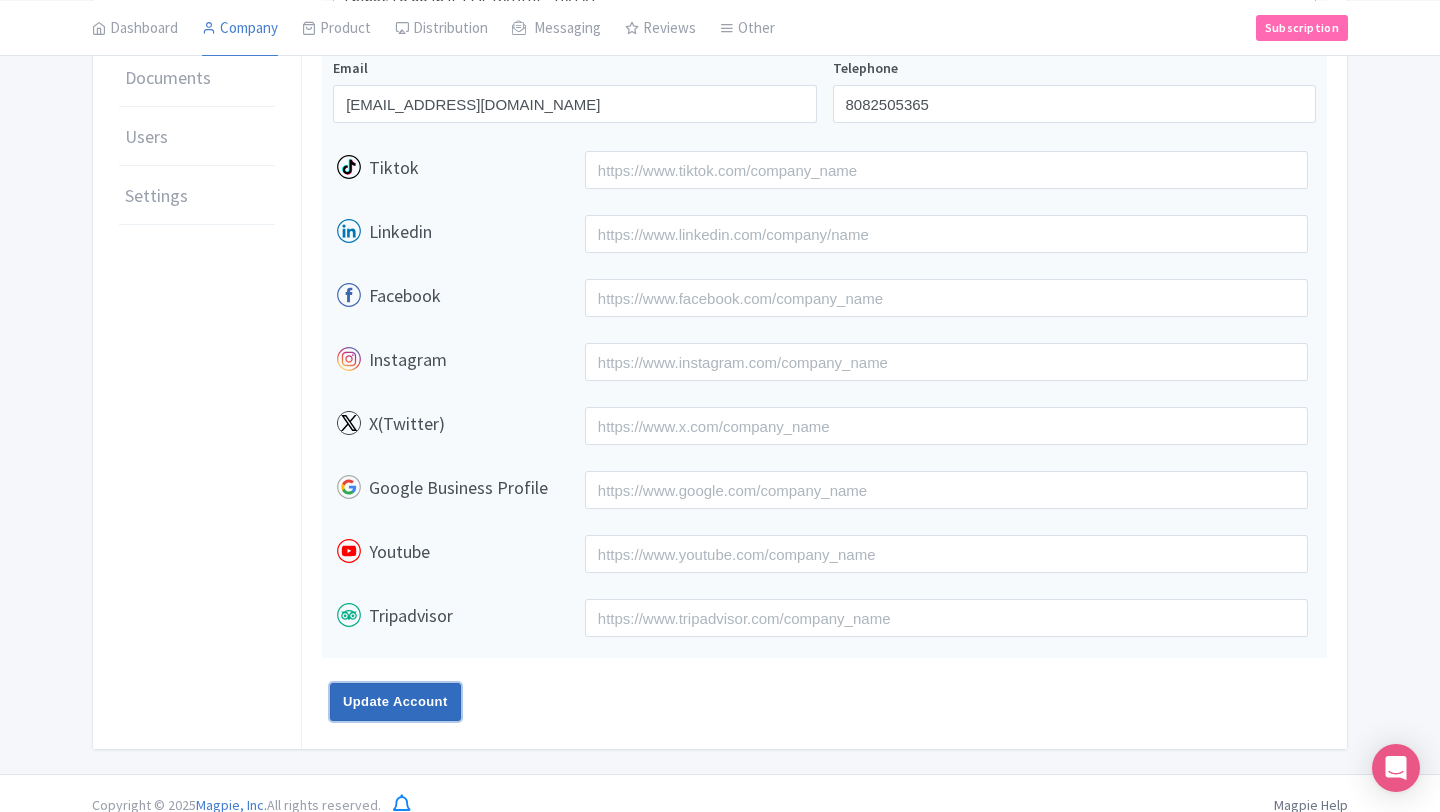 click on "Update Account" at bounding box center [395, 702] 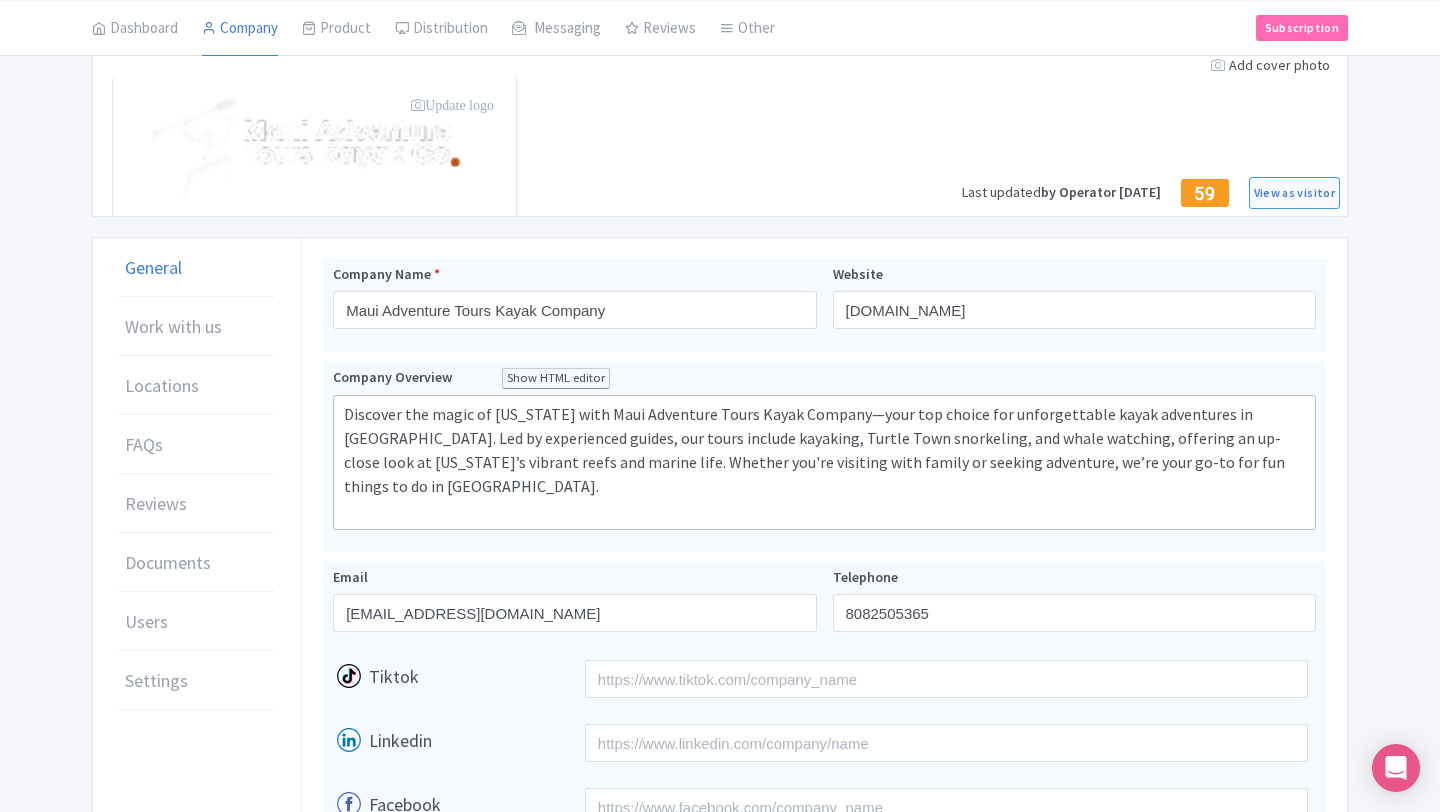 scroll, scrollTop: 108, scrollLeft: 0, axis: vertical 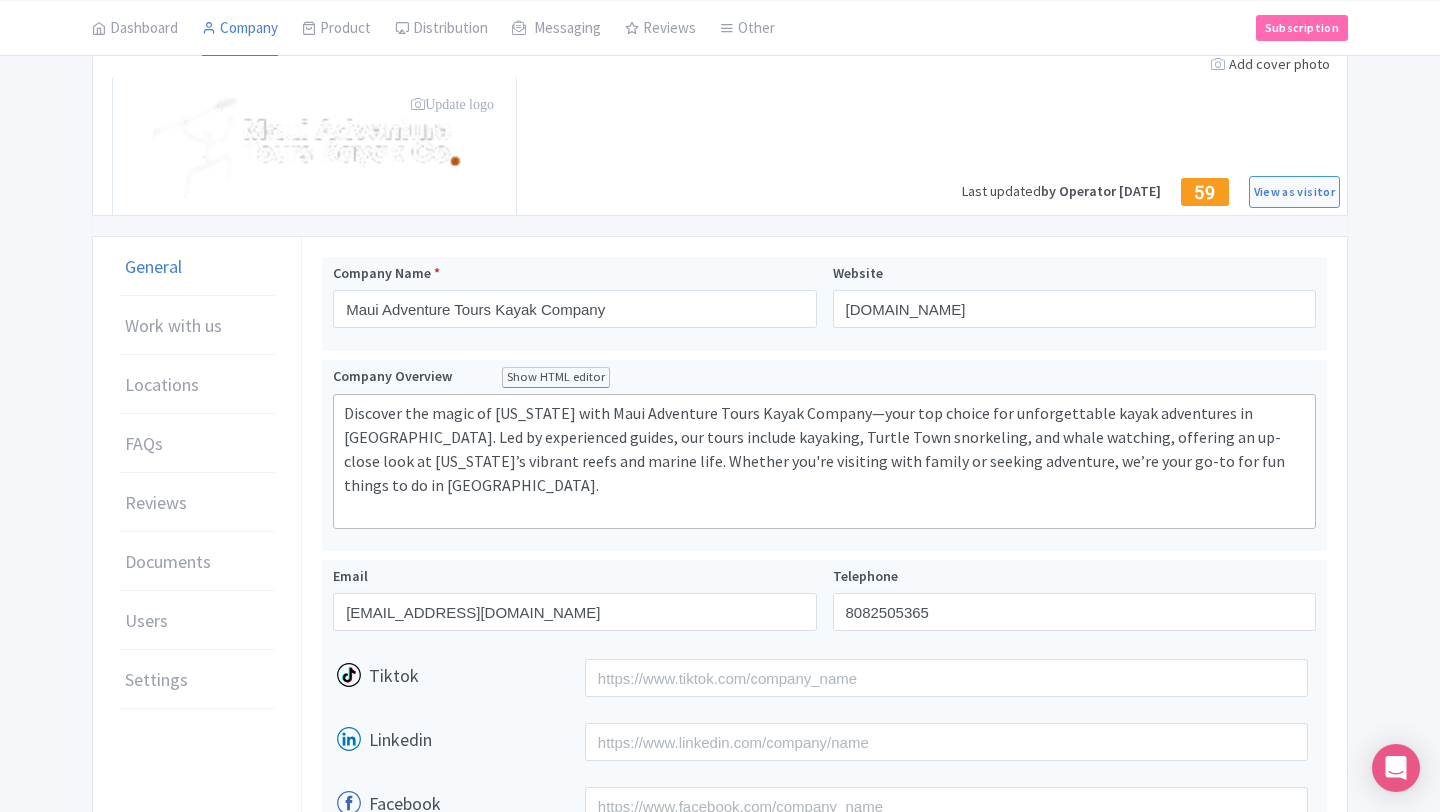 click on "Update logo" at bounding box center [454, 104] 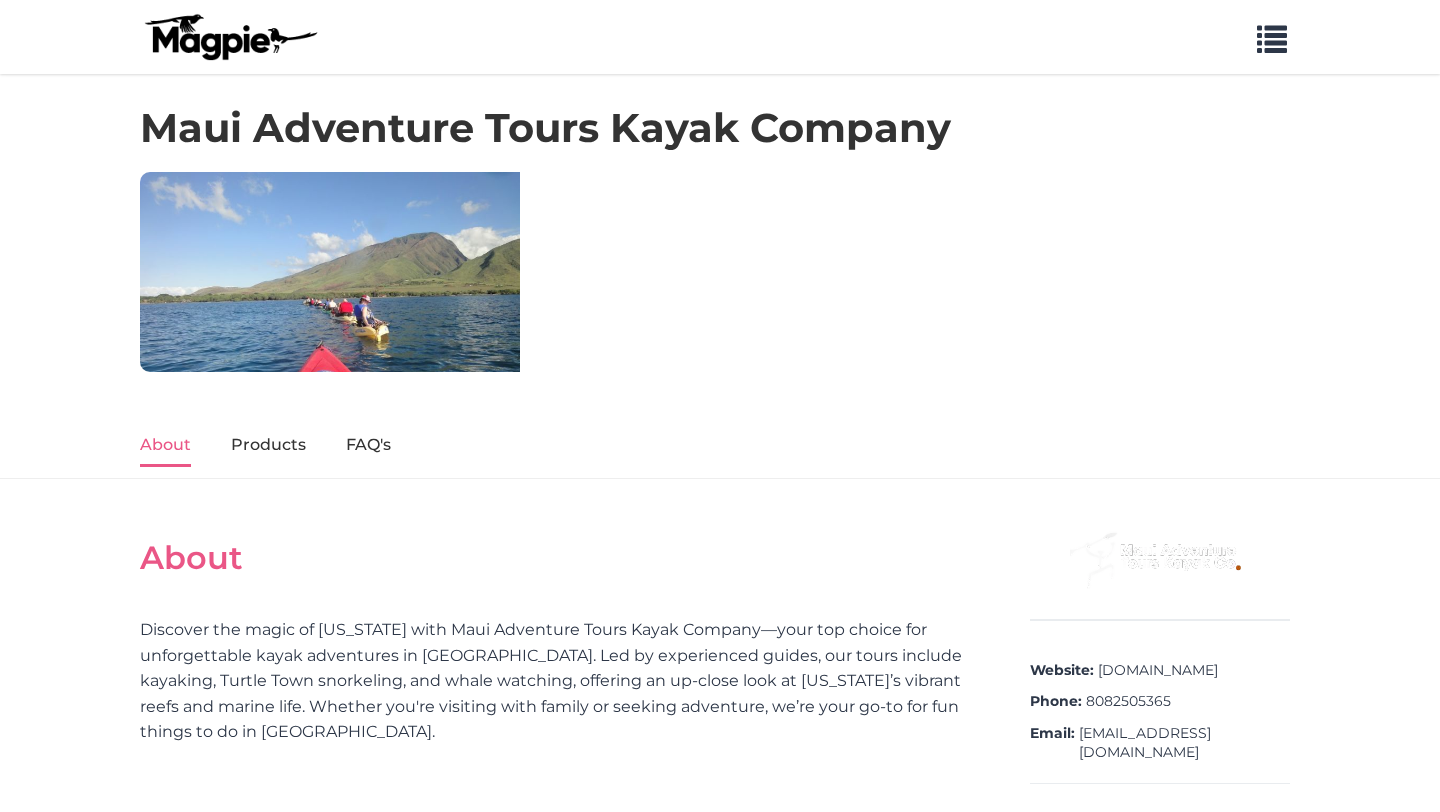 scroll, scrollTop: 0, scrollLeft: 0, axis: both 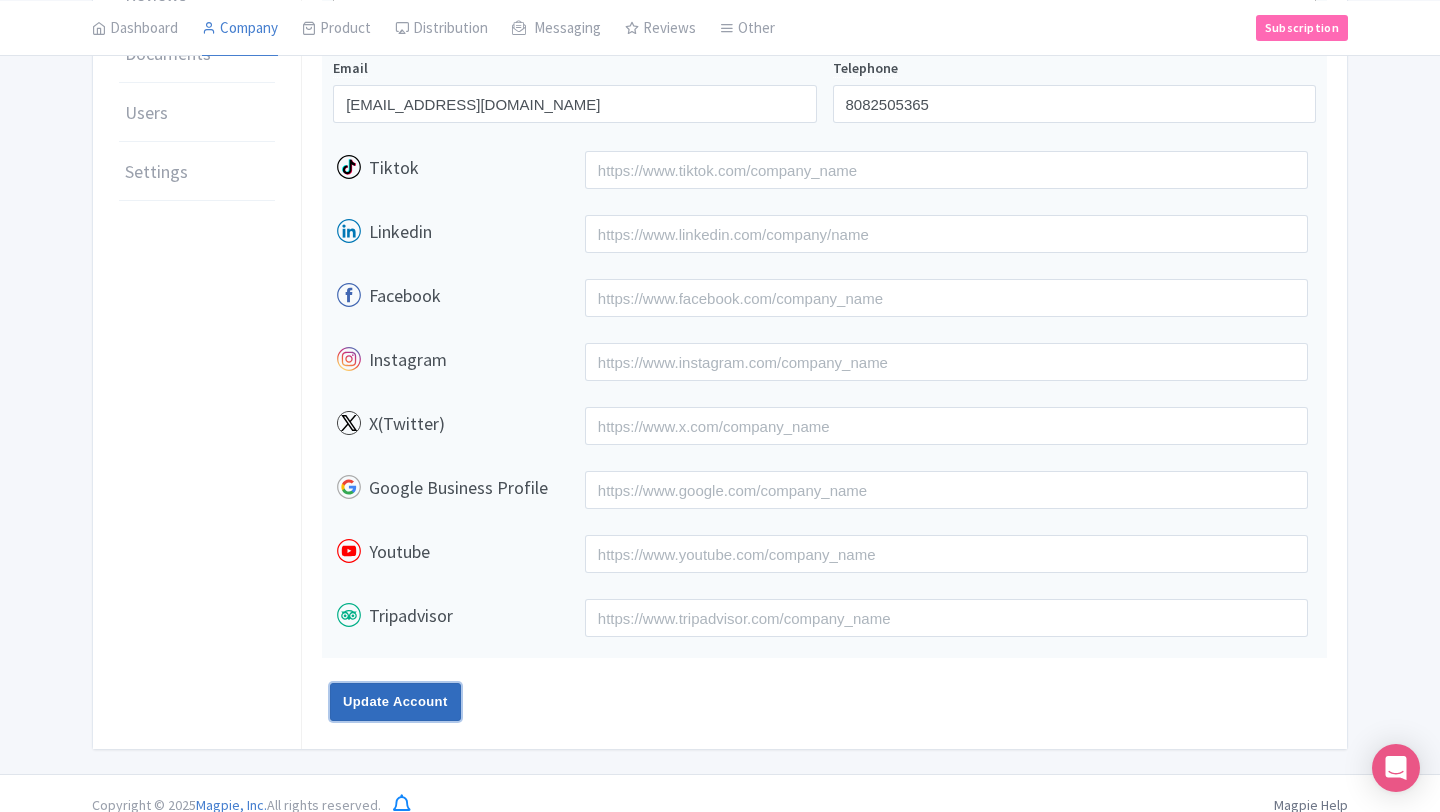 click on "Update Account" at bounding box center [395, 702] 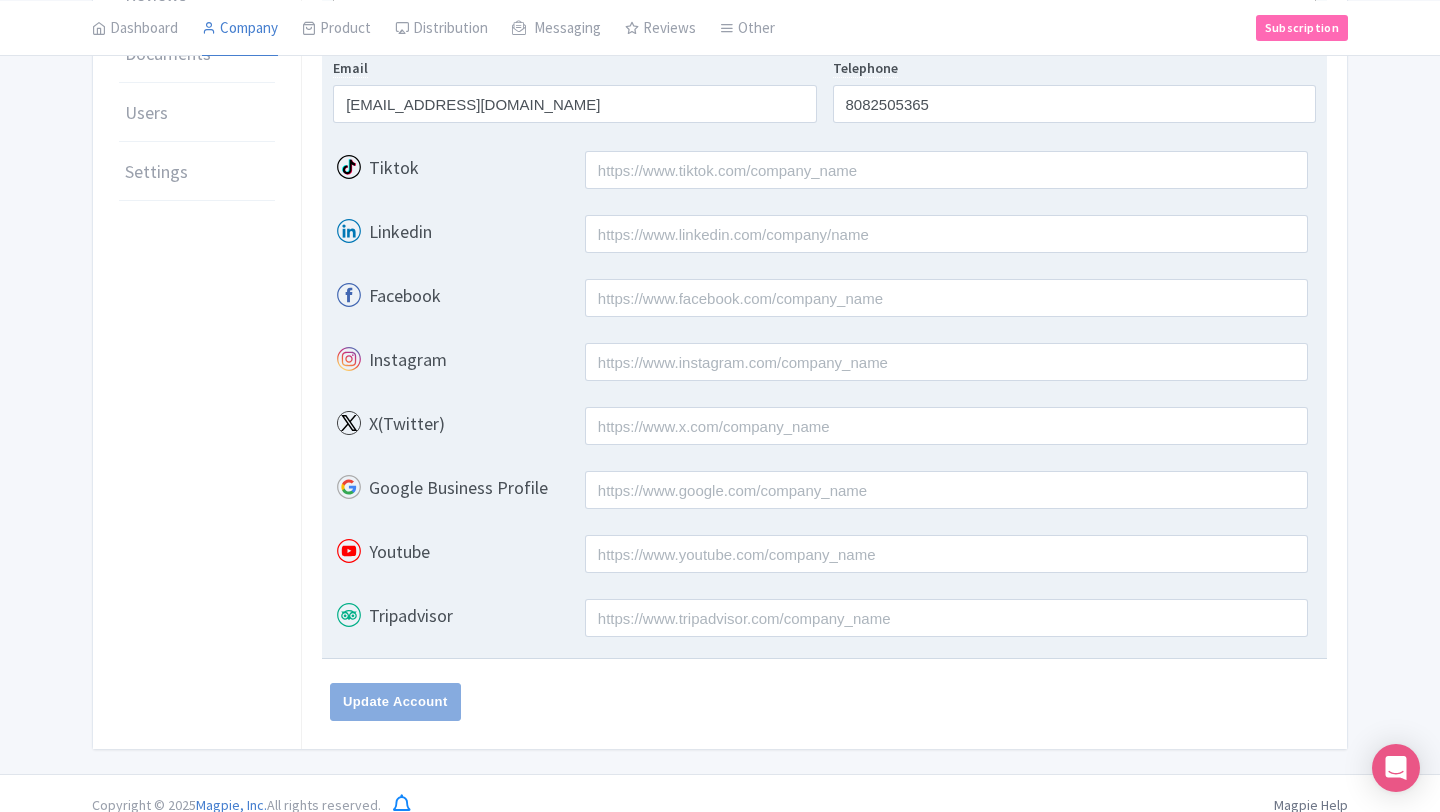 scroll, scrollTop: 355, scrollLeft: 0, axis: vertical 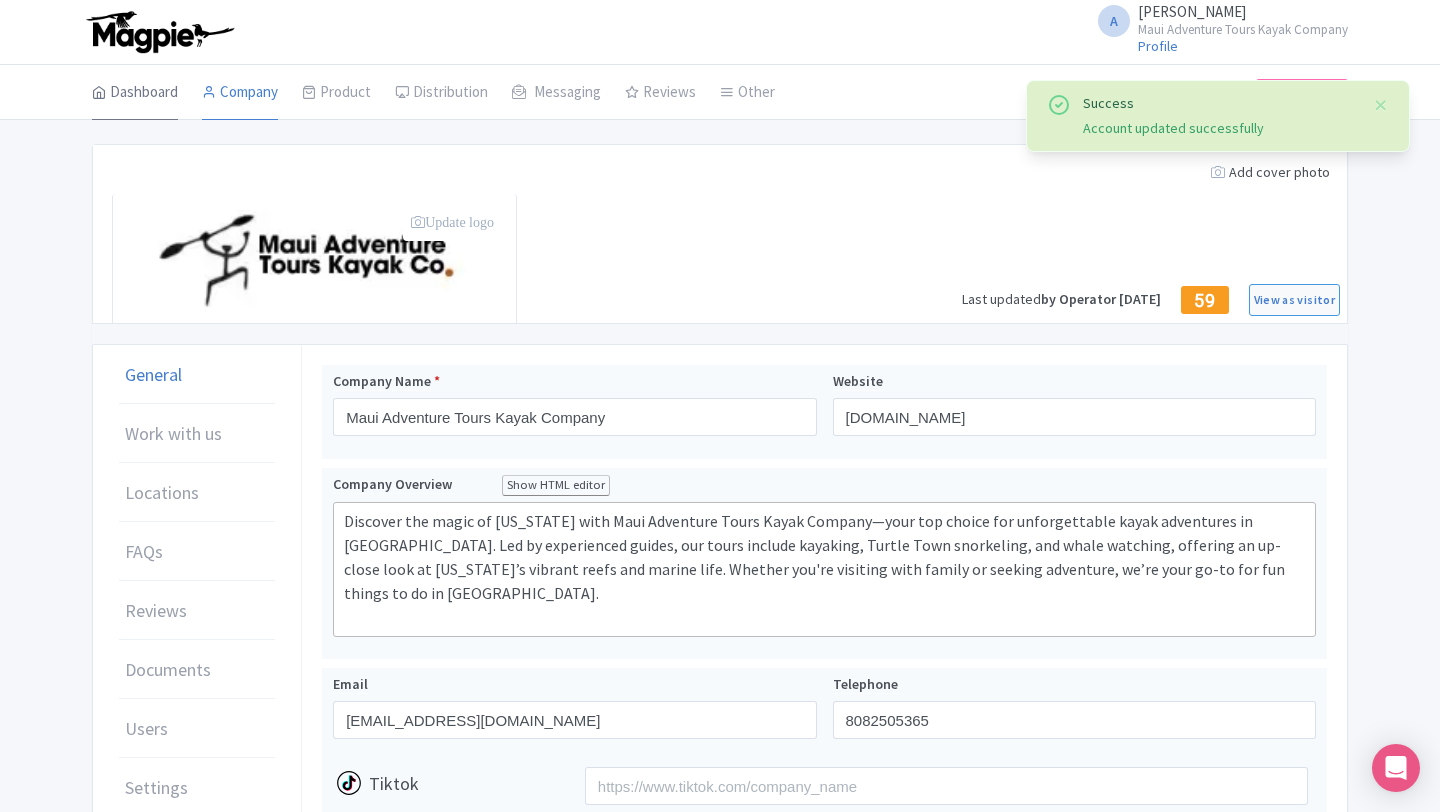 click on "Dashboard" at bounding box center [135, 93] 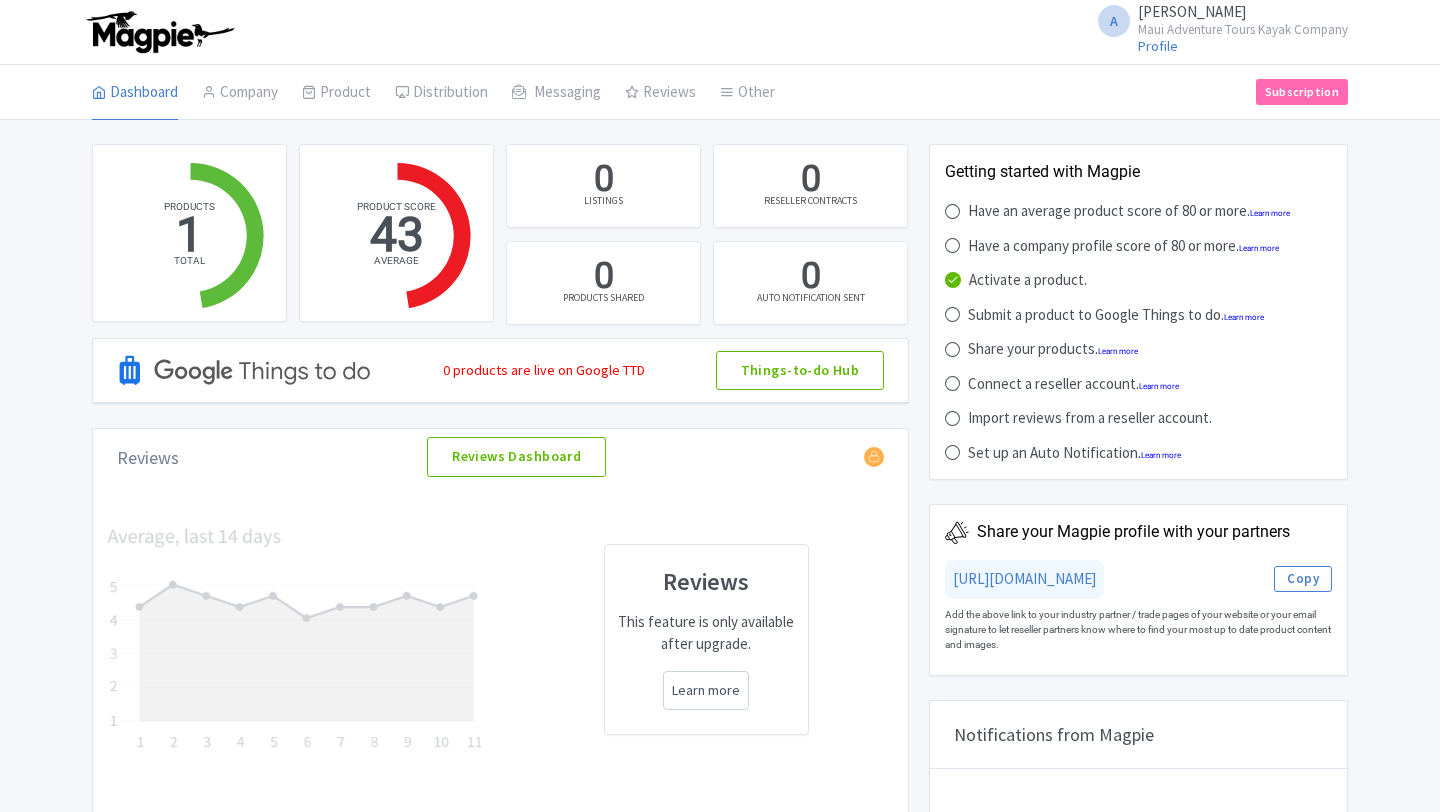 scroll, scrollTop: 0, scrollLeft: 0, axis: both 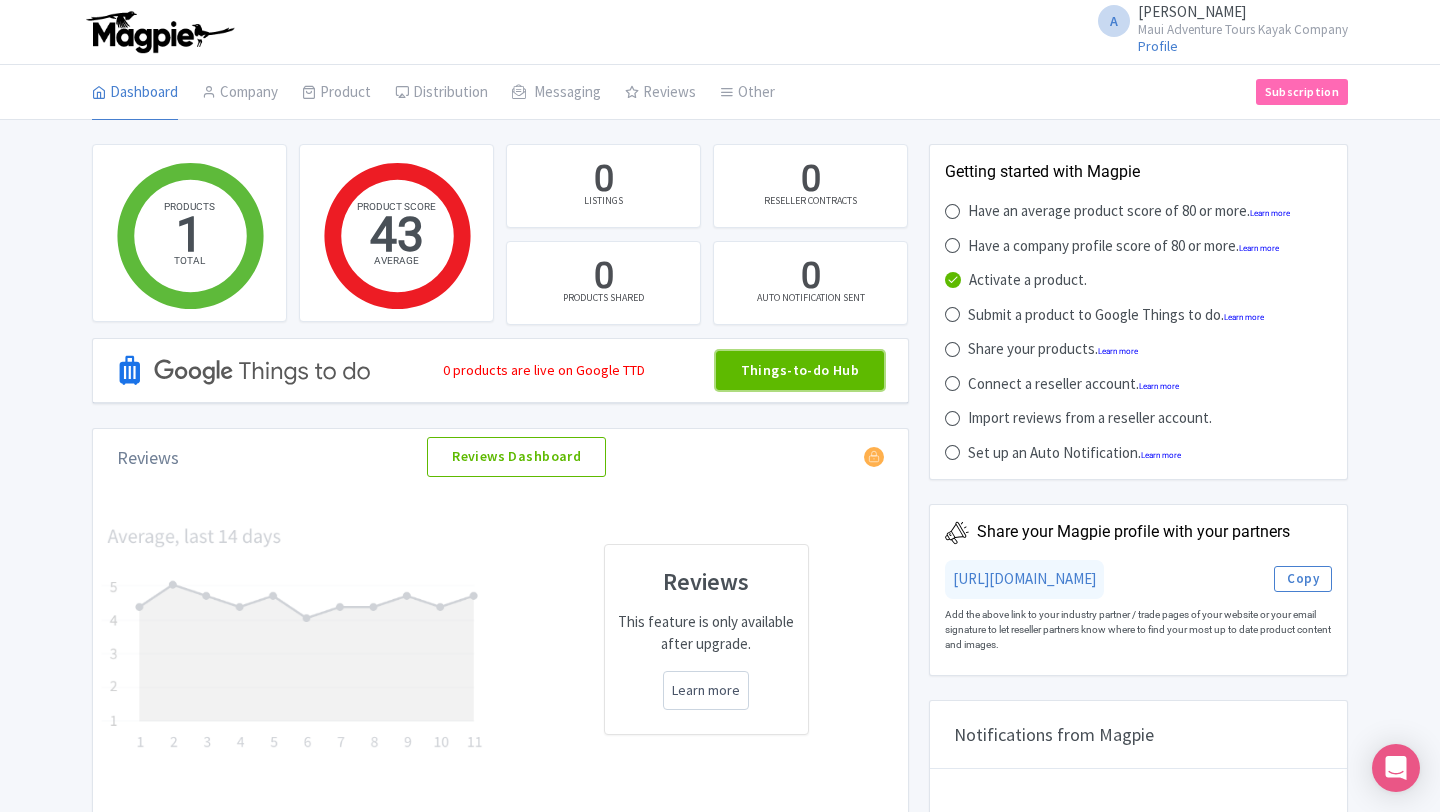 click on "Things-to-do Hub" at bounding box center (800, 371) 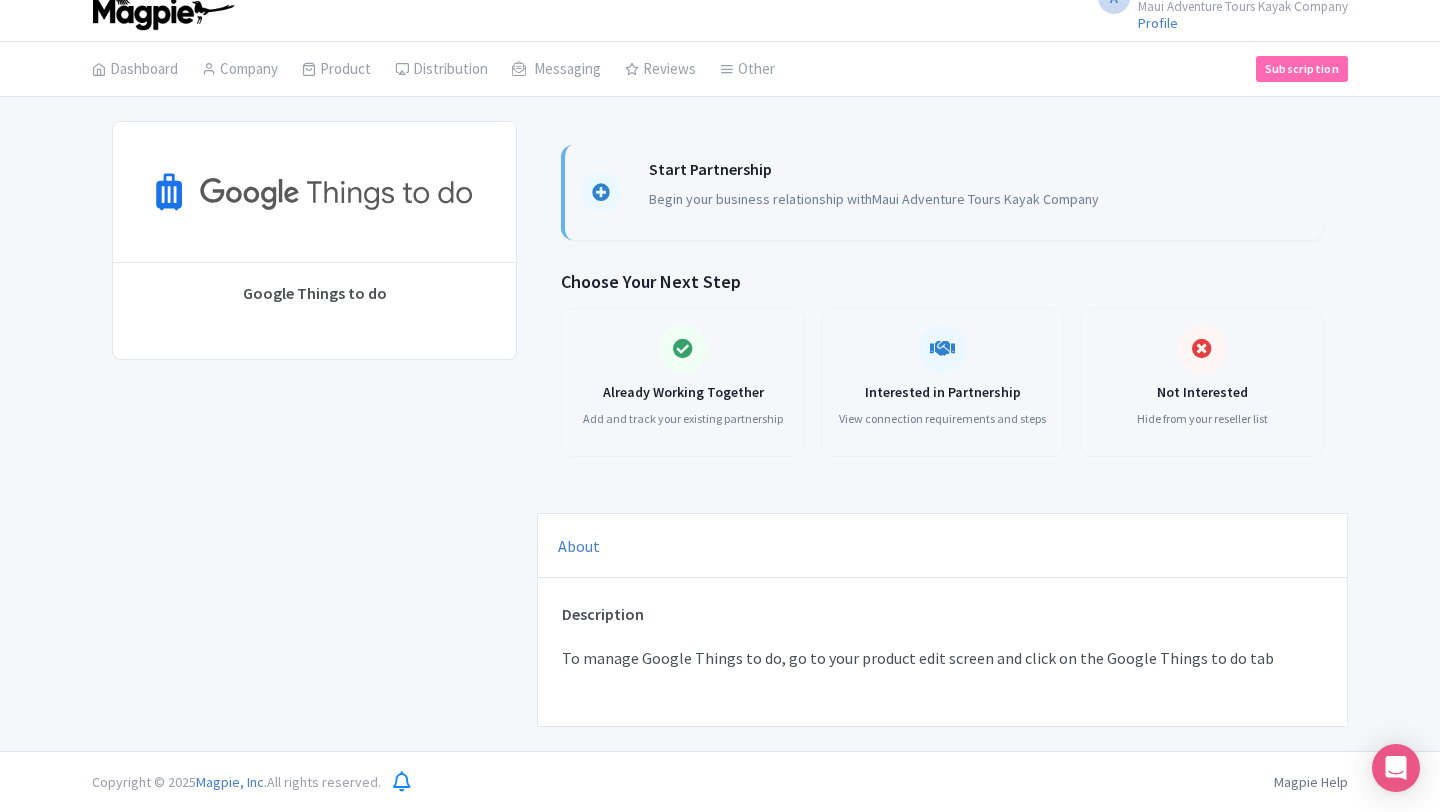scroll, scrollTop: 0, scrollLeft: 0, axis: both 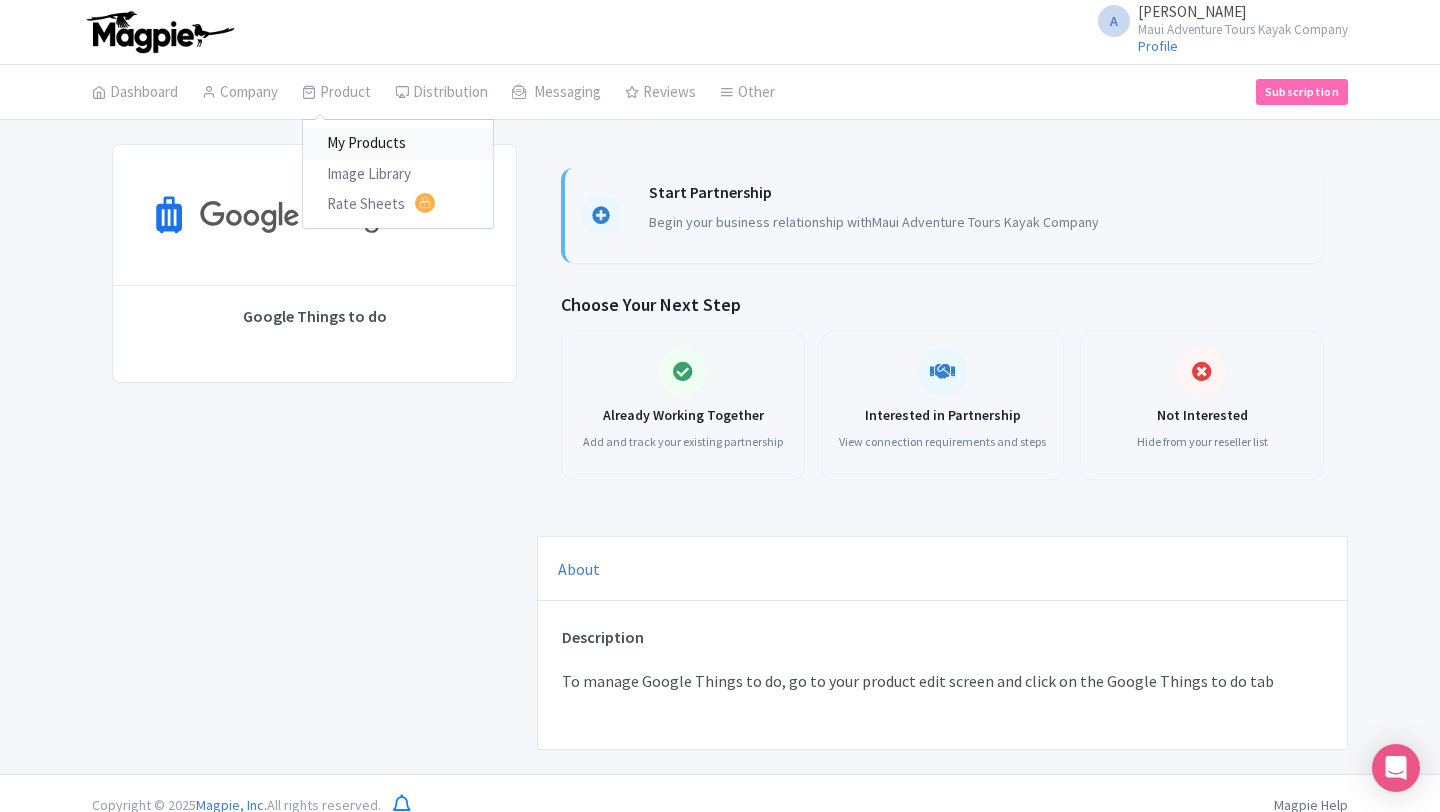 click on "My Products" at bounding box center [398, 143] 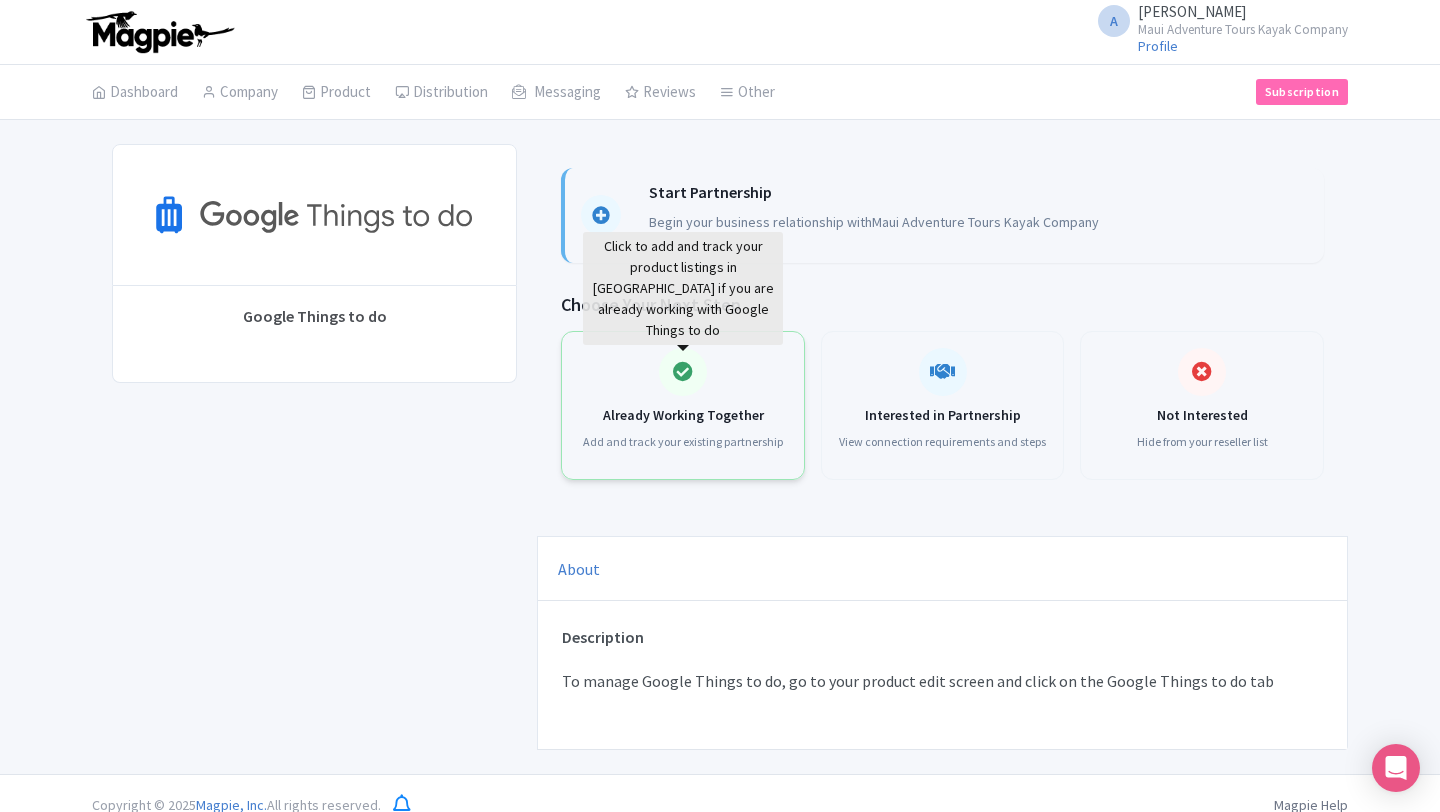 scroll, scrollTop: 23, scrollLeft: 0, axis: vertical 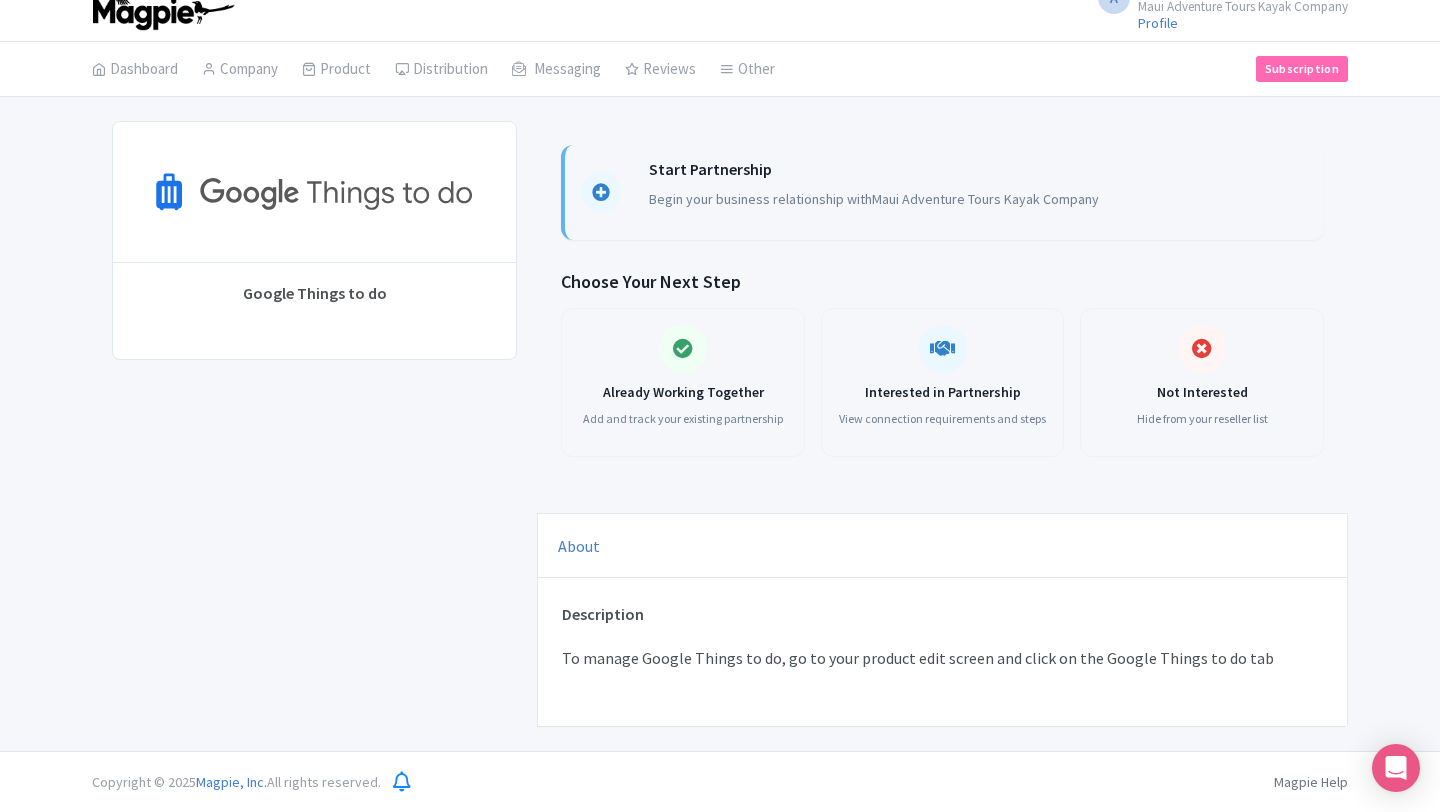 click on "Description
To manage Google Things to do, go to your product edit screen and click on the Google Things to do tab" at bounding box center (942, 652) 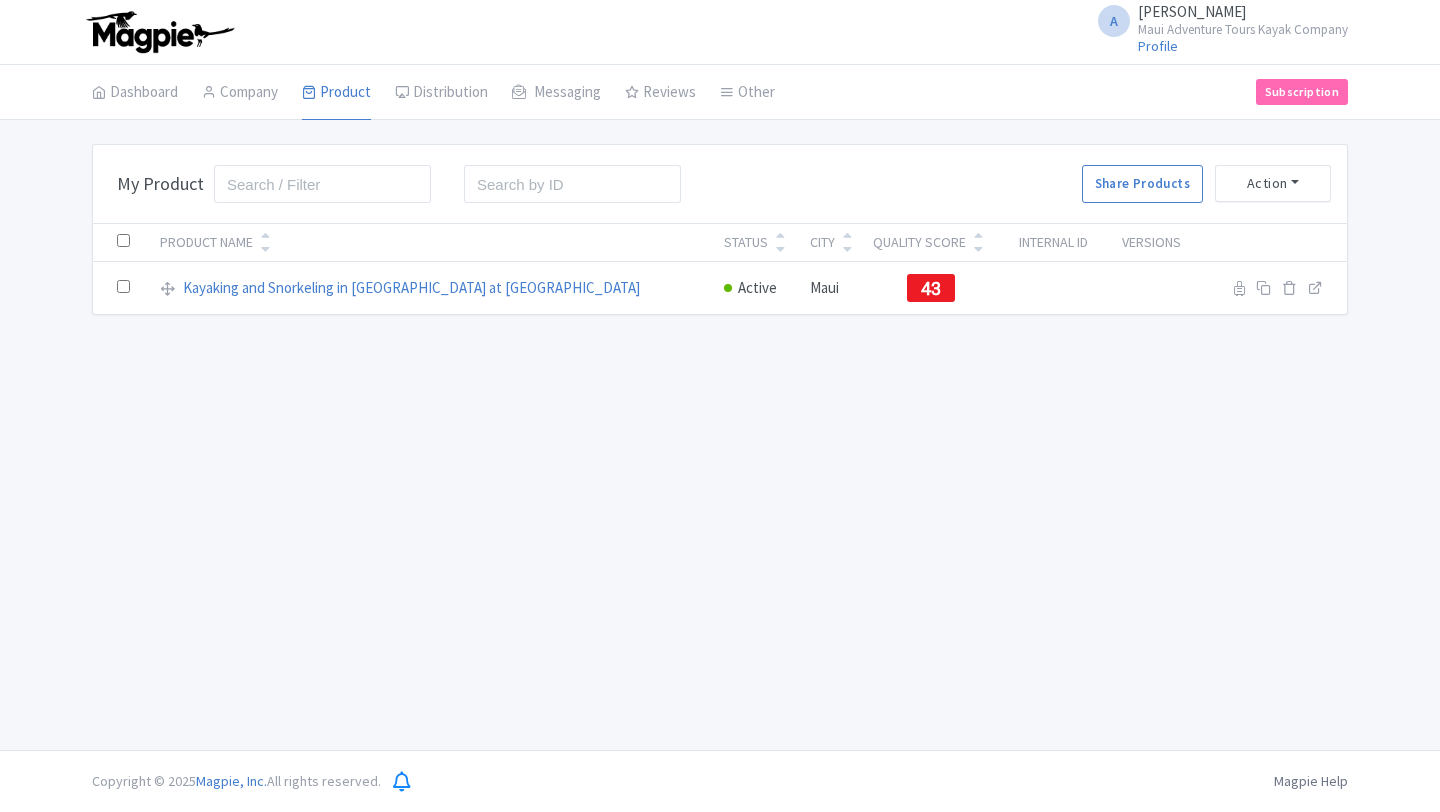 scroll, scrollTop: 0, scrollLeft: 0, axis: both 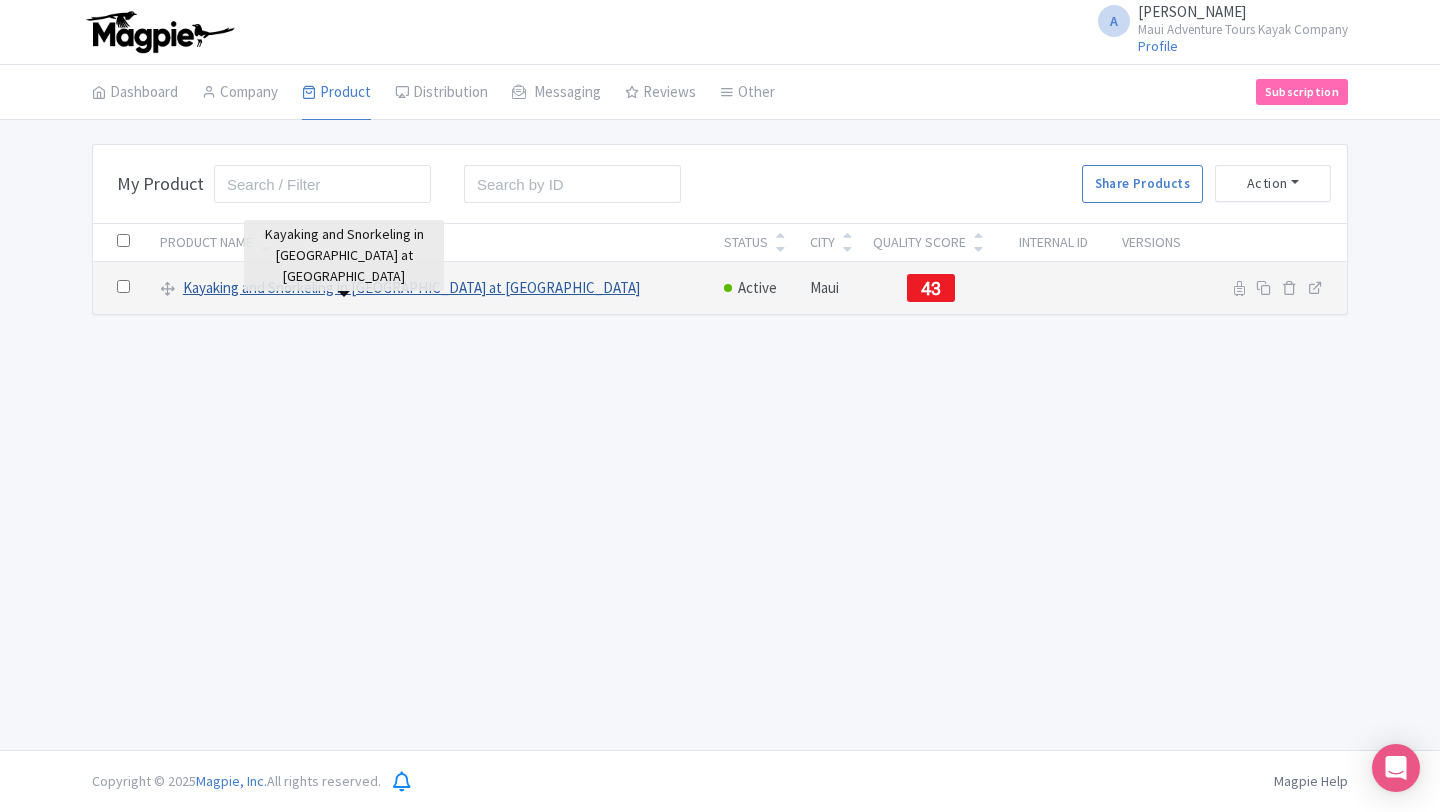 click on "Kayaking and Snorkeling in [GEOGRAPHIC_DATA] at [GEOGRAPHIC_DATA]" at bounding box center (411, 288) 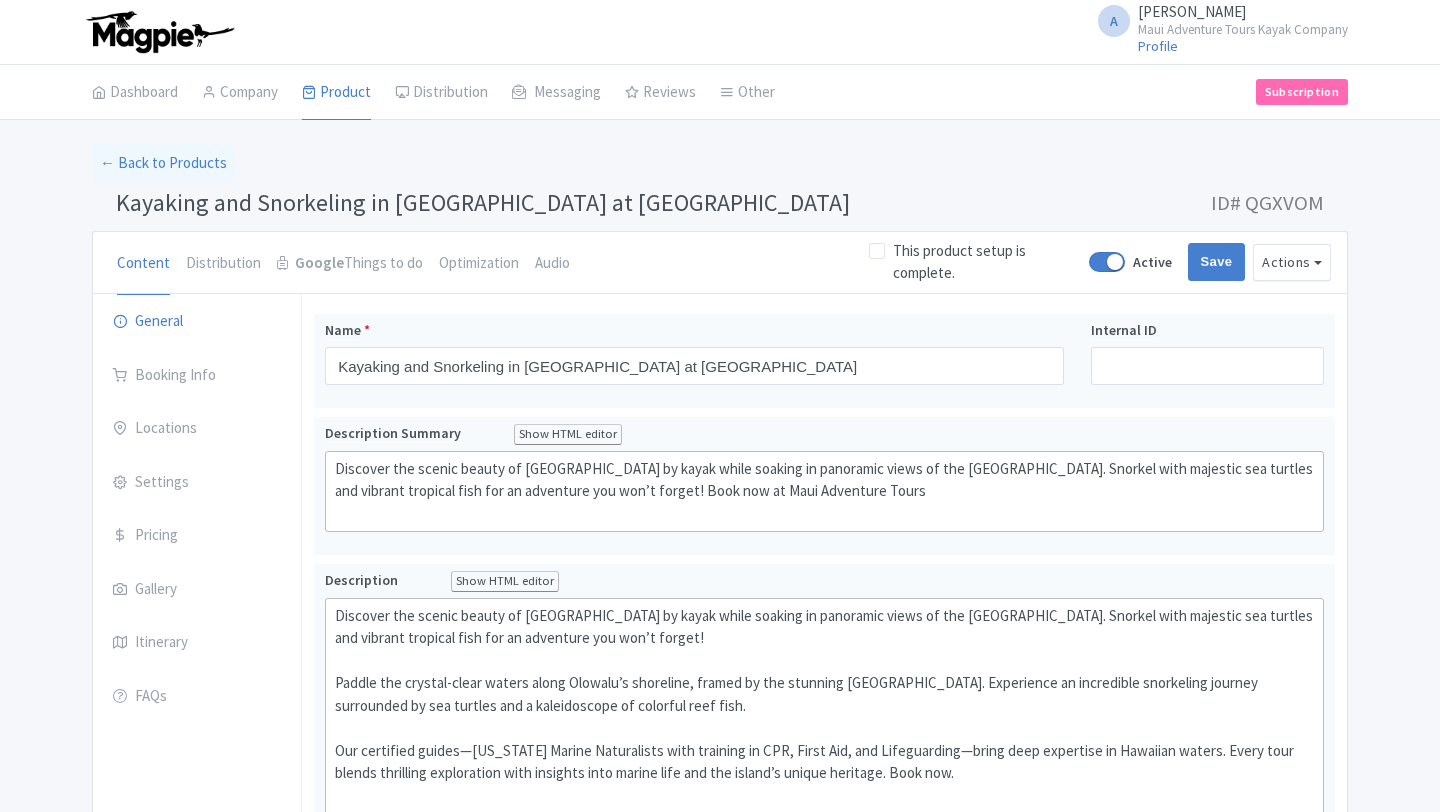 scroll, scrollTop: 0, scrollLeft: 0, axis: both 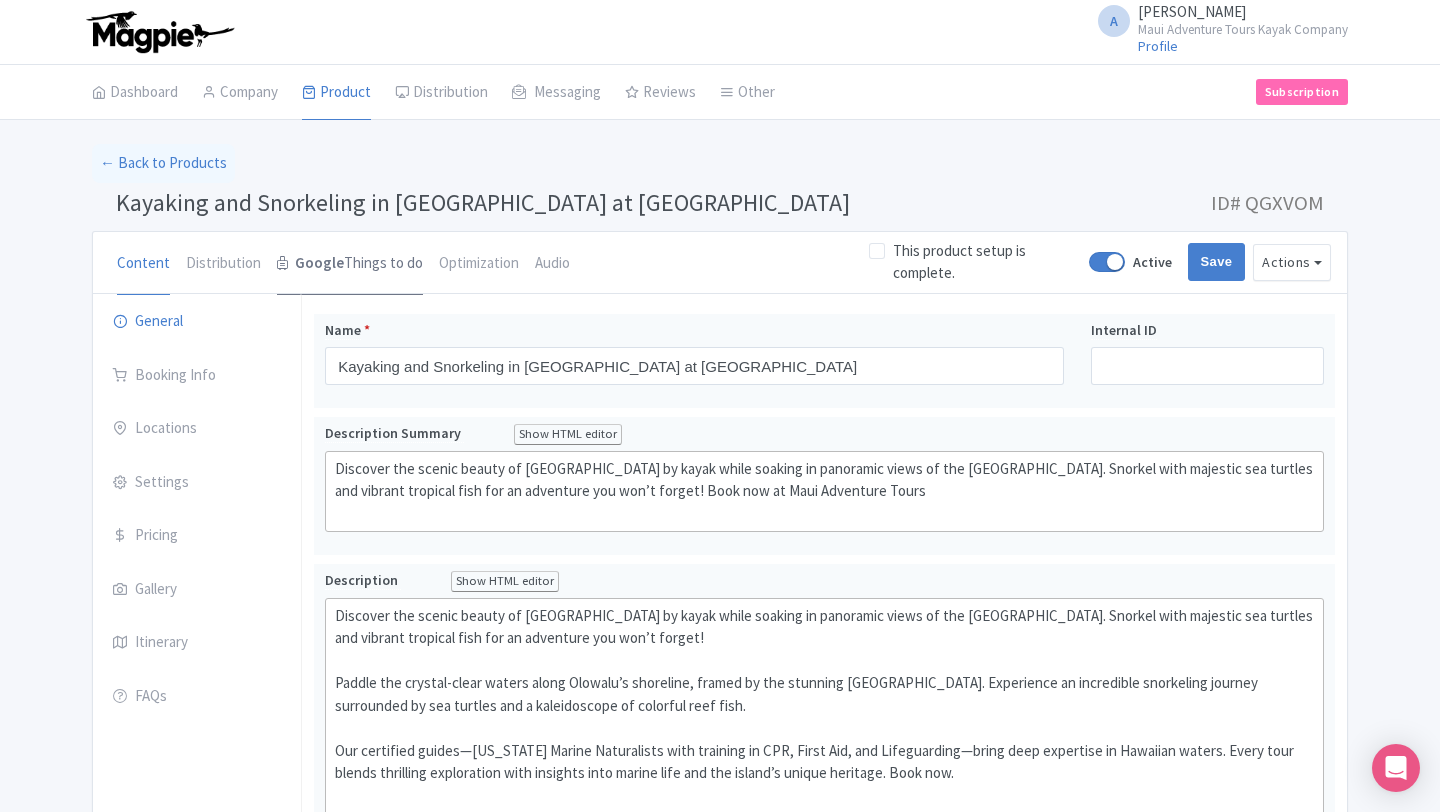 click on "Google  Things to do" at bounding box center [350, 264] 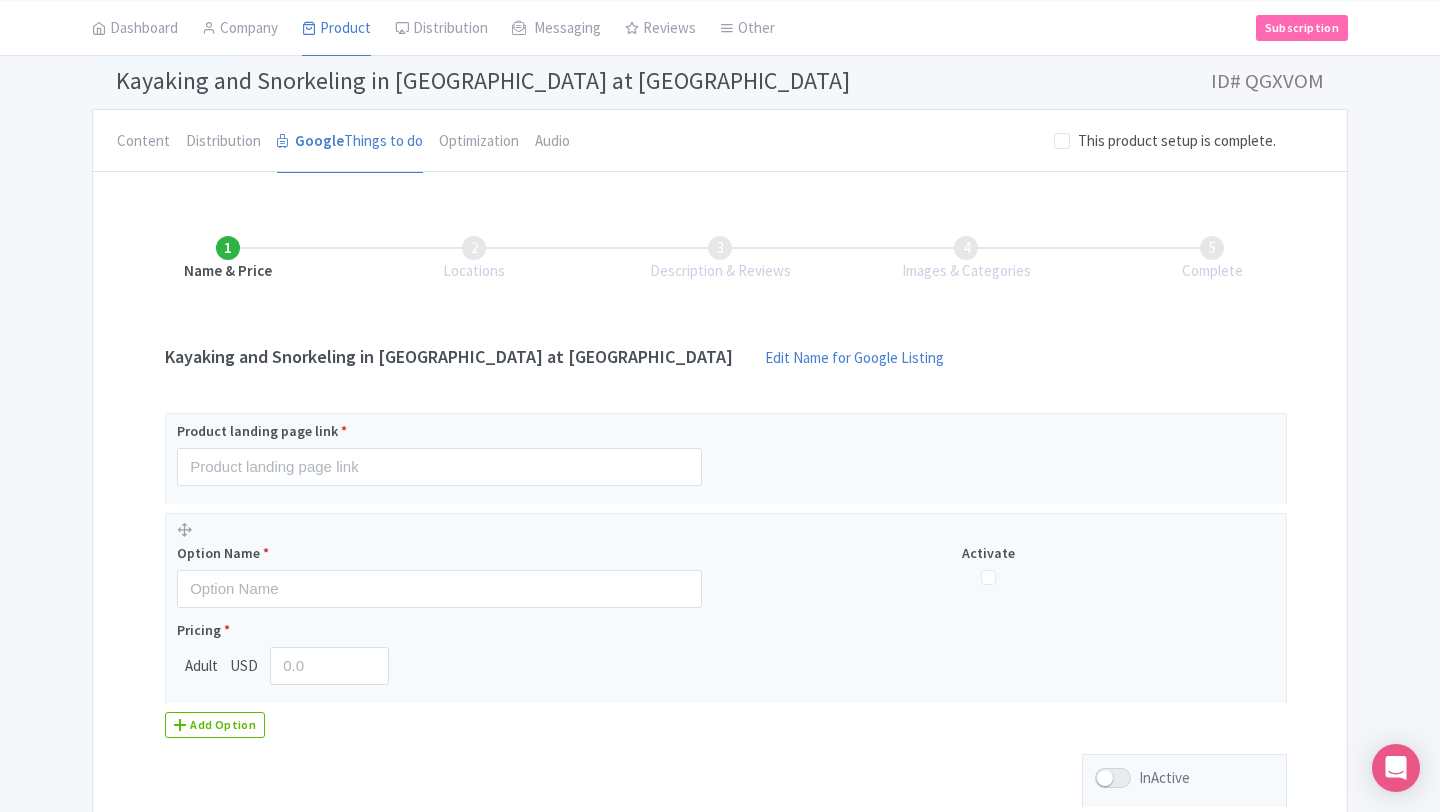 scroll, scrollTop: 123, scrollLeft: 0, axis: vertical 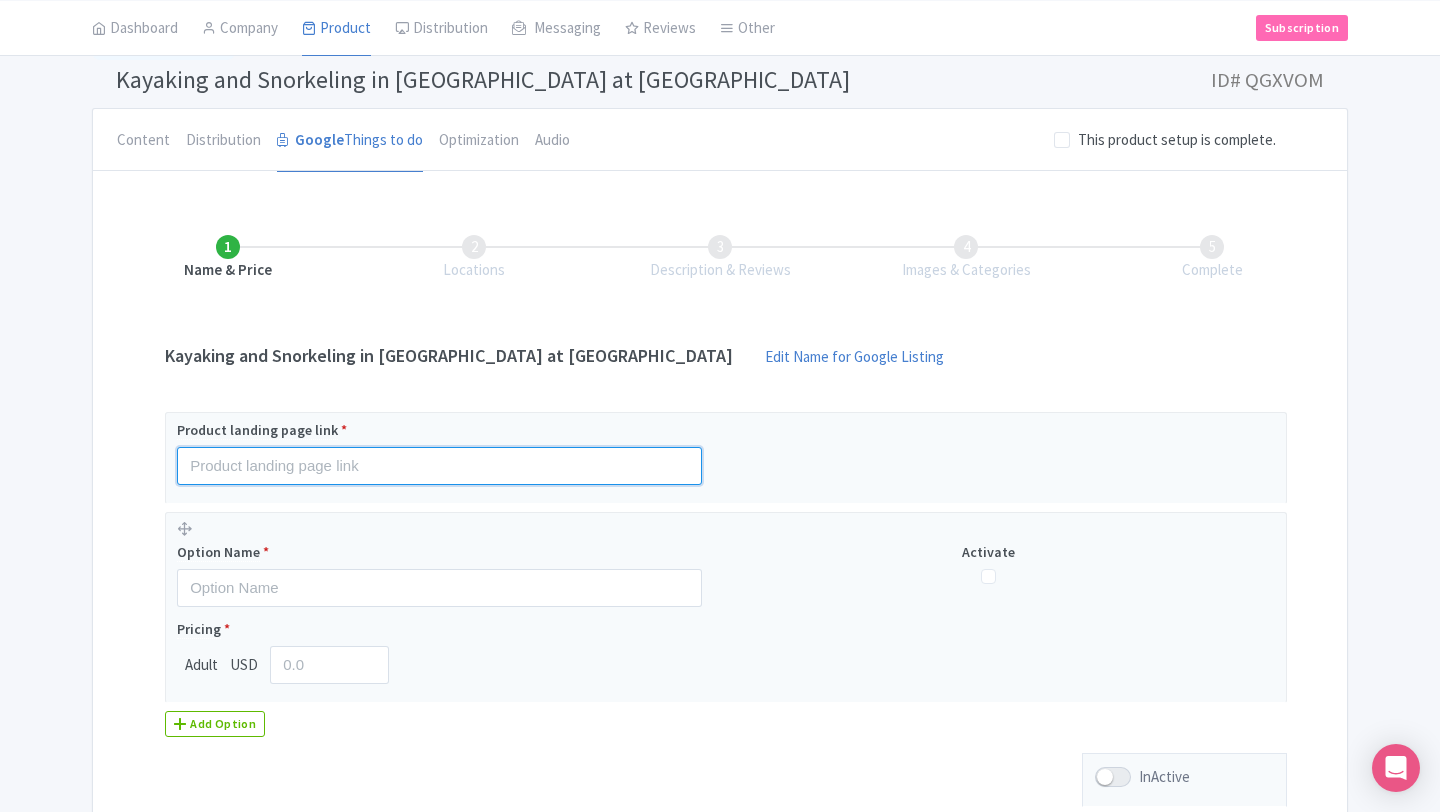 click at bounding box center [439, 466] 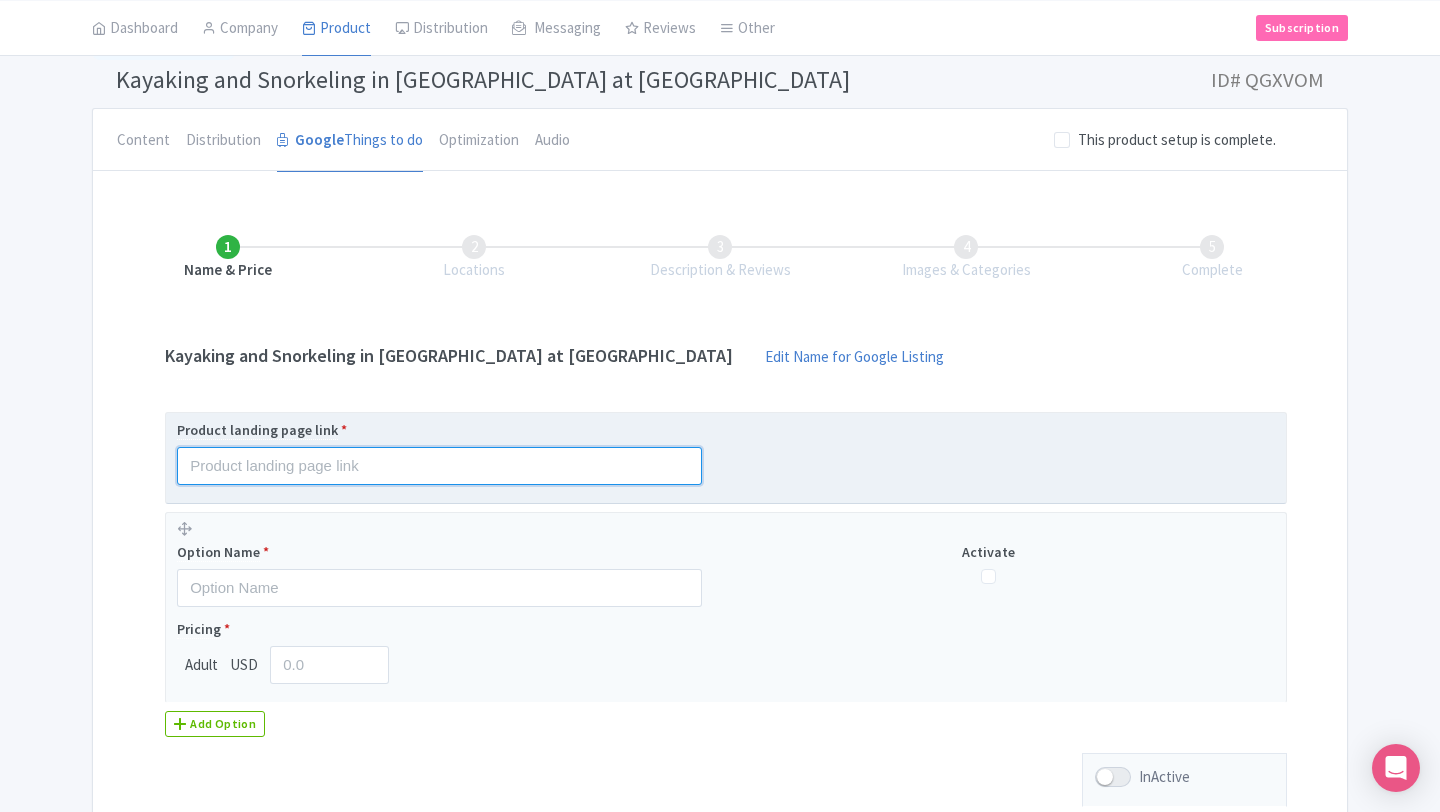 paste on "https://www.mauiadventuretourskayakco.com/tour/kayak-and-snorkel-west-maui-at-olowalu/" 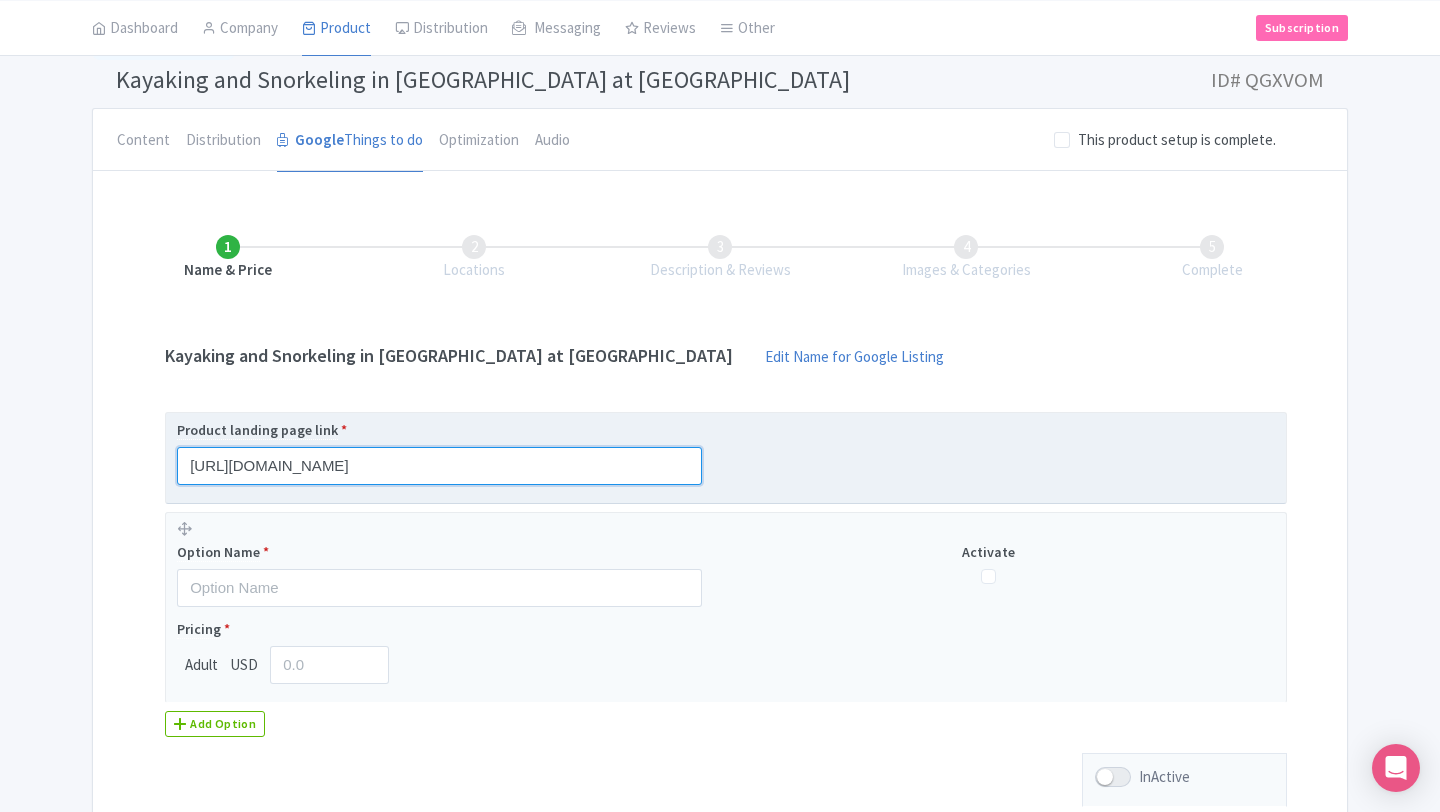 scroll, scrollTop: 0, scrollLeft: 109, axis: horizontal 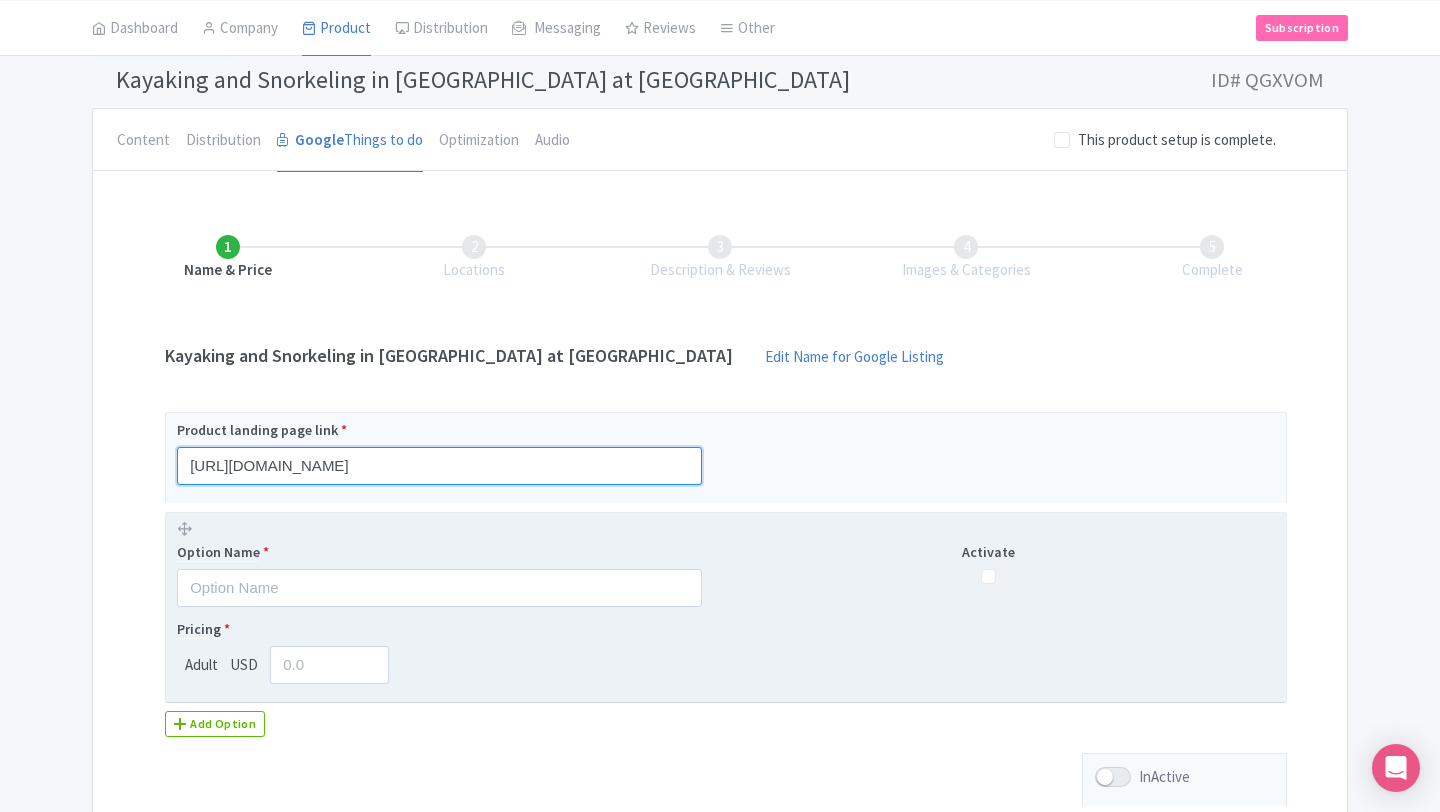 type on "https://www.mauiadventuretourskayakco.com/tour/kayak-and-snorkel-west-maui-at-olowalu/" 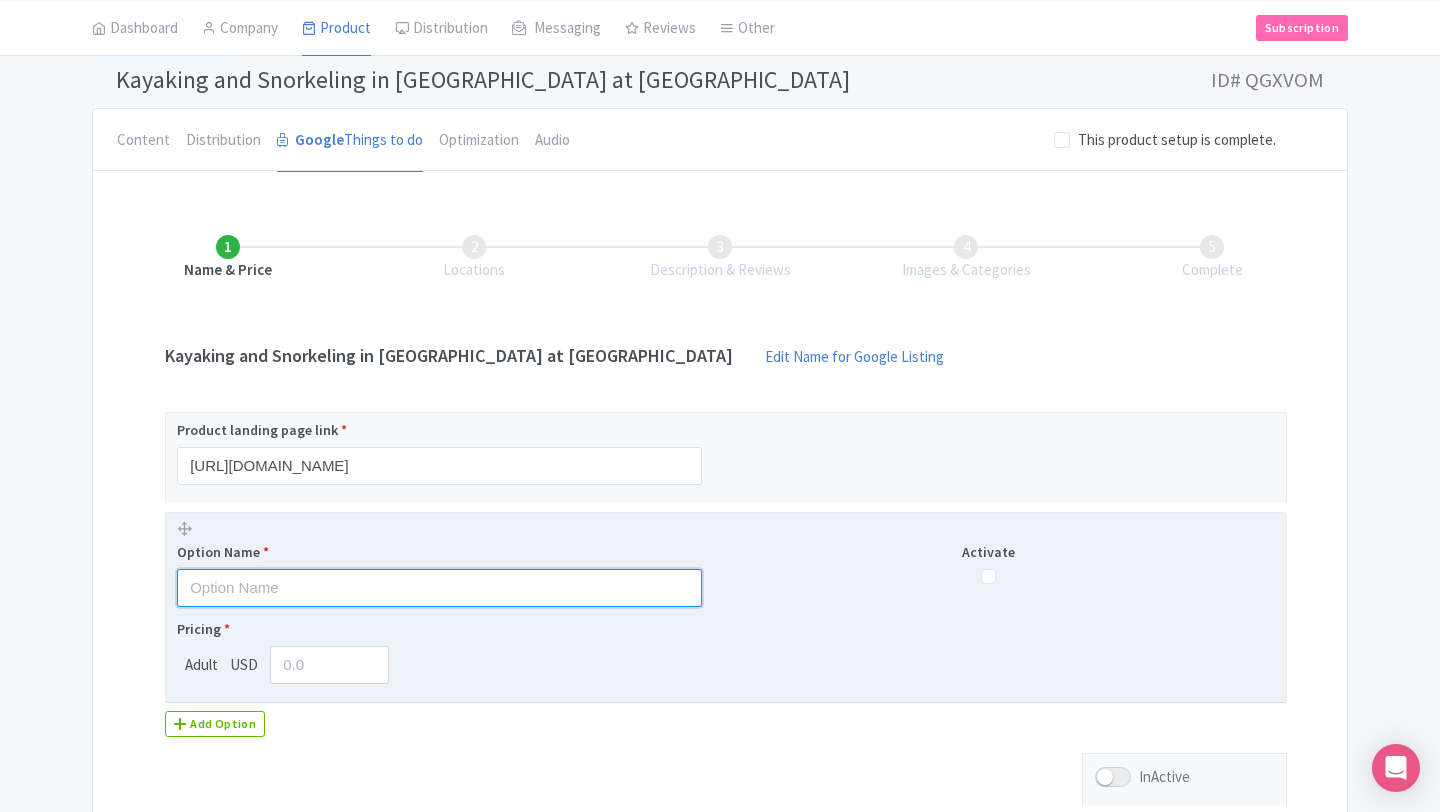 click at bounding box center [439, 588] 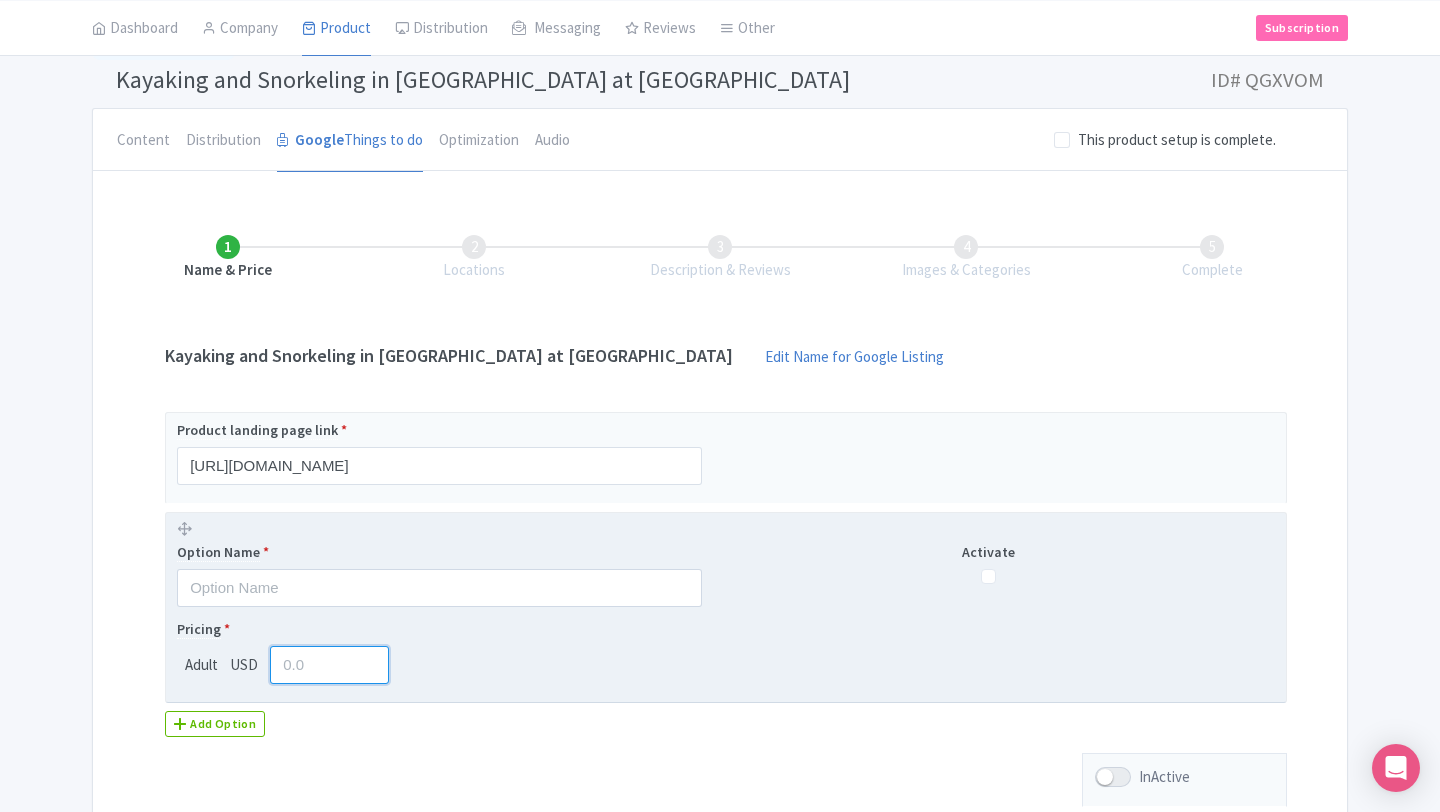 click at bounding box center [329, 665] 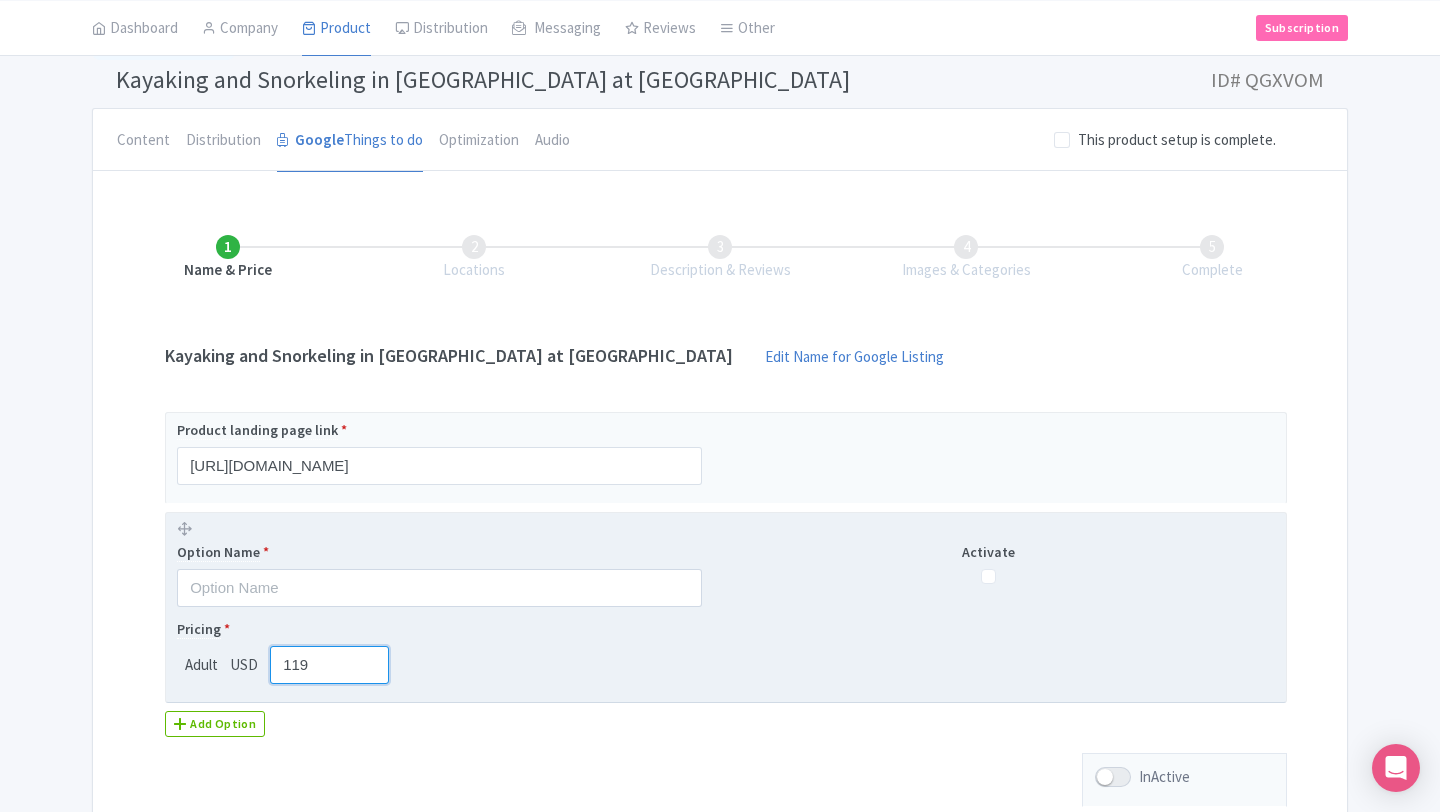 type on "119" 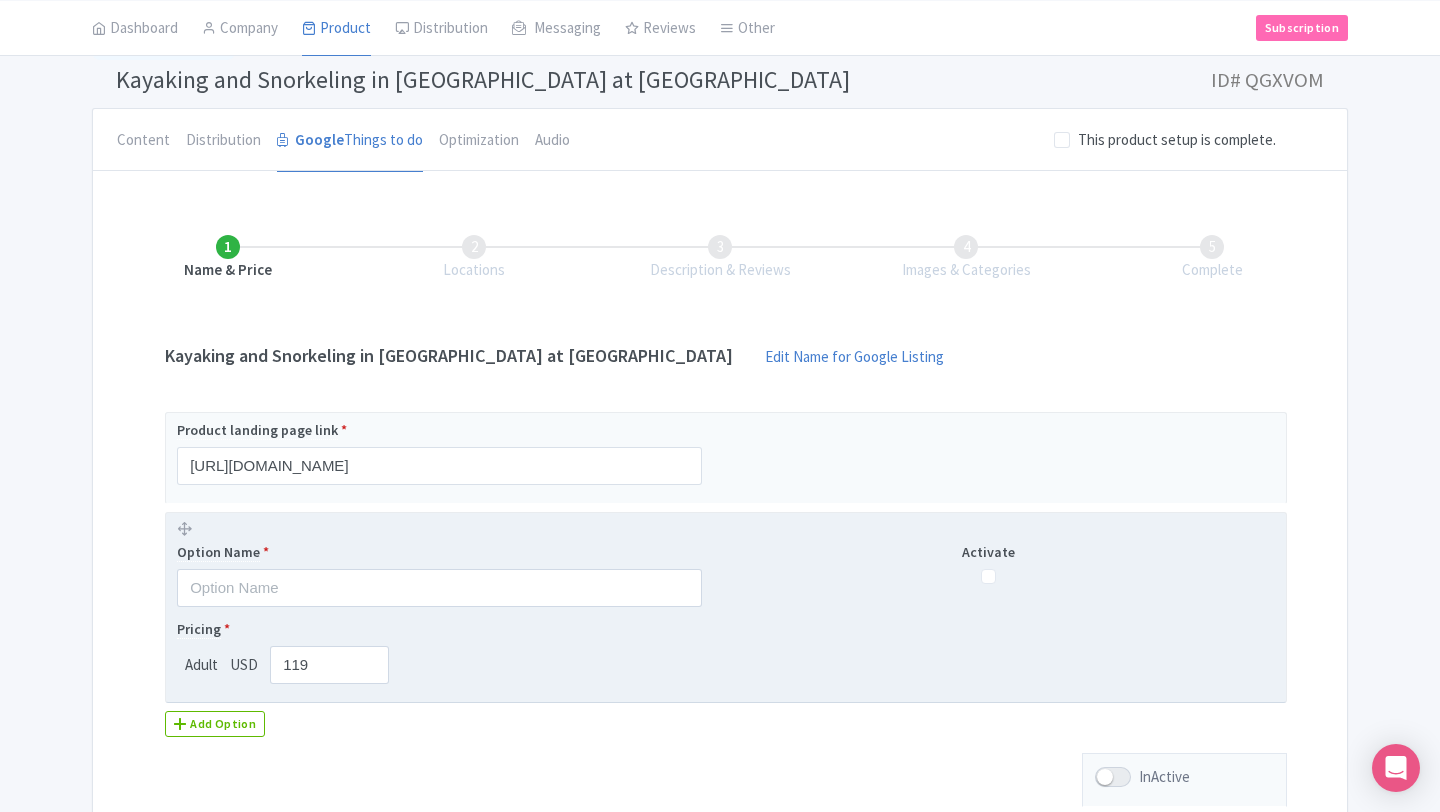 click on "Pricing
*
Adult
USD
119" at bounding box center (726, 651) 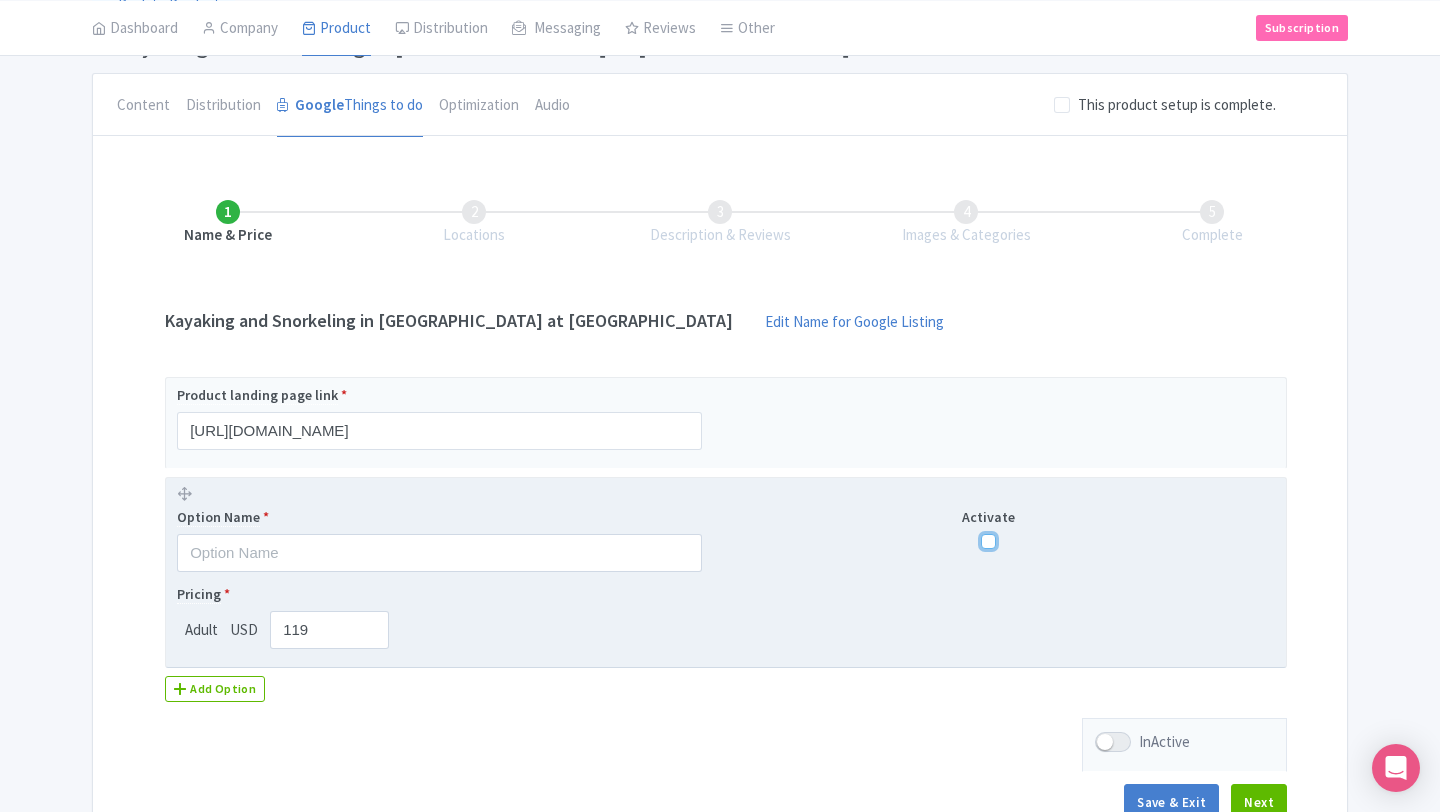 click at bounding box center [988, 541] 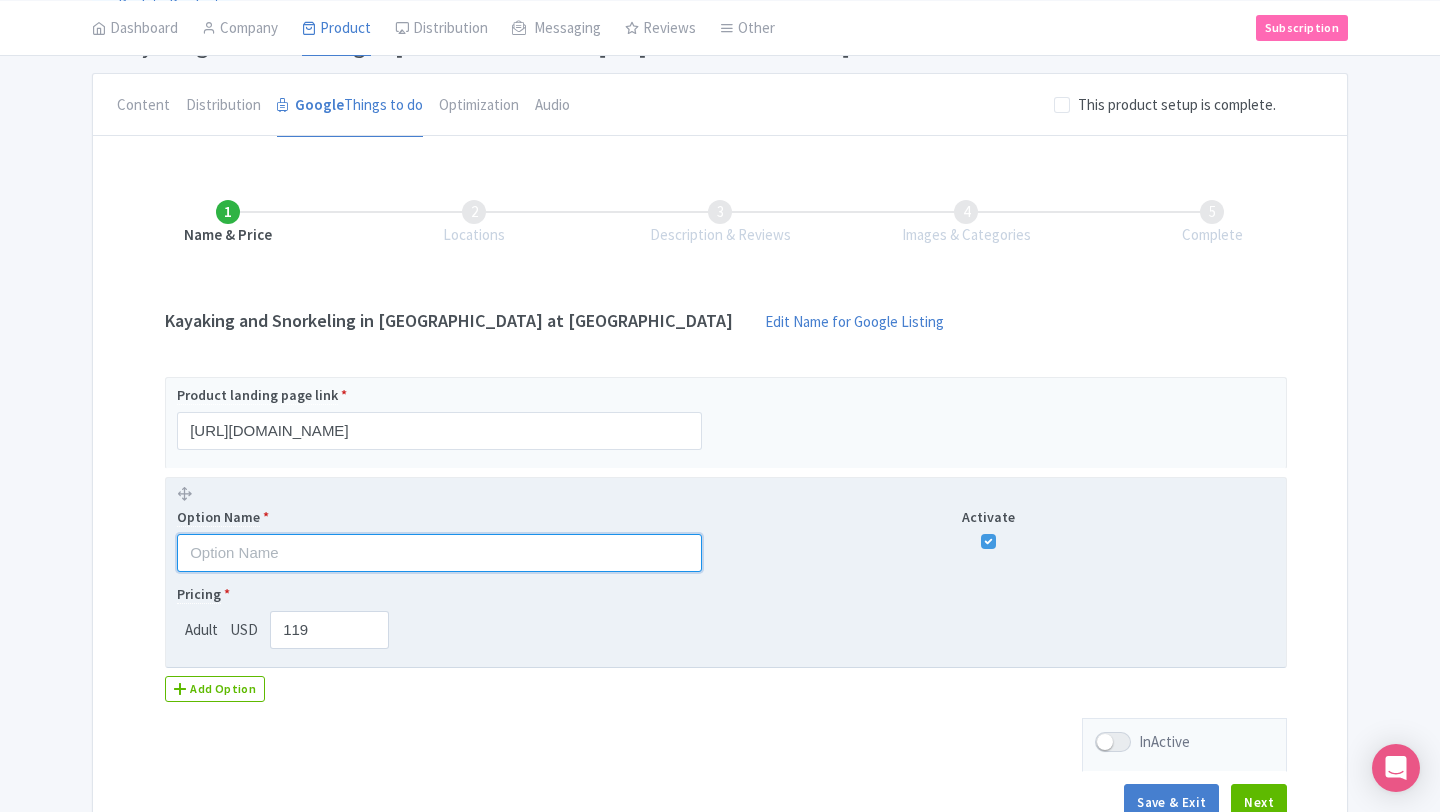 click at bounding box center [439, 553] 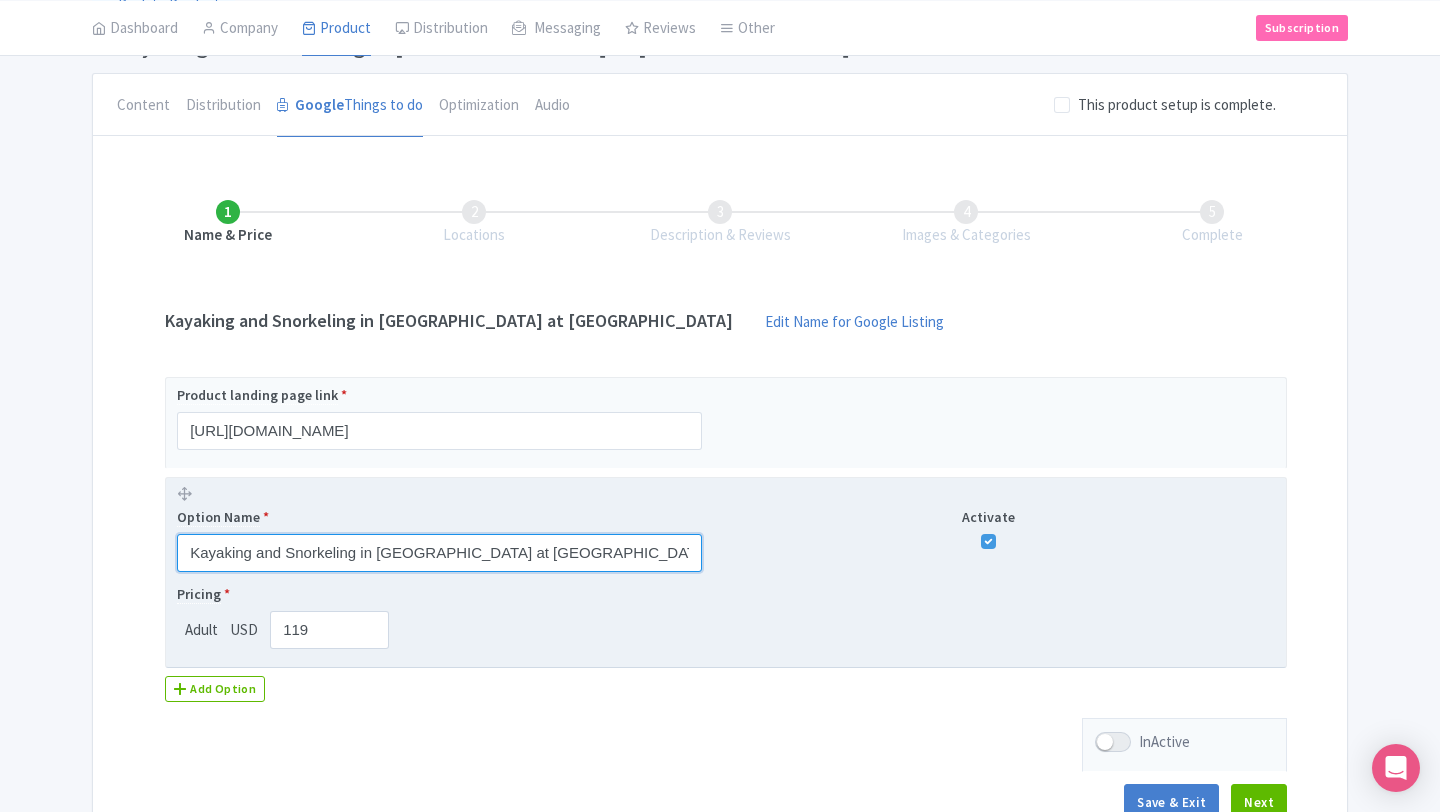 type on "Kayaking and Snorkeling in West Maui at Olowalu" 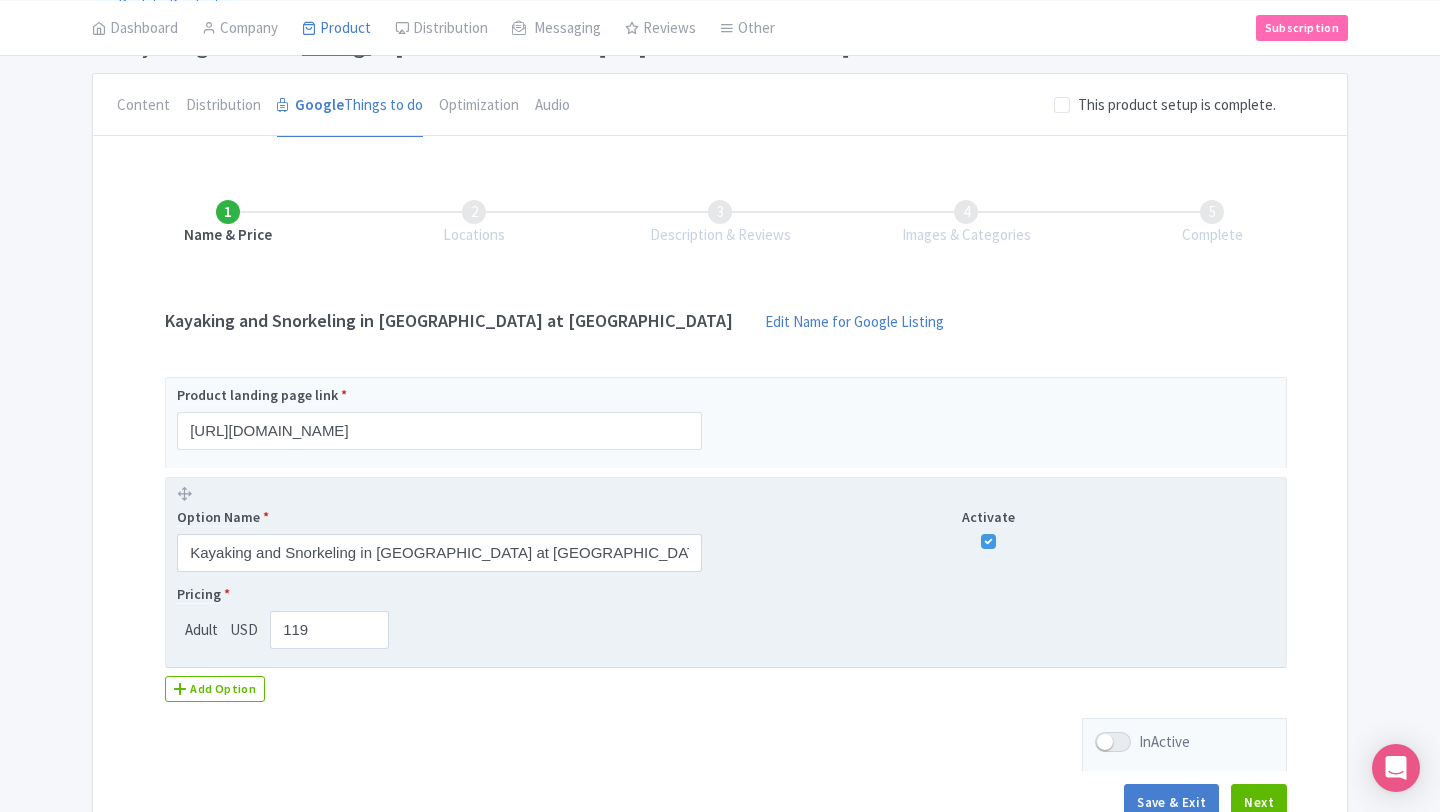 click on "Pricing
*
Adult
USD
119" at bounding box center [726, 616] 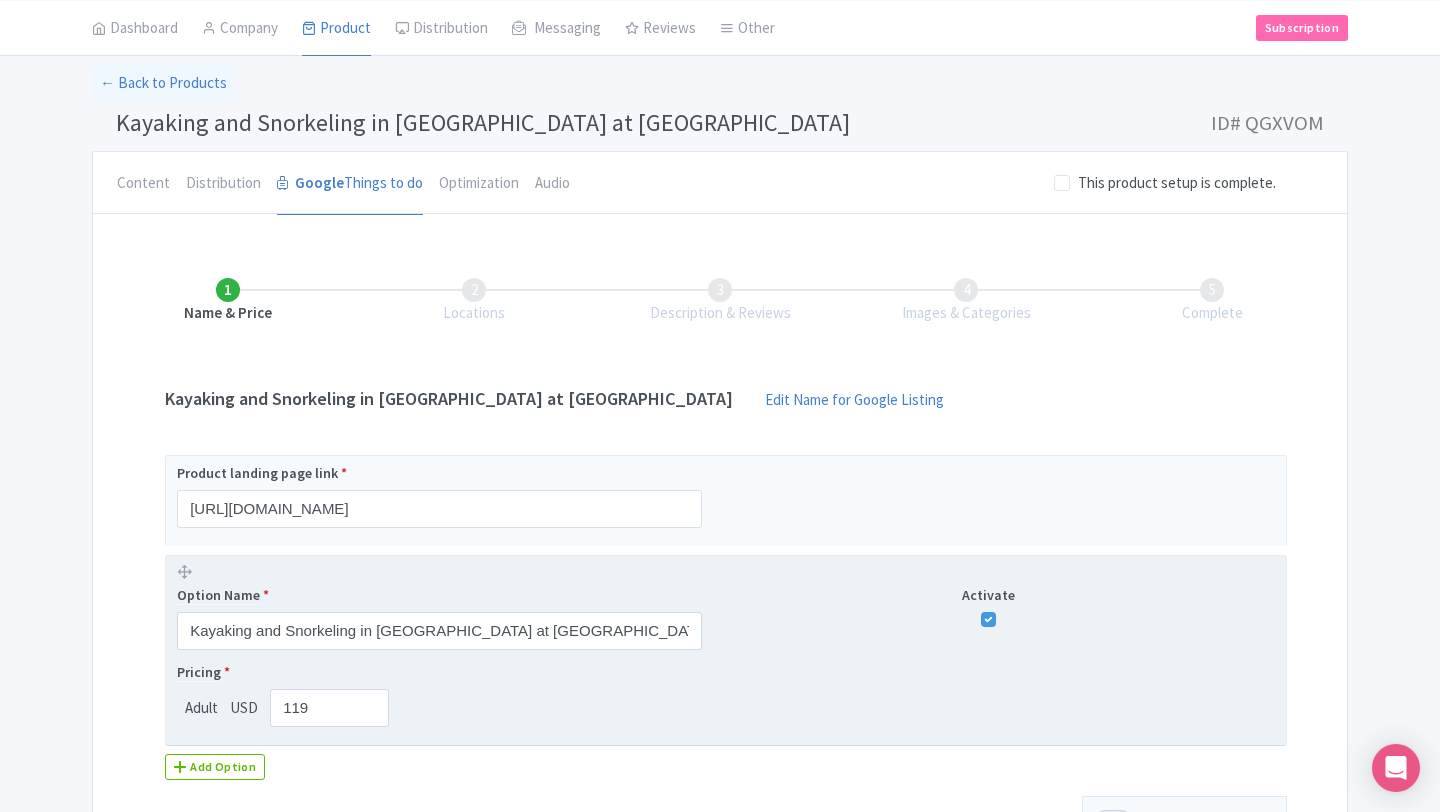 scroll, scrollTop: 286, scrollLeft: 0, axis: vertical 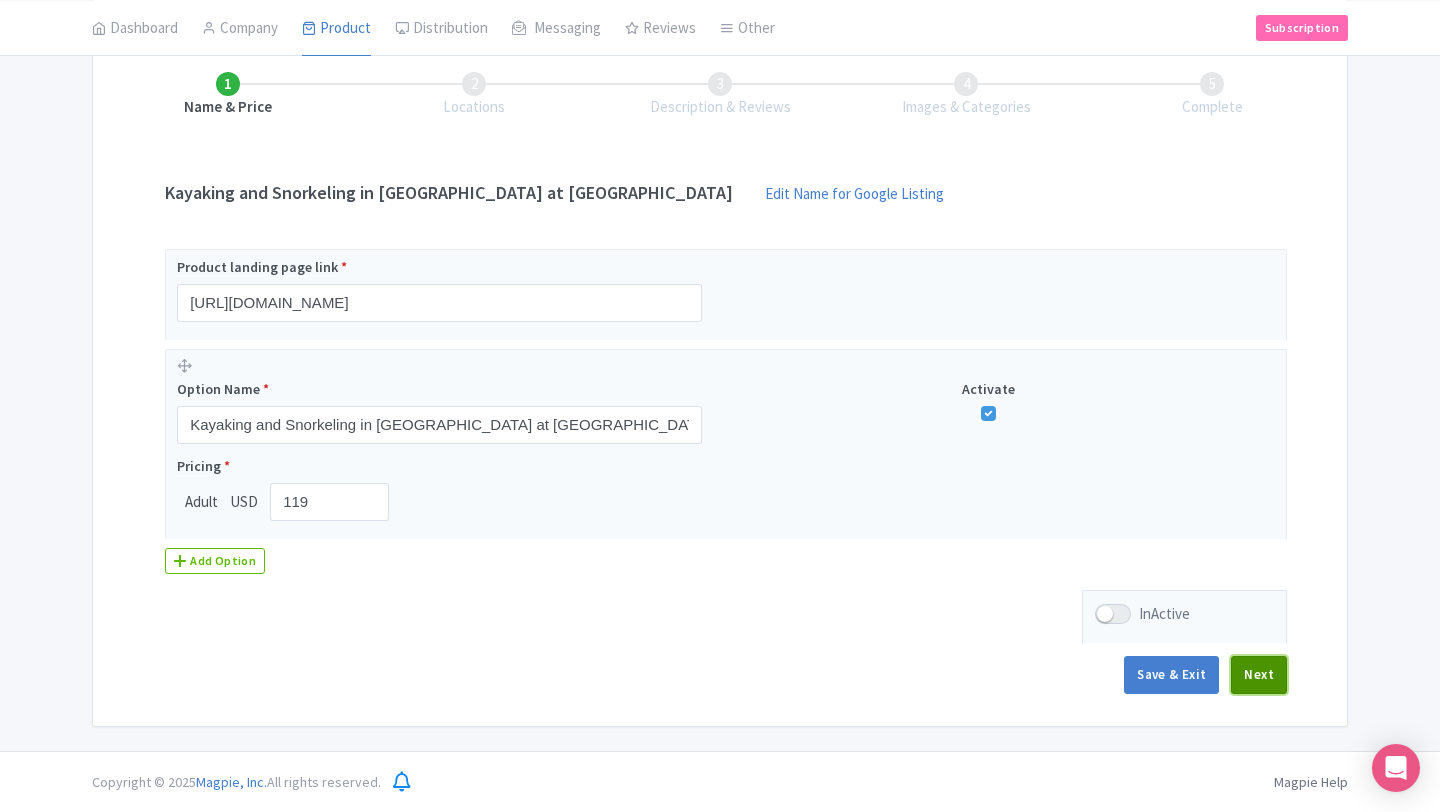 click on "Next" at bounding box center [1259, 675] 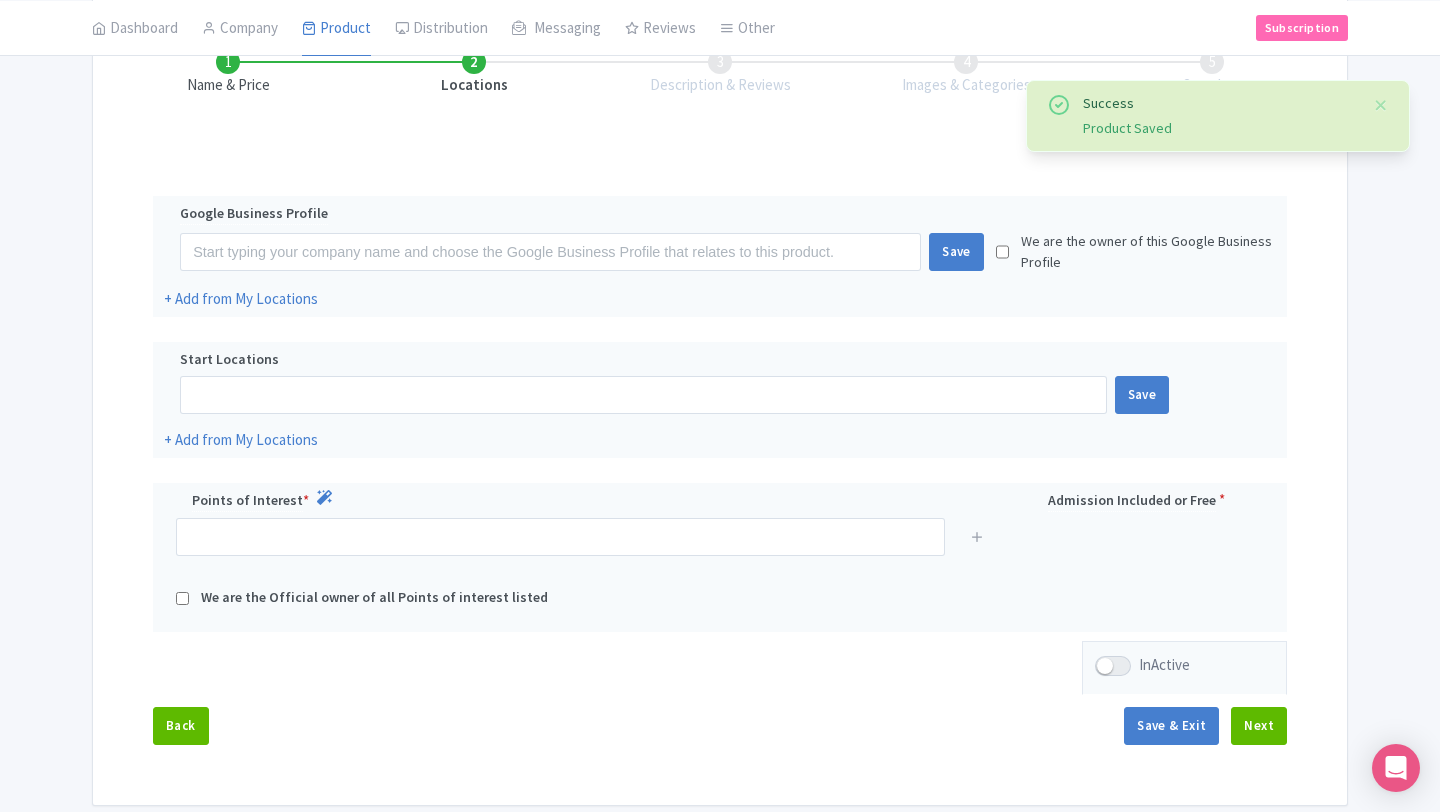 scroll, scrollTop: 309, scrollLeft: 0, axis: vertical 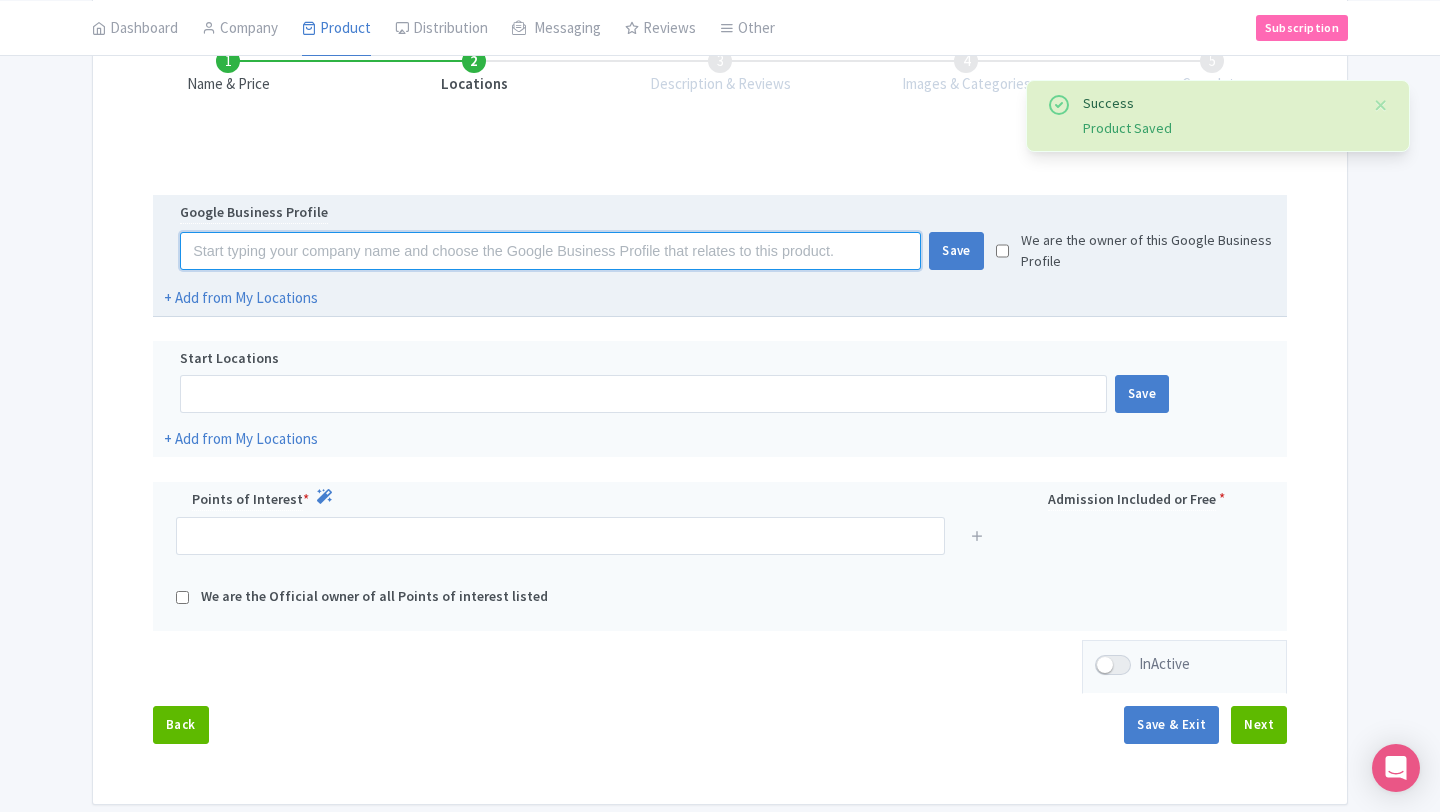click at bounding box center (550, 251) 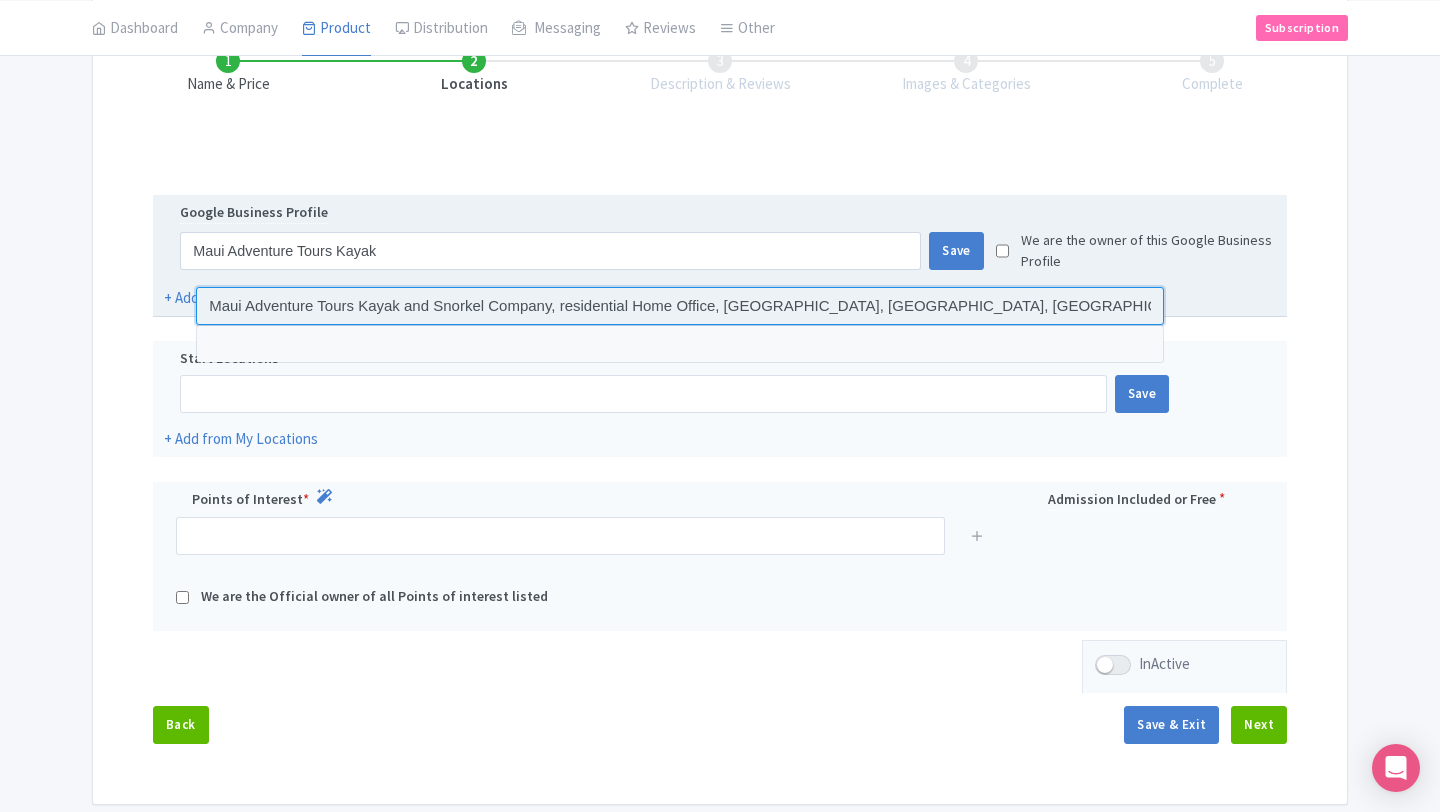 click at bounding box center (680, 306) 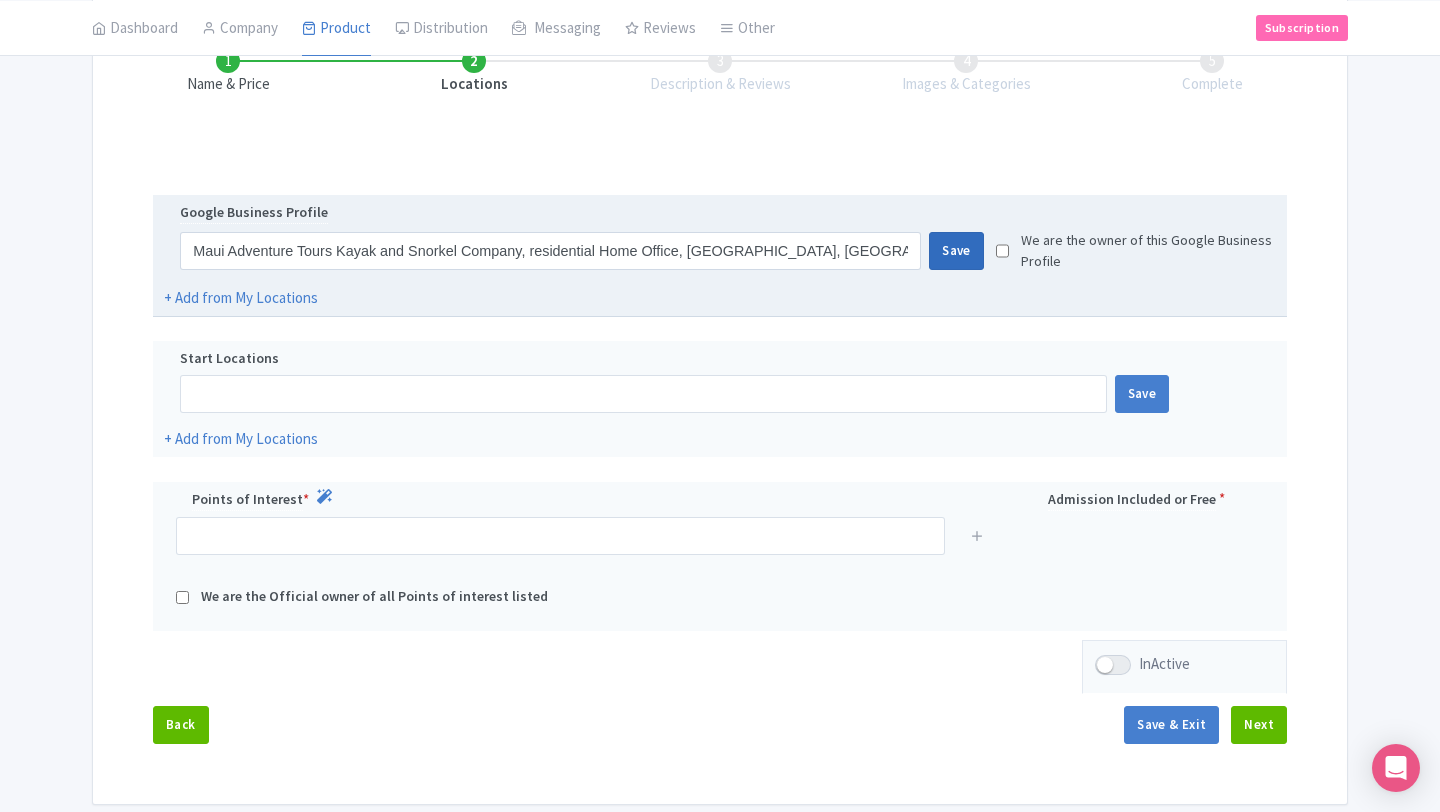 click on "Save" at bounding box center [956, 251] 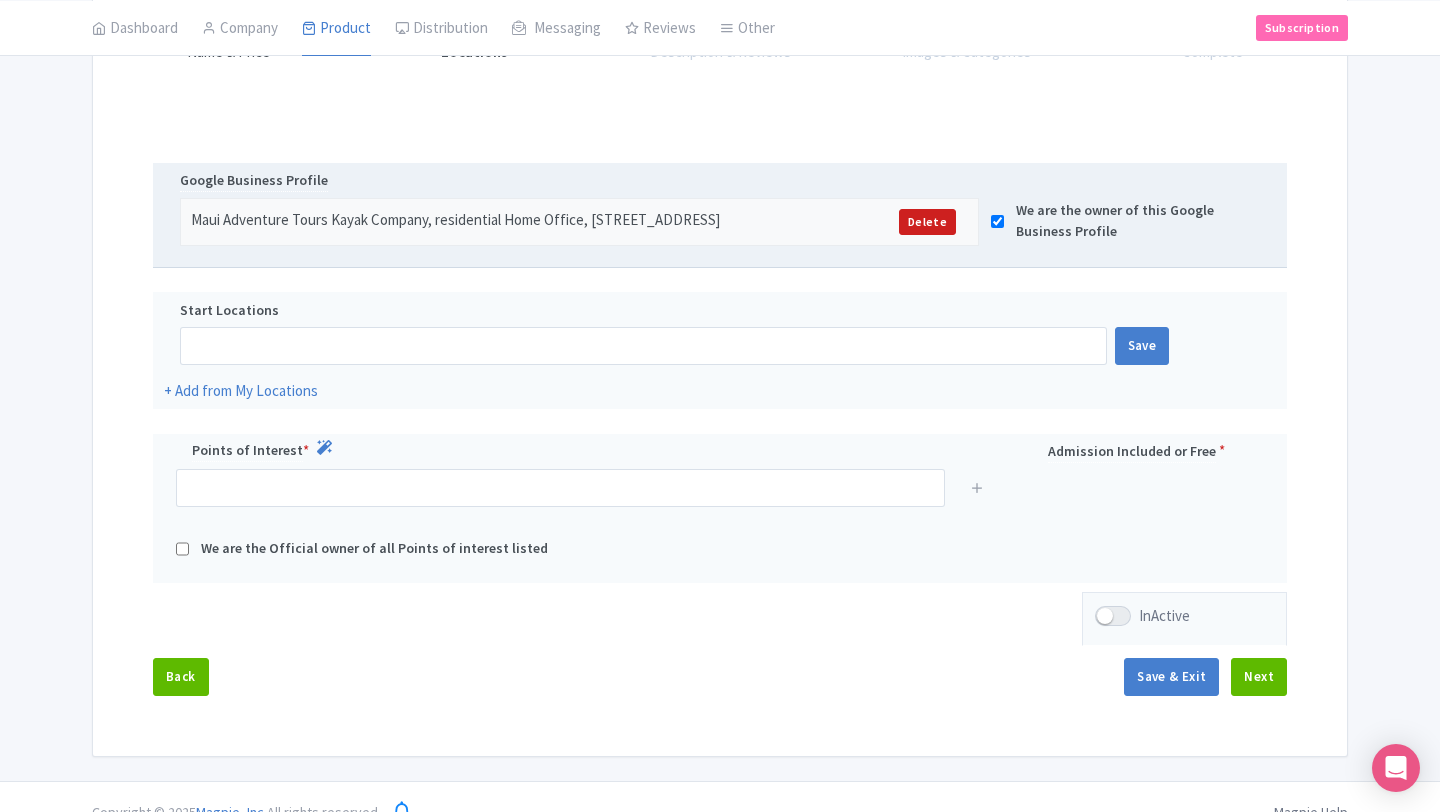 scroll, scrollTop: 390, scrollLeft: 0, axis: vertical 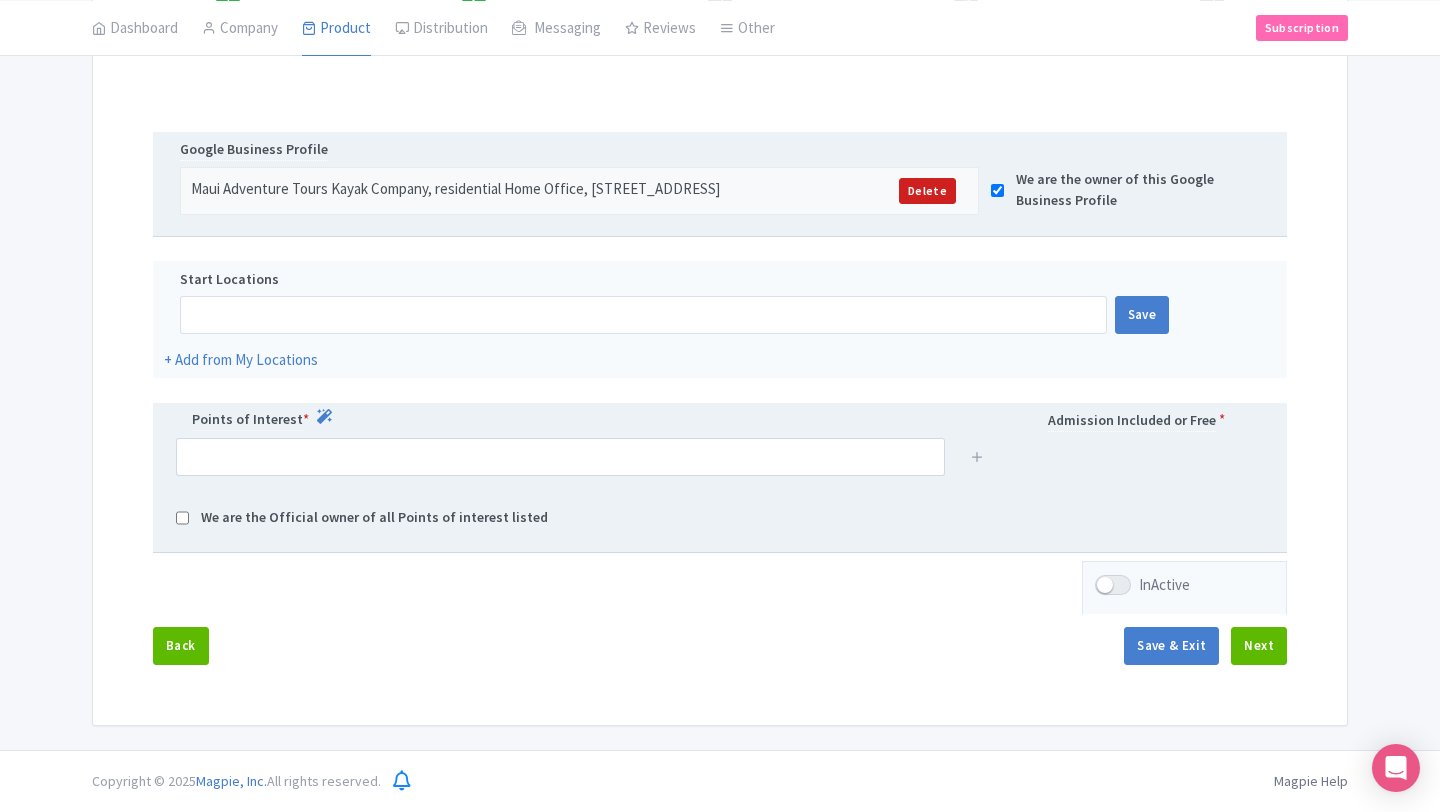click on "We are the Official owner of all Points of interest listed" at bounding box center [374, 518] 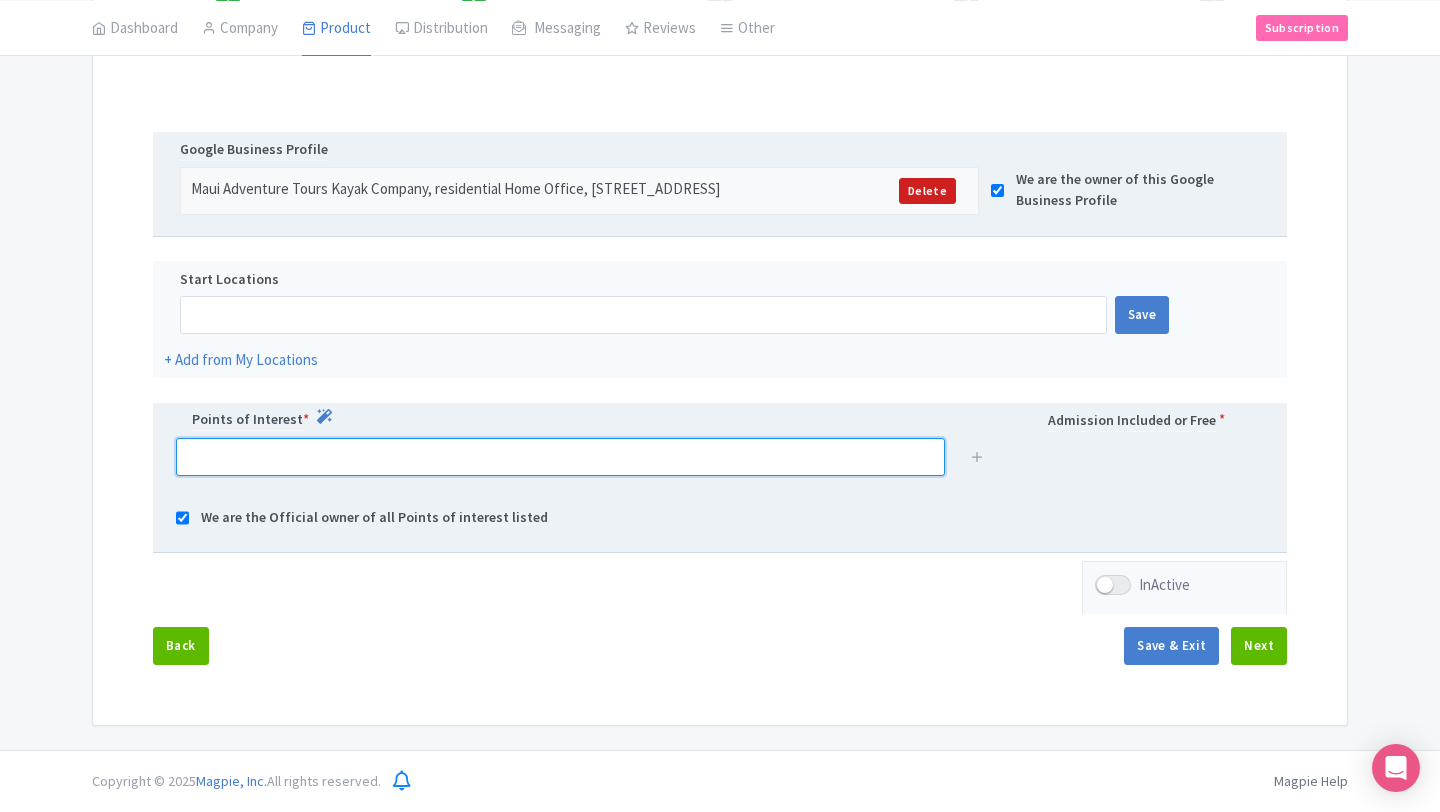 click at bounding box center [560, 457] 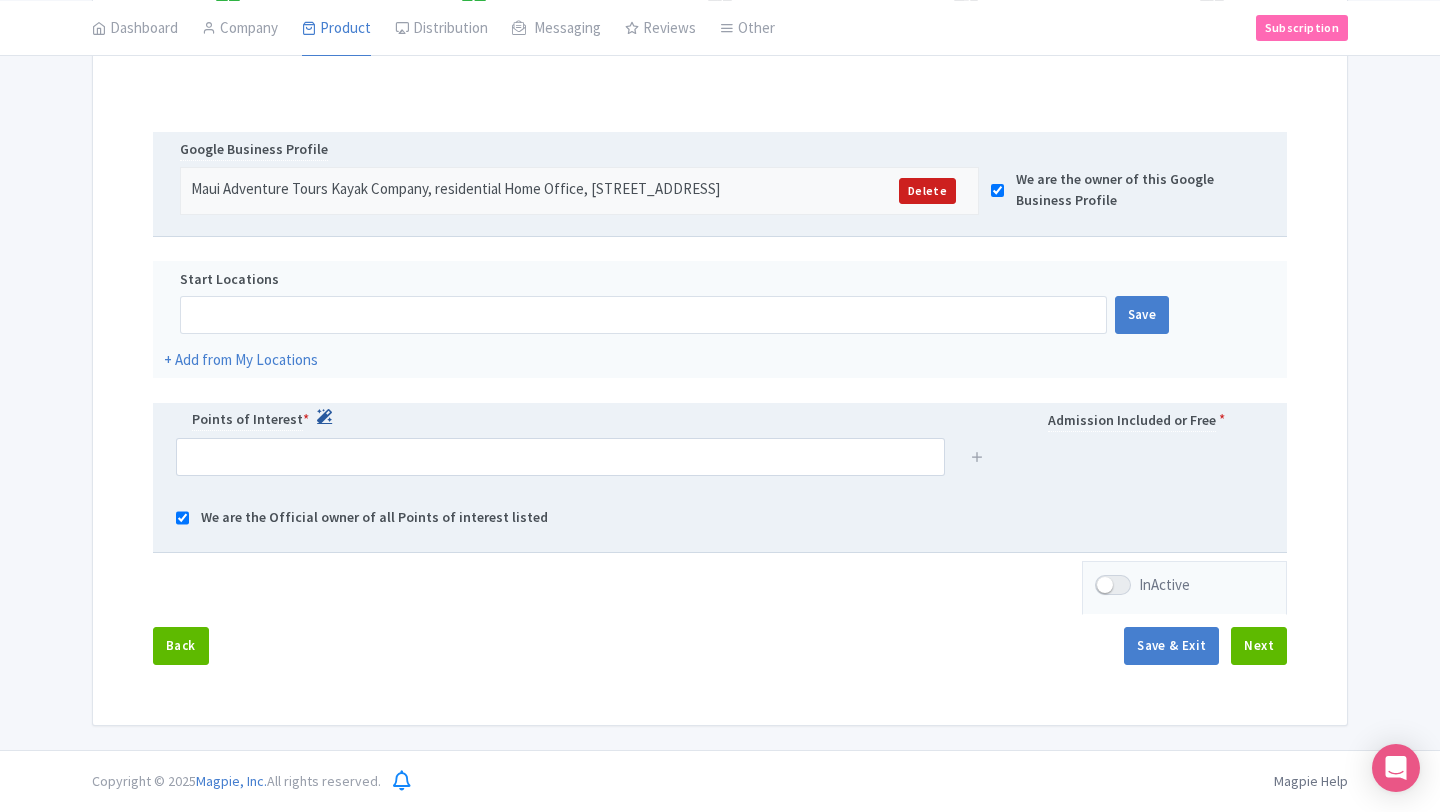 click at bounding box center (324, 416) 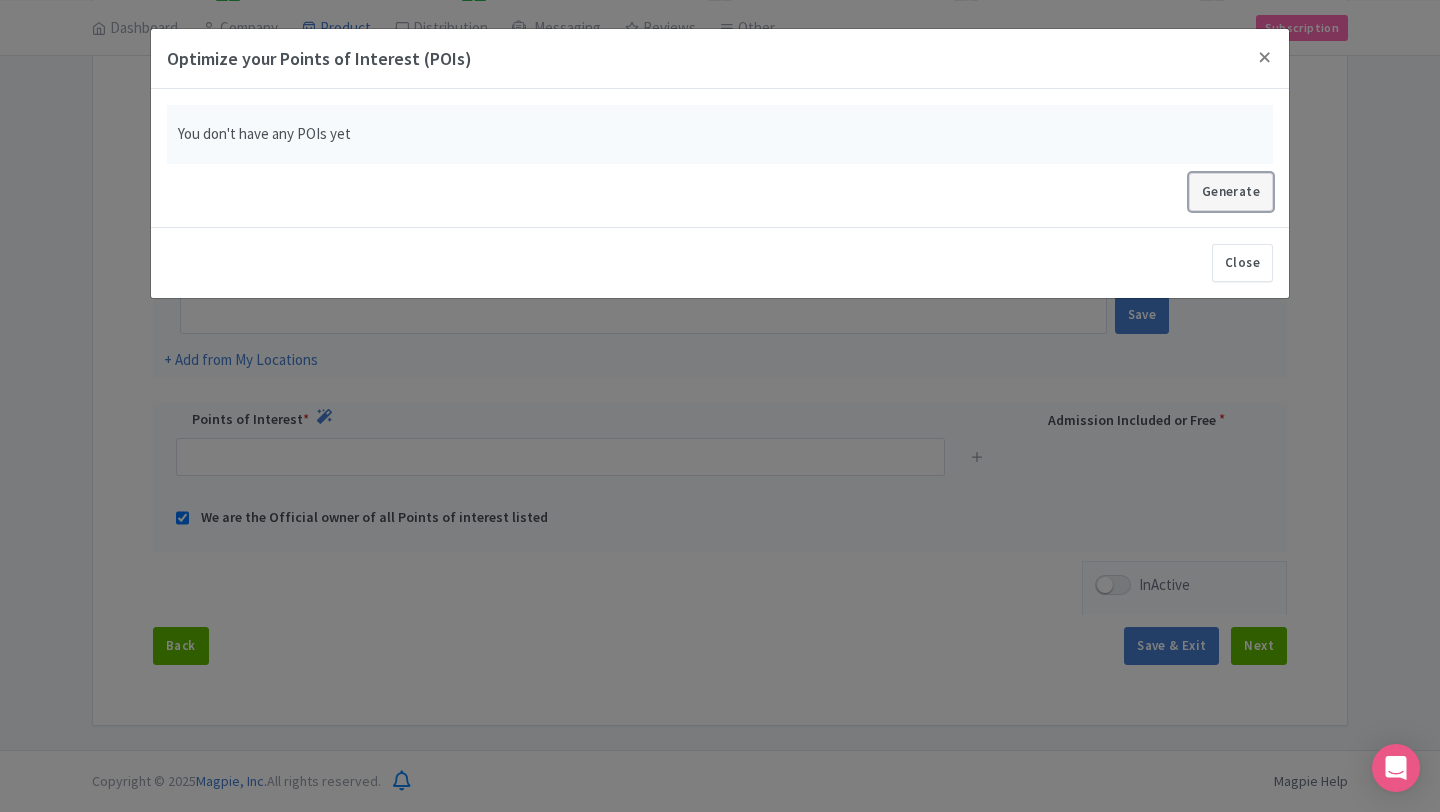 click on "Generate" at bounding box center (1231, 192) 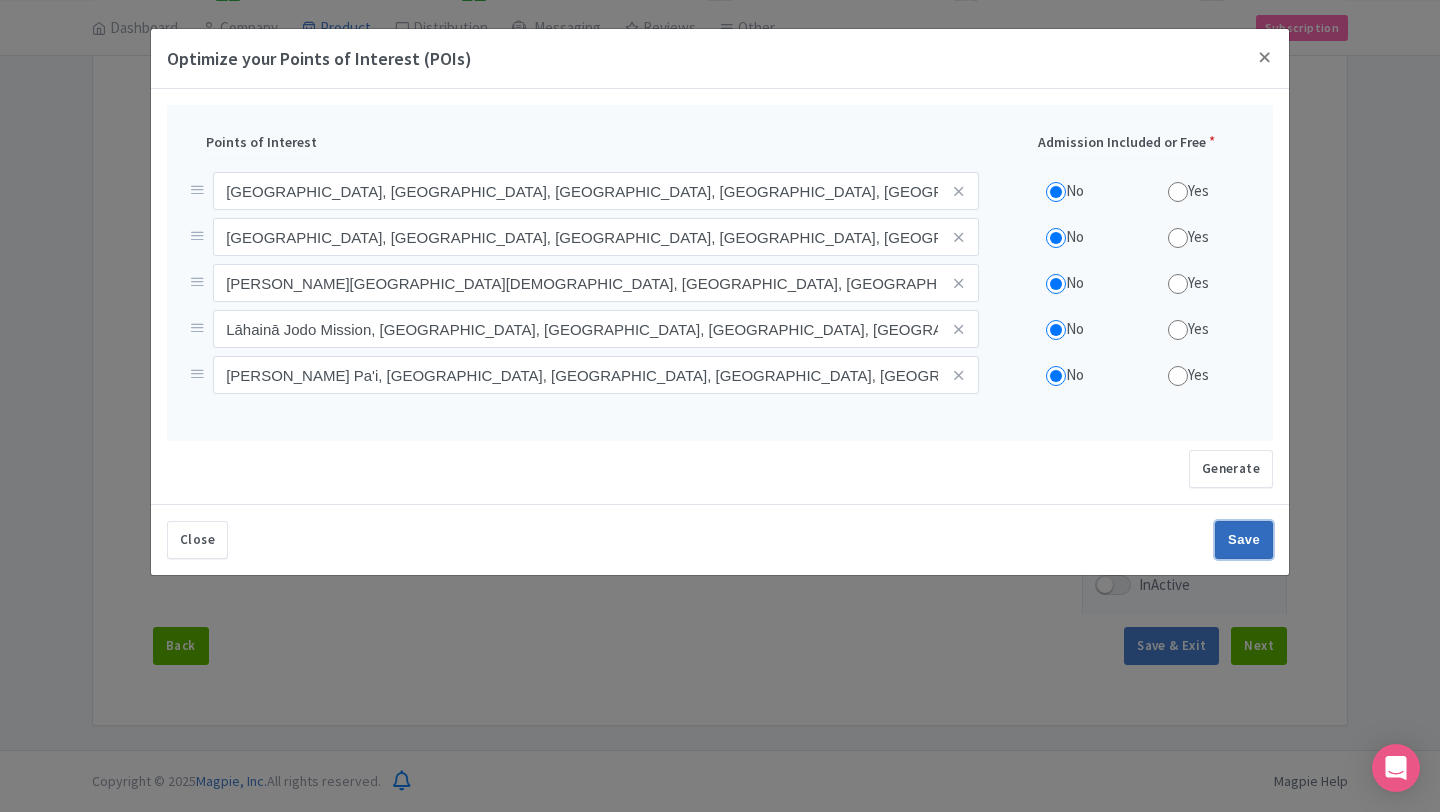 click on "Save" at bounding box center [1244, 540] 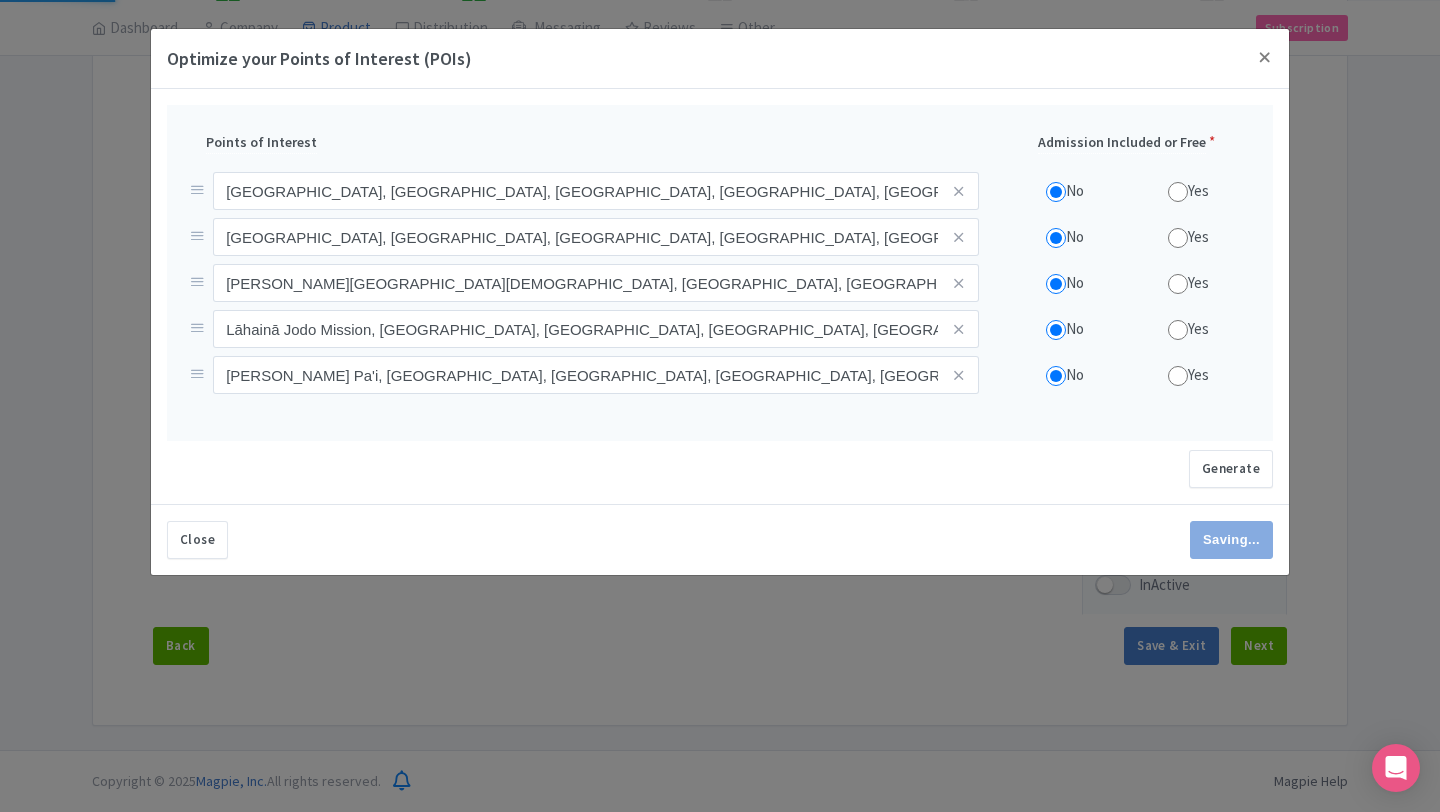 type on "Save" 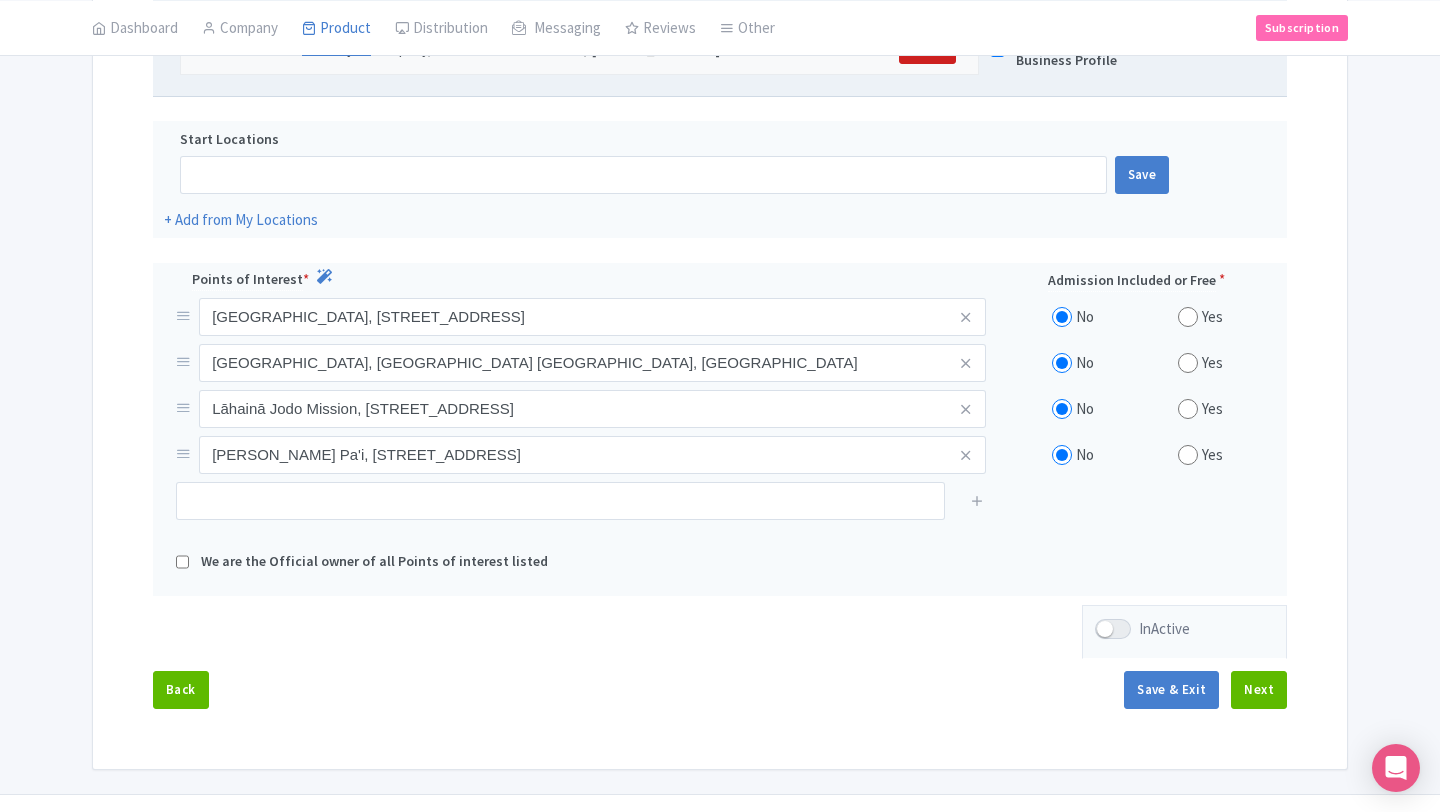 scroll, scrollTop: 517, scrollLeft: 0, axis: vertical 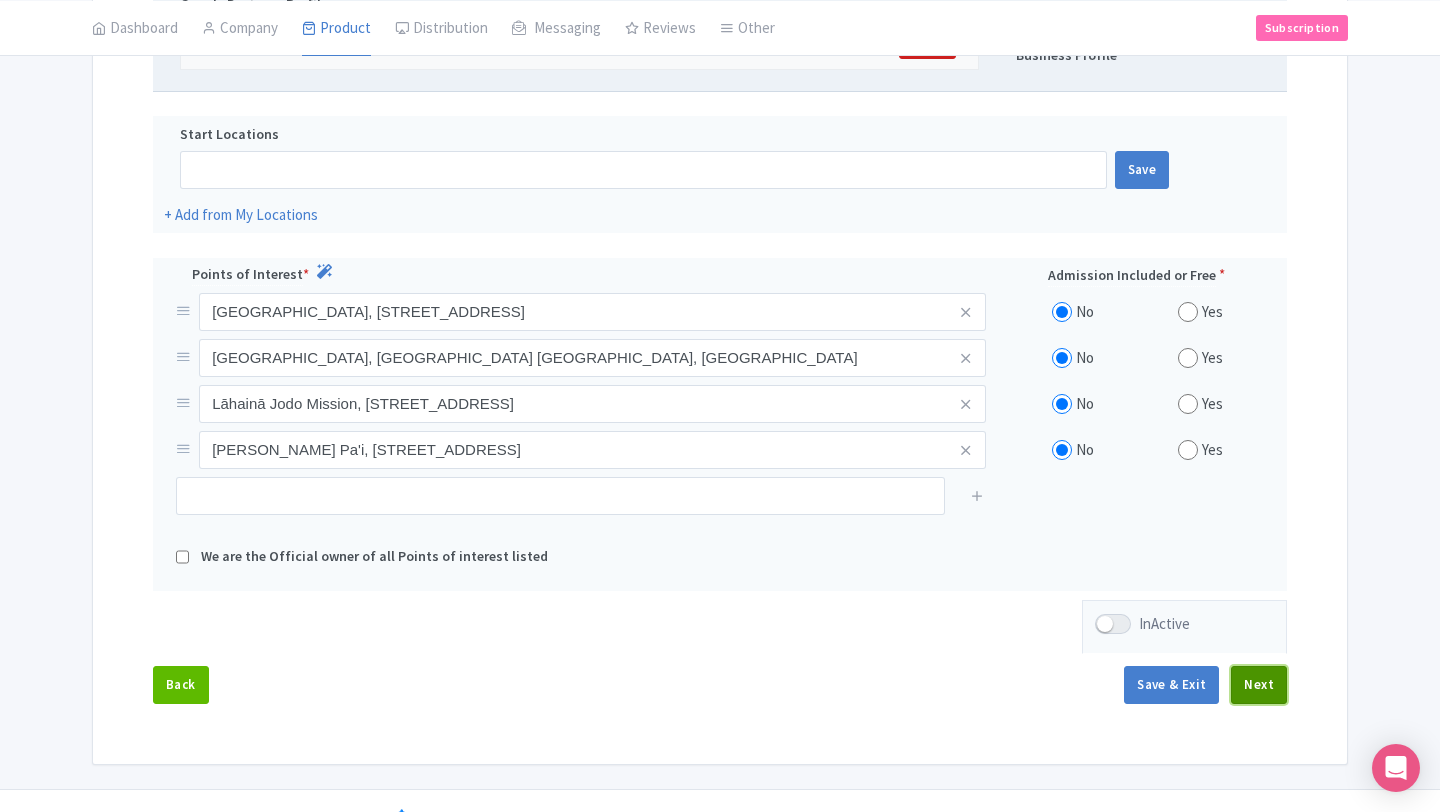 click on "Next" at bounding box center [1259, 685] 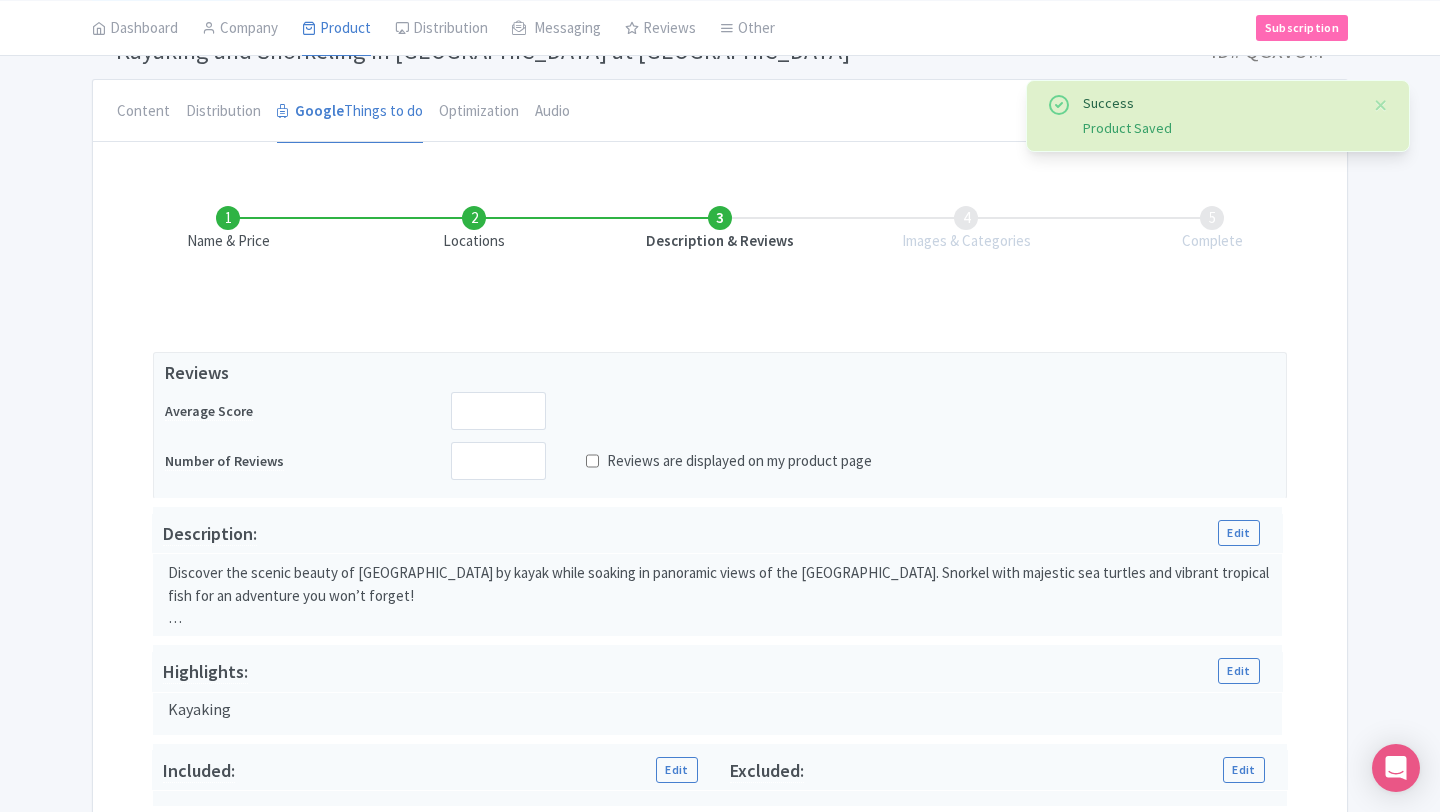 scroll, scrollTop: 151, scrollLeft: 0, axis: vertical 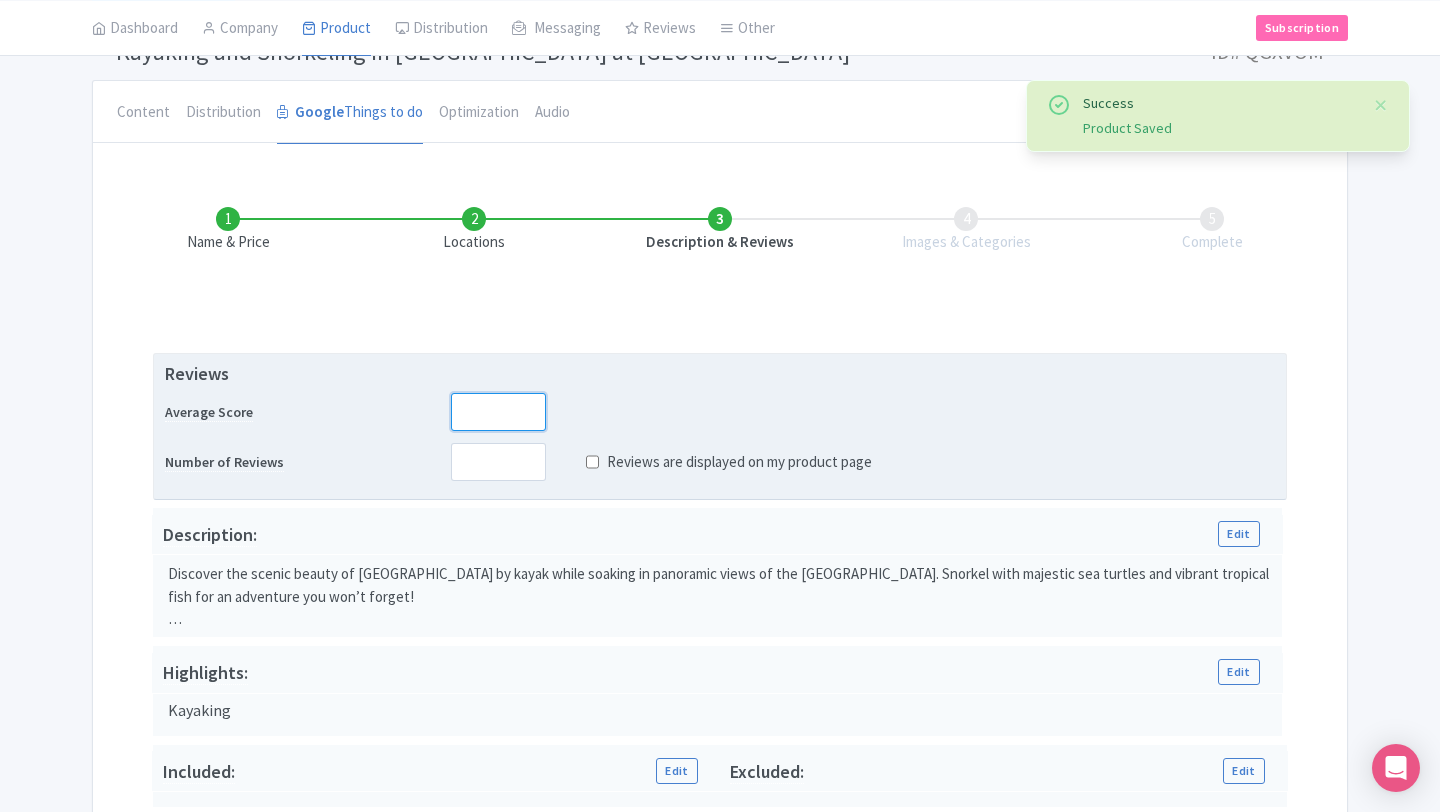 click at bounding box center [498, 412] 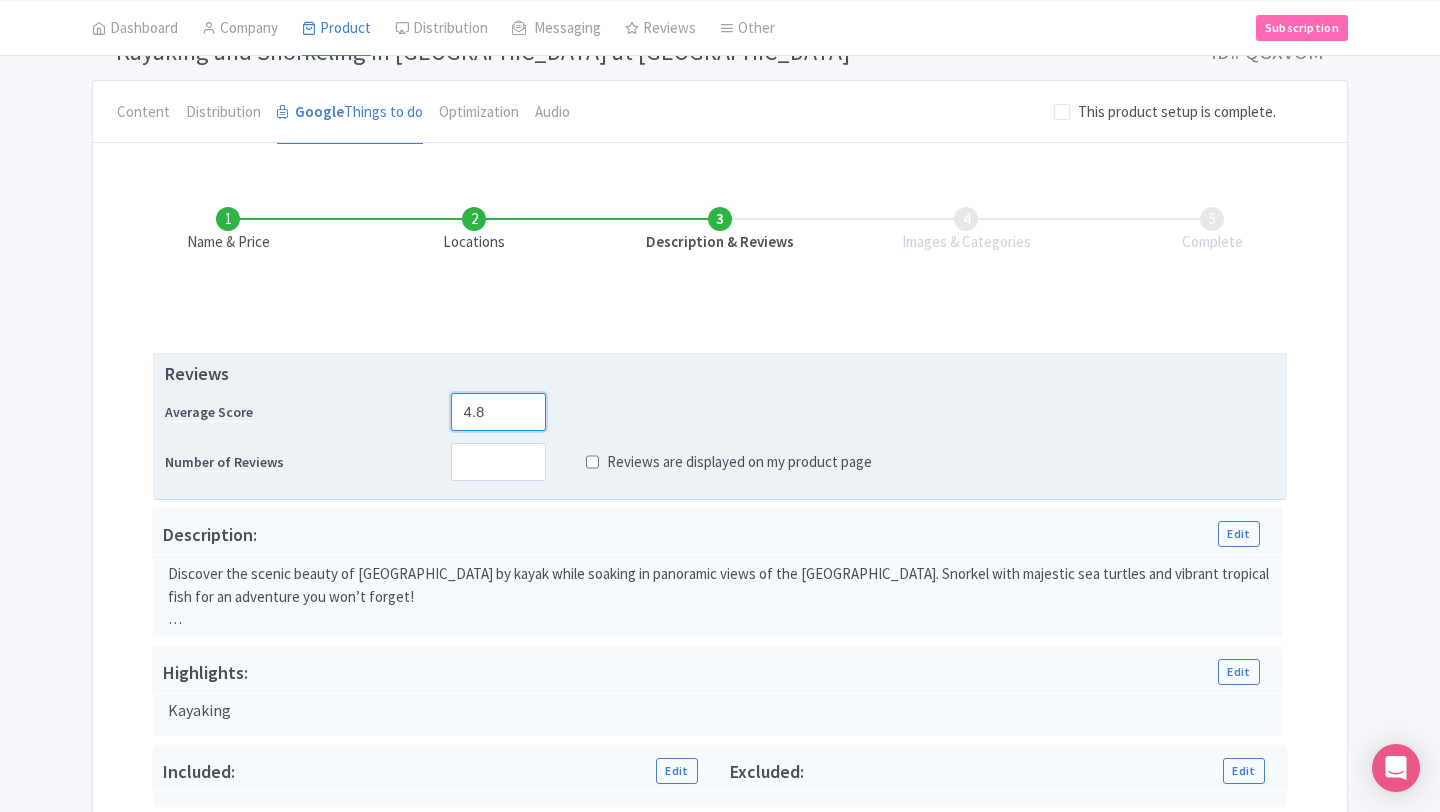 type on "4.8" 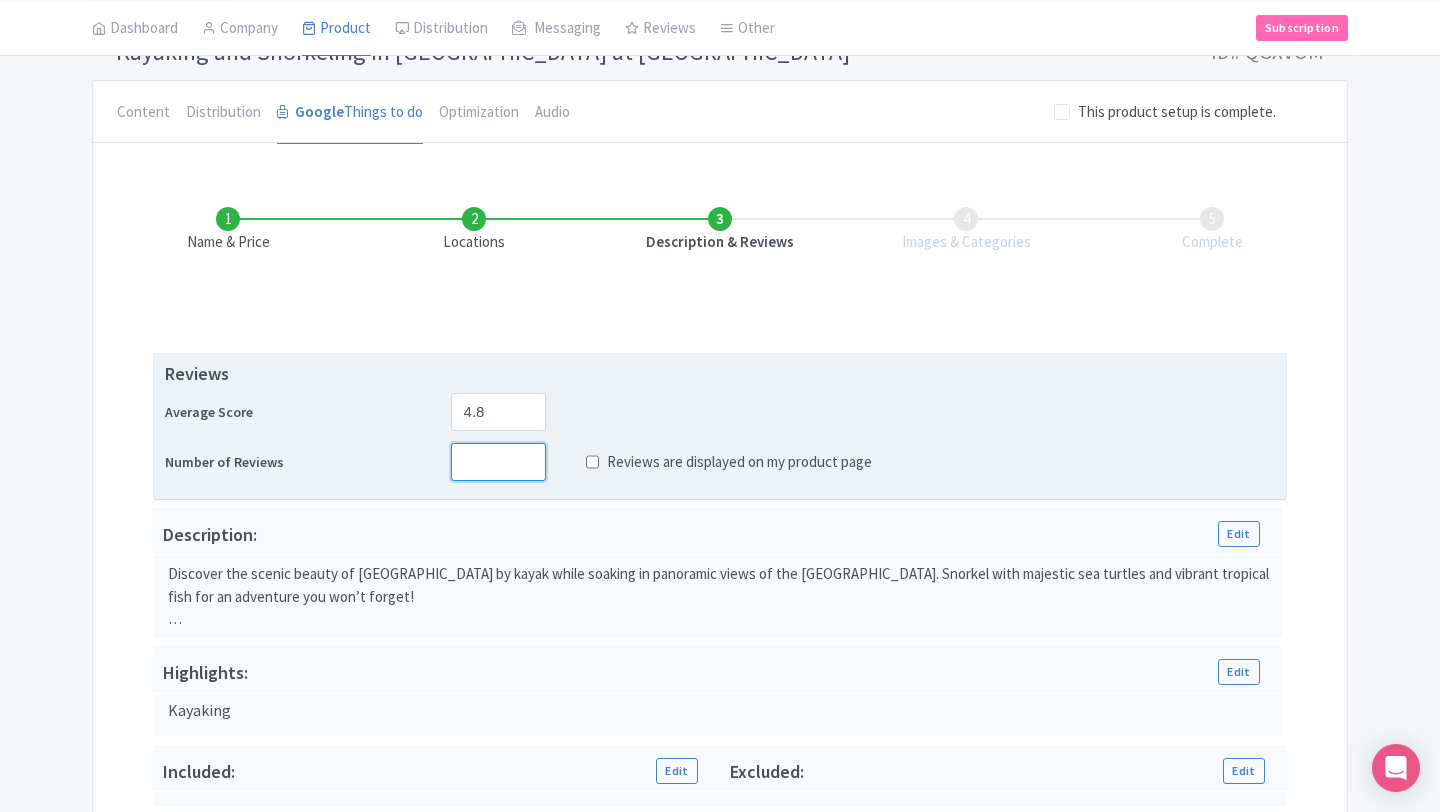click at bounding box center (498, 462) 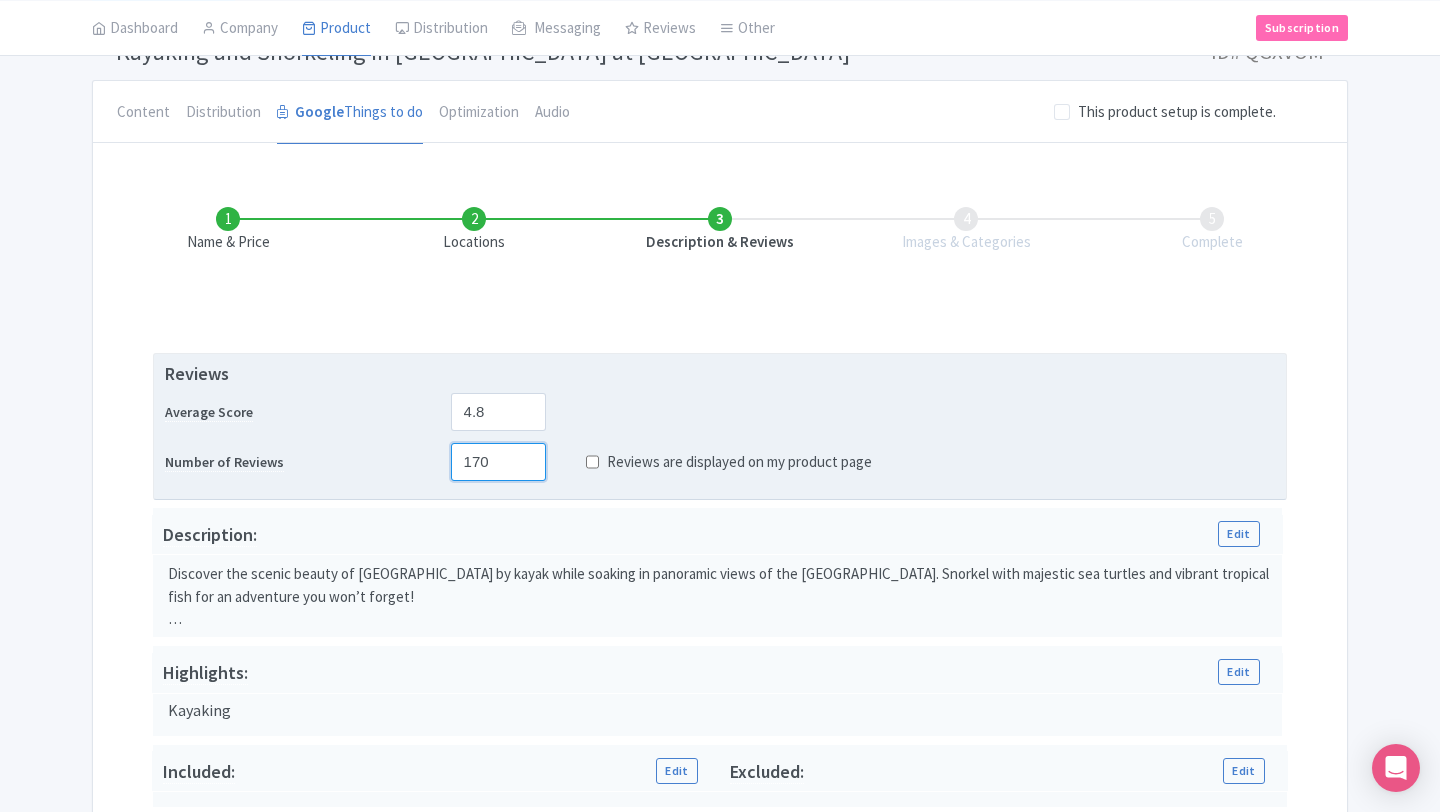type on "170" 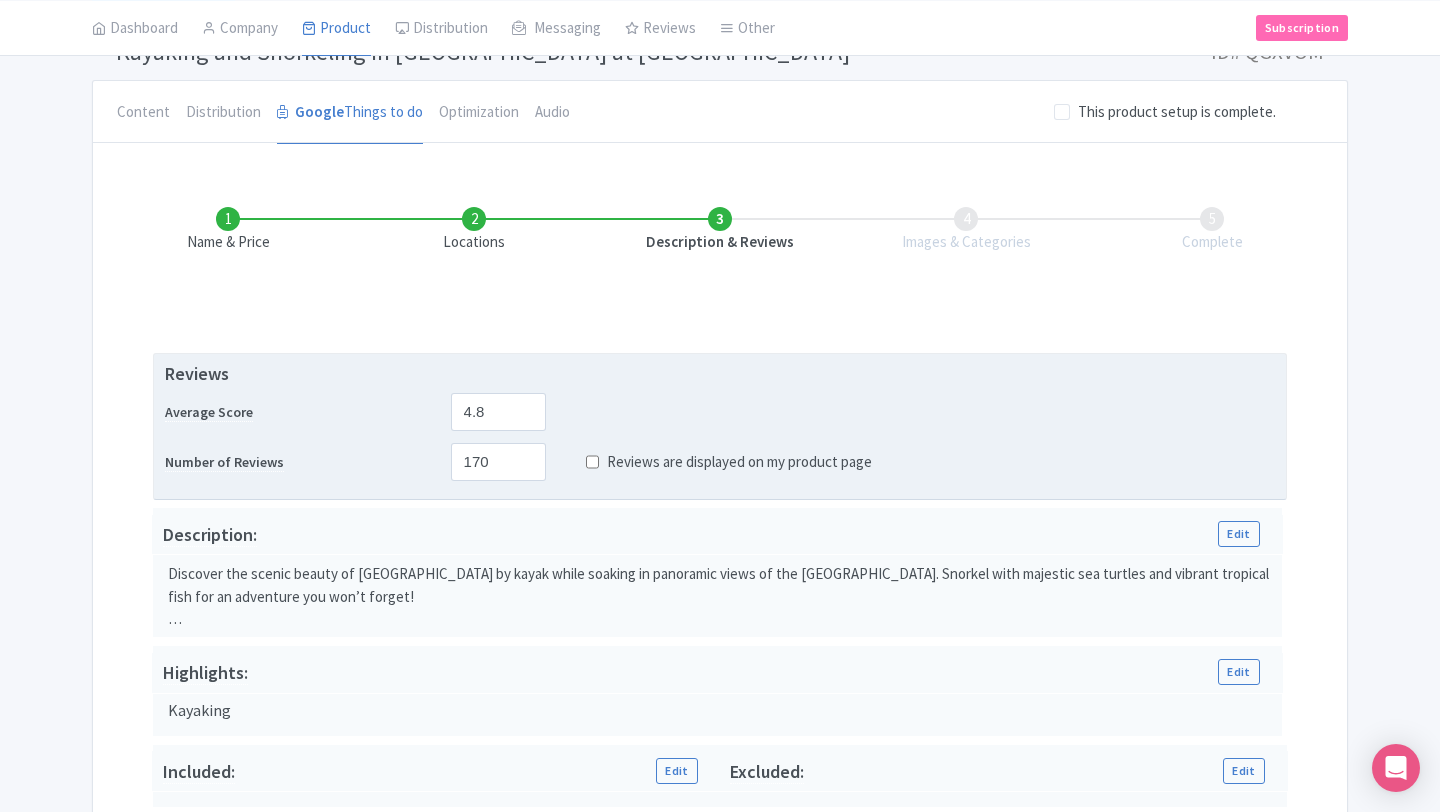 click on "Reviews are displayed on my product page" at bounding box center (592, 462) 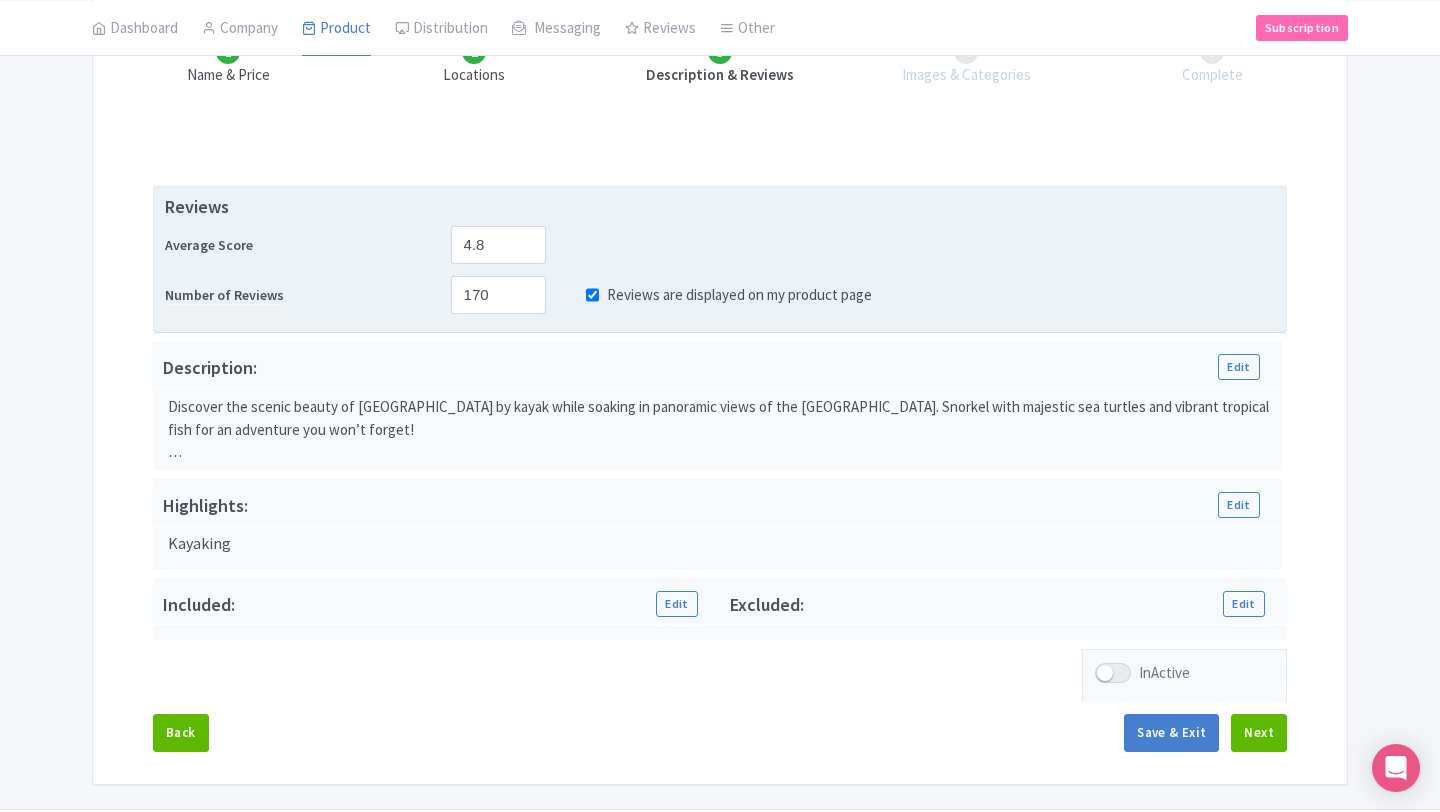 scroll, scrollTop: 363, scrollLeft: 0, axis: vertical 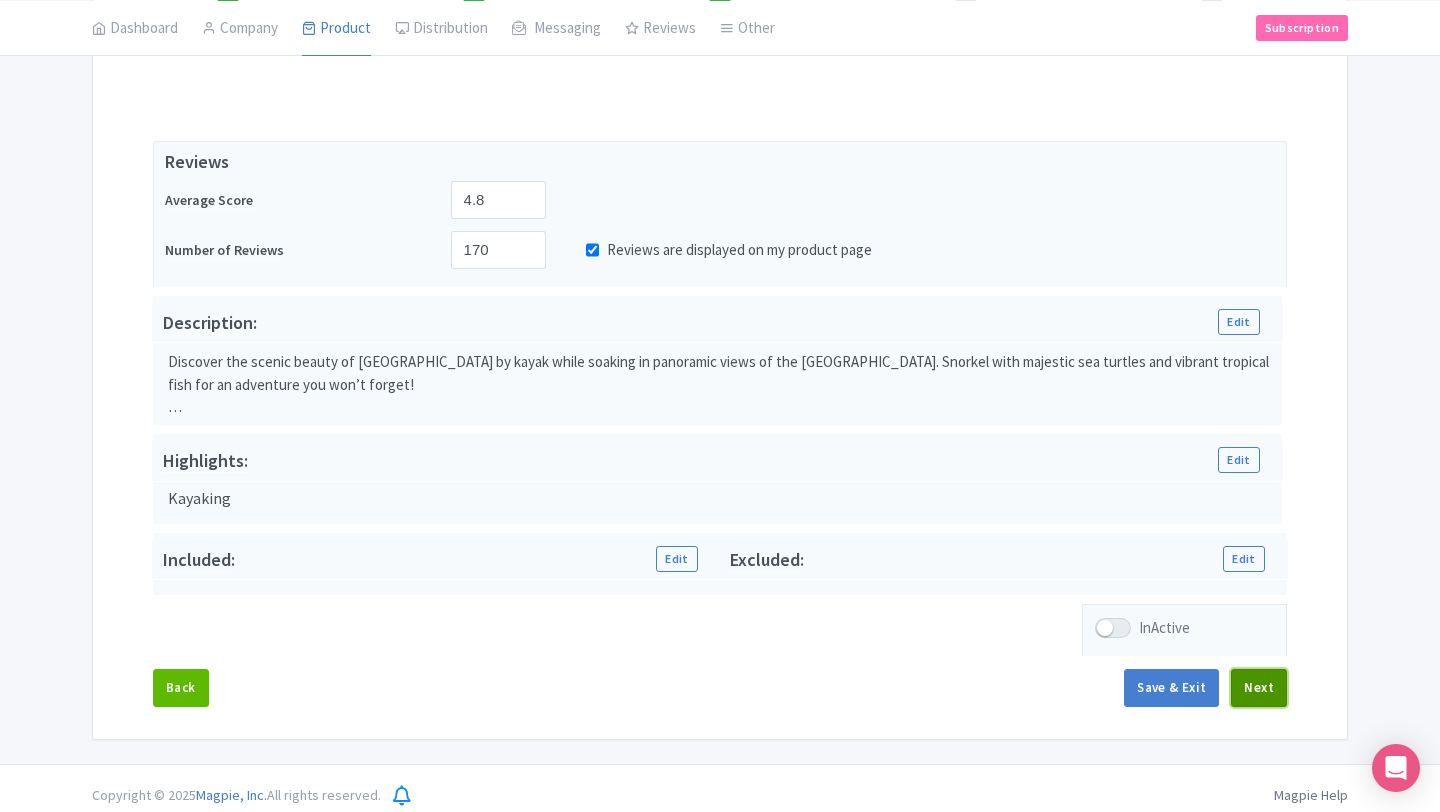click on "Next" at bounding box center [1259, 688] 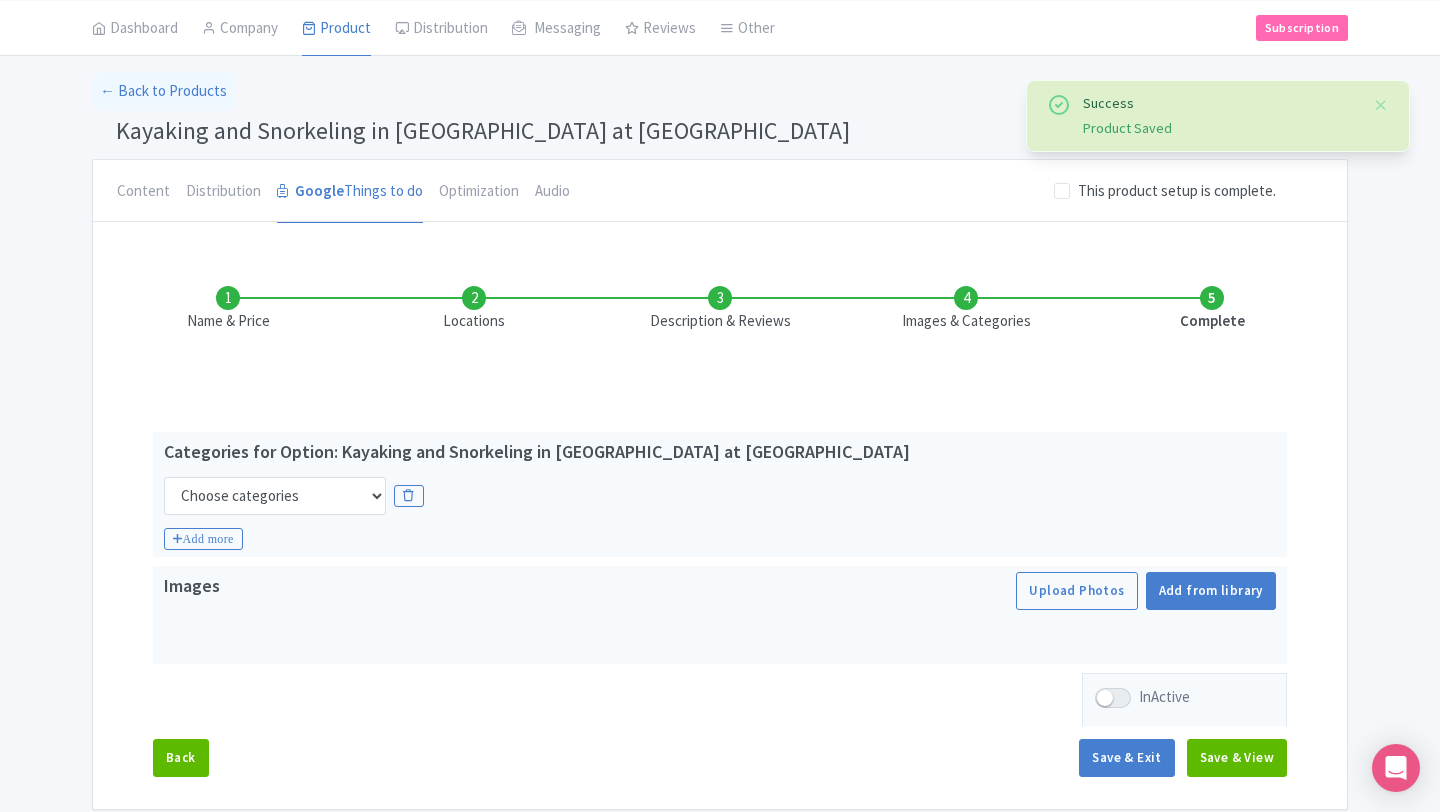 scroll, scrollTop: 31, scrollLeft: 0, axis: vertical 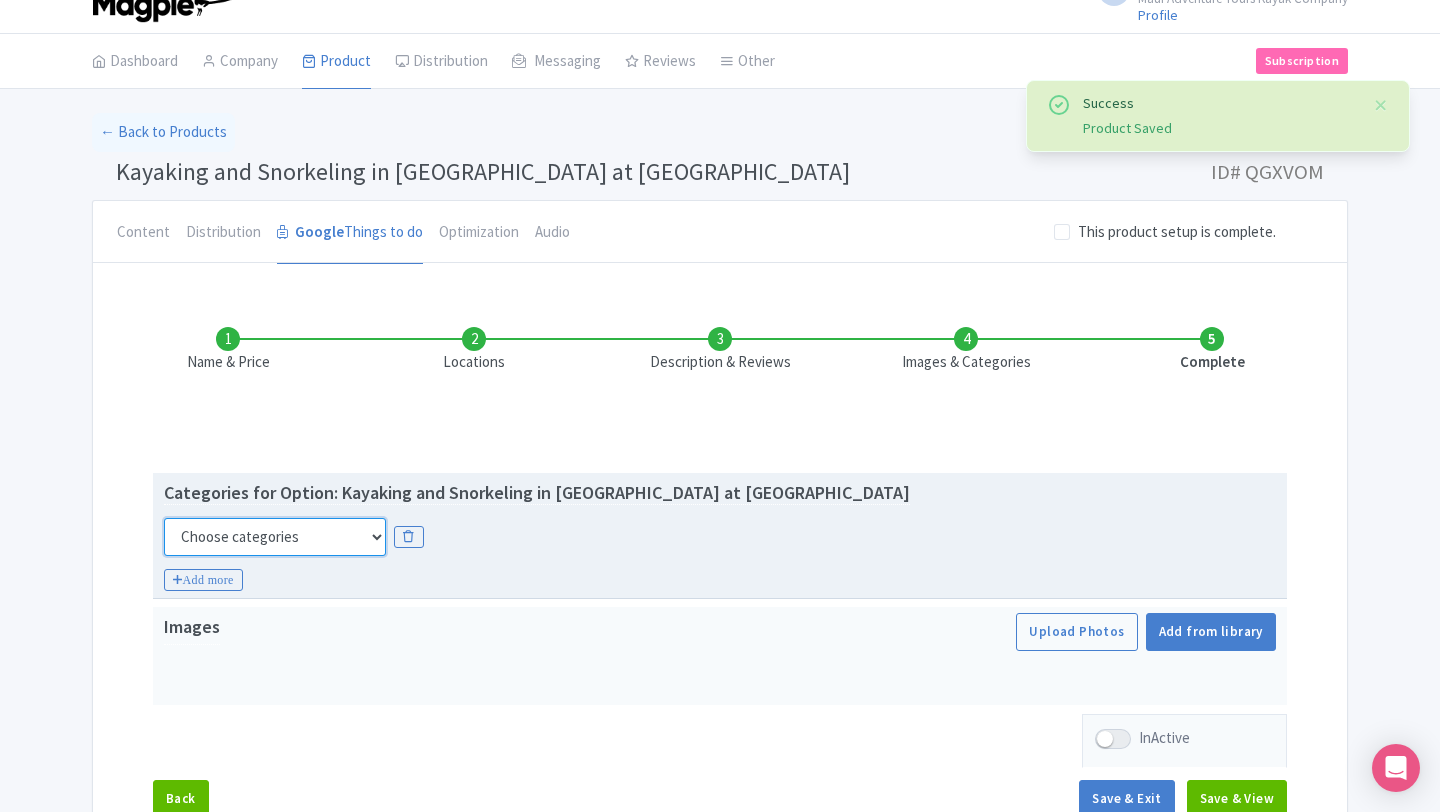 click on "Choose categories Adults Only
Animals
Audio Guide
Beaches
Bike Tours
Boat Tours
City Cards
Classes
Day Trips
Family Friendly
Fast Track
Food
Guided Tours
History
Hop On Hop Off
Literature
Live Music
Museums
Nightlife
Outdoors
Private Tours
Romantic
Self Guided
Small Group Tours
Sports
Theme Parks
Walking Tours
Wheelchair Accessible
Recurring Events" at bounding box center [275, 537] 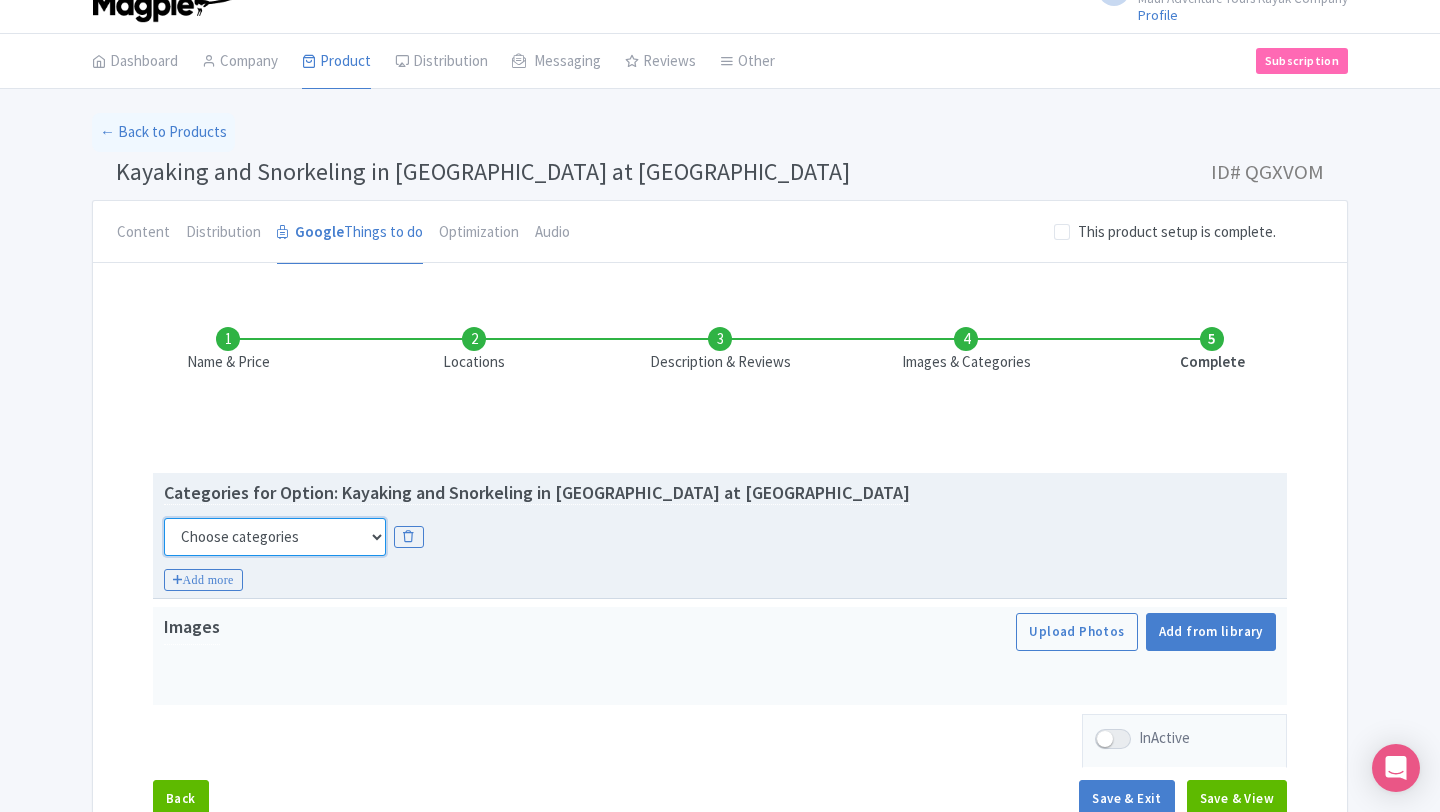 select on "guided-tours" 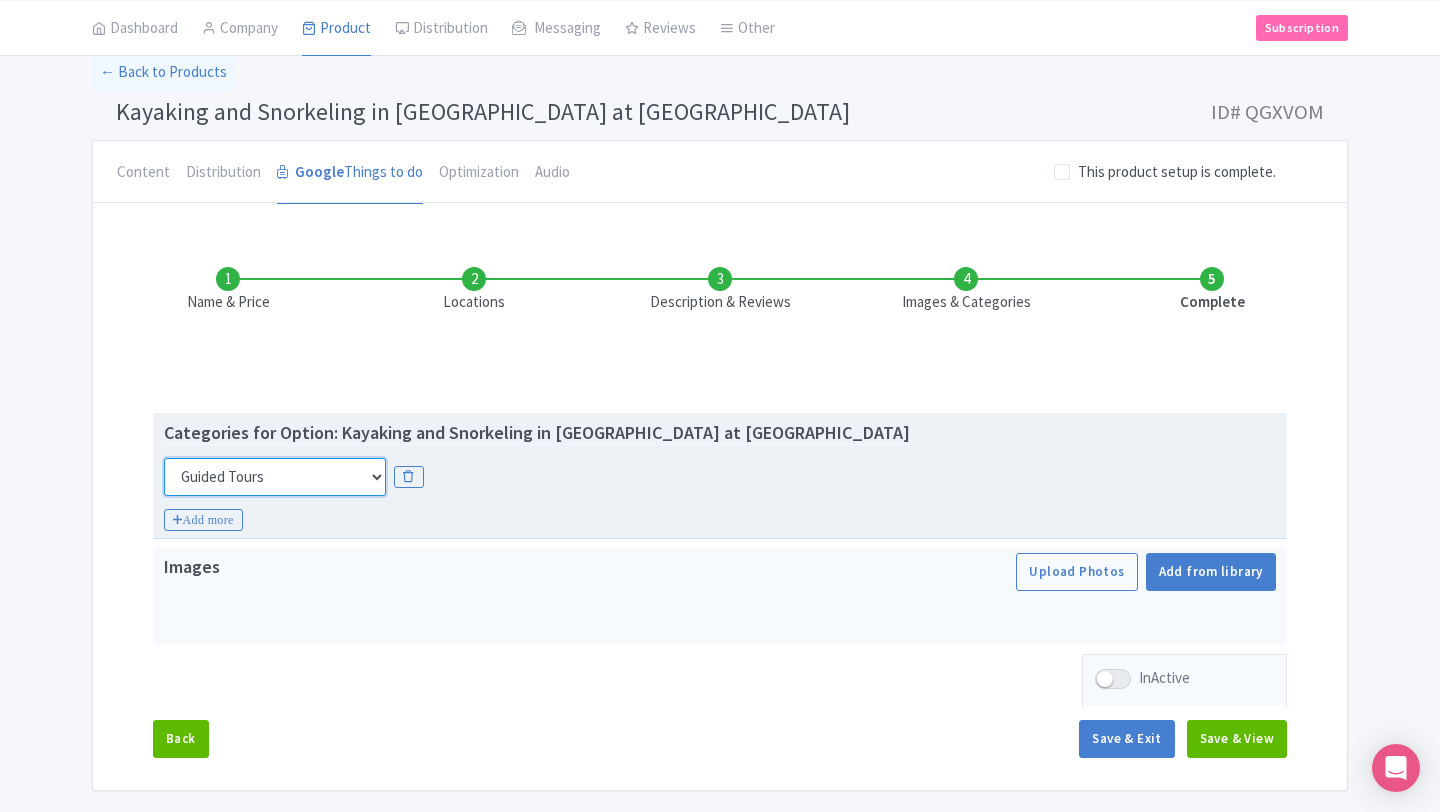 scroll, scrollTop: 92, scrollLeft: 0, axis: vertical 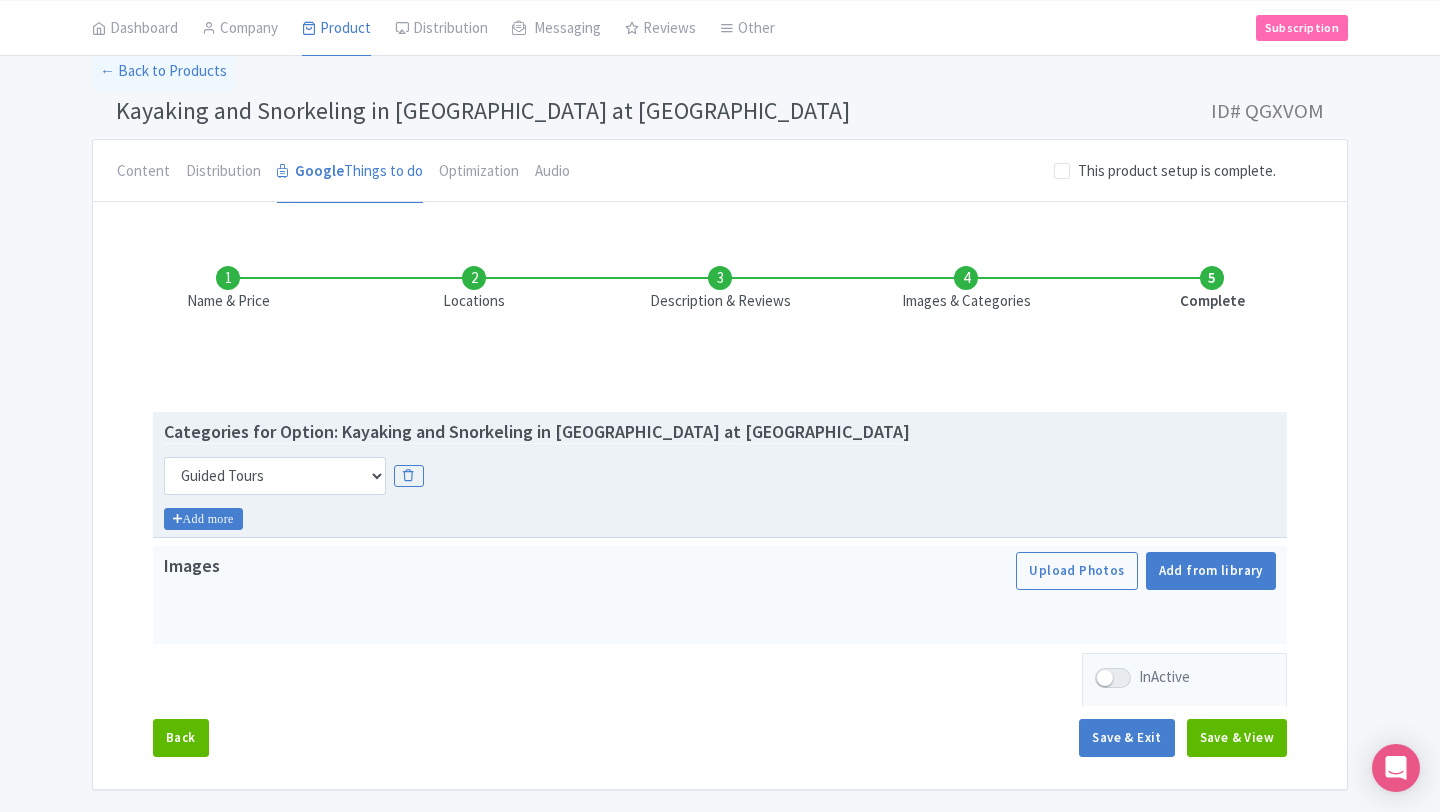click on "Add more" at bounding box center (203, 519) 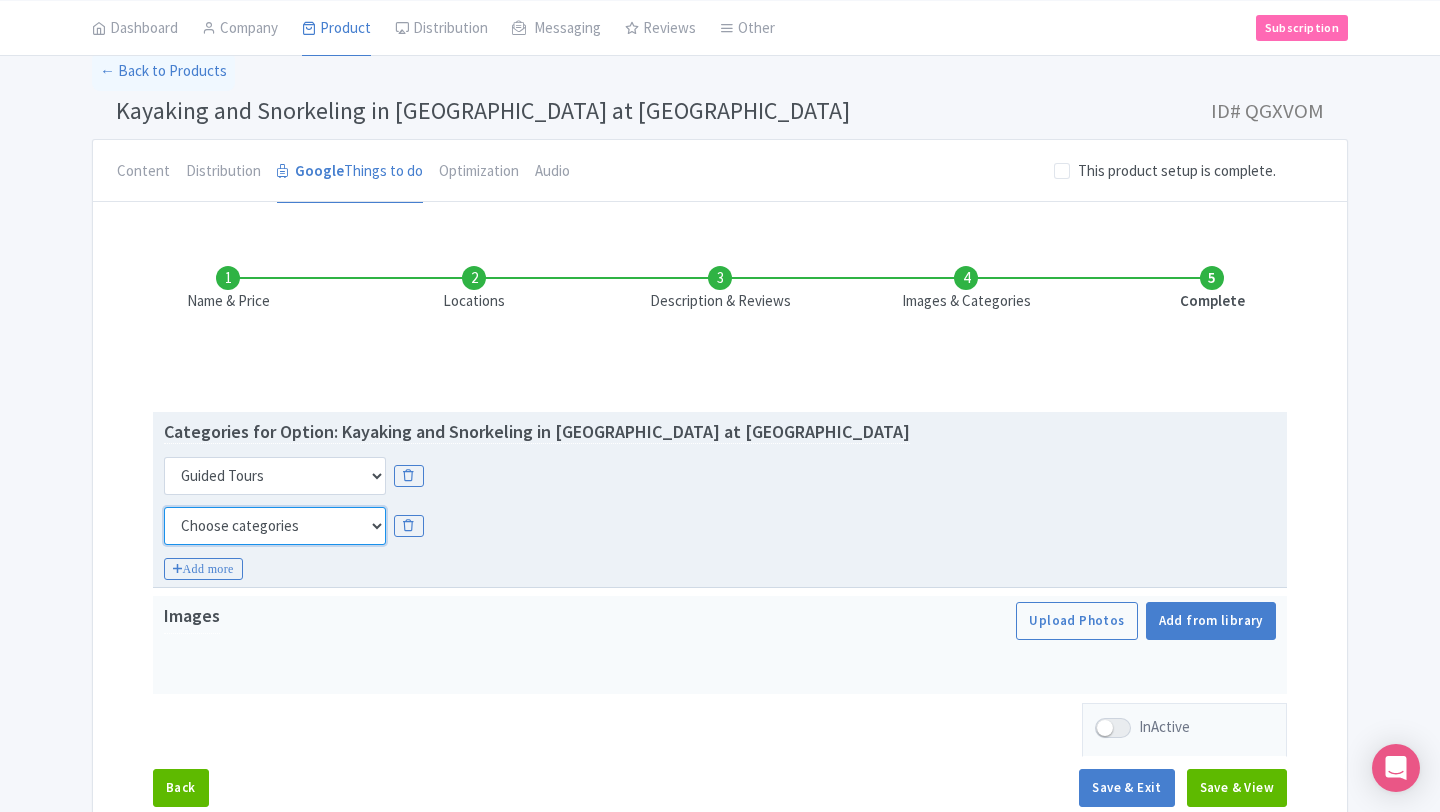 click on "Choose categories Adults Only
Animals
Audio Guide
Beaches
Bike Tours
Boat Tours
City Cards
Classes
Day Trips
Family Friendly
Fast Track
Food
Guided Tours
History
Hop On Hop Off
Literature
Live Music
Museums
Nightlife
Outdoors
Private Tours
Romantic
Self Guided
Small Group Tours
Sports
Theme Parks
Walking Tours
Wheelchair Accessible
Recurring Events" at bounding box center [275, 526] 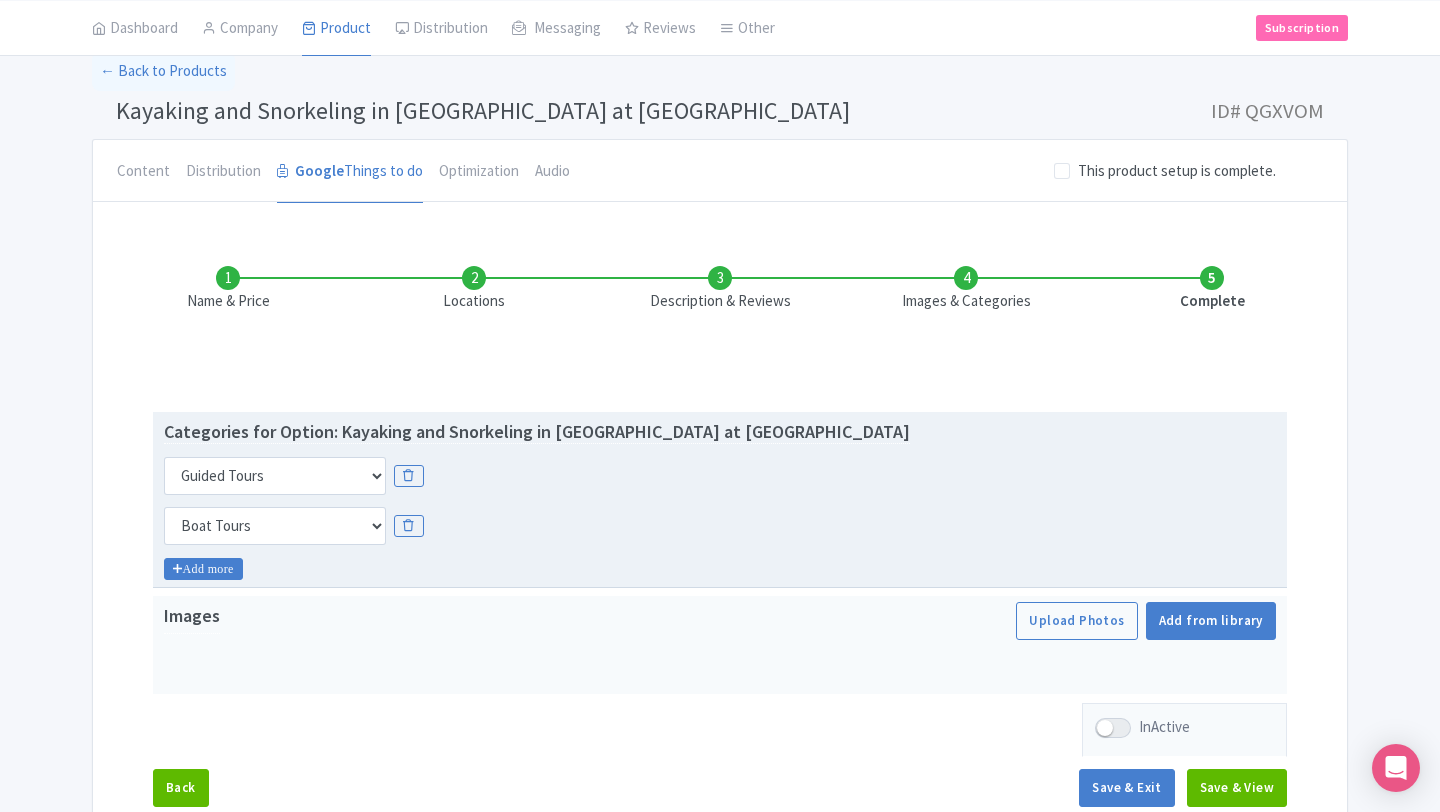 click on "Add more" at bounding box center [203, 569] 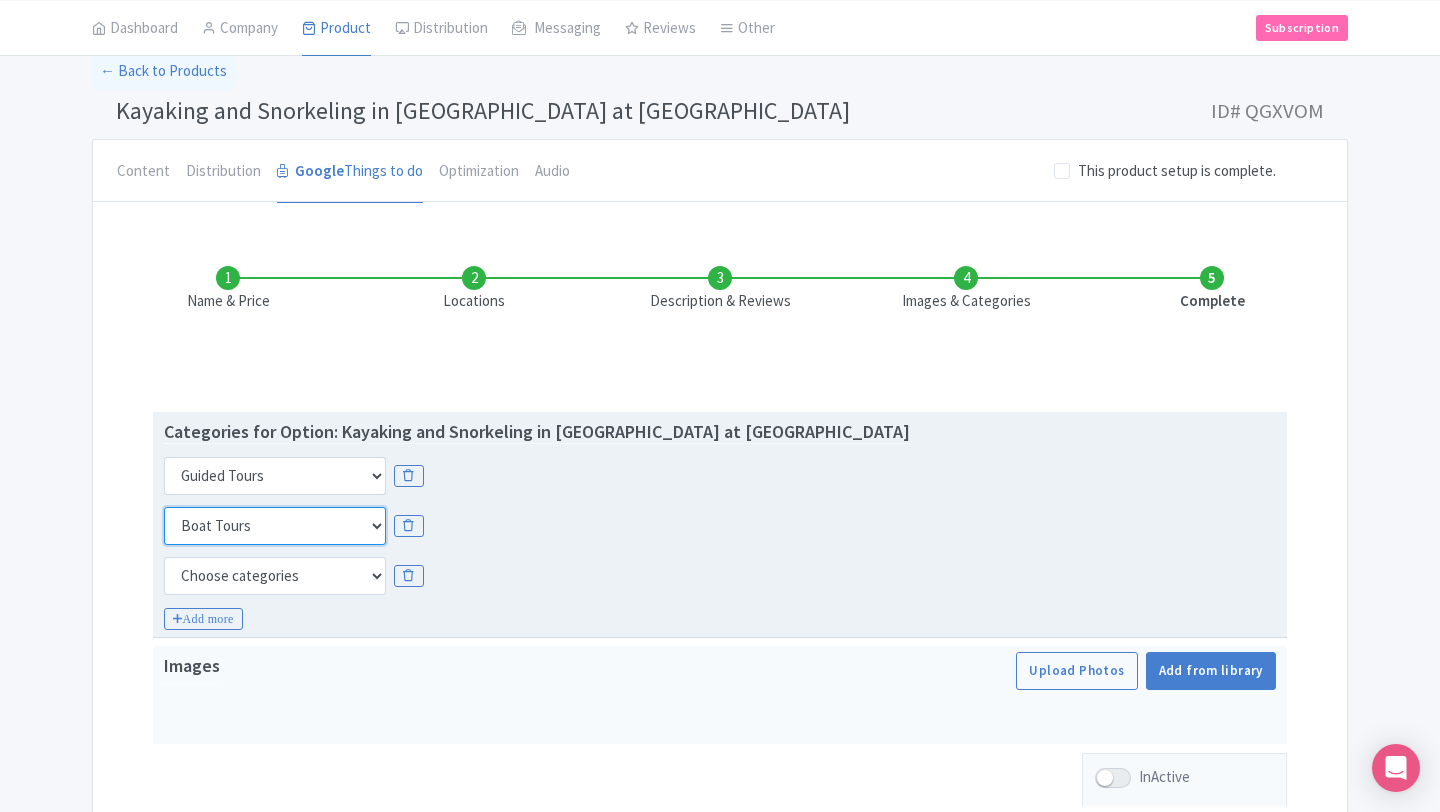click on "Choose categories Adults Only
Animals
Audio Guide
Beaches
Bike Tours
Boat Tours
City Cards
Classes
Day Trips
Family Friendly
Fast Track
Food
Guided Tours
History
Hop On Hop Off
Literature
Live Music
Museums
Nightlife
Outdoors
Private Tours
Romantic
Self Guided
Small Group Tours
Sports
Theme Parks
Walking Tours
Wheelchair Accessible
Recurring Events" at bounding box center (275, 526) 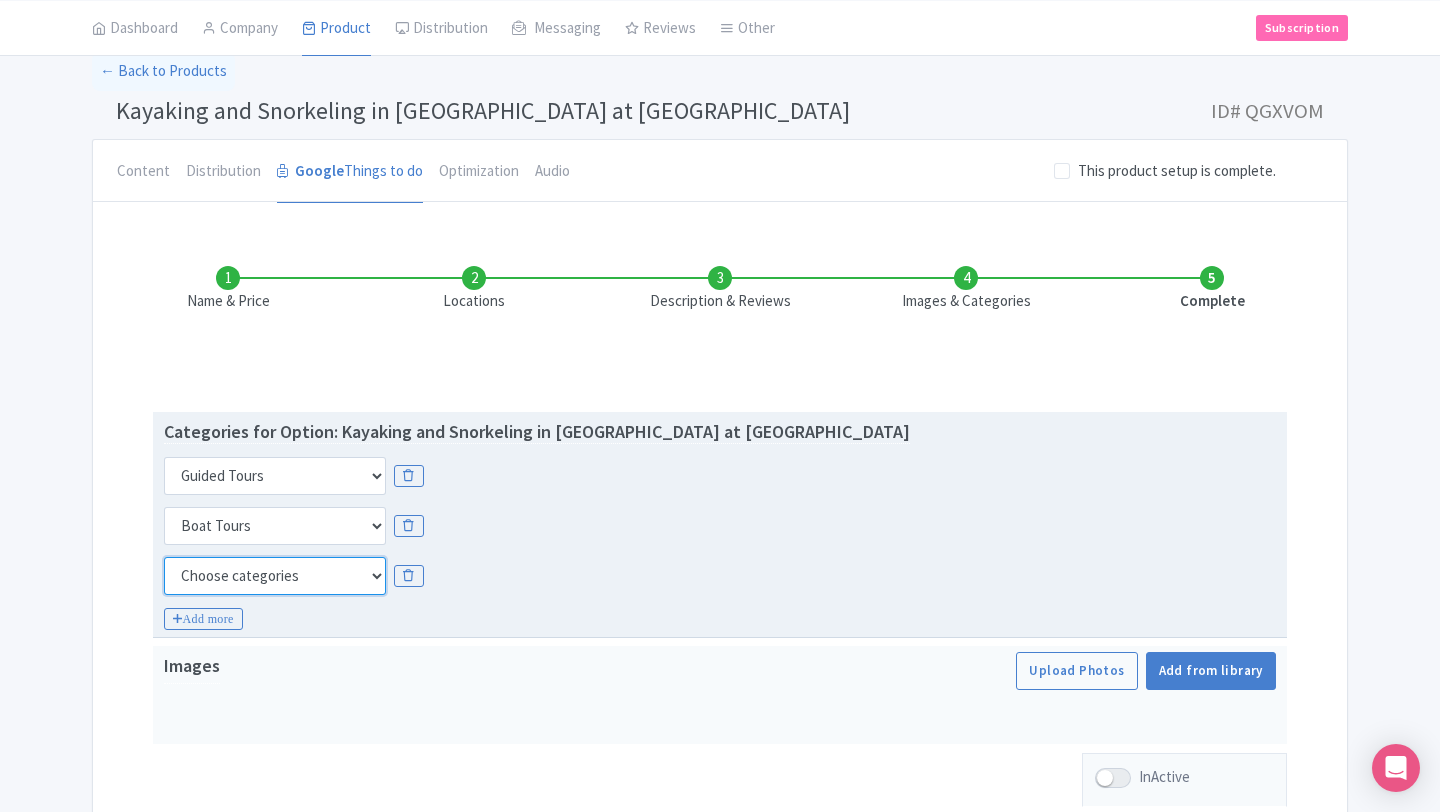 click on "Choose categories Adults Only
Animals
Audio Guide
Beaches
Bike Tours
Boat Tours
City Cards
Classes
Day Trips
Family Friendly
Fast Track
Food
Guided Tours
History
Hop On Hop Off
Literature
Live Music
Museums
Nightlife
Outdoors
Private Tours
Romantic
Self Guided
Small Group Tours
Sports
Theme Parks
Walking Tours
Wheelchair Accessible
Recurring Events" at bounding box center [275, 576] 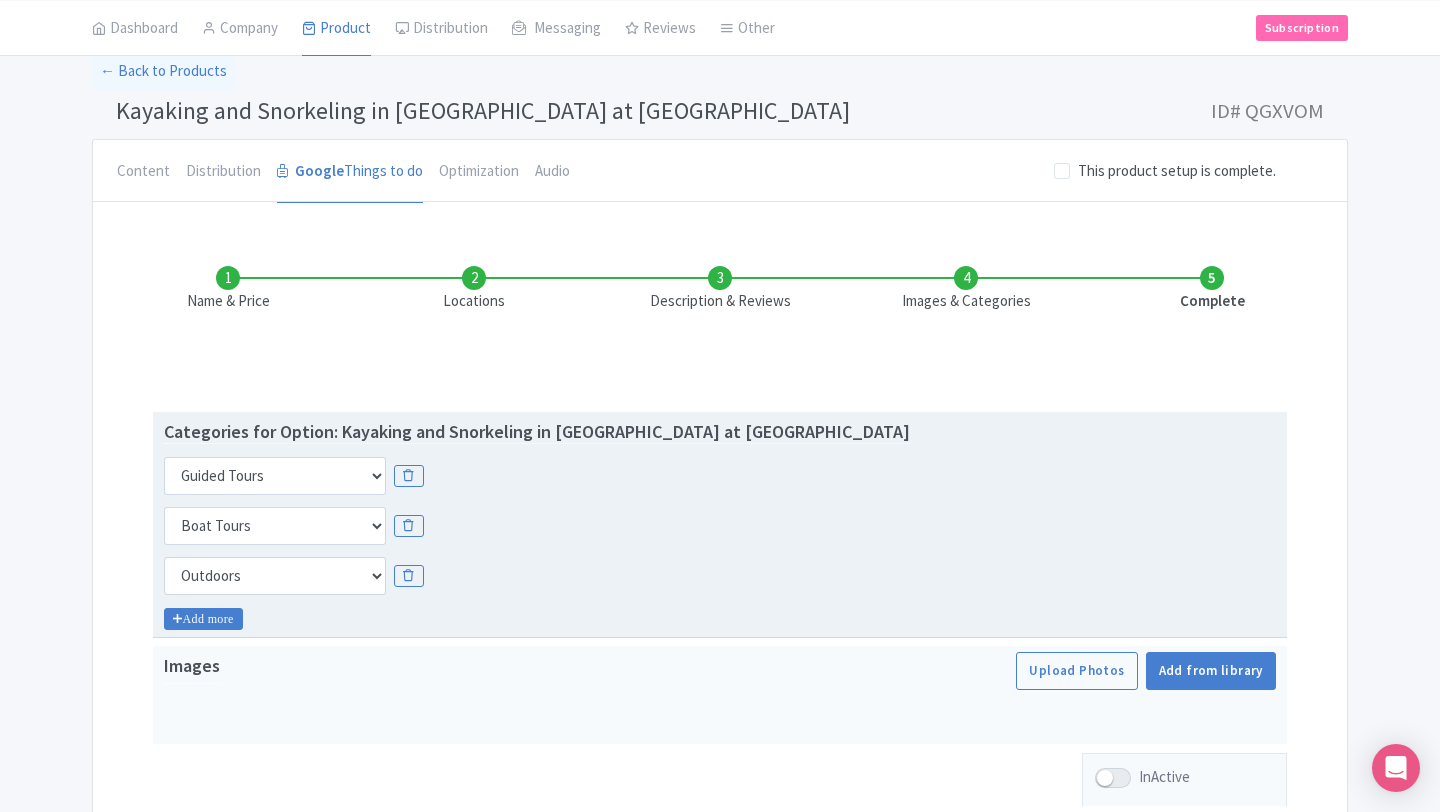 click on "Add more" at bounding box center [203, 619] 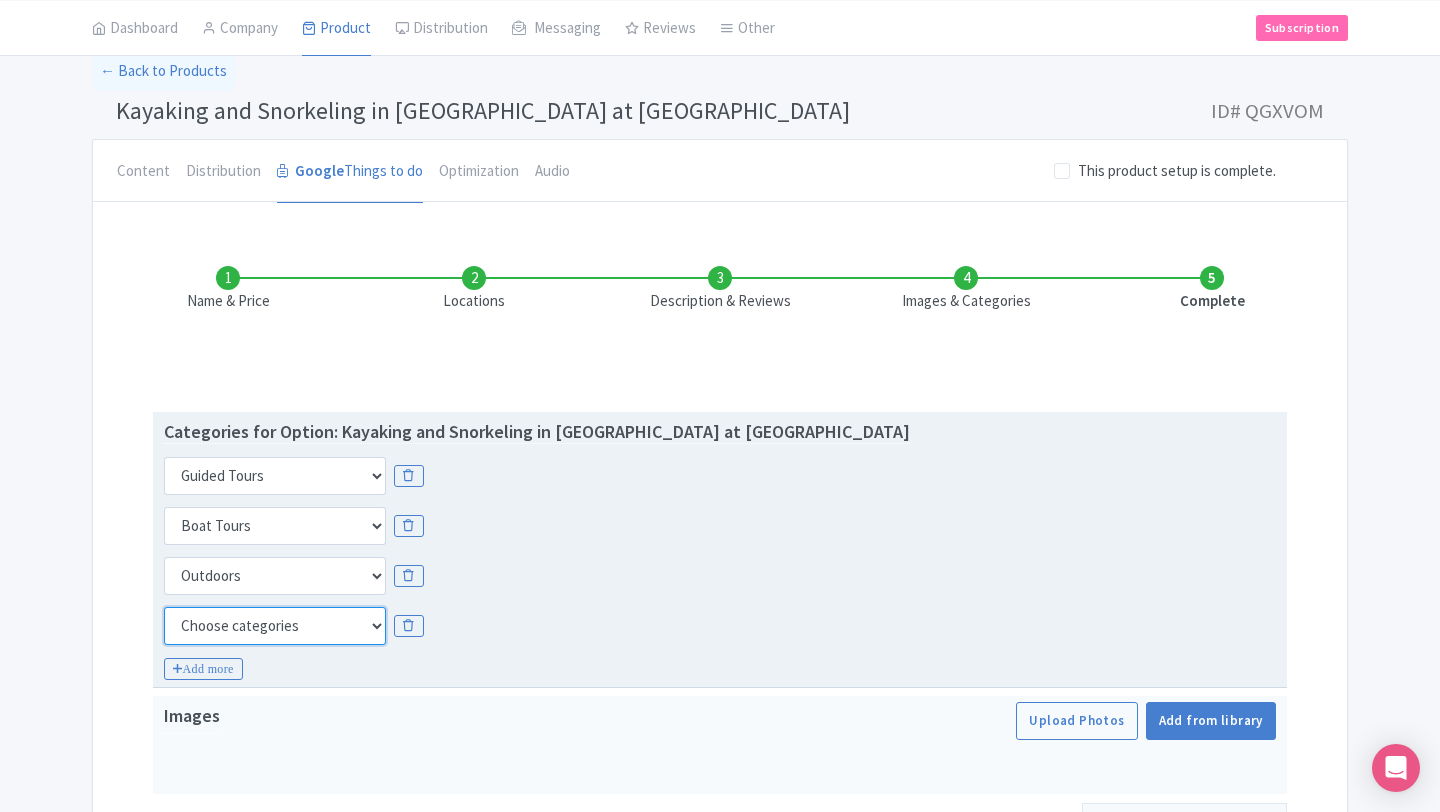 click on "Choose categories Adults Only
Animals
Audio Guide
Beaches
Bike Tours
Boat Tours
City Cards
Classes
Day Trips
Family Friendly
Fast Track
Food
Guided Tours
History
Hop On Hop Off
Literature
Live Music
Museums
Nightlife
Outdoors
Private Tours
Romantic
Self Guided
Small Group Tours
Sports
Theme Parks
Walking Tours
Wheelchair Accessible
Recurring Events" at bounding box center (275, 626) 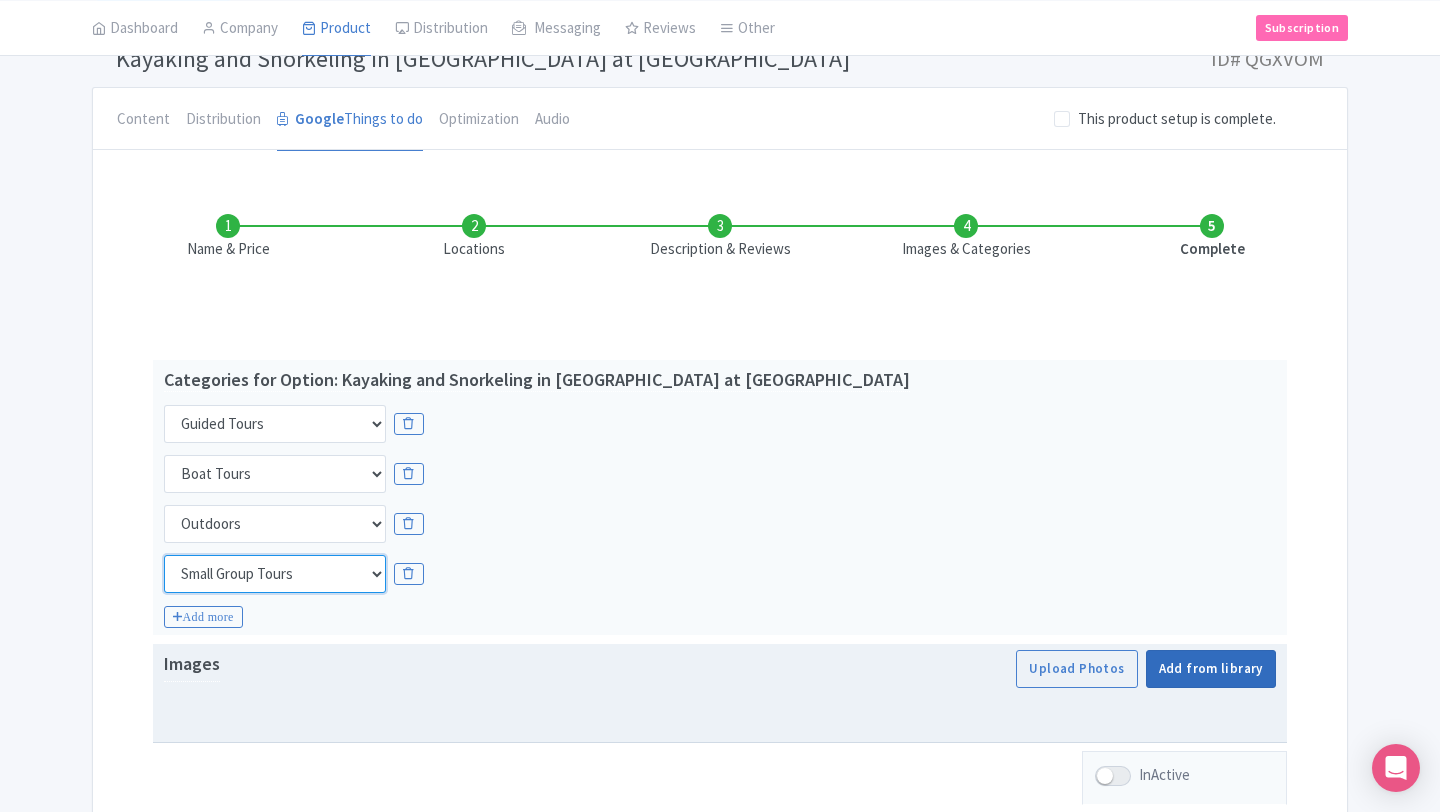 scroll, scrollTop: 146, scrollLeft: 0, axis: vertical 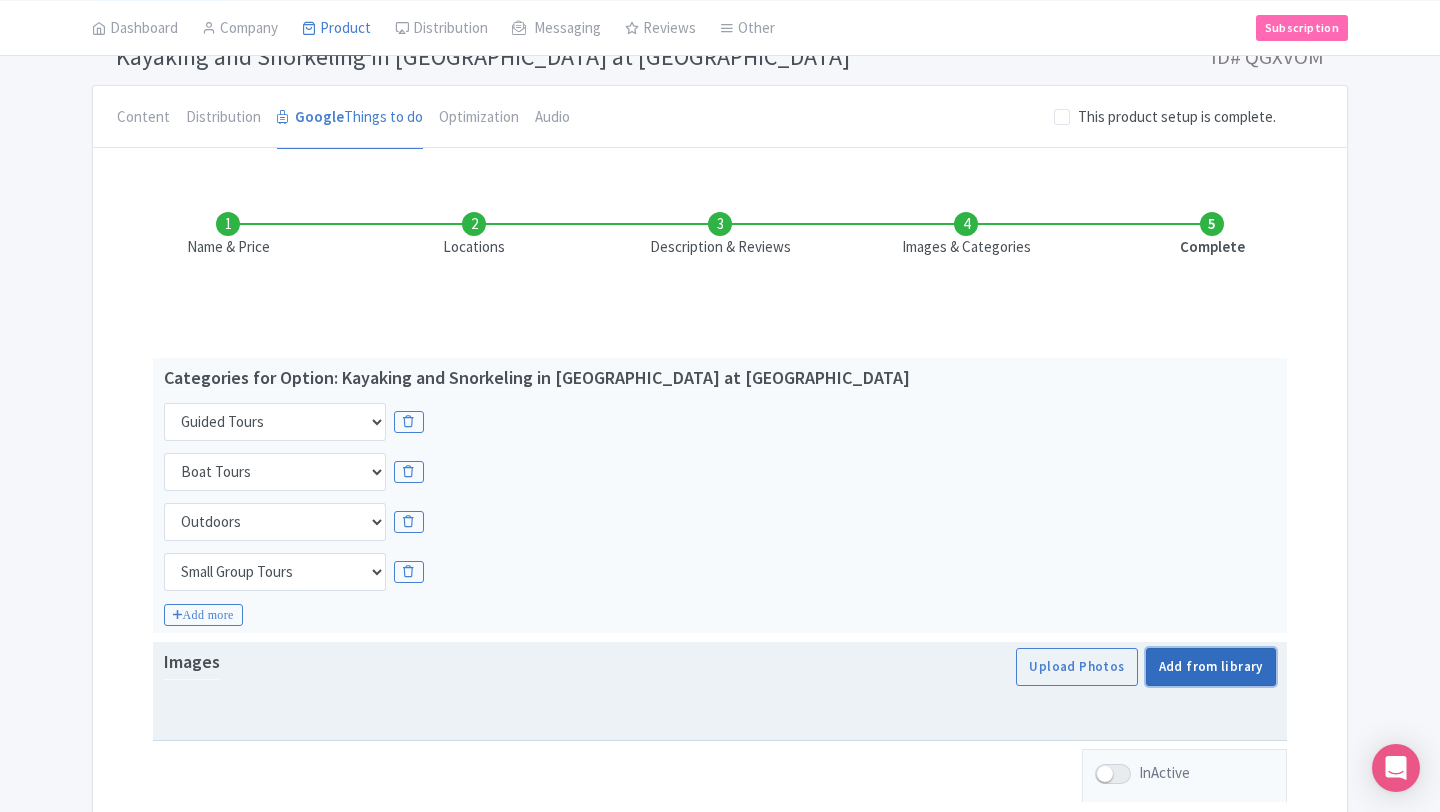 click on "Add from library" at bounding box center (1211, 667) 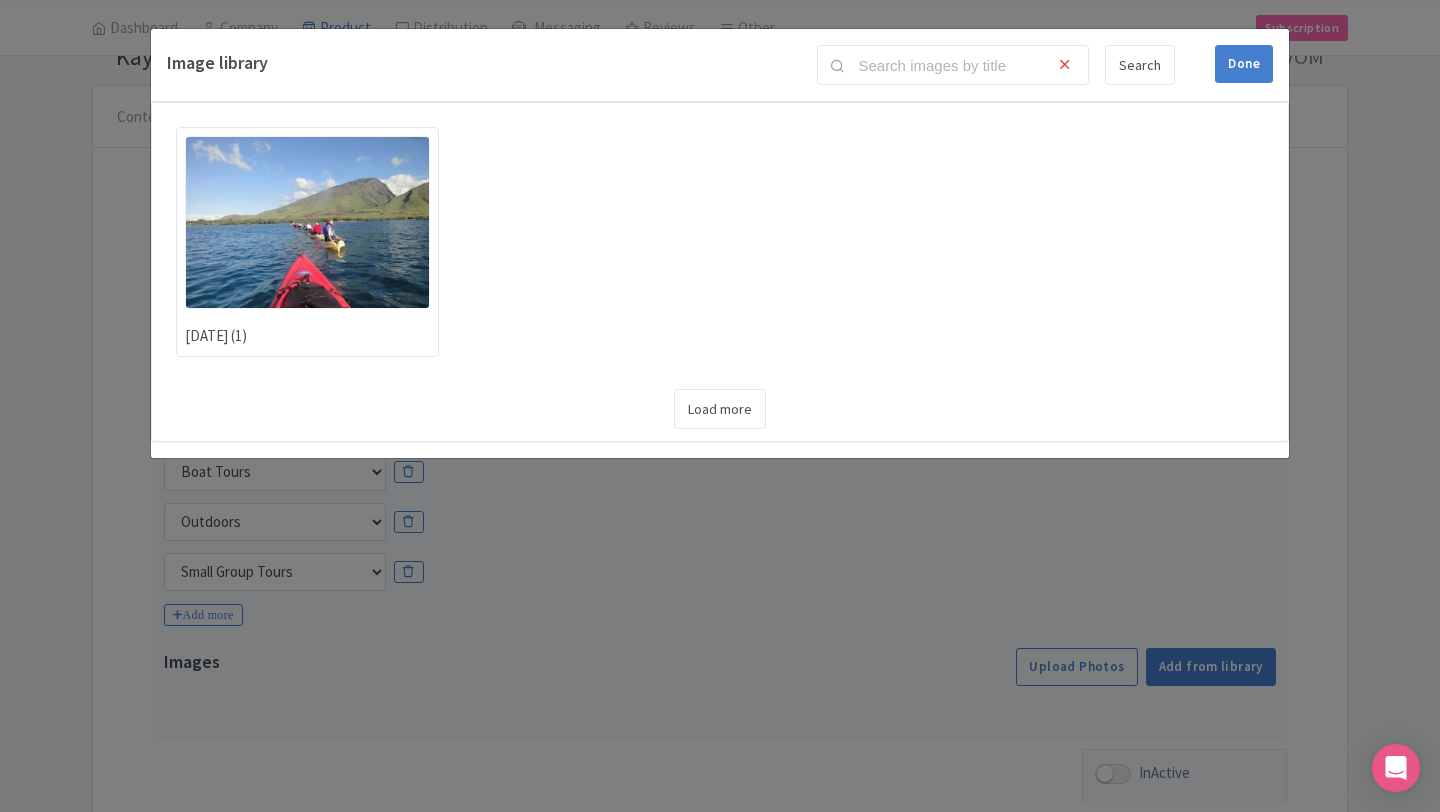 click at bounding box center [307, 222] 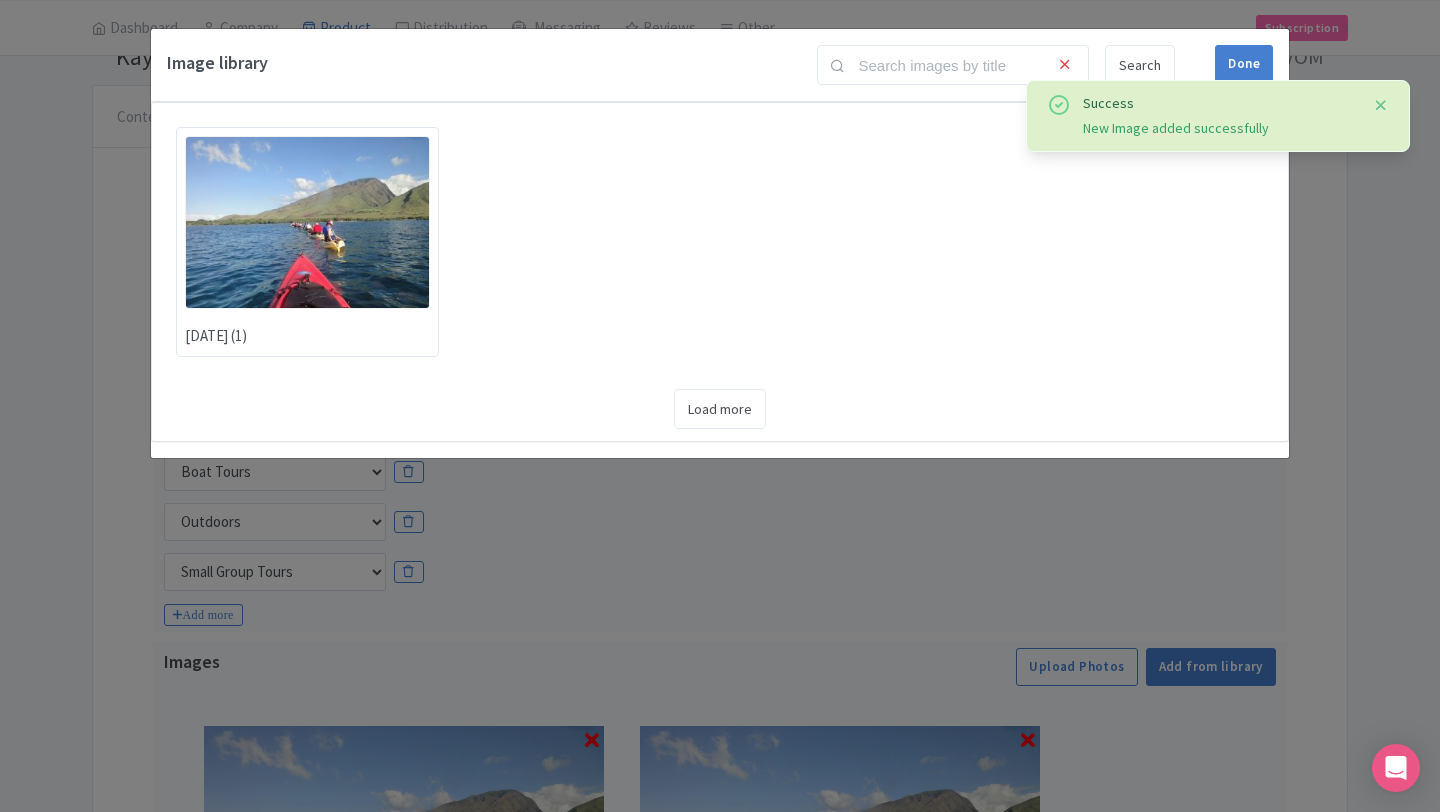 click at bounding box center (1381, 105) 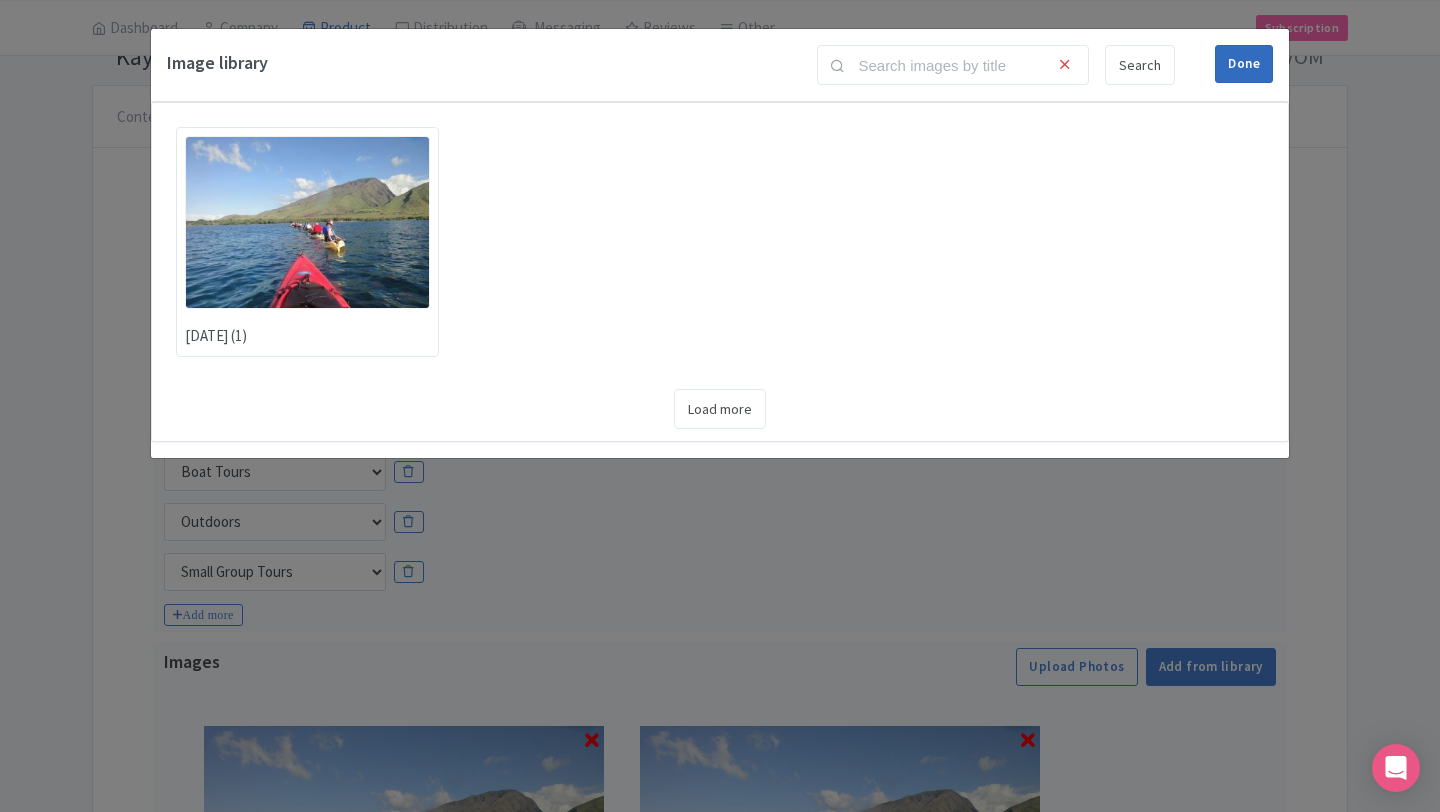 click on "Done" at bounding box center [1244, 64] 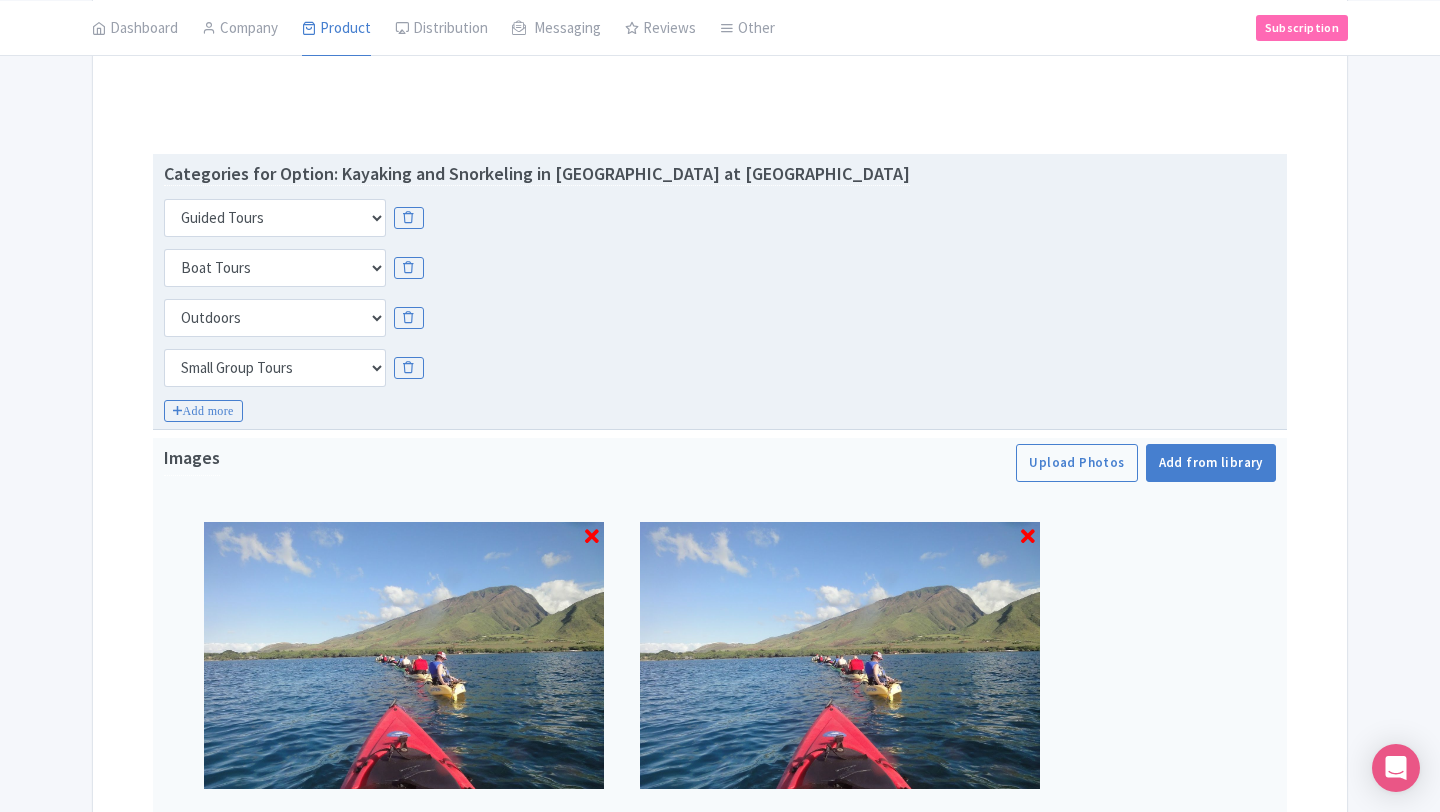 scroll, scrollTop: 356, scrollLeft: 0, axis: vertical 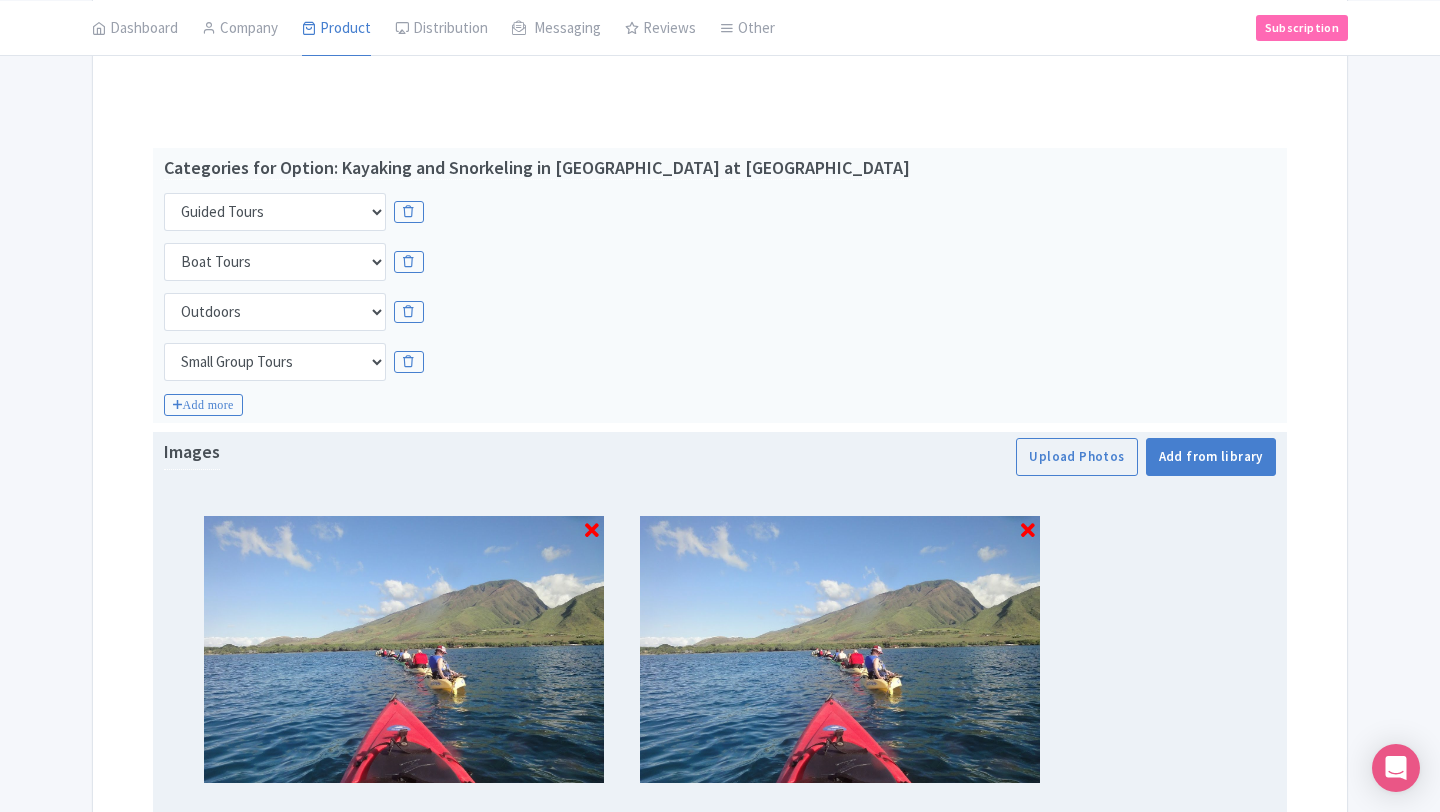 click at bounding box center [1028, 531] 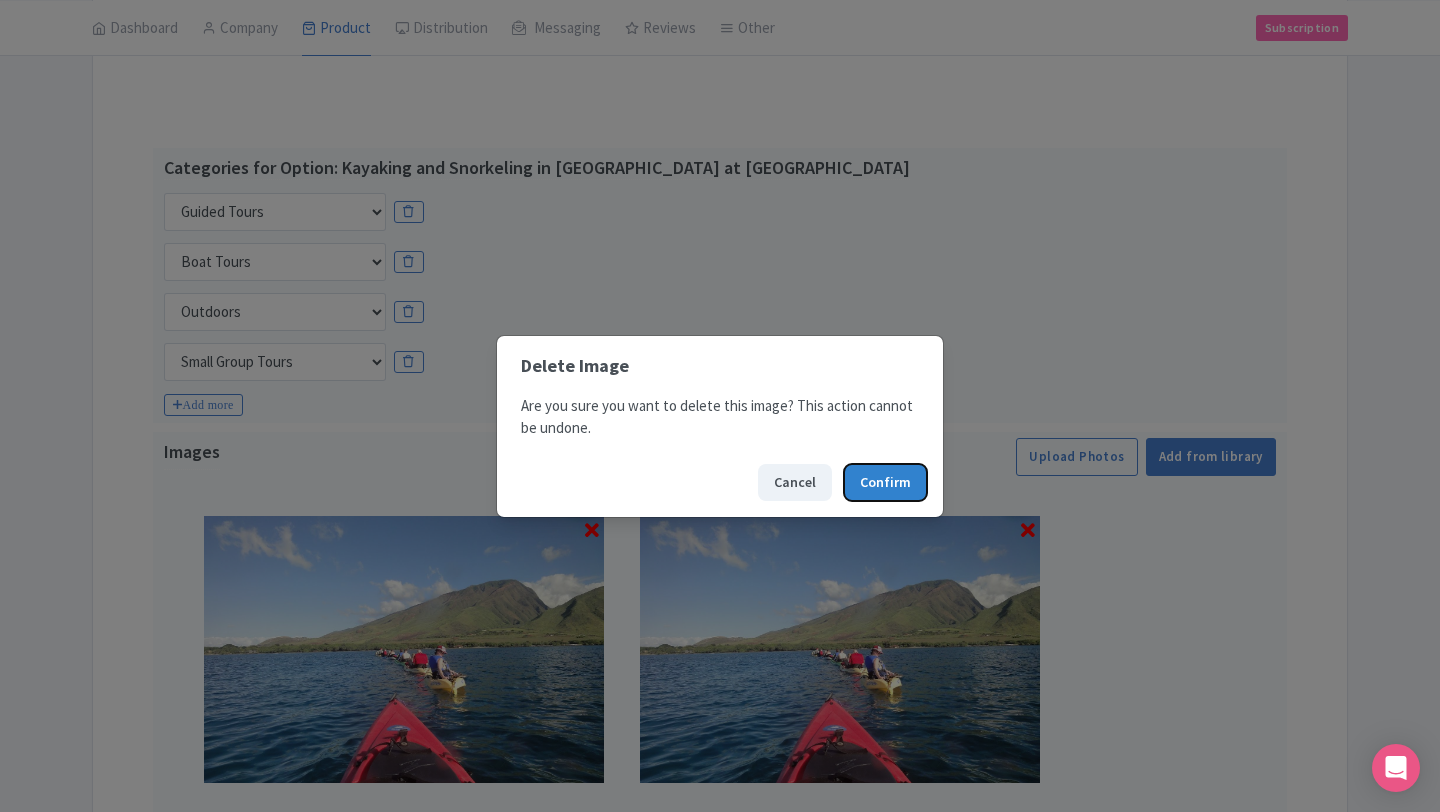 click on "Confirm" at bounding box center (885, 482) 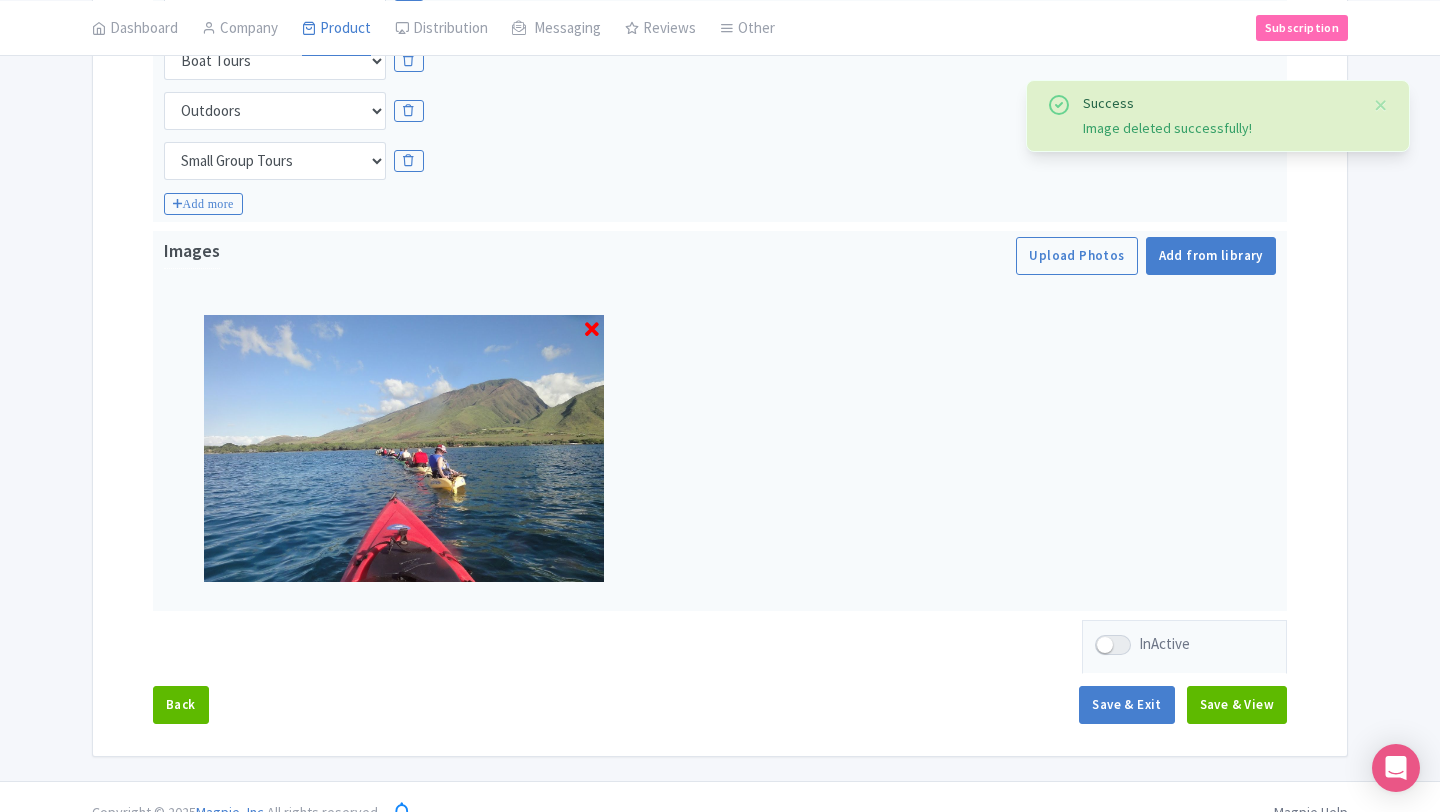 scroll, scrollTop: 573, scrollLeft: 0, axis: vertical 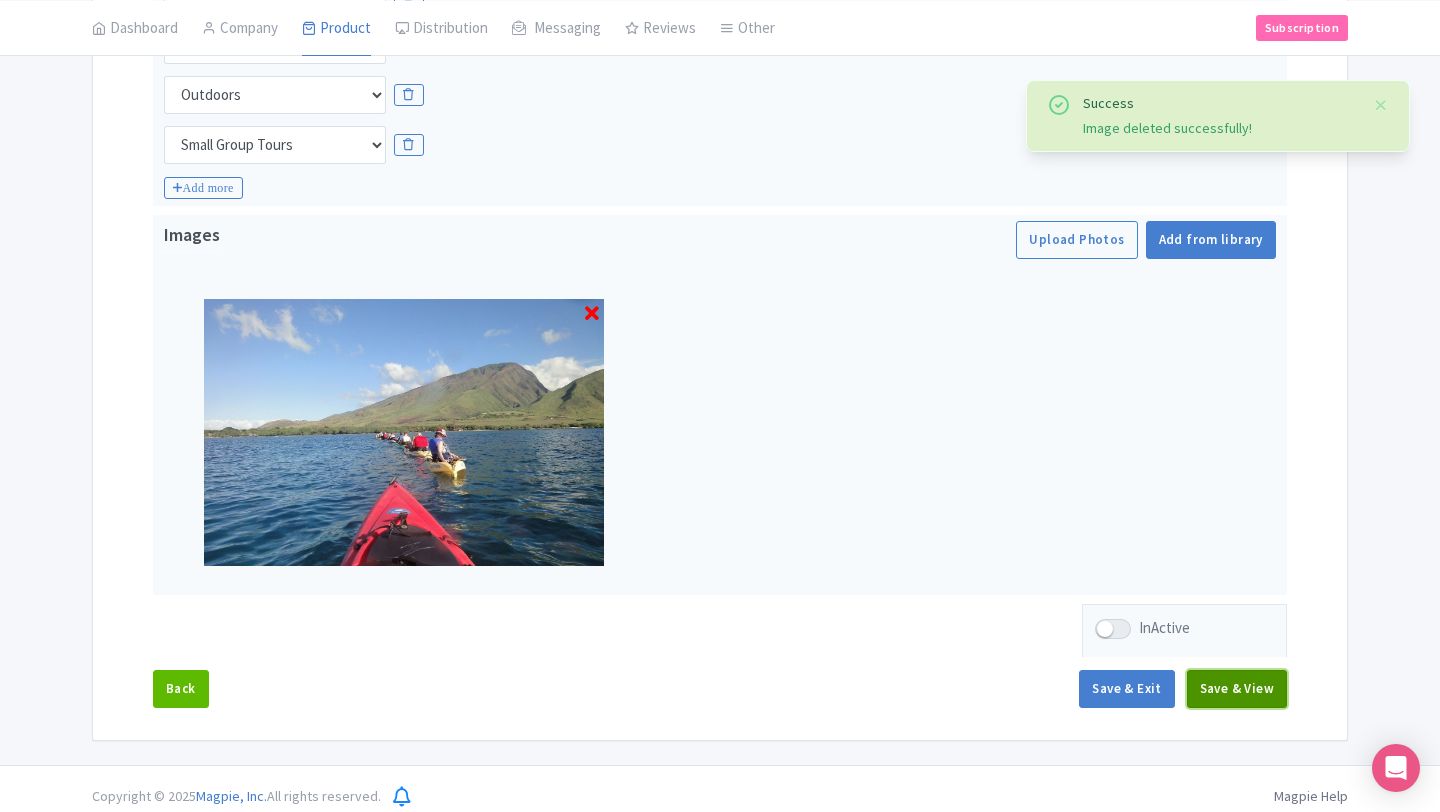click on "Save & View" at bounding box center [1237, 689] 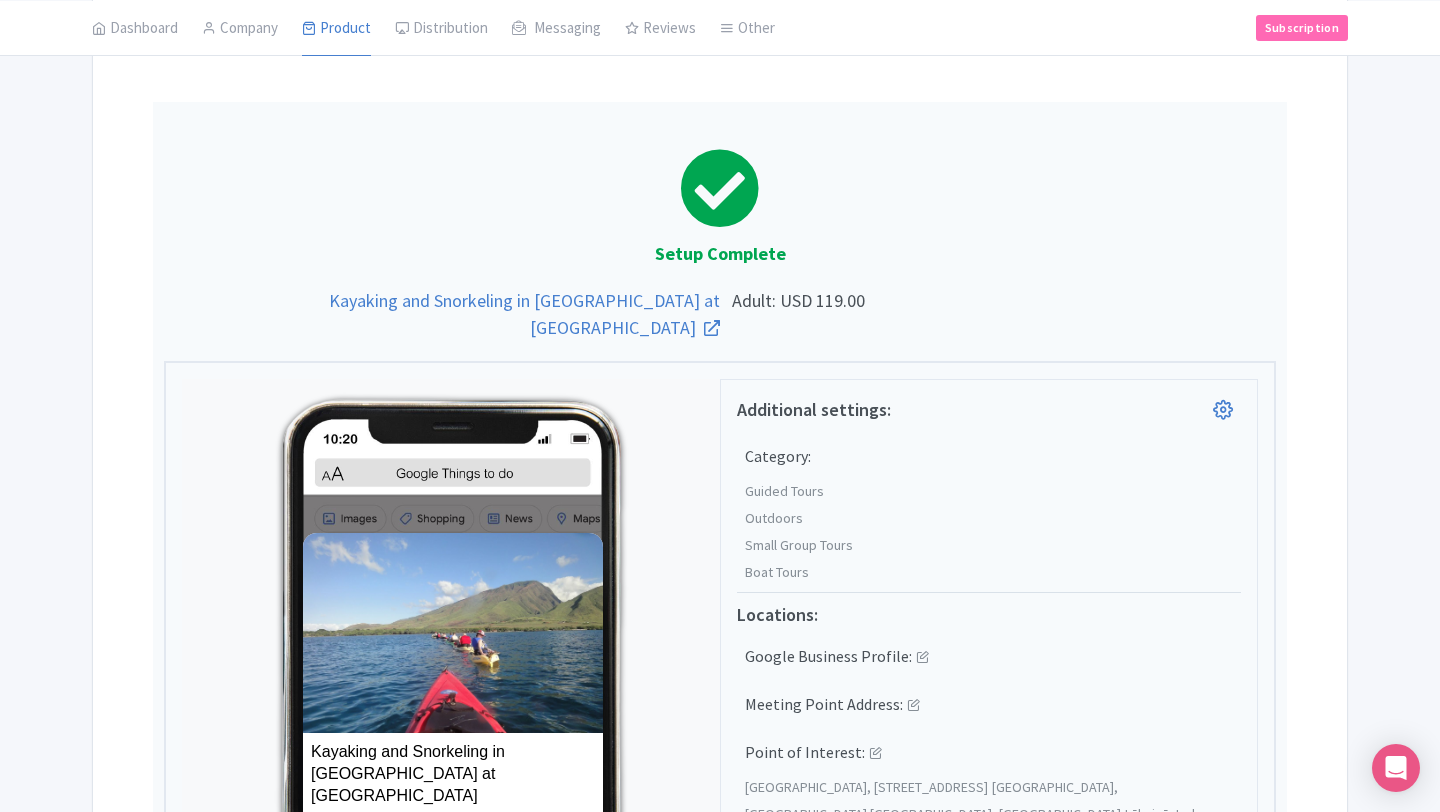 scroll, scrollTop: 389, scrollLeft: 0, axis: vertical 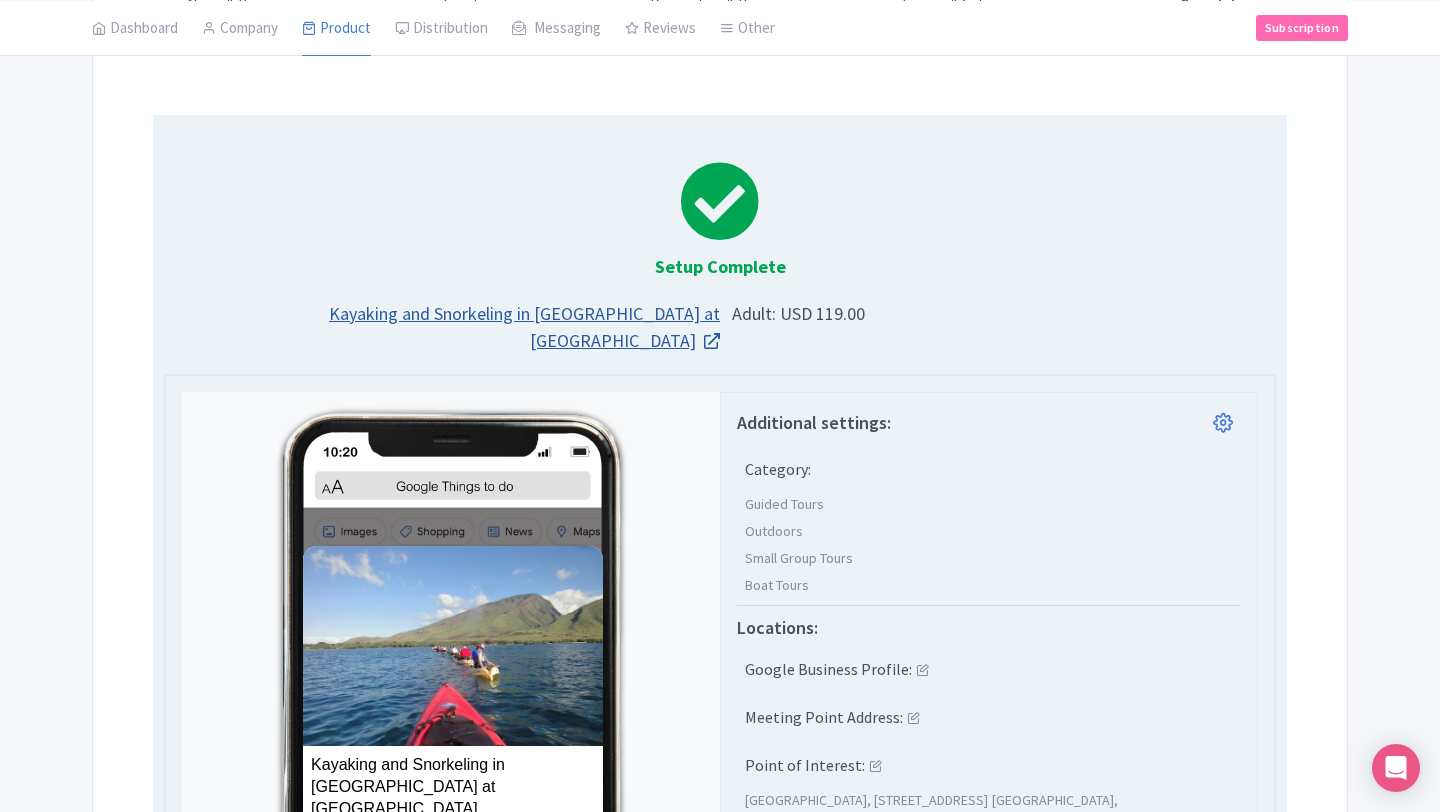 click at bounding box center [712, 341] 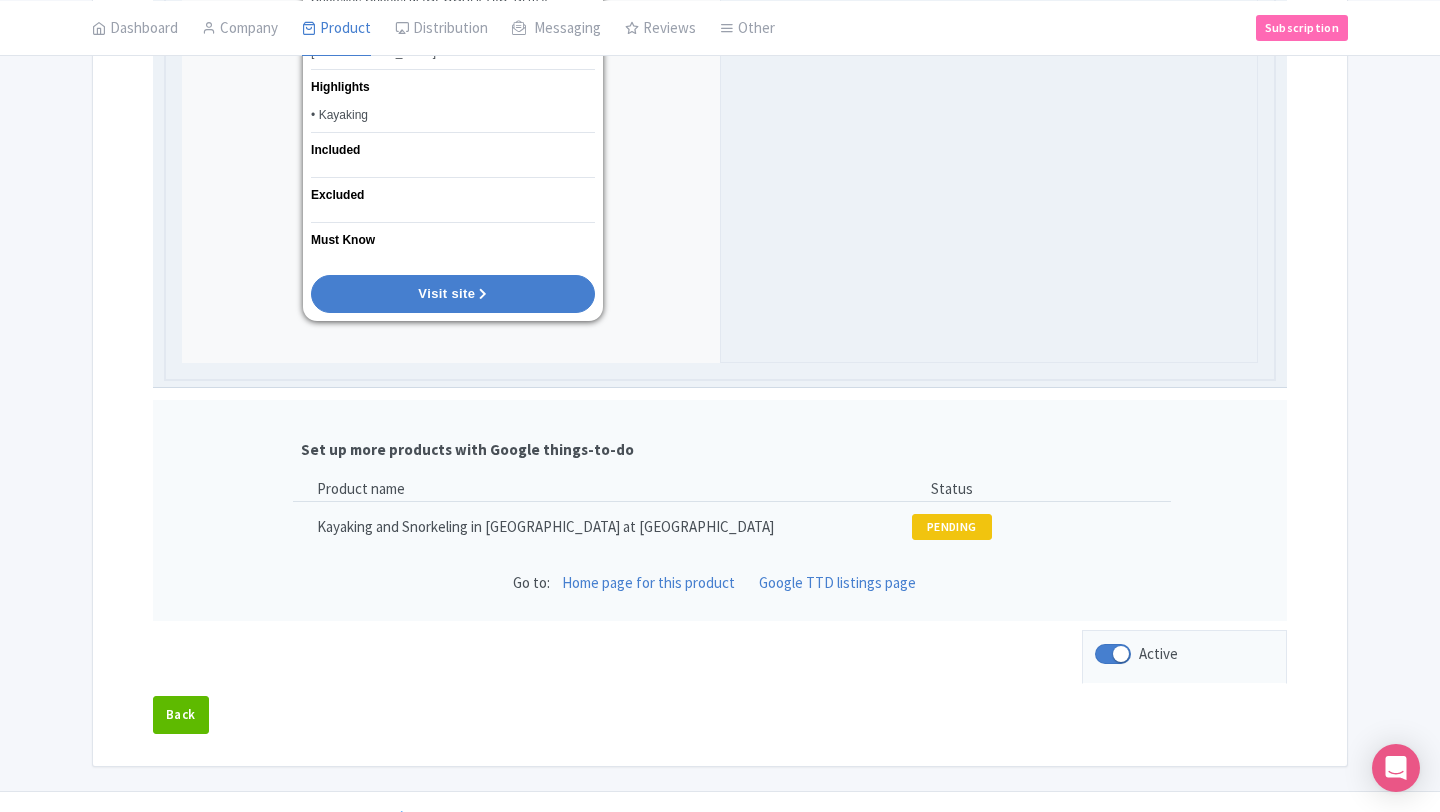 scroll, scrollTop: 1725, scrollLeft: 0, axis: vertical 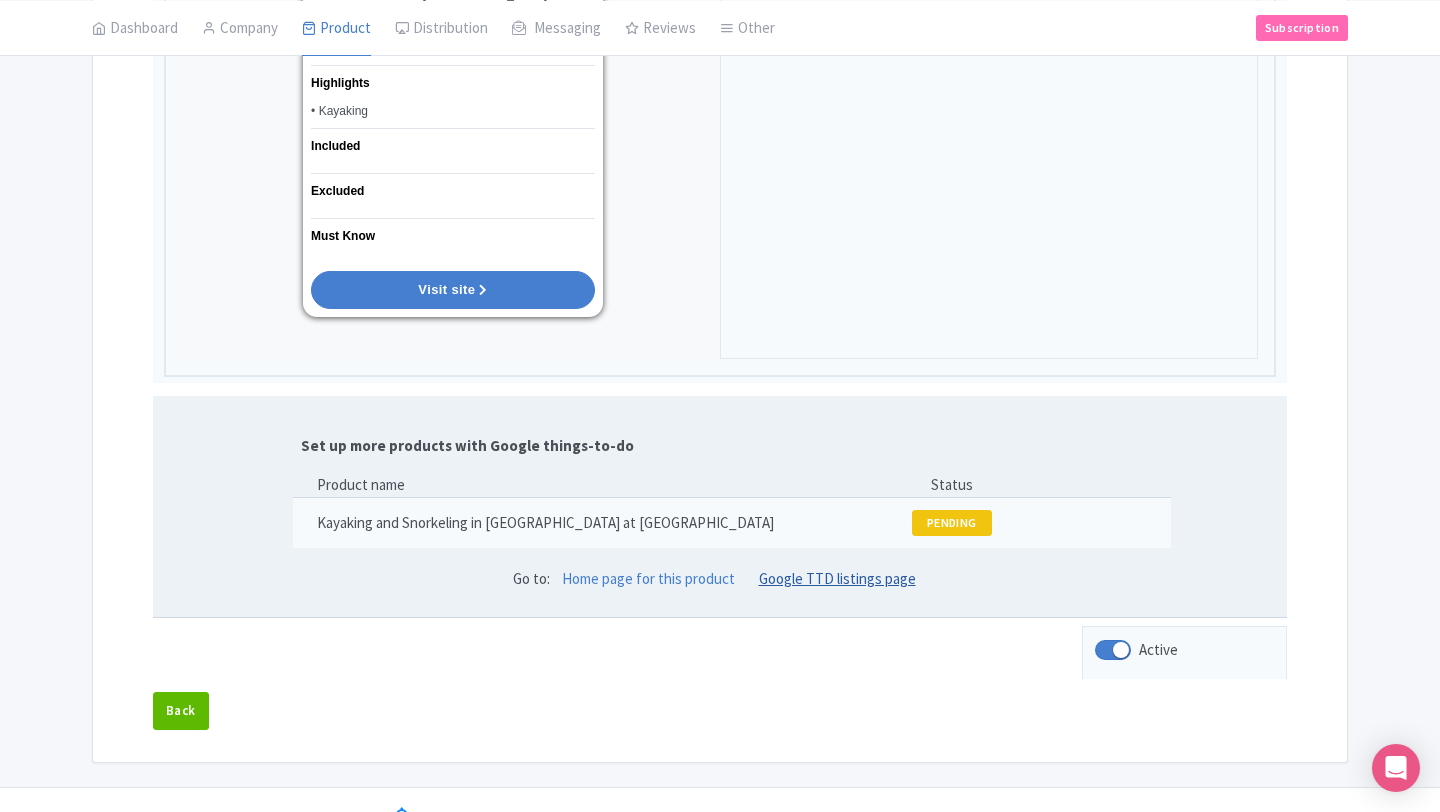 click on "Google TTD listings page" at bounding box center (837, 578) 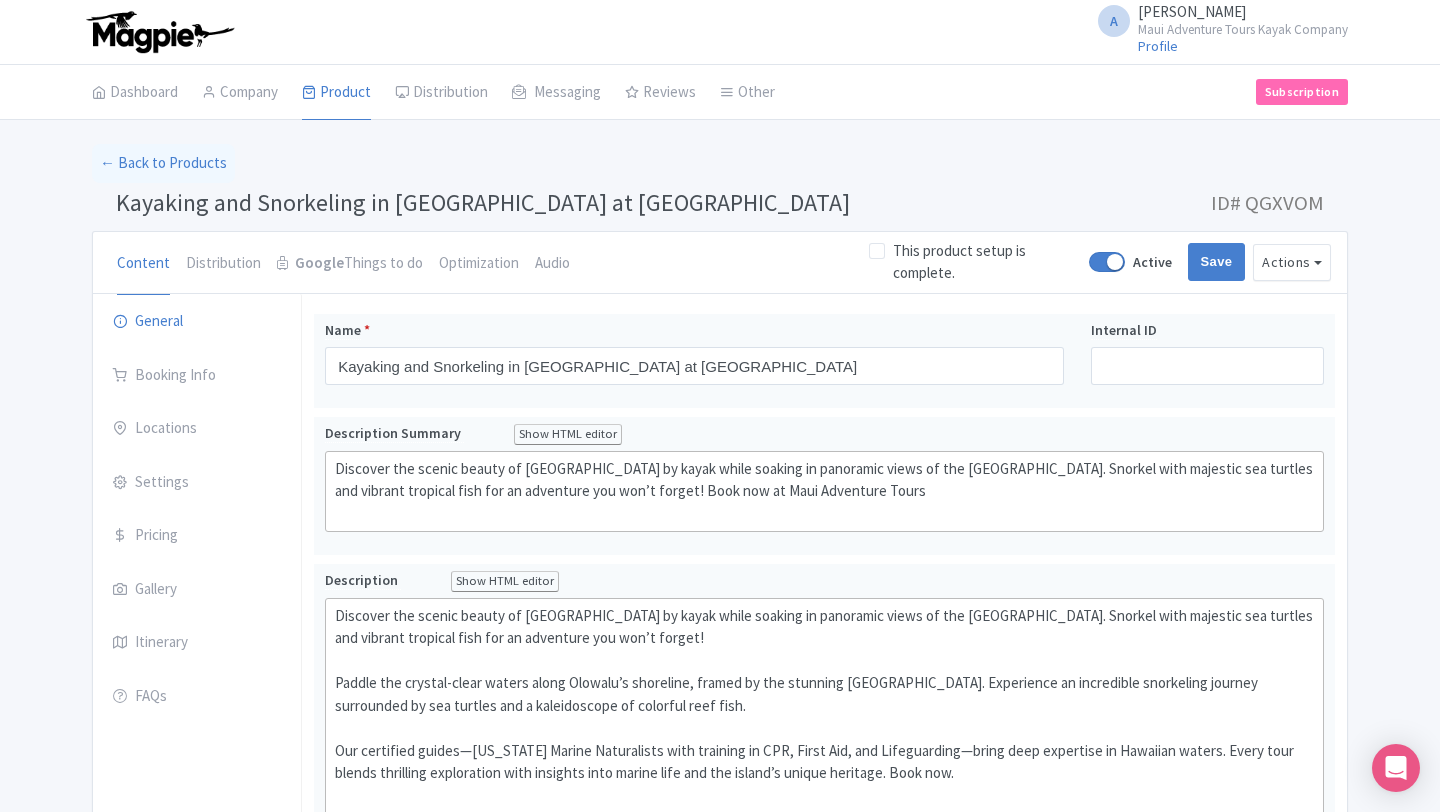 scroll, scrollTop: 0, scrollLeft: 0, axis: both 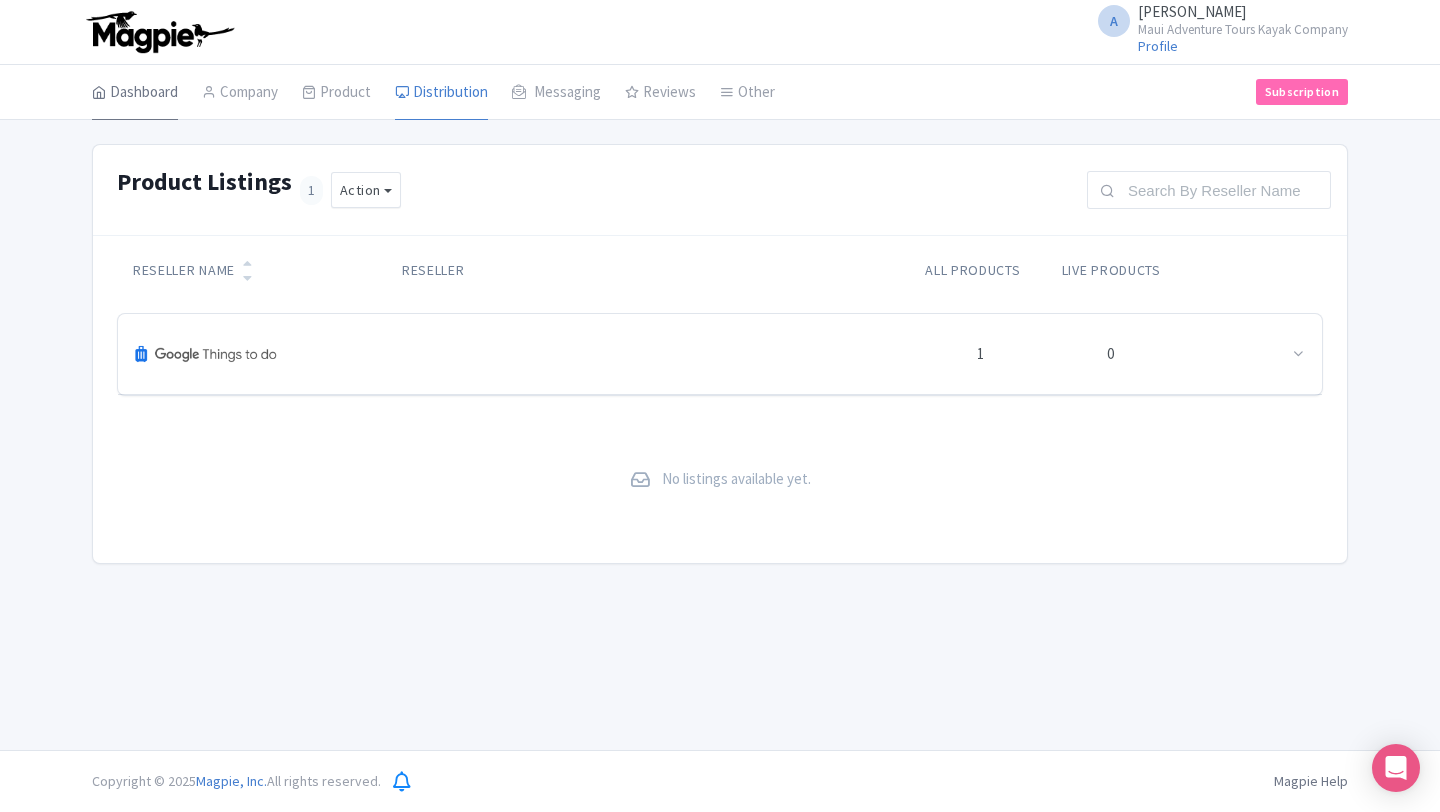 click on "Dashboard" at bounding box center [135, 93] 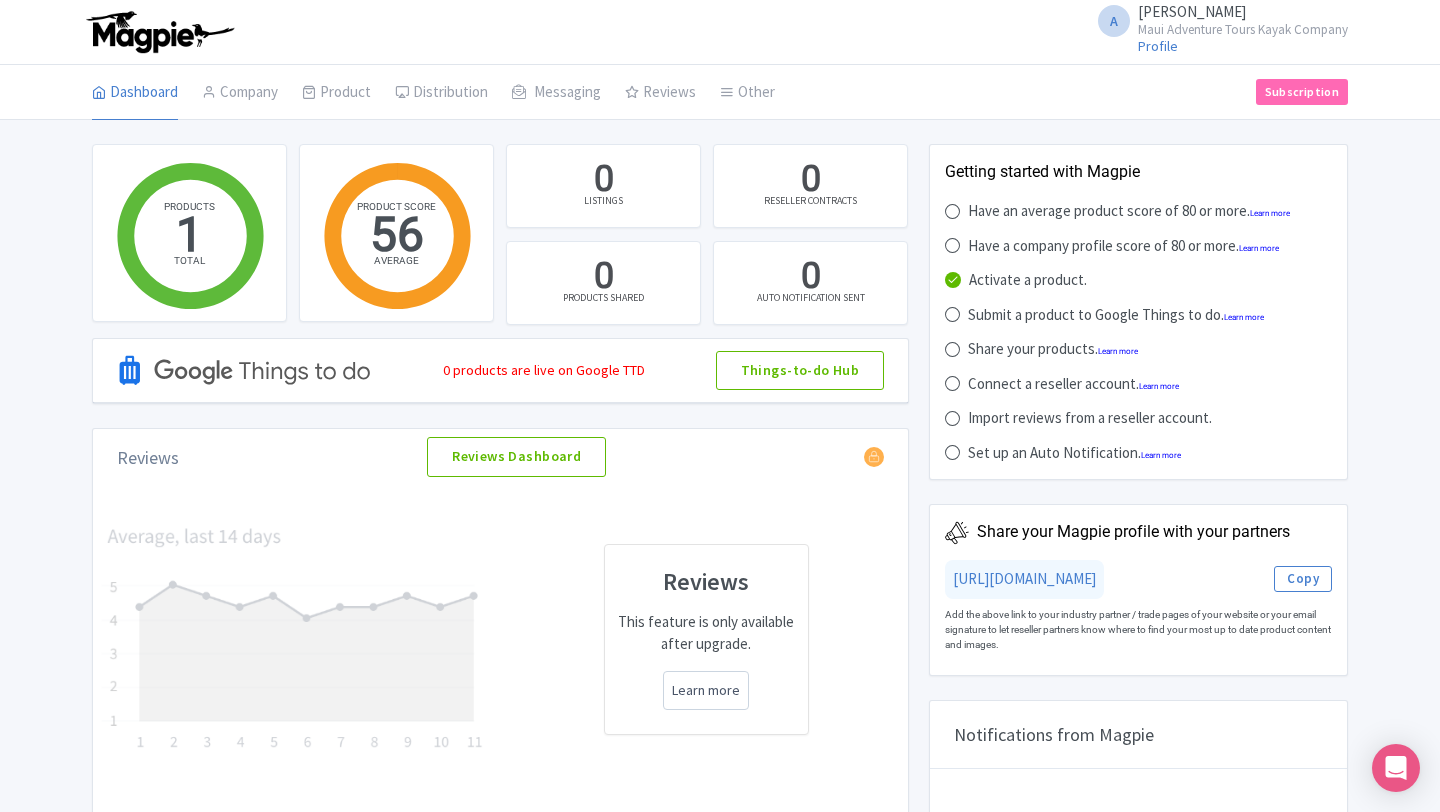 scroll, scrollTop: 0, scrollLeft: 0, axis: both 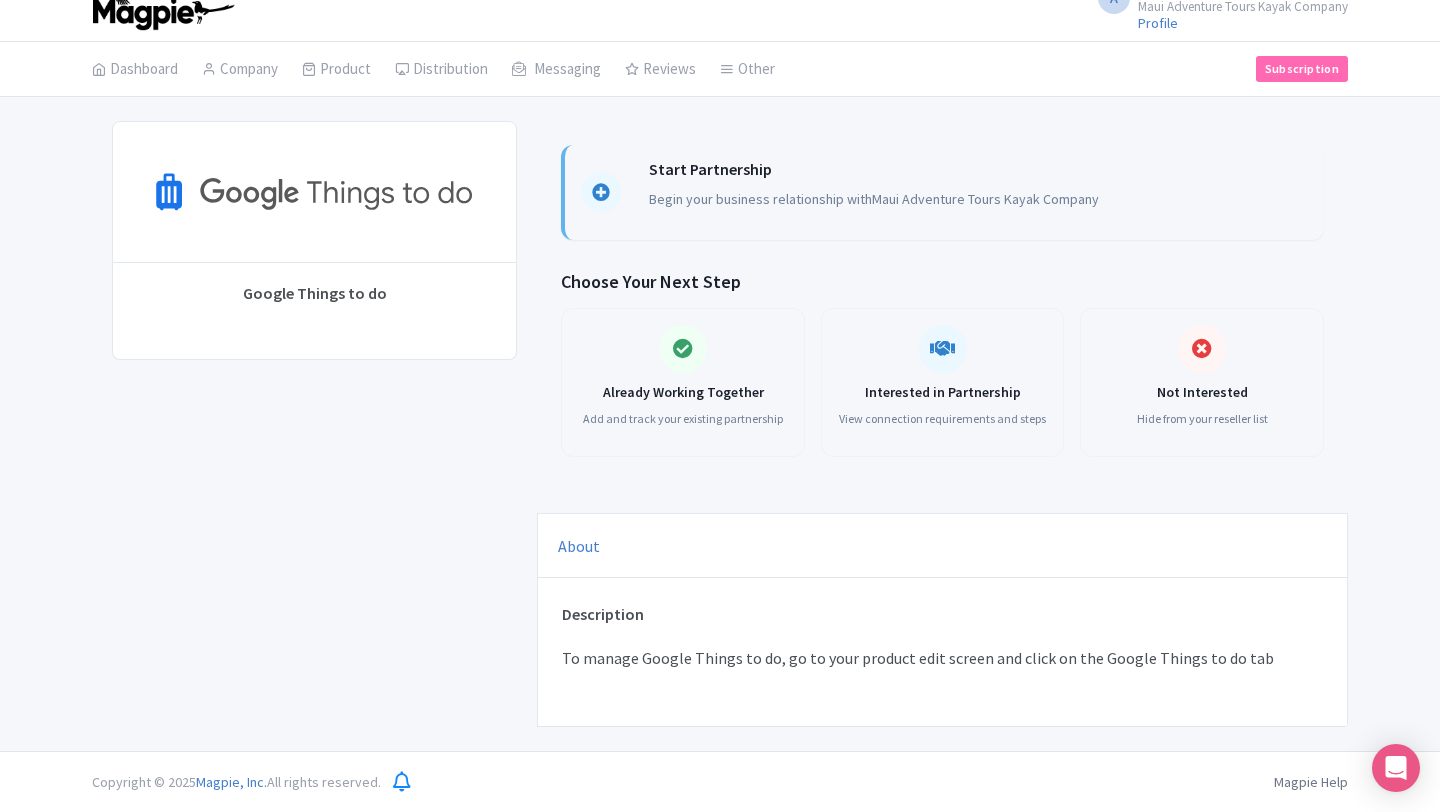 click at bounding box center [601, 192] 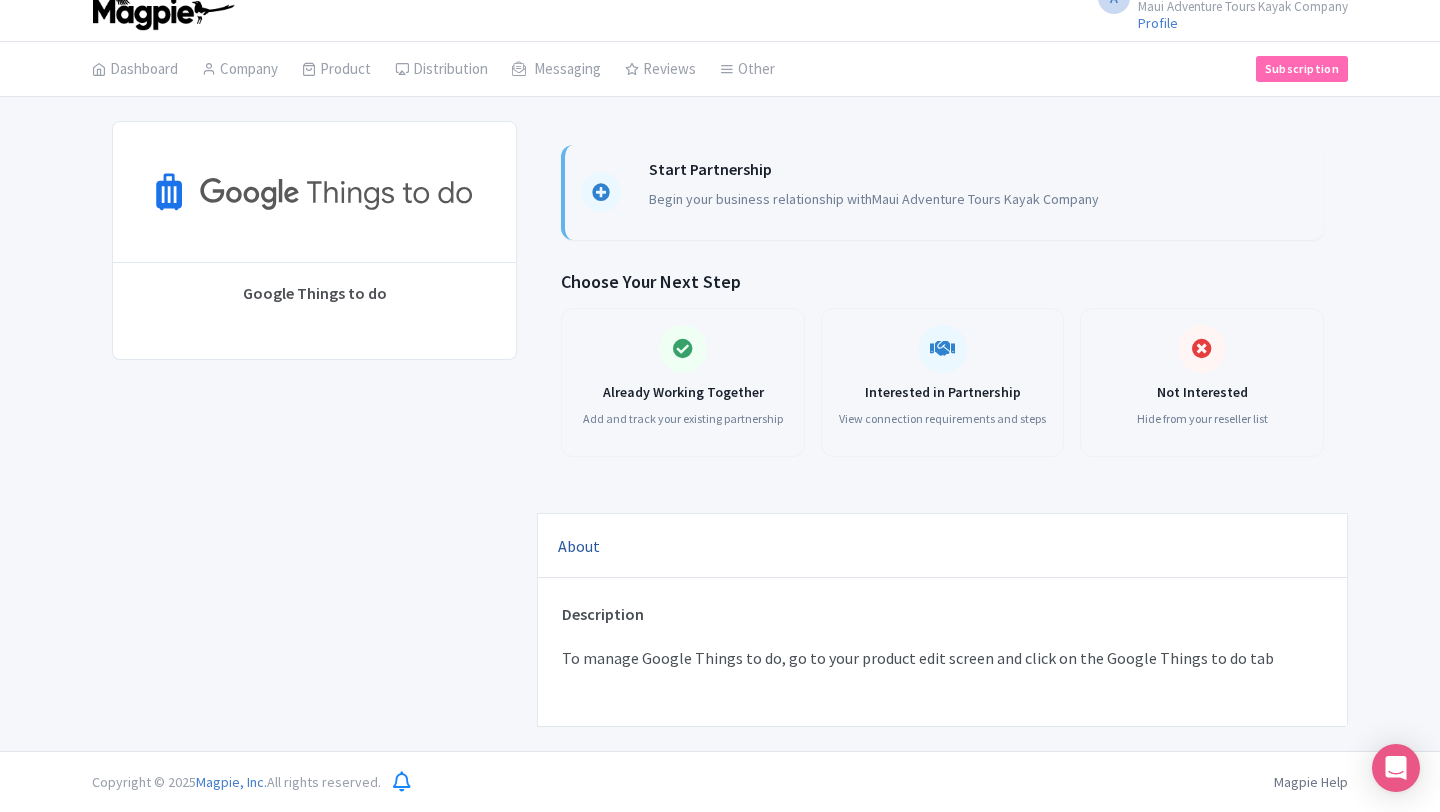 click on "About" at bounding box center [579, 546] 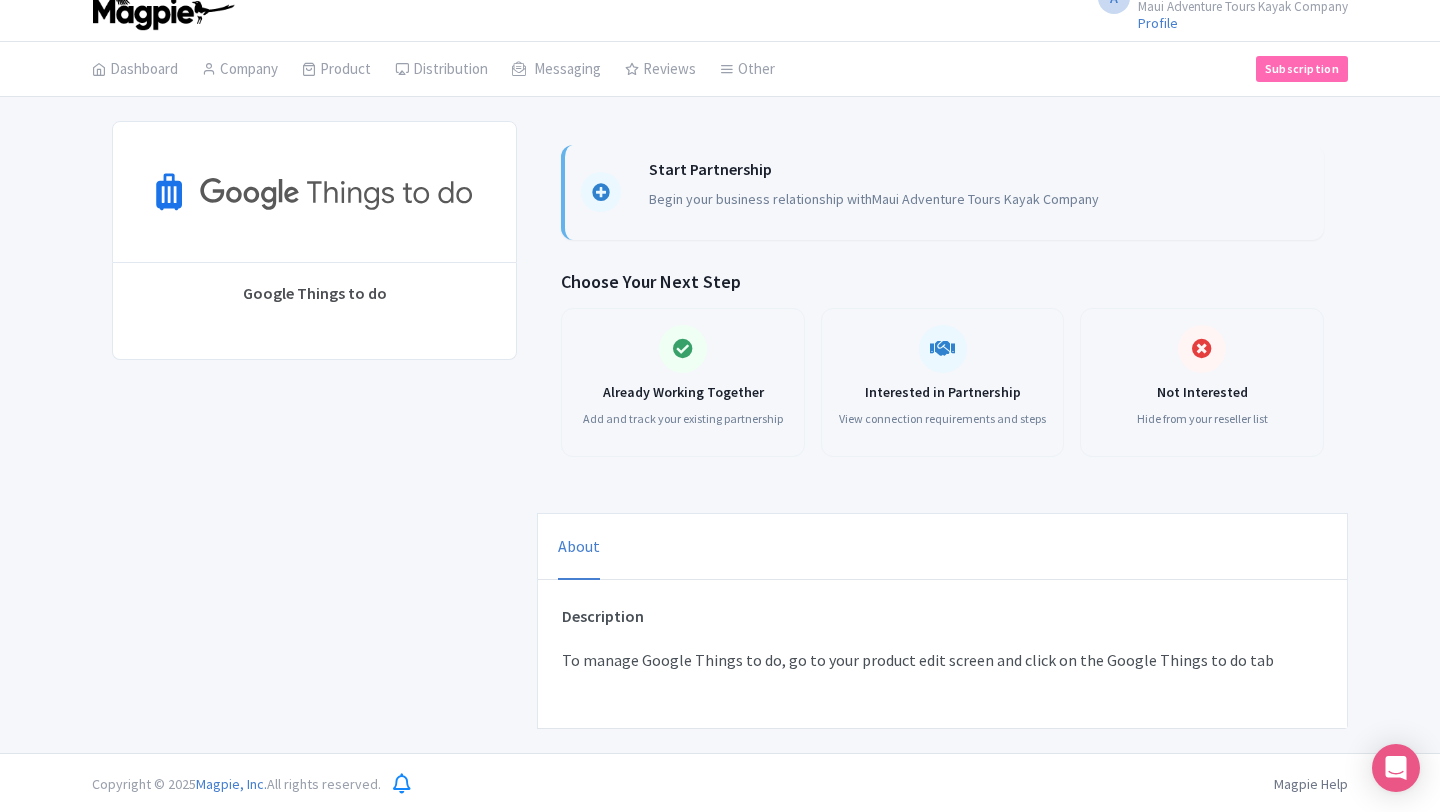 click on "Description
To manage Google Things to do, go to your product edit screen and click on the Google Things to do tab" at bounding box center (942, 654) 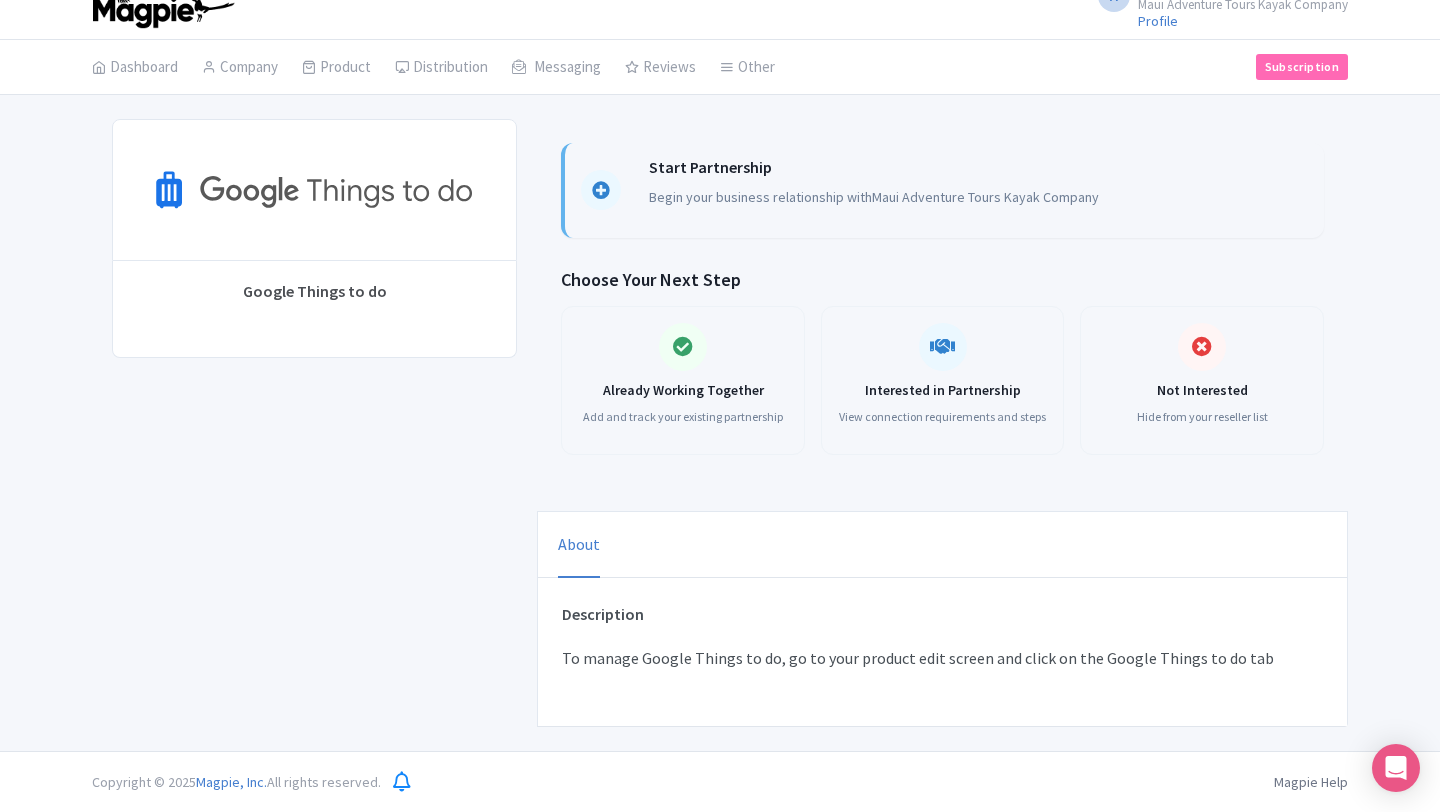 scroll, scrollTop: 0, scrollLeft: 0, axis: both 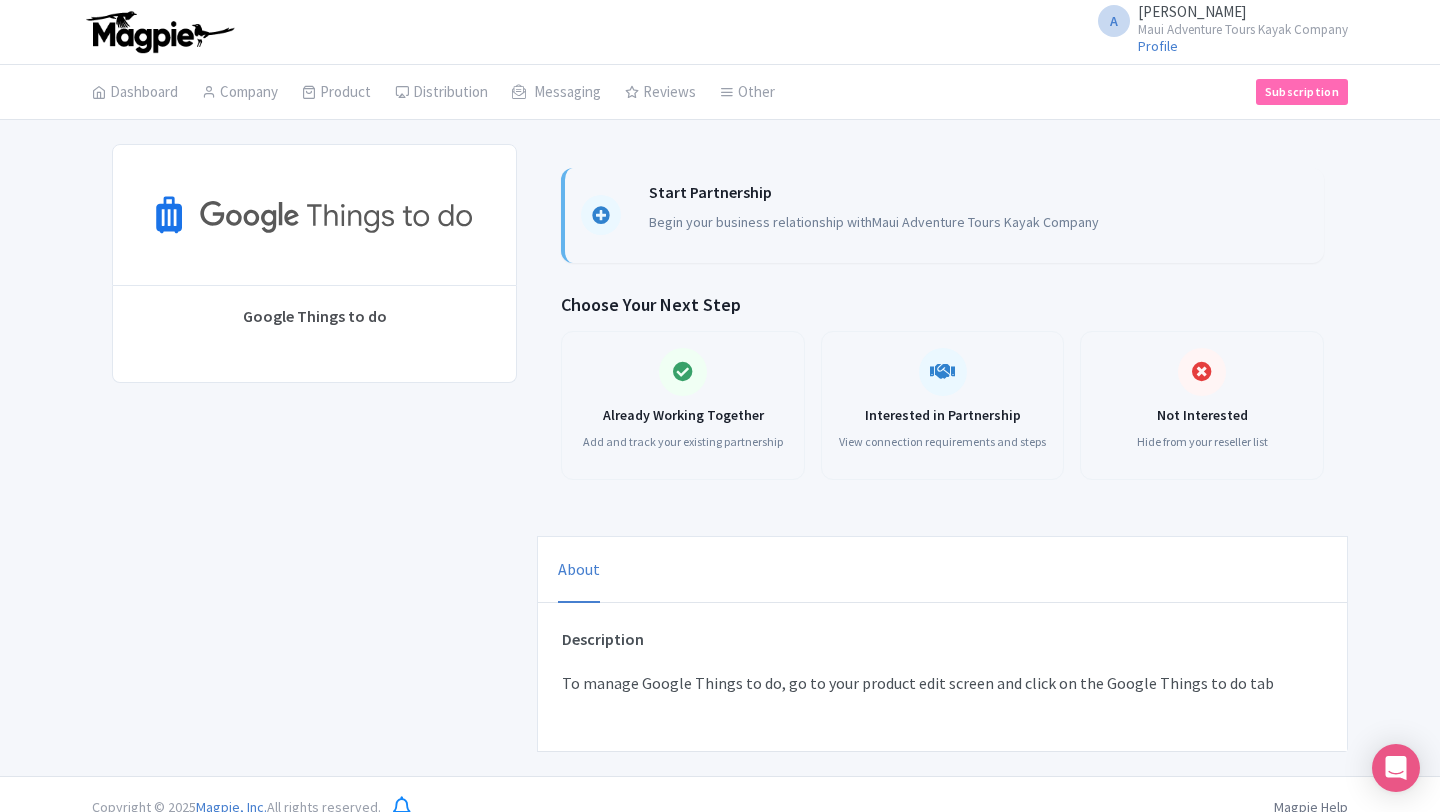 click at bounding box center [601, 215] 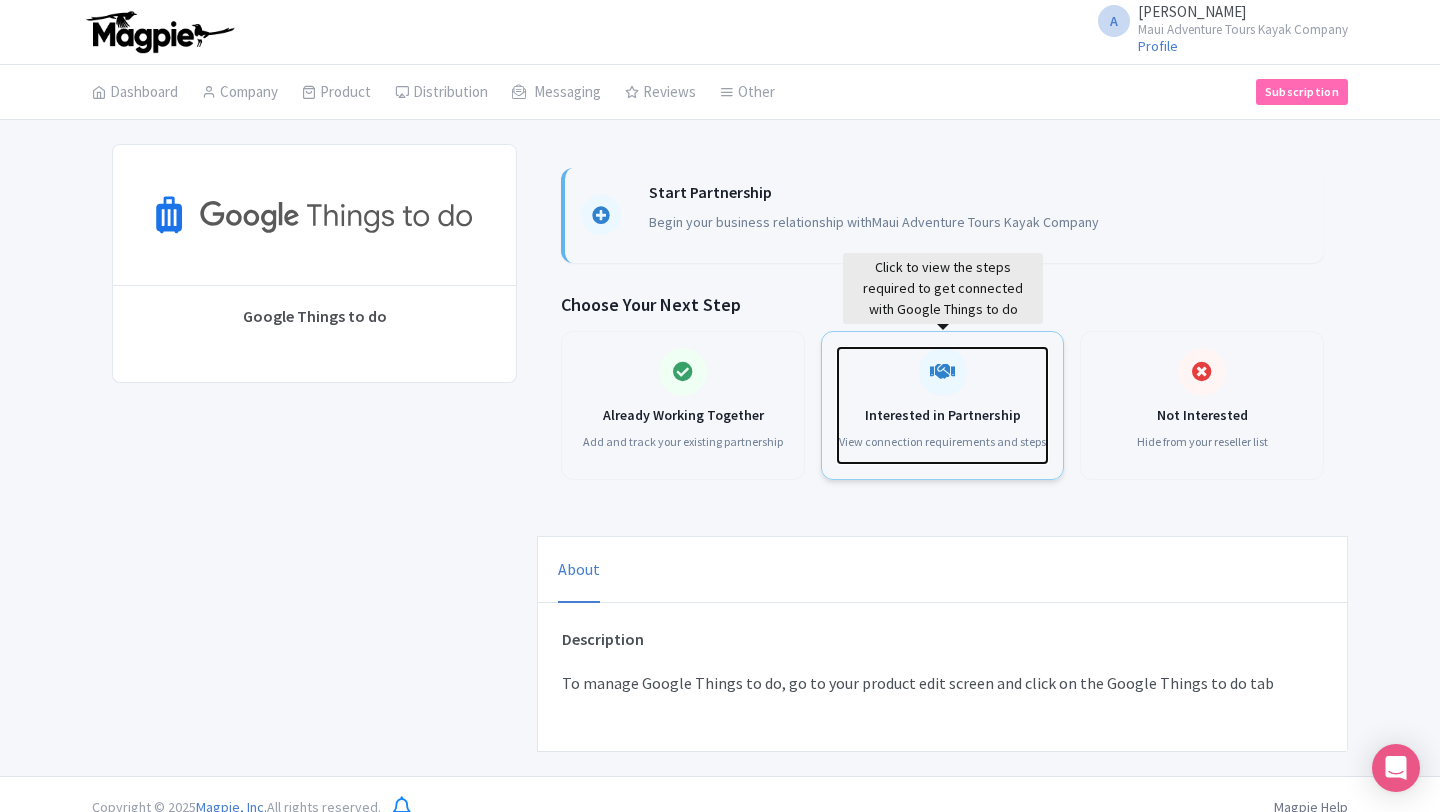 click on "Interested in Partnership
View connection requirements and steps" at bounding box center (943, 405) 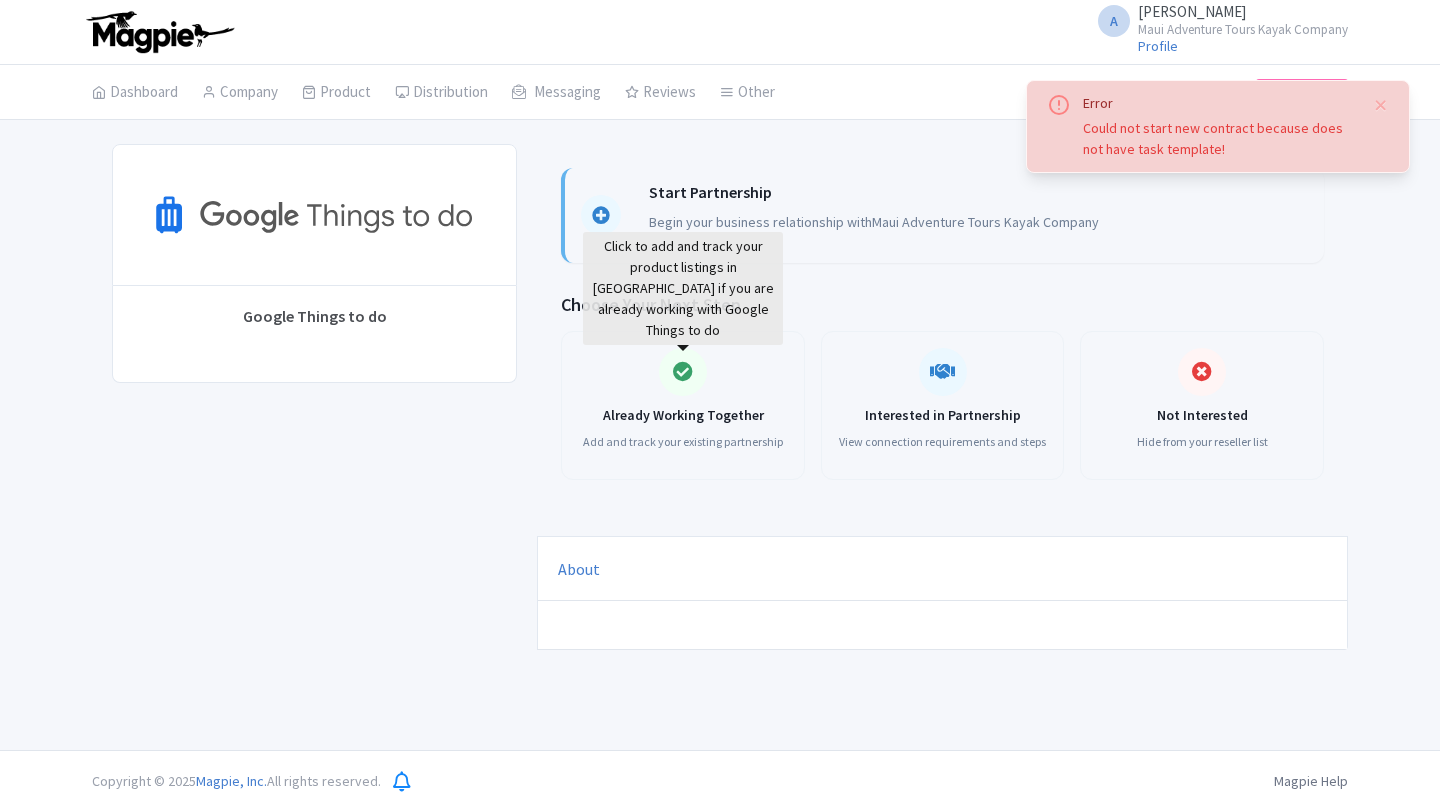 scroll, scrollTop: 0, scrollLeft: 0, axis: both 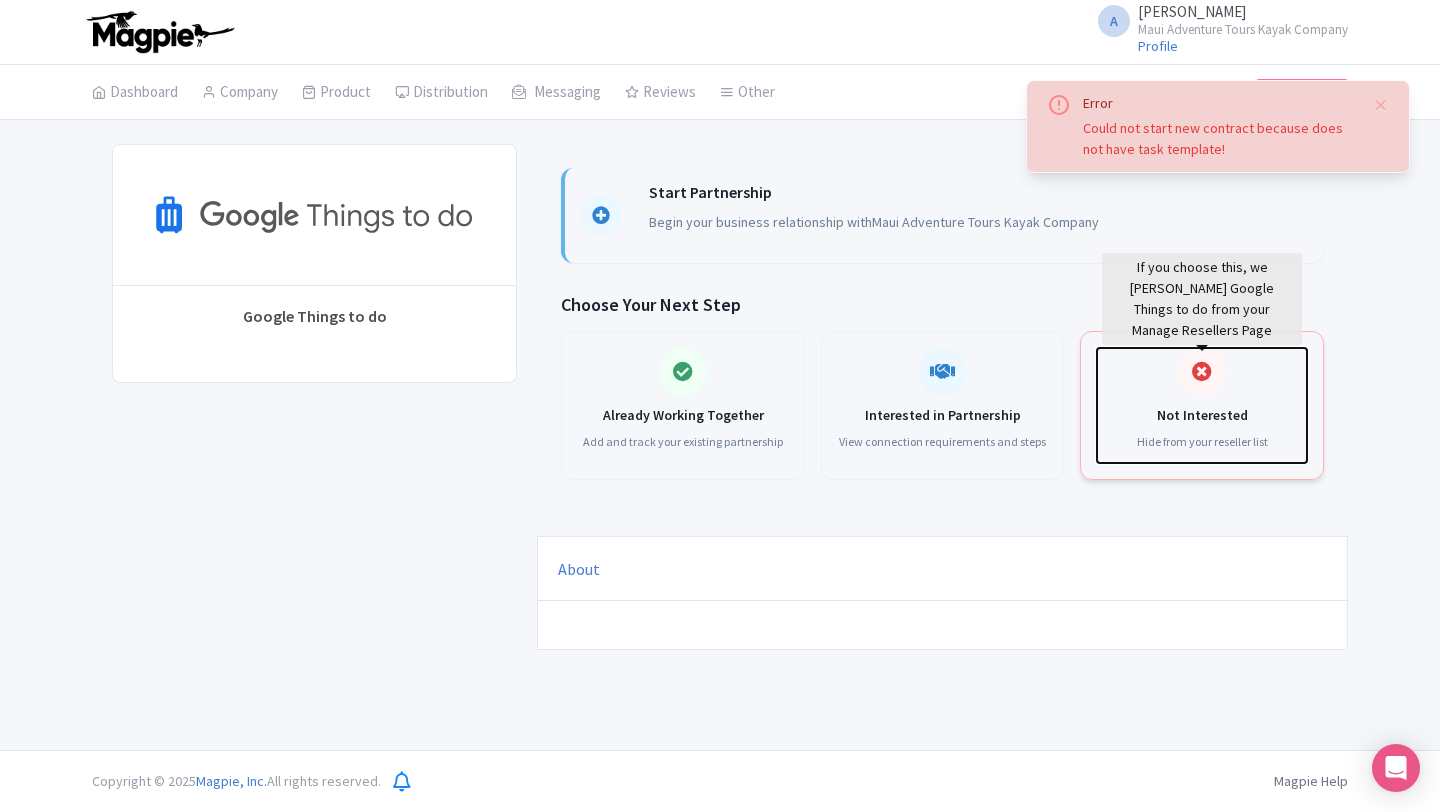 click on "Not Interested
Hide from your reseller list" at bounding box center [1202, 405] 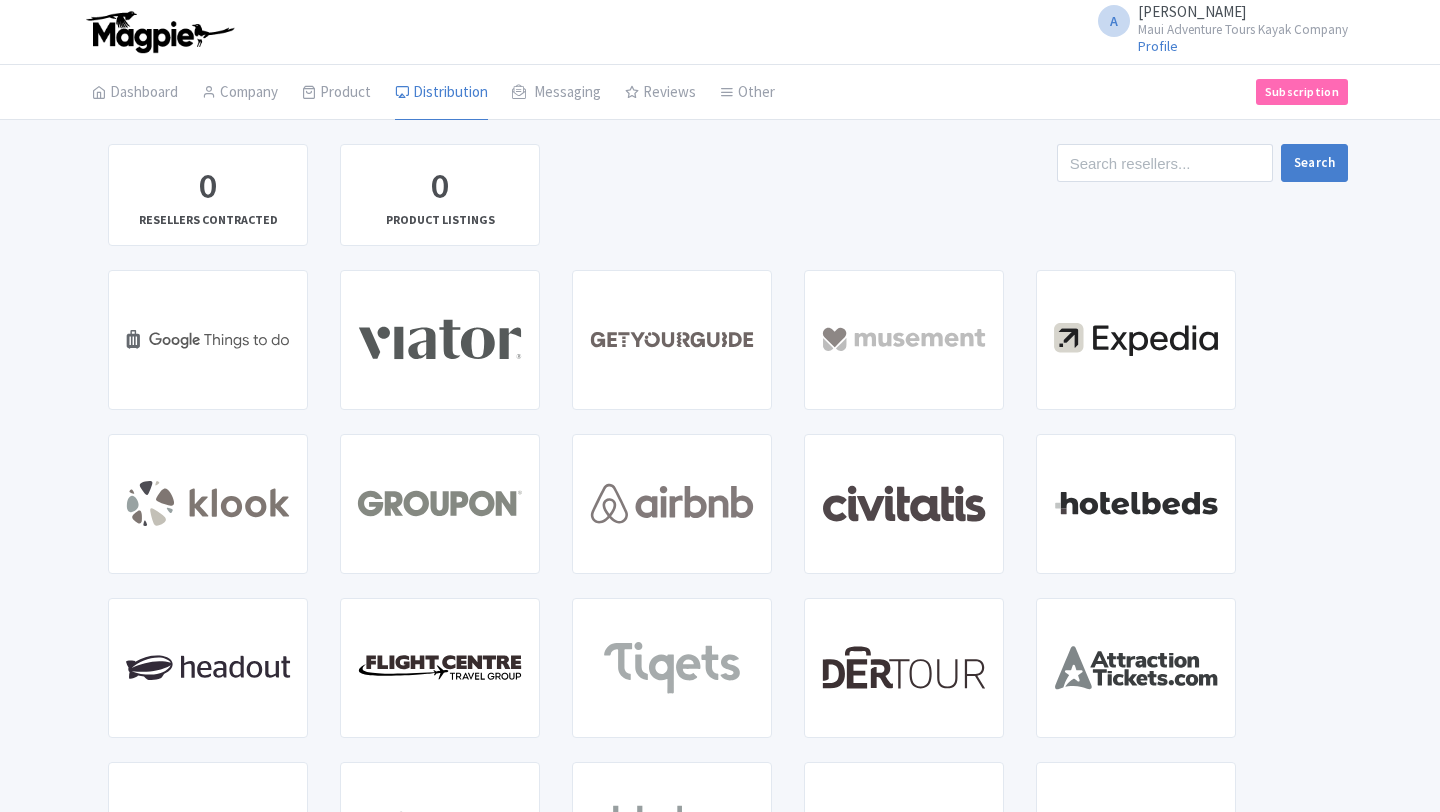 scroll, scrollTop: 0, scrollLeft: 0, axis: both 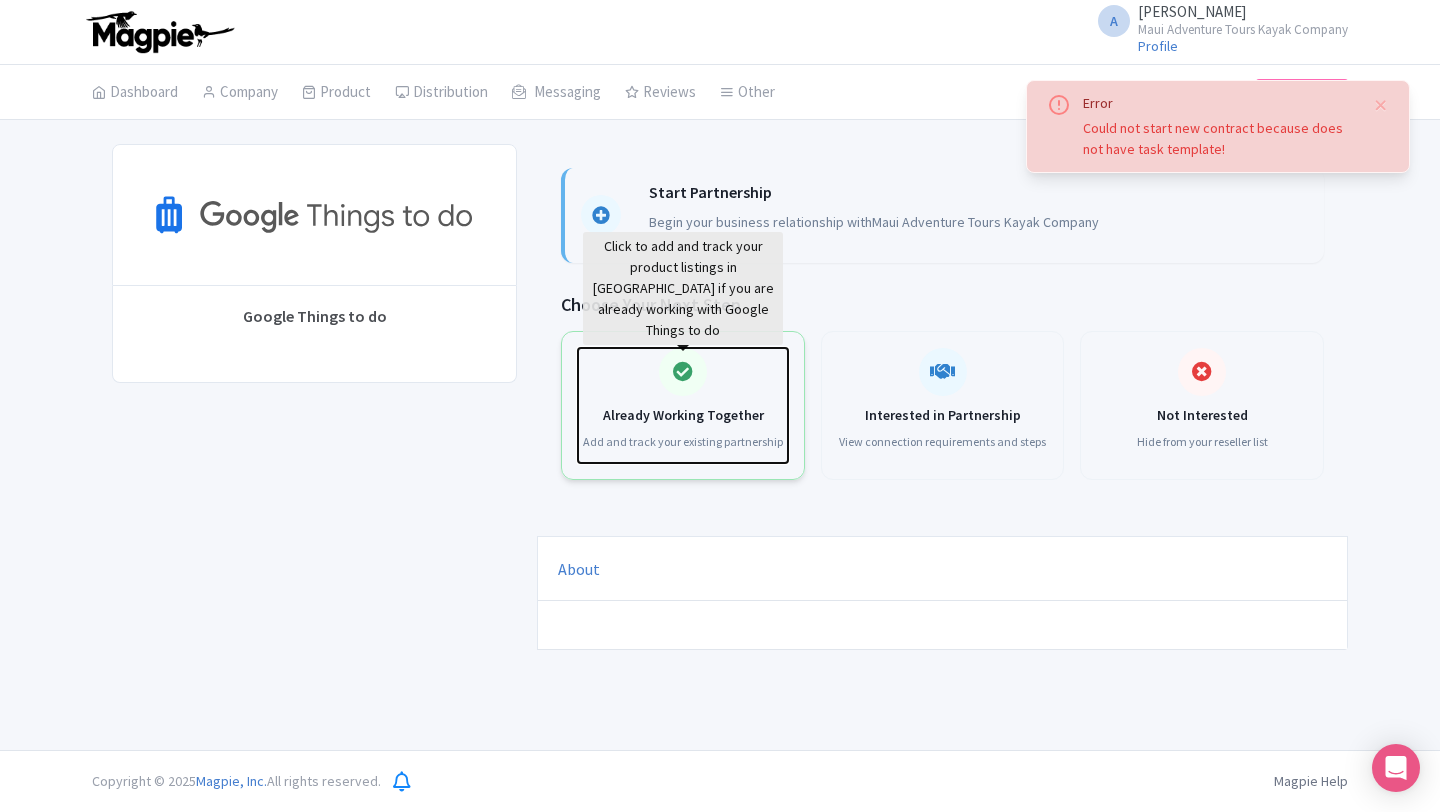 click on "Already Working Together
Add and track your existing partnership" at bounding box center (683, 405) 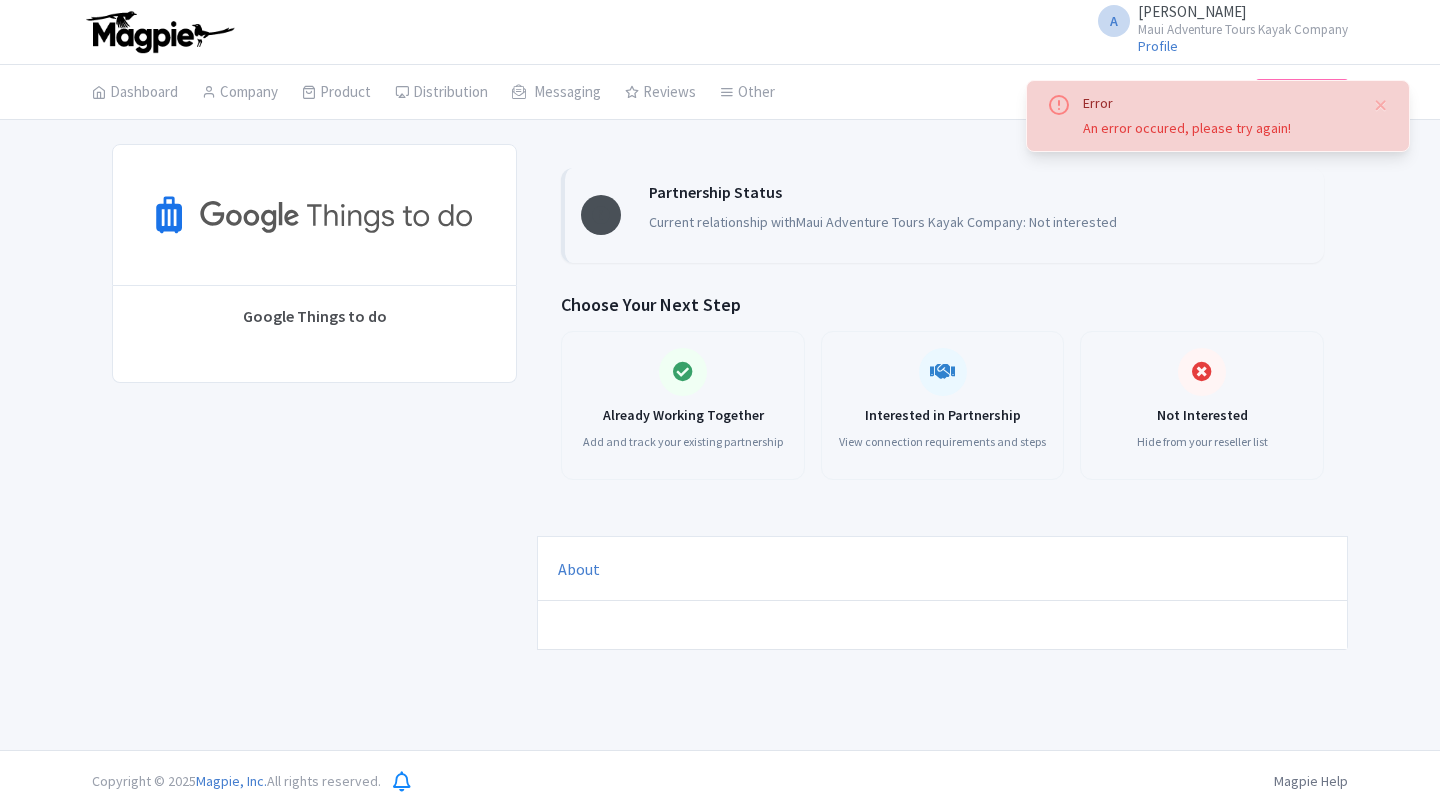 scroll, scrollTop: 0, scrollLeft: 0, axis: both 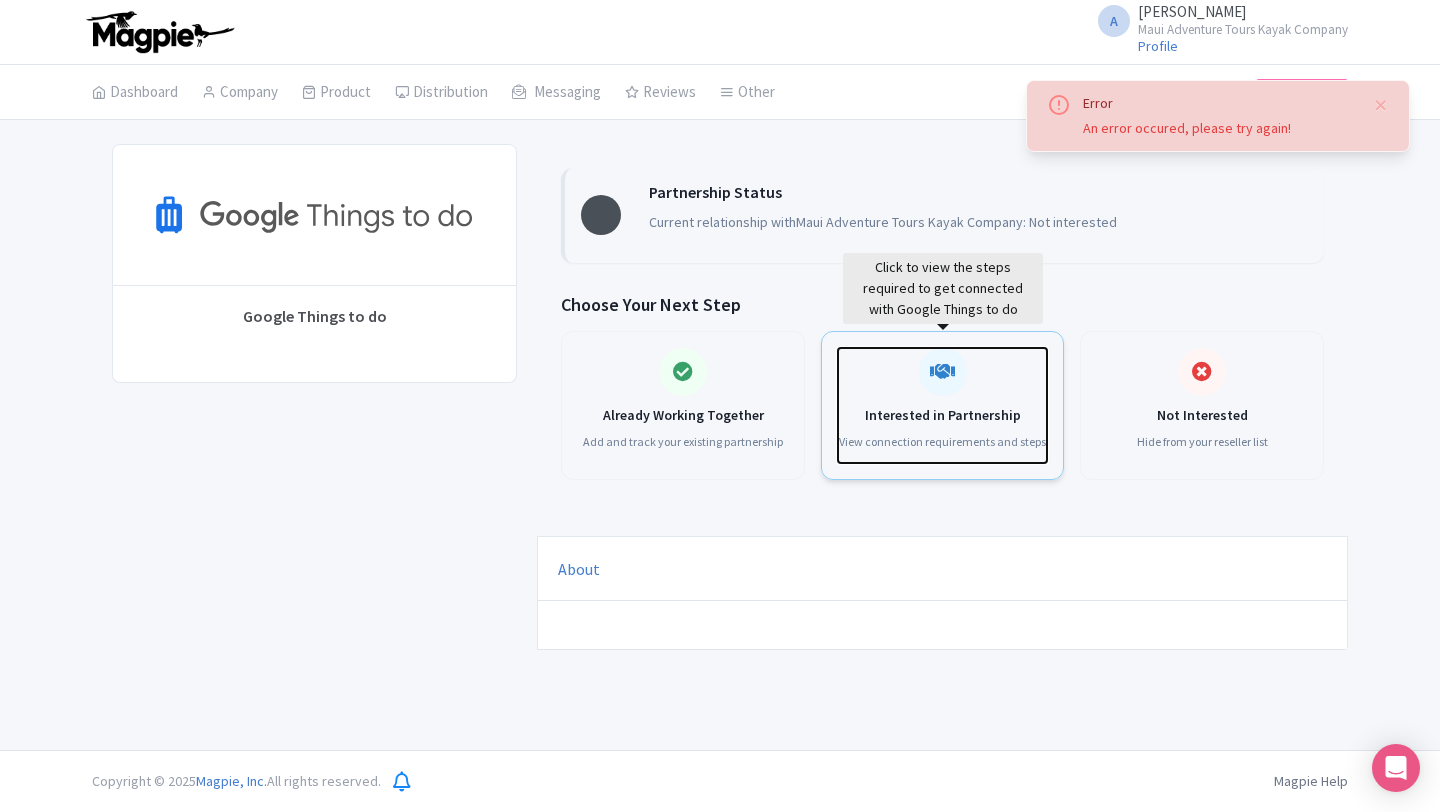 click on "Interested in Partnership
View connection requirements and steps" at bounding box center [943, 405] 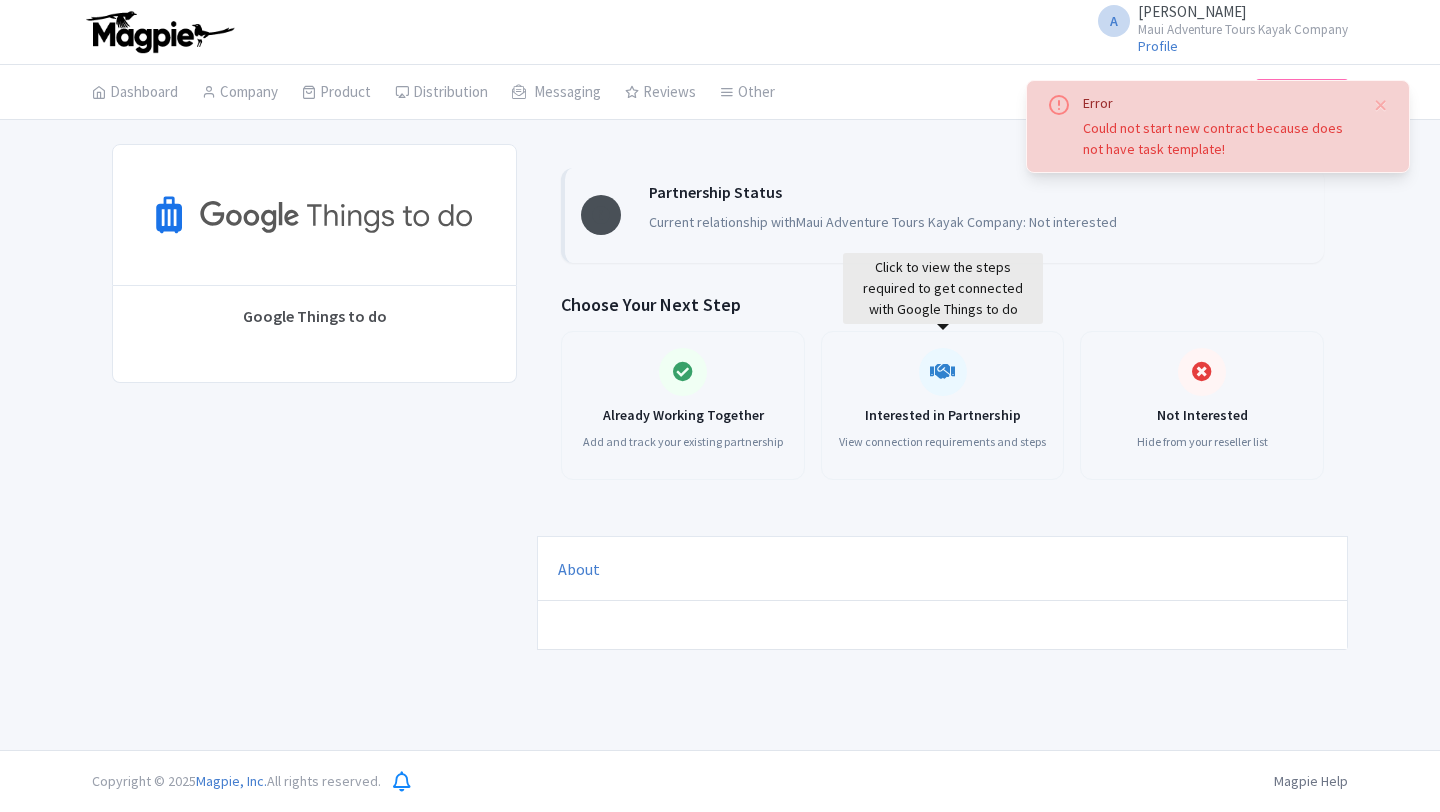 scroll, scrollTop: 0, scrollLeft: 0, axis: both 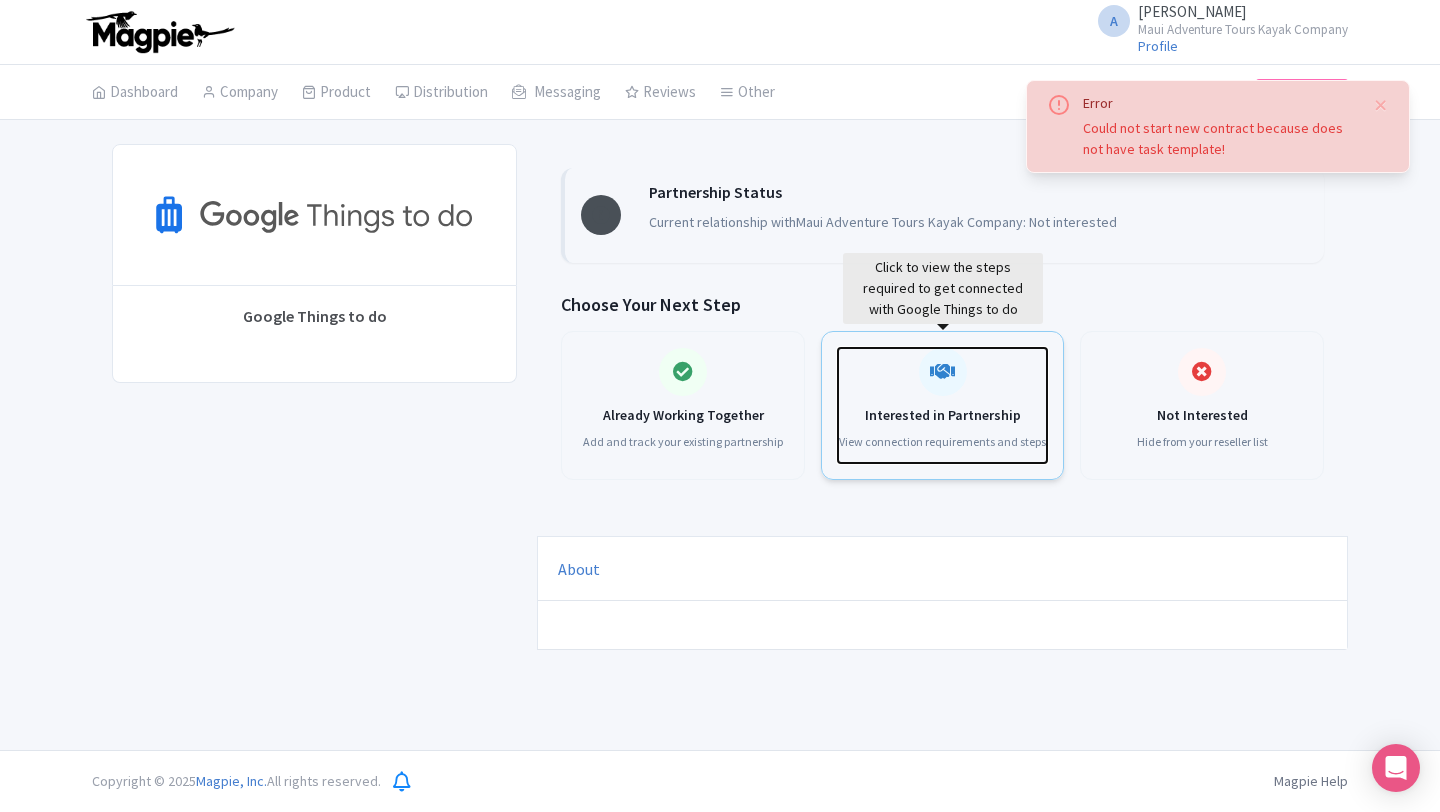click at bounding box center (942, 372) 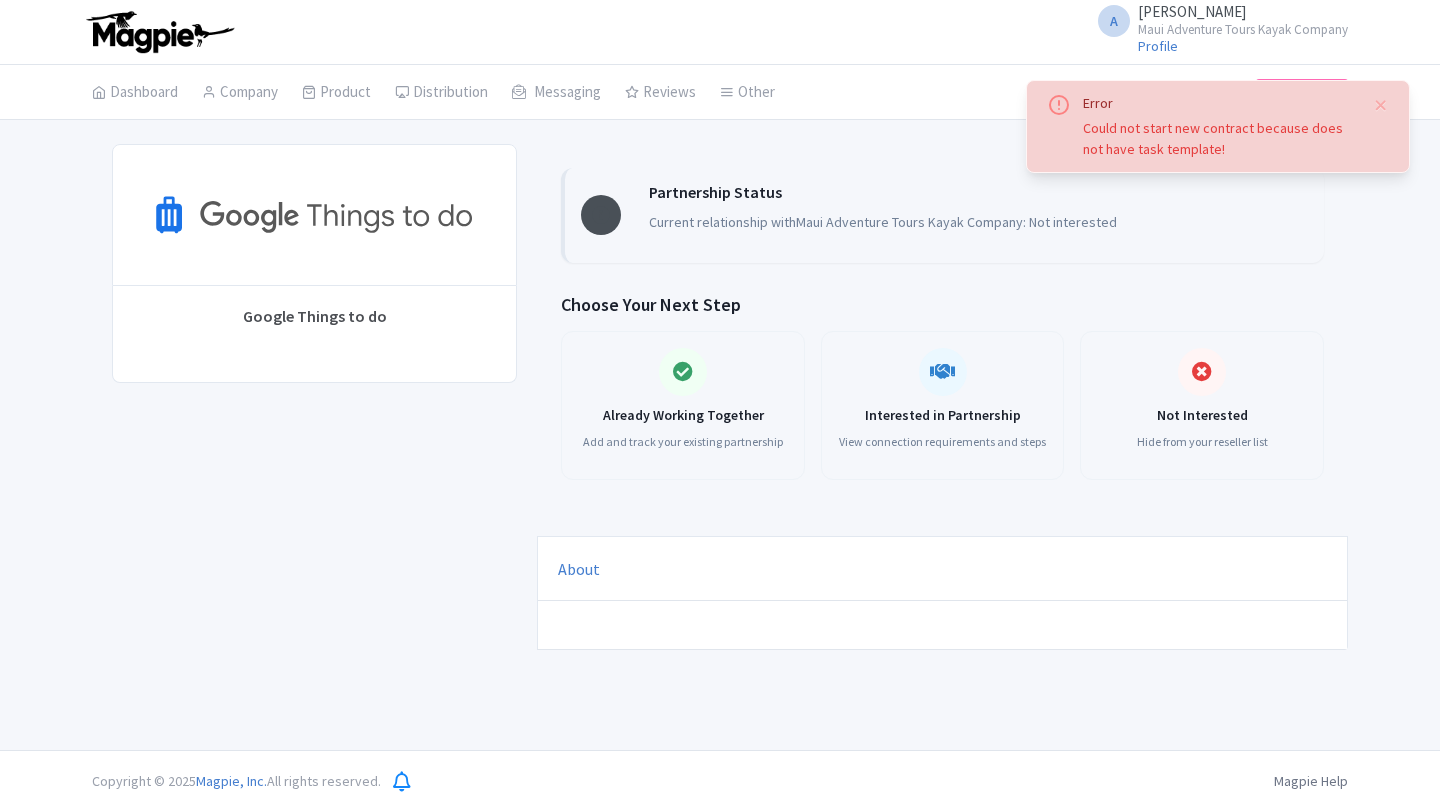 scroll, scrollTop: 0, scrollLeft: 0, axis: both 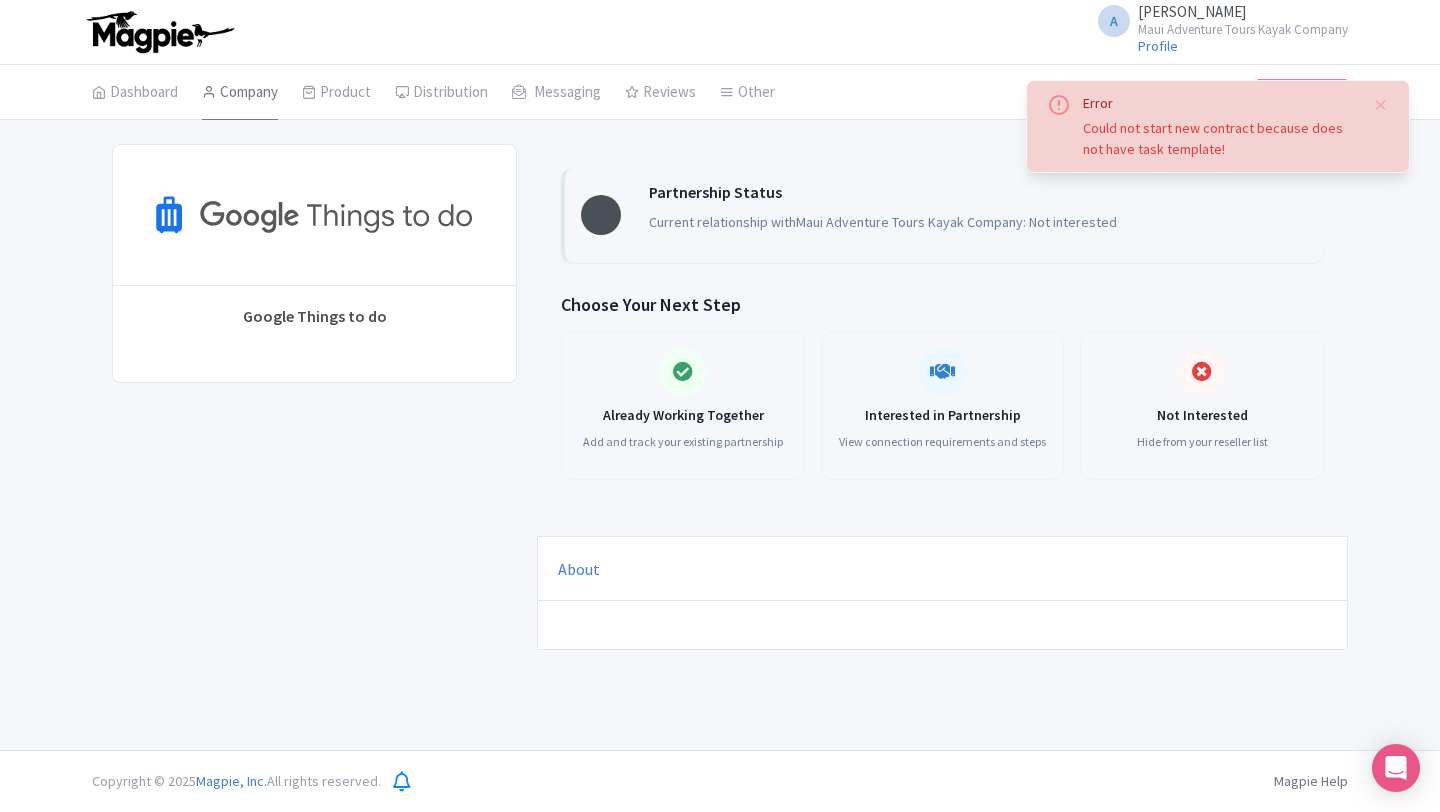 click on "Company" at bounding box center (240, 93) 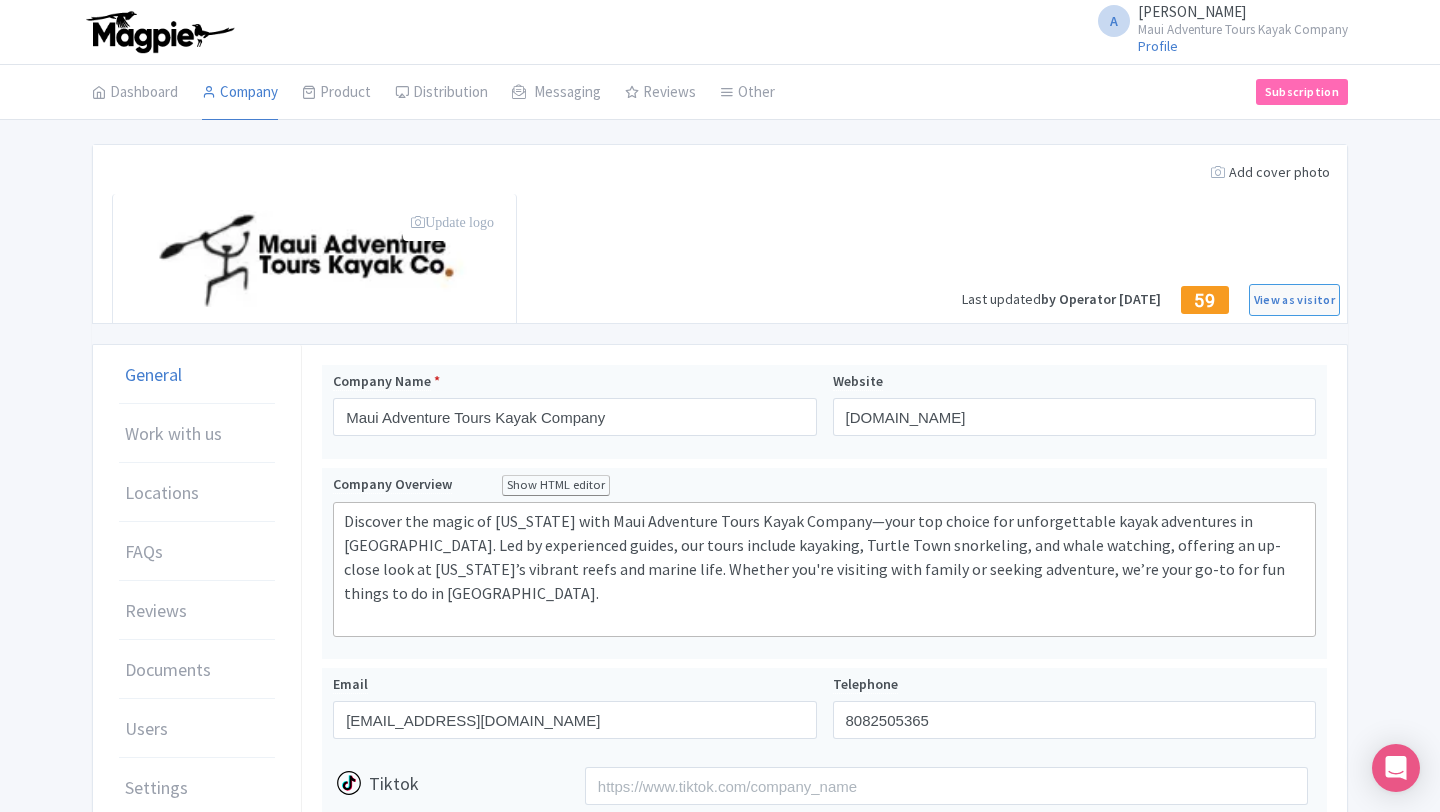 scroll, scrollTop: 0, scrollLeft: 0, axis: both 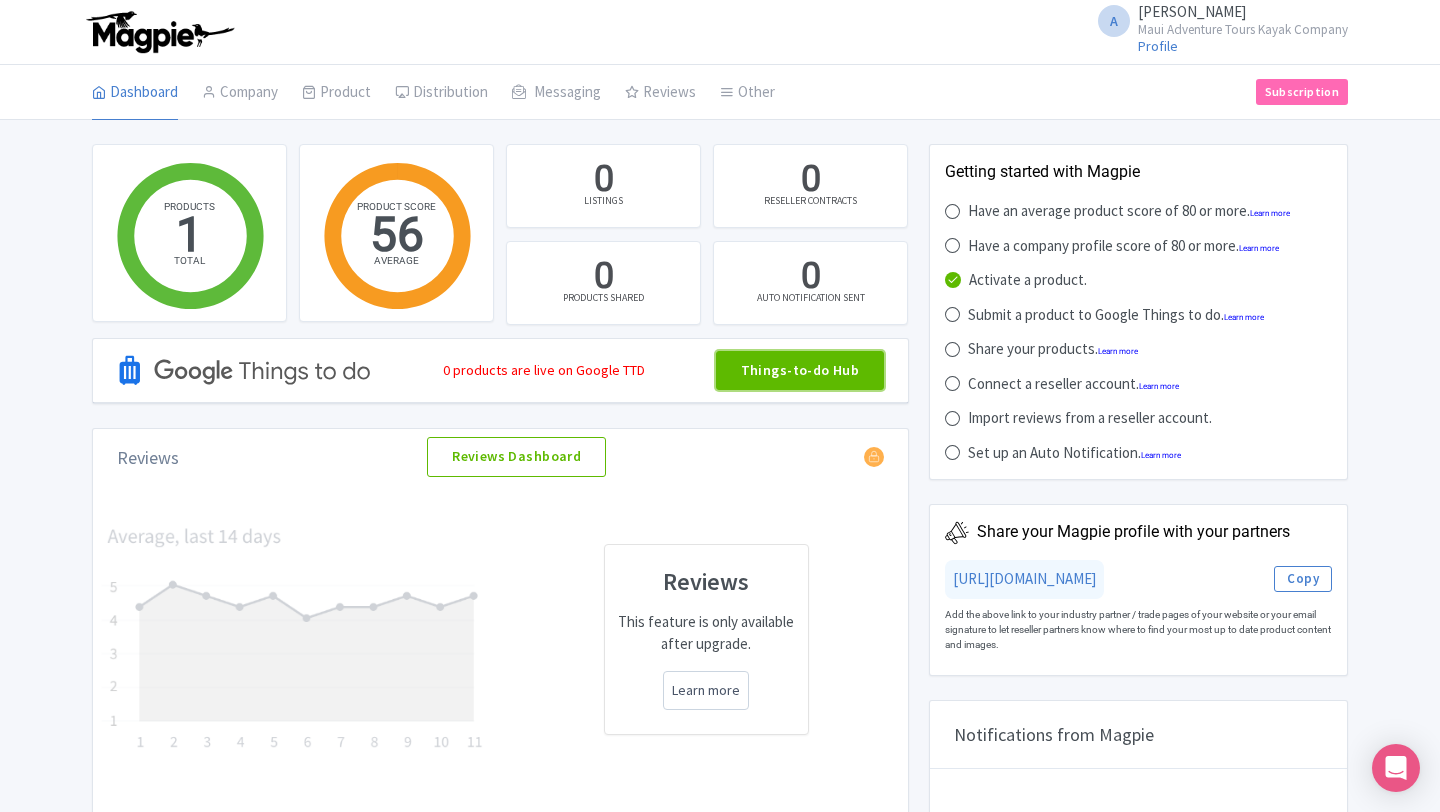 click on "Things-to-do Hub" at bounding box center (800, 371) 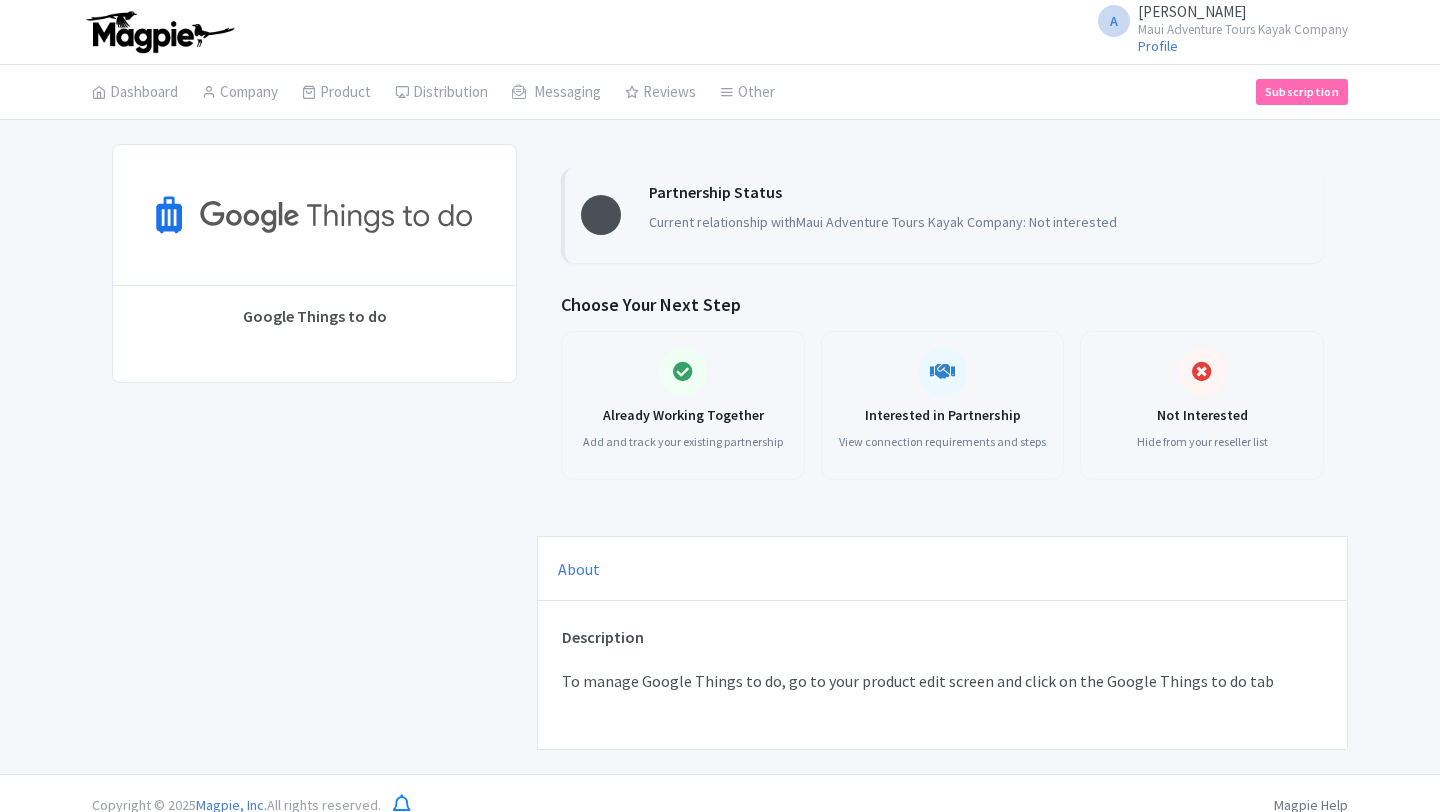 scroll, scrollTop: 0, scrollLeft: 0, axis: both 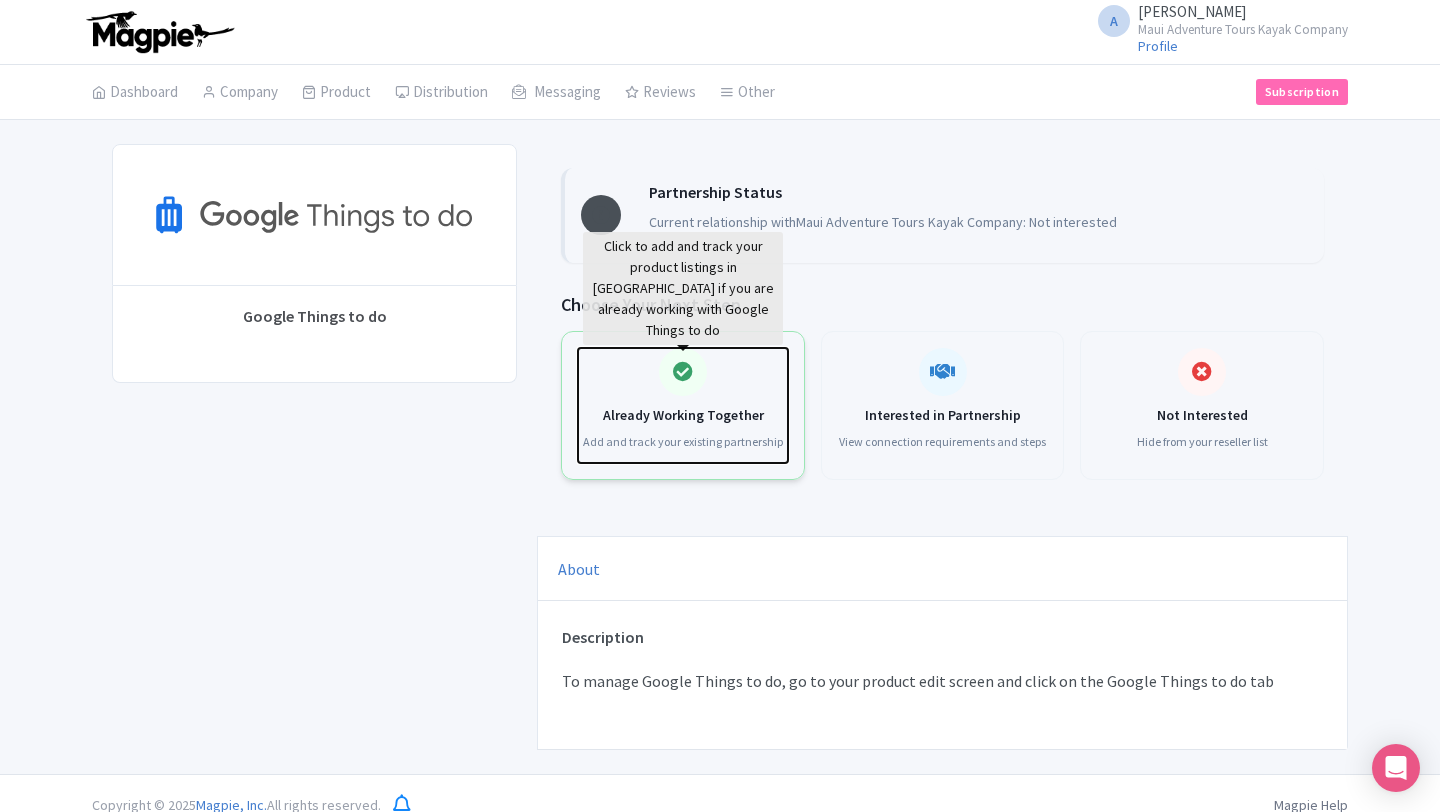 click on "Already Working Together
Add and track your existing partnership" at bounding box center [683, 405] 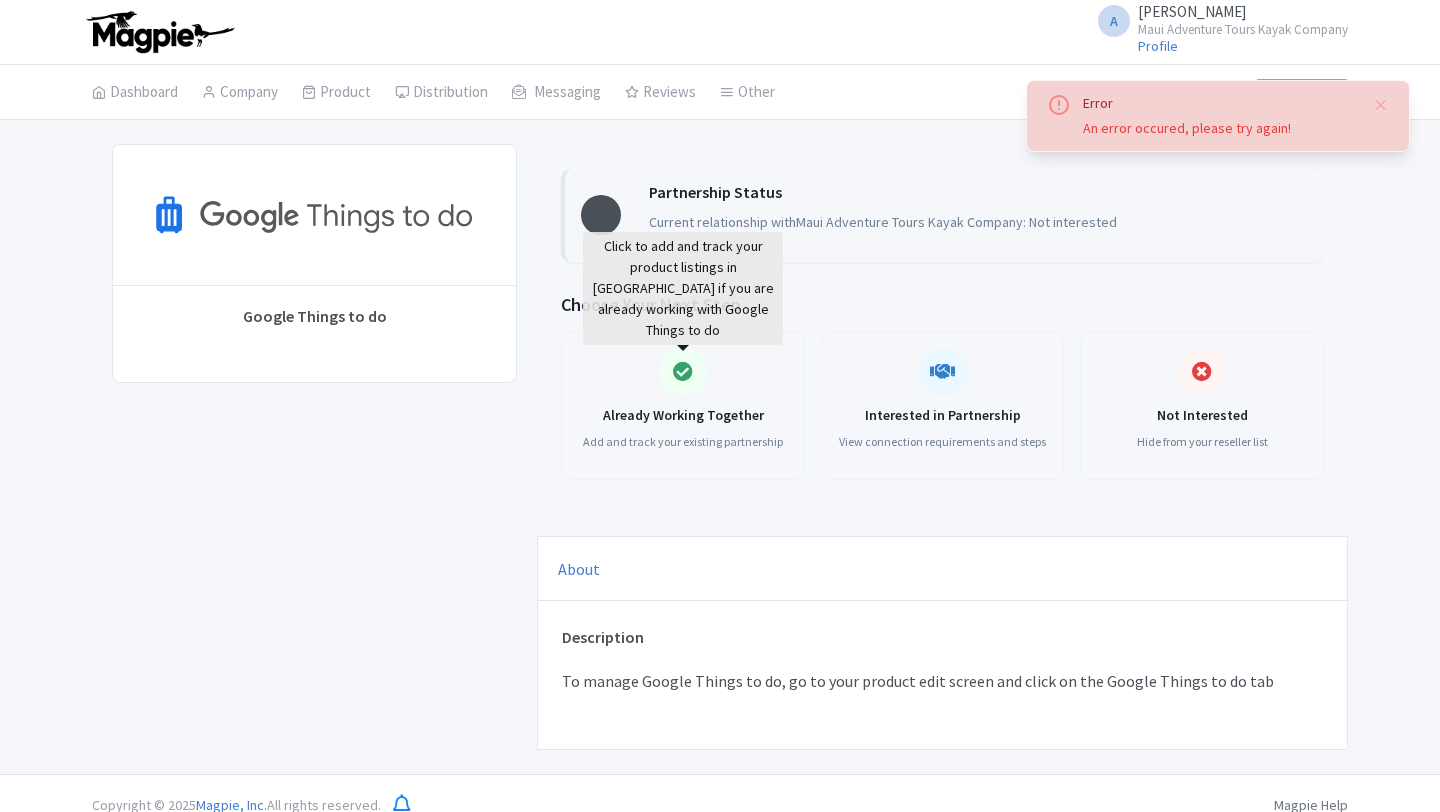 scroll, scrollTop: 0, scrollLeft: 0, axis: both 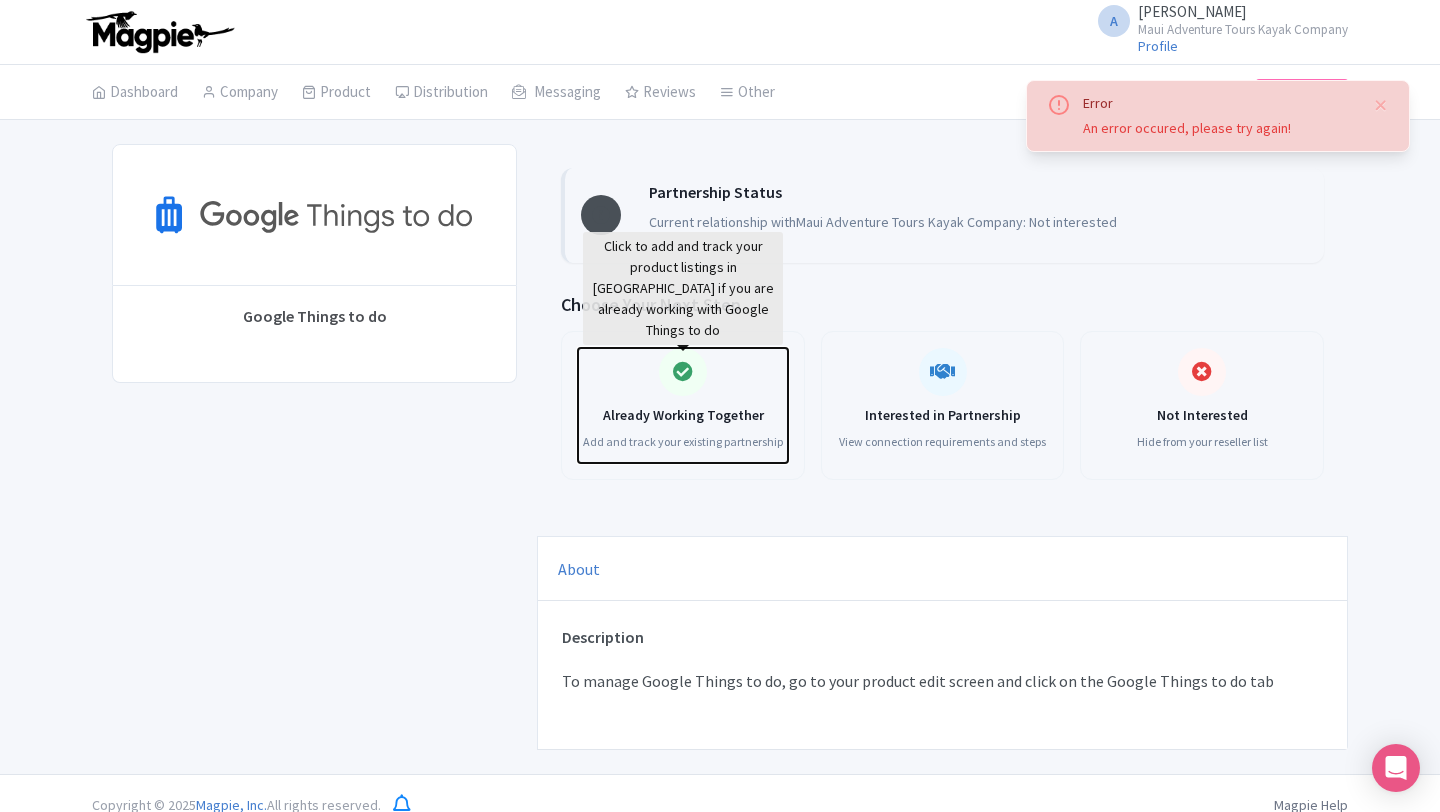 click on "Already Working Together
Add and track your existing partnership" at bounding box center [683, 405] 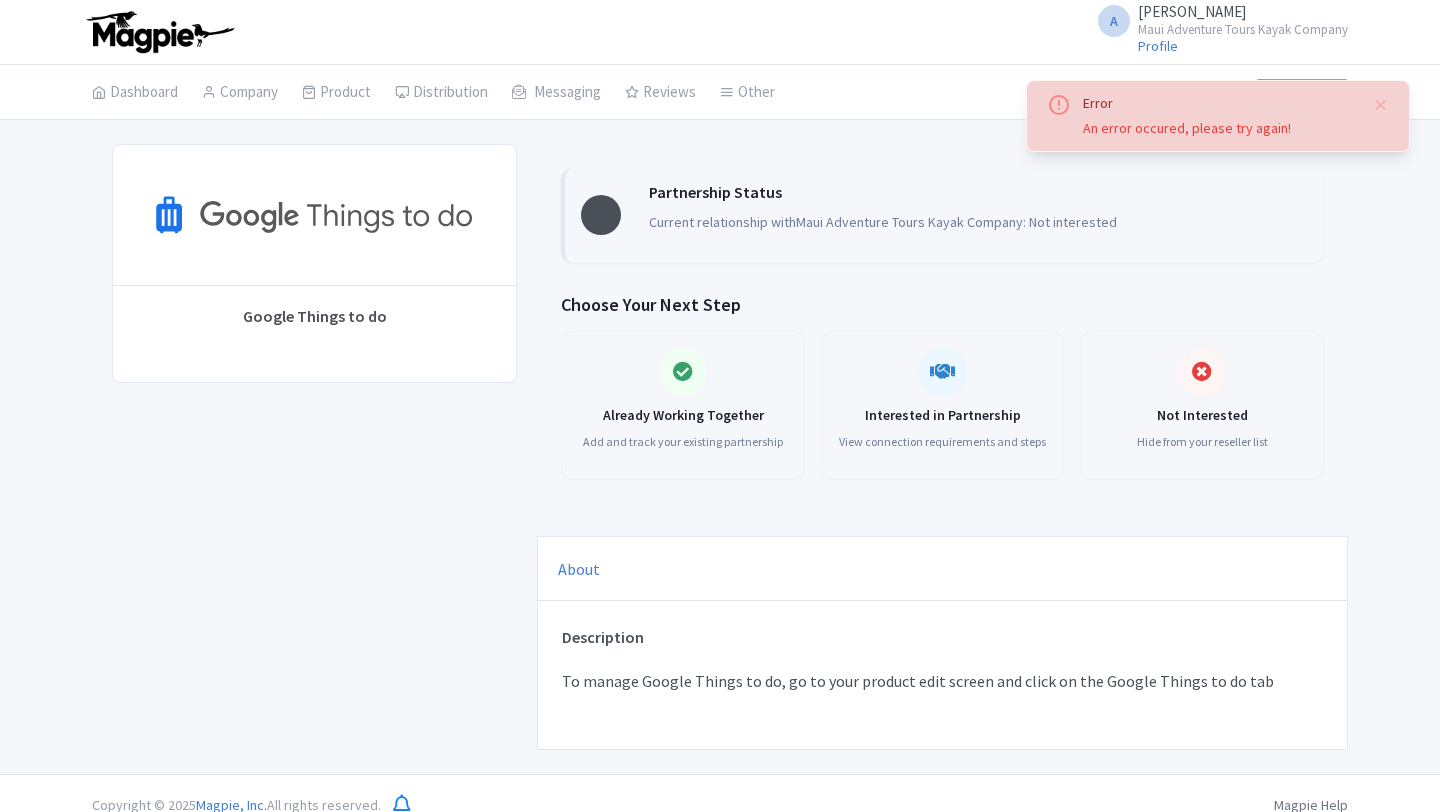 scroll, scrollTop: 0, scrollLeft: 0, axis: both 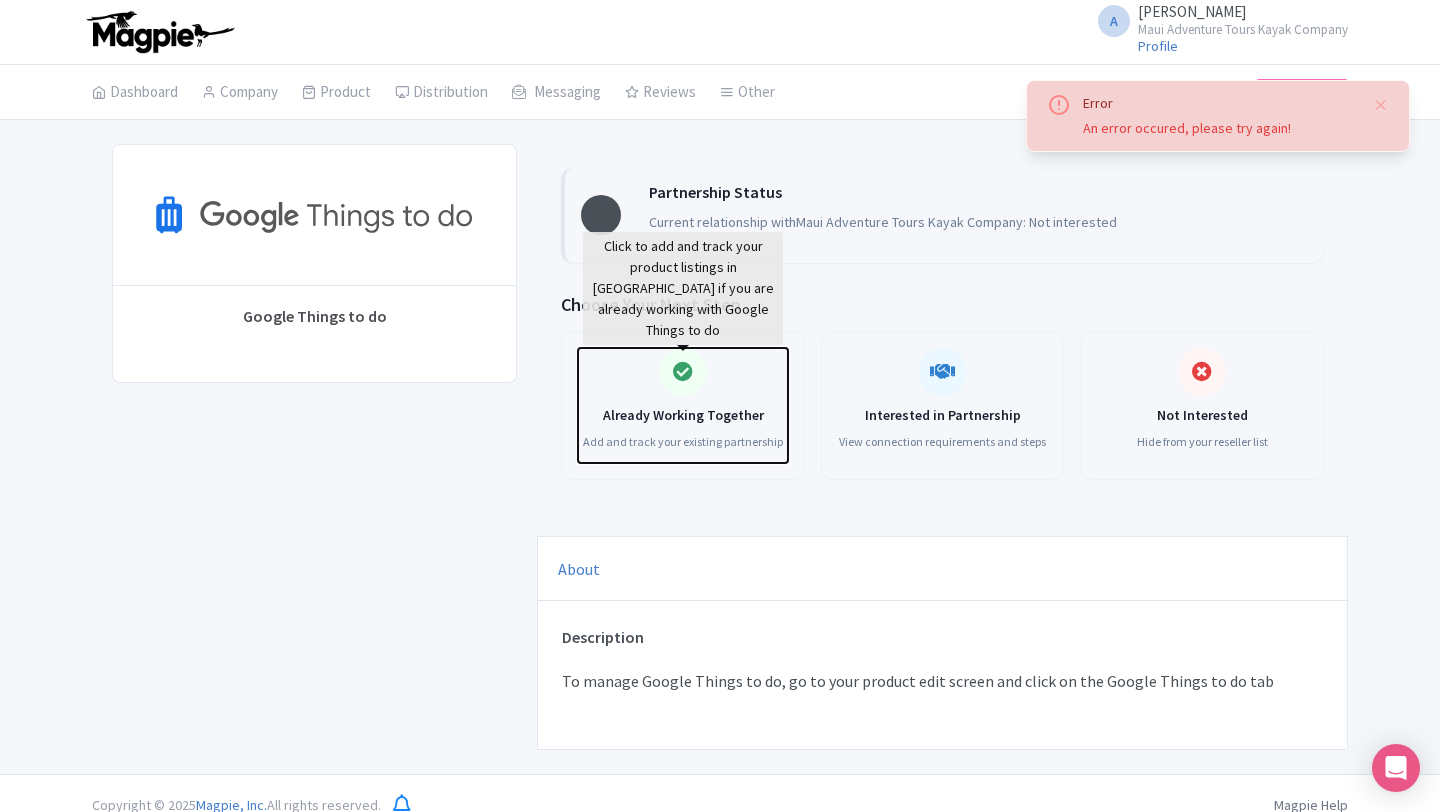 click on "Already Working Together
Add and track your existing partnership" at bounding box center [683, 405] 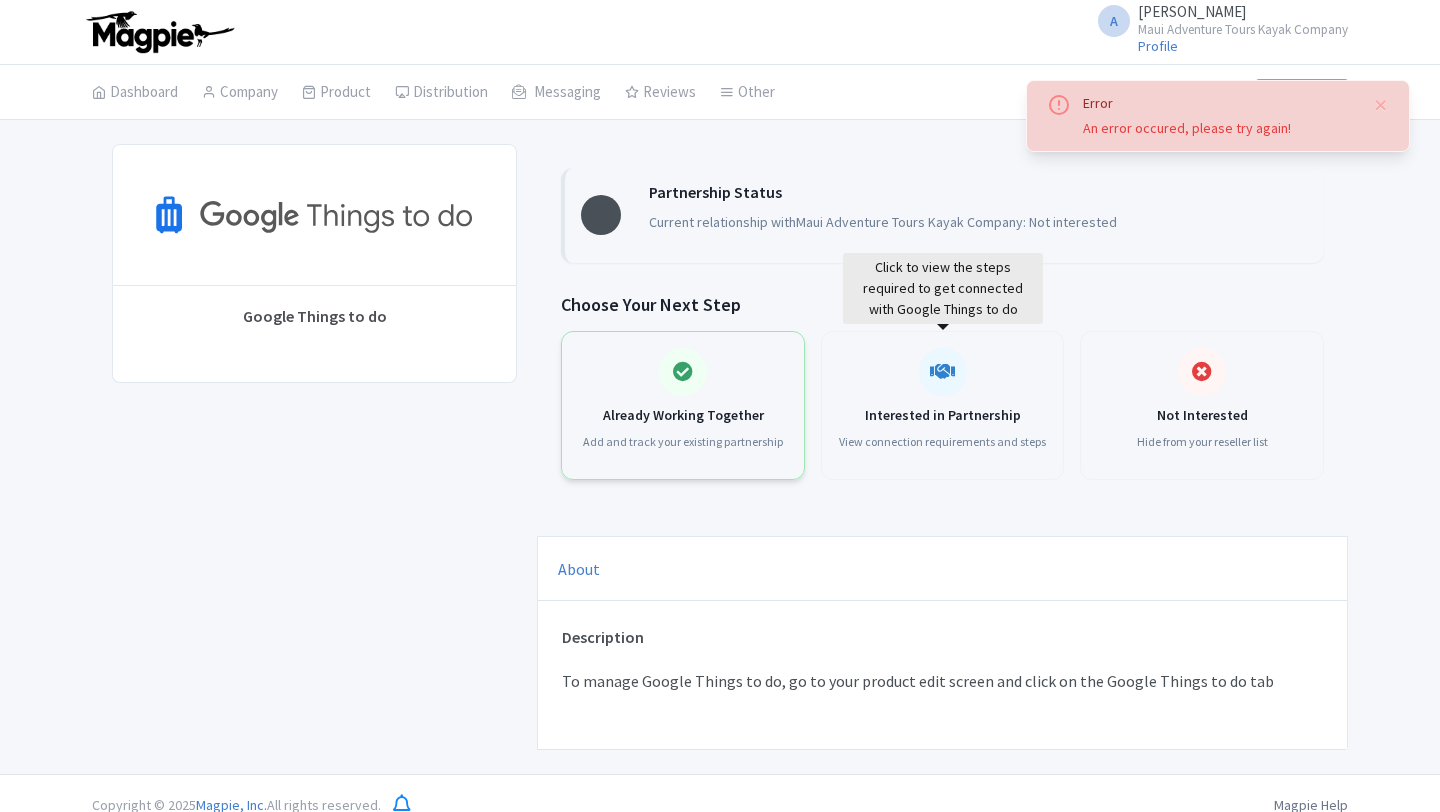 scroll, scrollTop: 0, scrollLeft: 0, axis: both 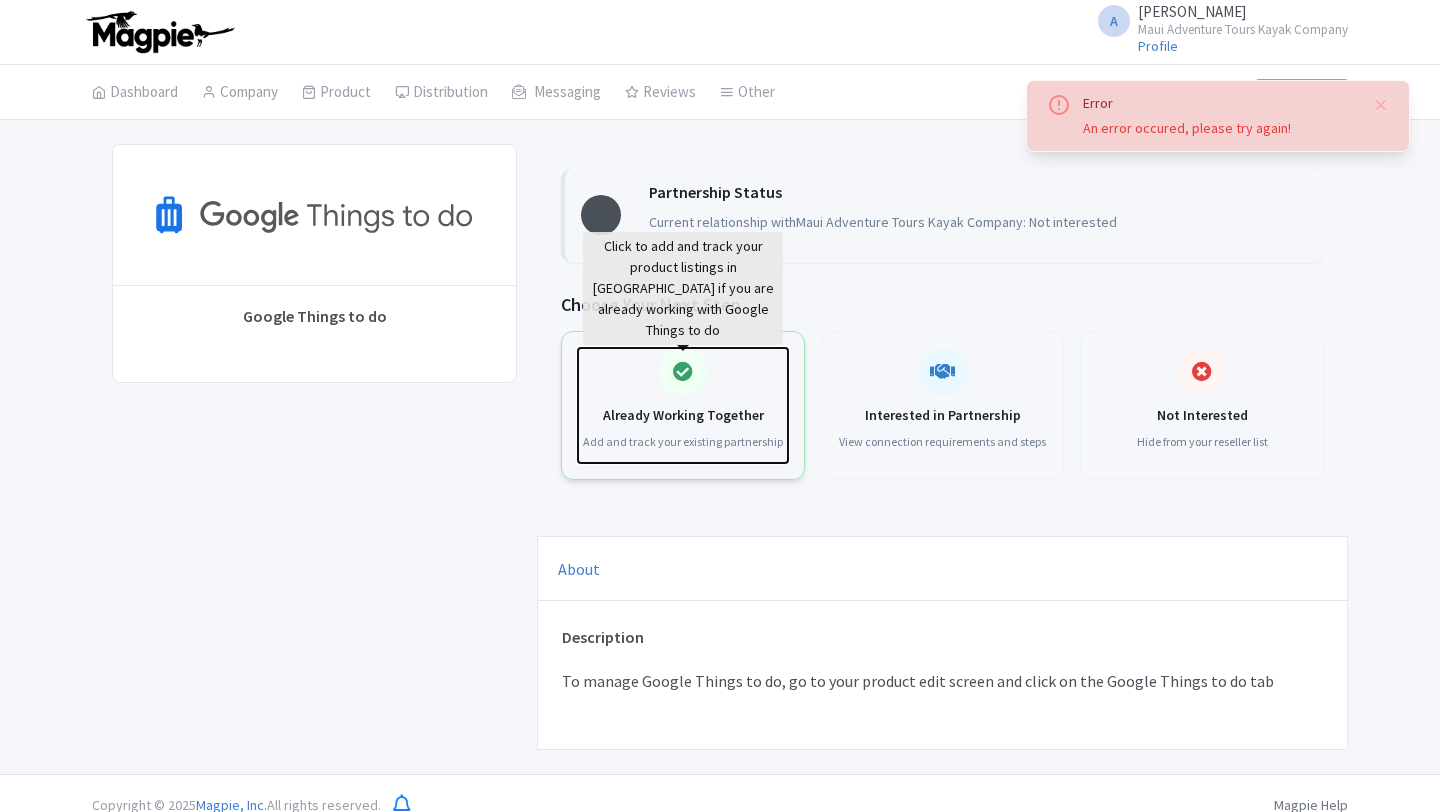 click on "Already Working Together" at bounding box center [683, 415] 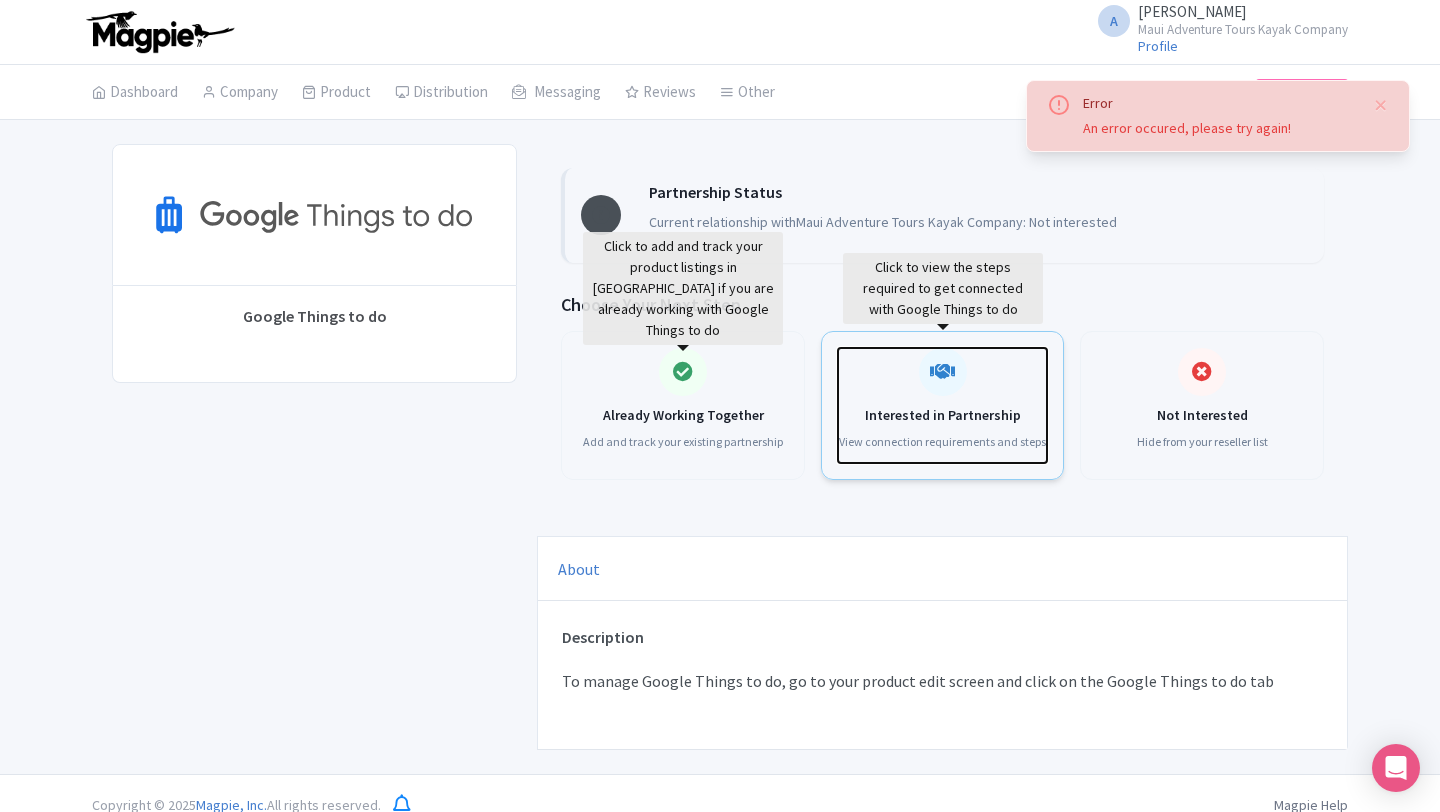 click on "Interested in Partnership
View connection requirements and steps" at bounding box center [942, 435] 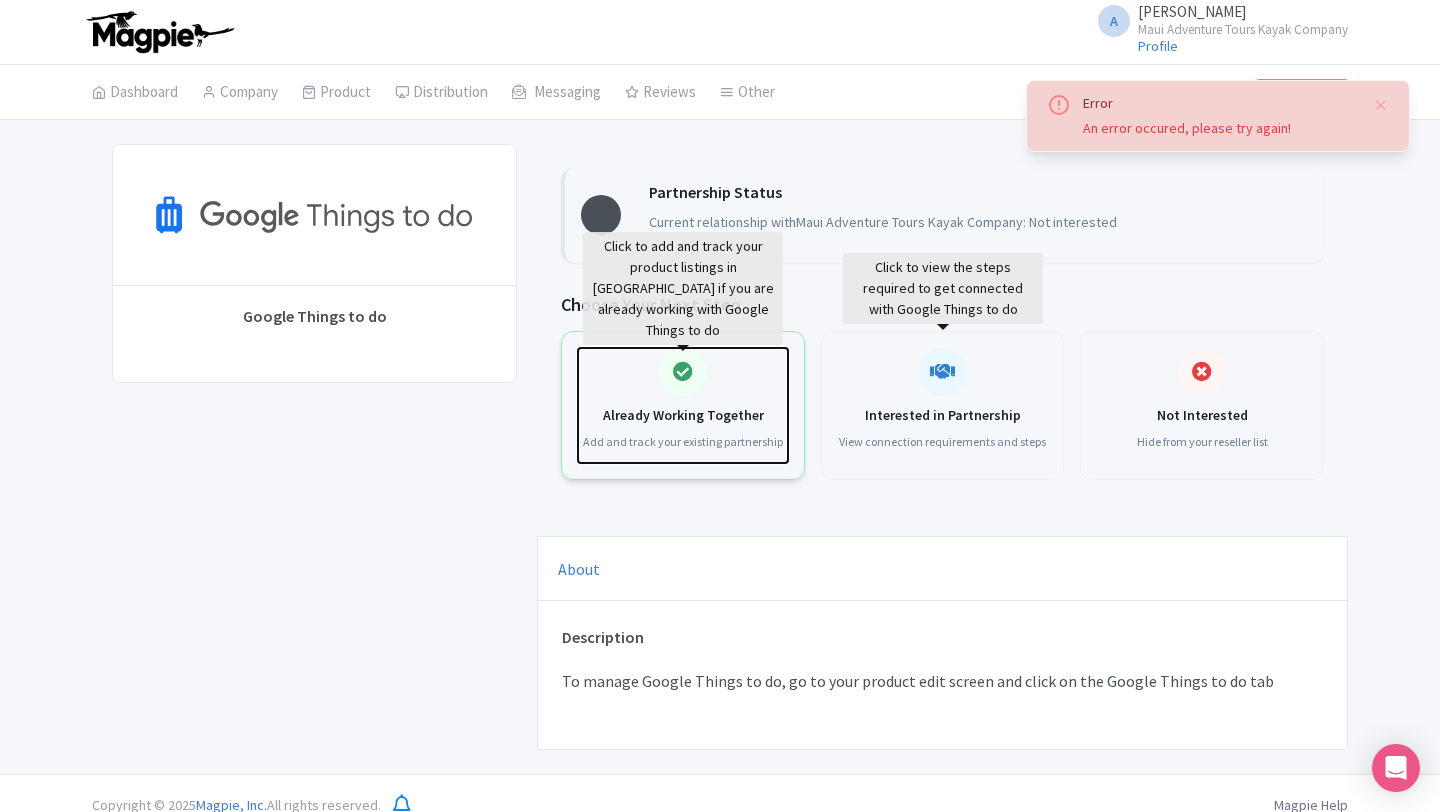 click on "Already Working Together
Add and track your existing partnership" at bounding box center (683, 405) 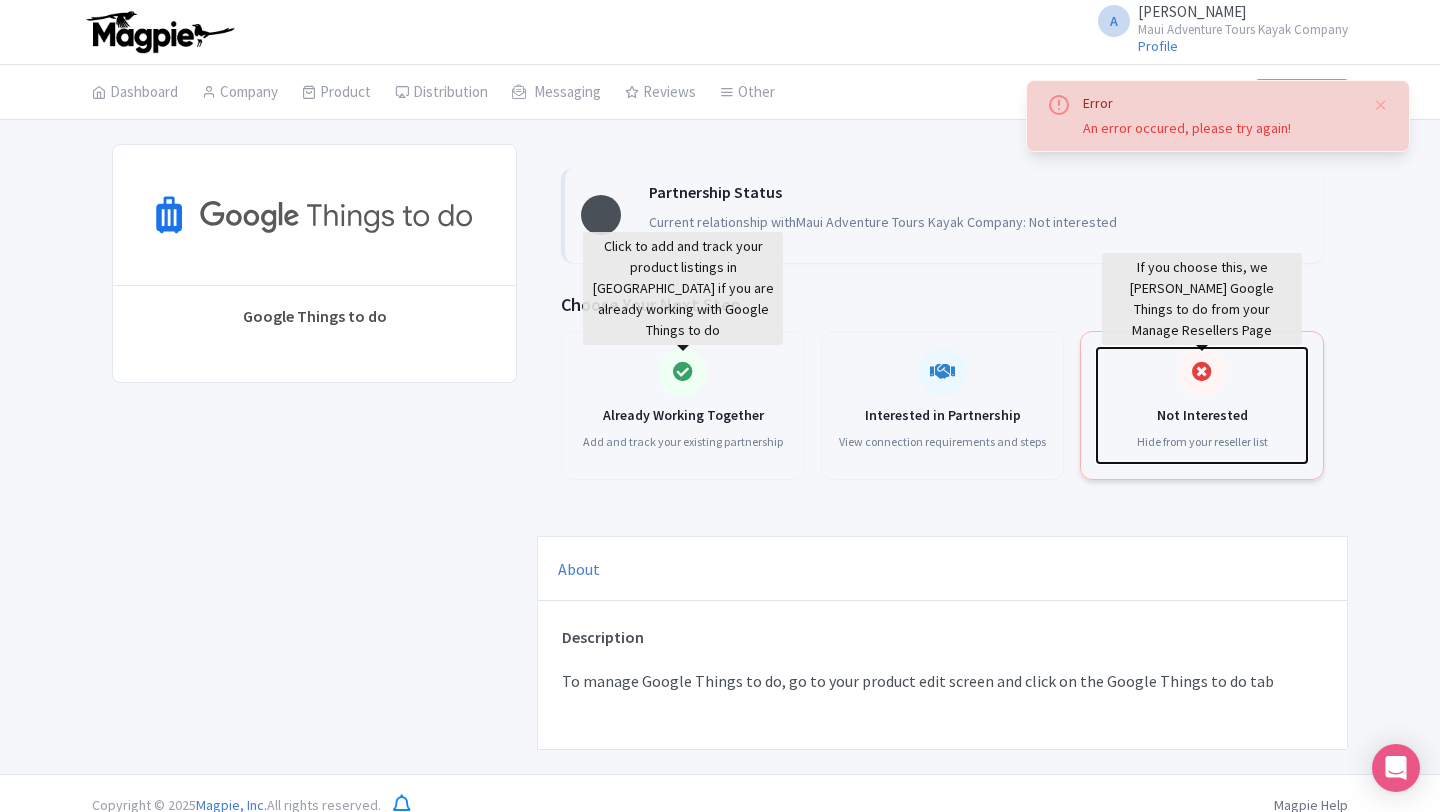 click on "Not Interested
Hide from your reseller list" at bounding box center (1202, 405) 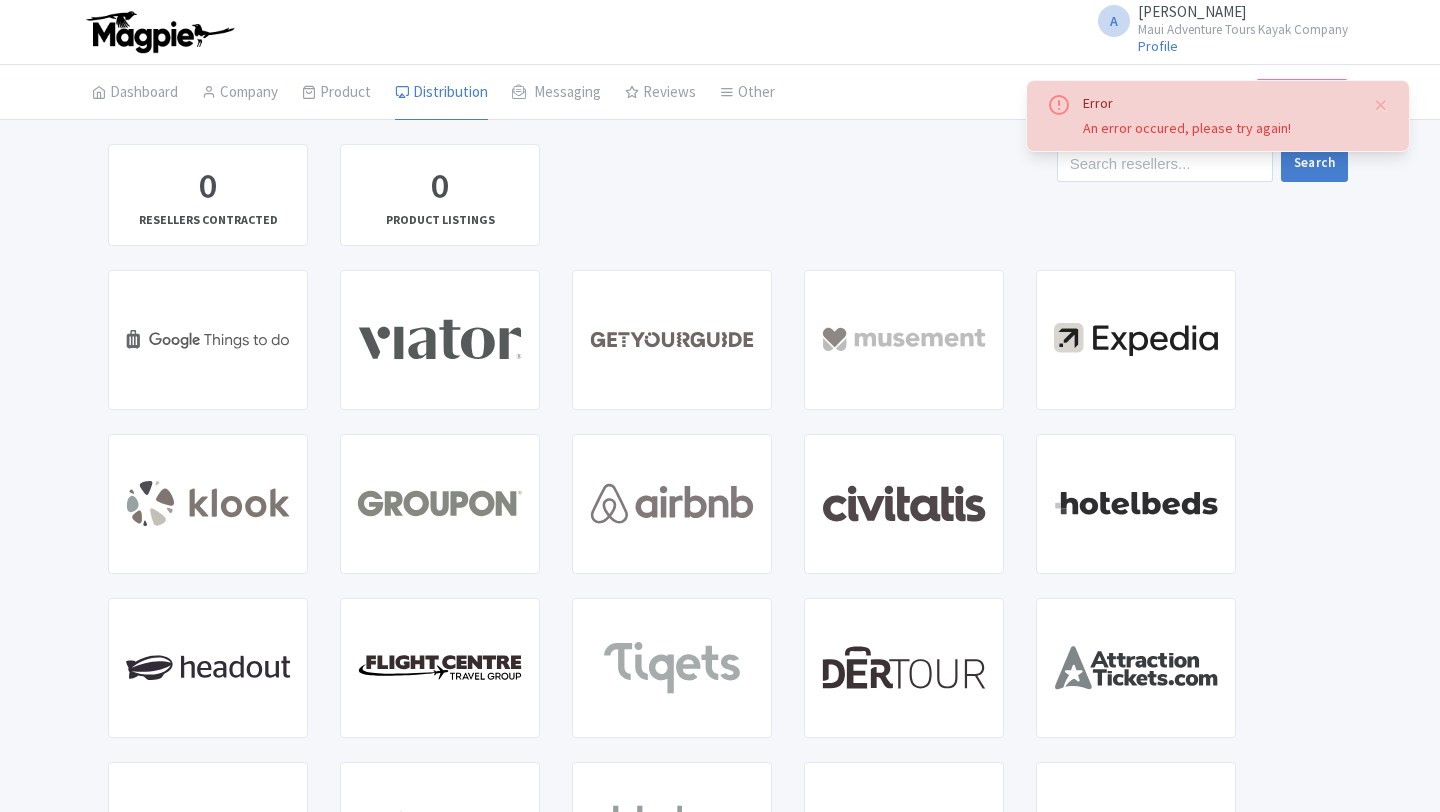 scroll, scrollTop: 0, scrollLeft: 0, axis: both 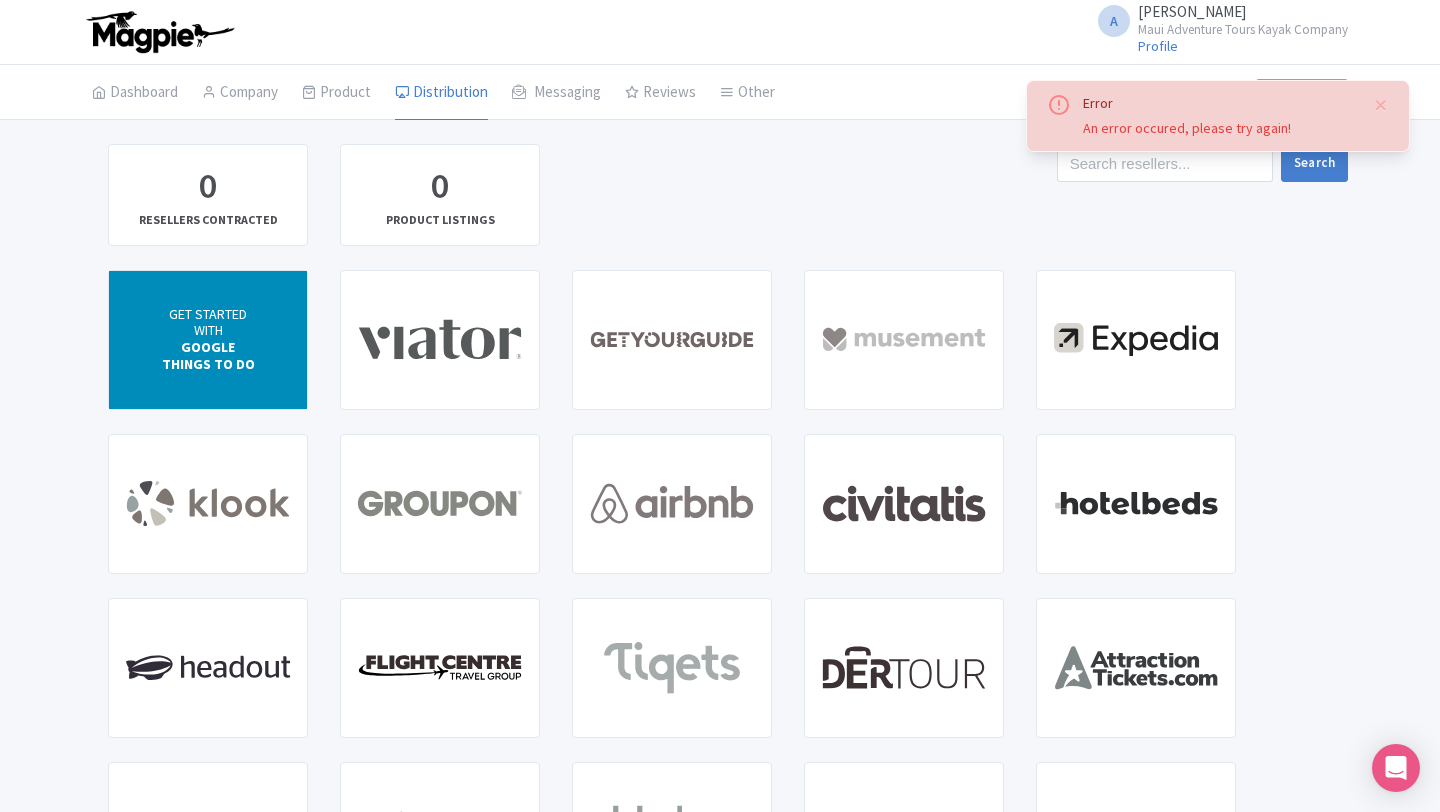 click on "GET STARTED" at bounding box center [208, 314] 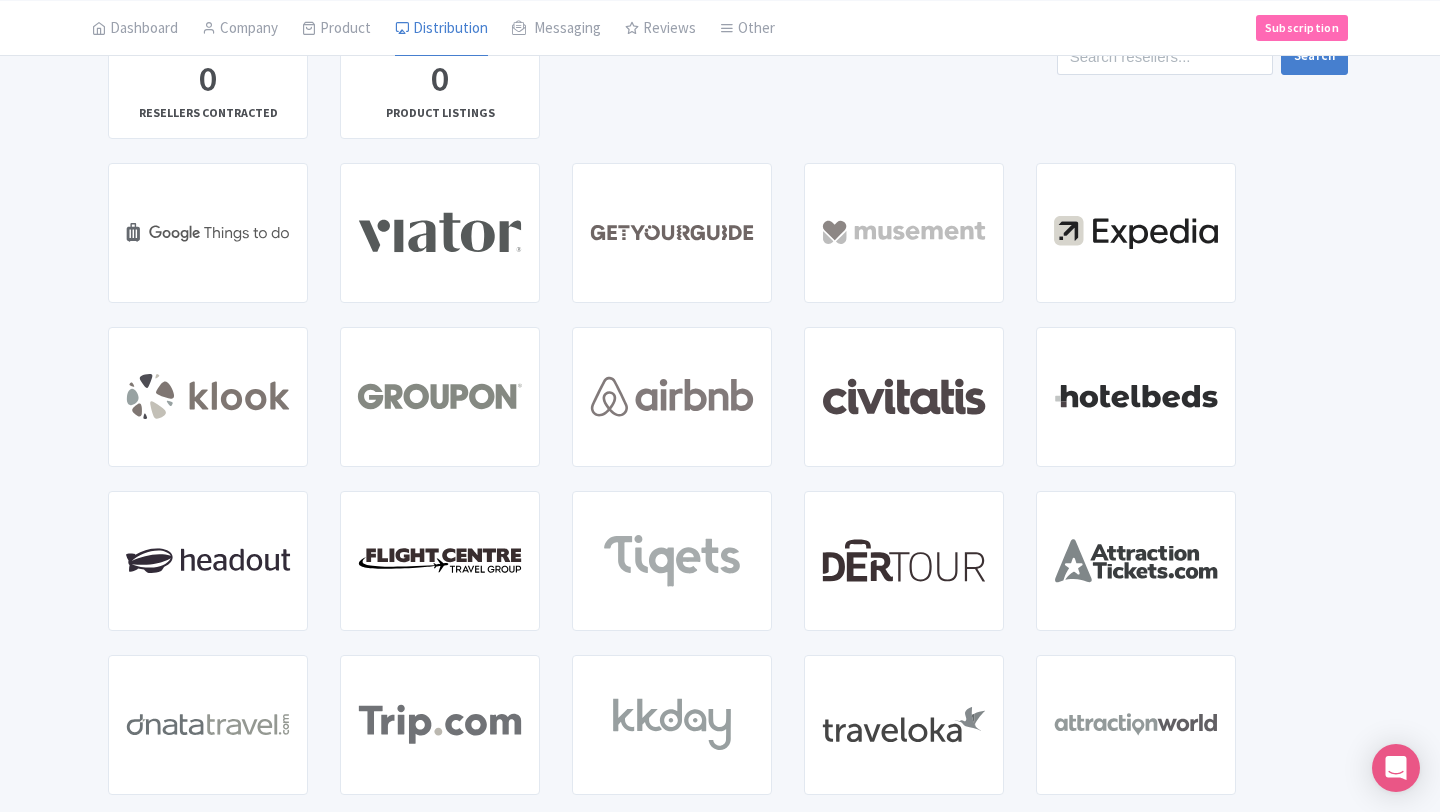 scroll, scrollTop: 0, scrollLeft: 0, axis: both 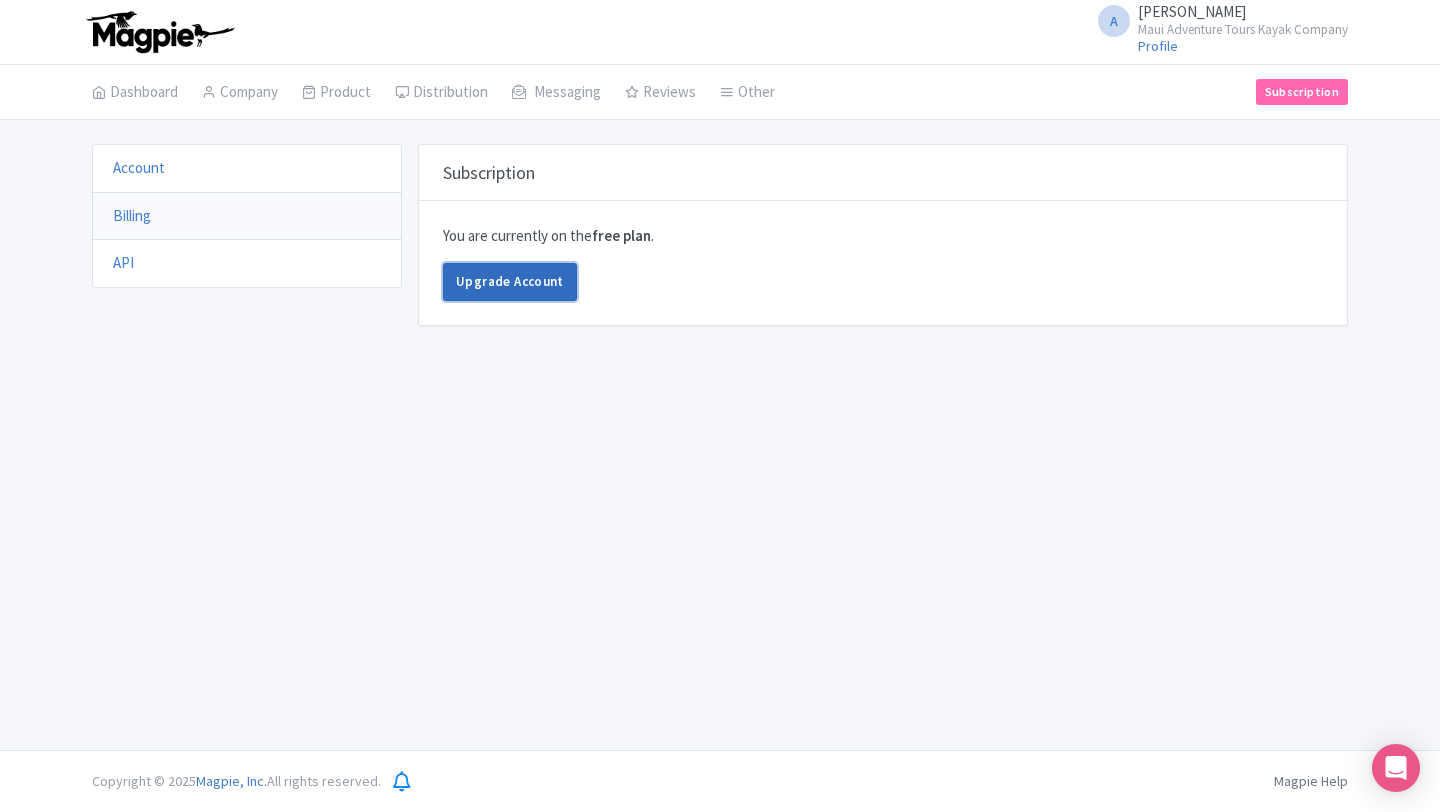 click on "Upgrade Account" at bounding box center [510, 282] 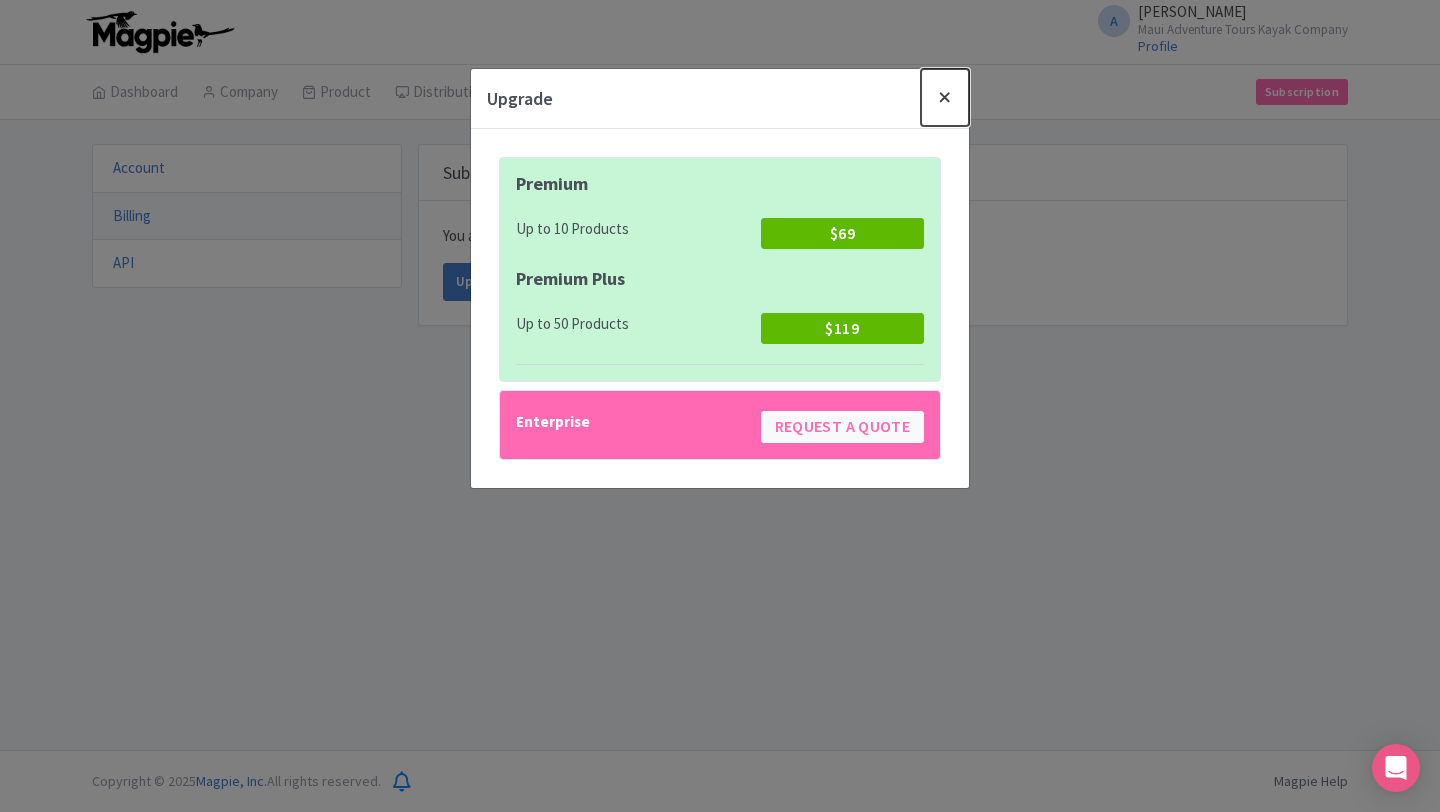 click at bounding box center (945, 97) 